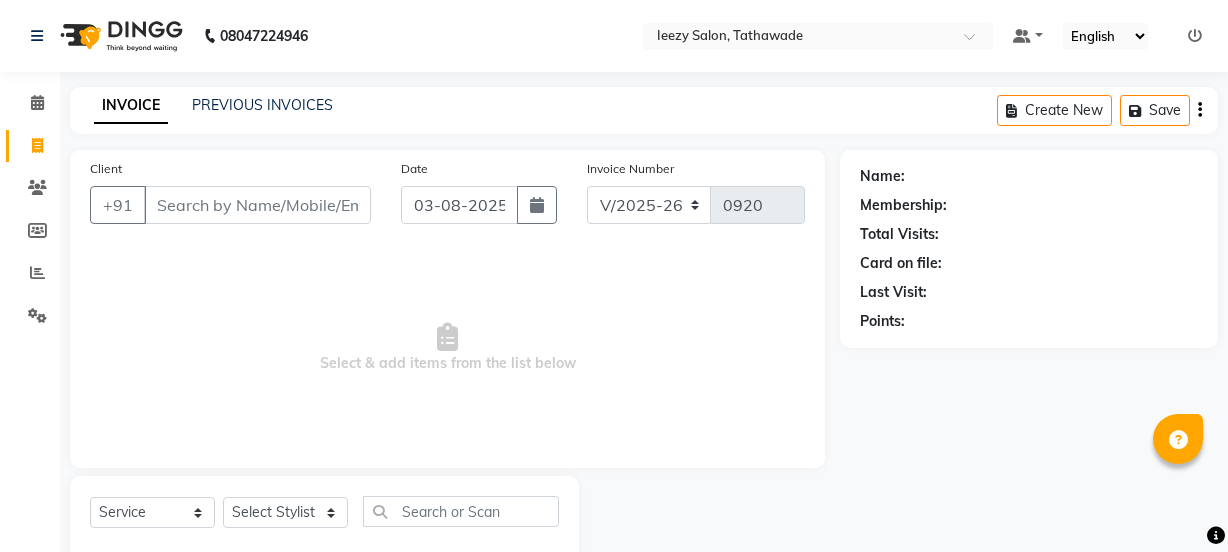select on "5982" 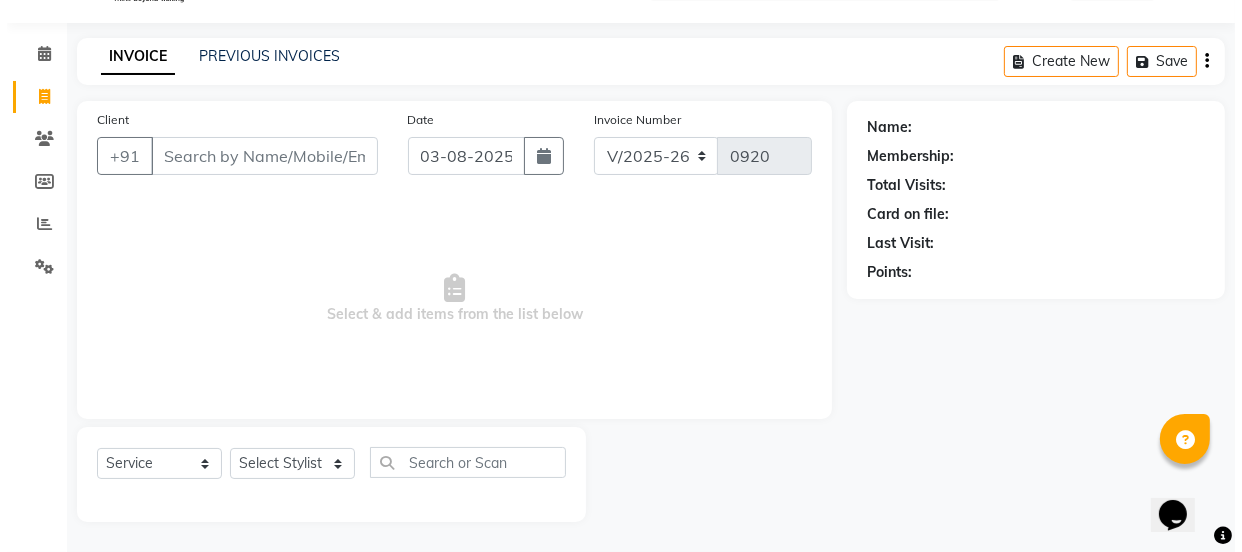 scroll, scrollTop: 0, scrollLeft: 0, axis: both 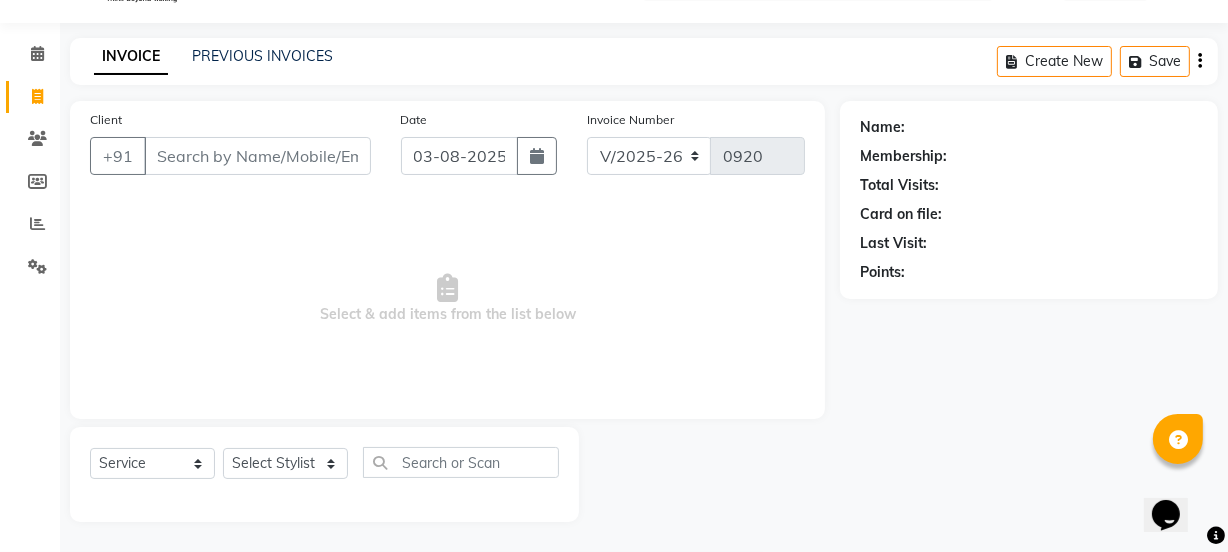 click on "Client" at bounding box center [257, 156] 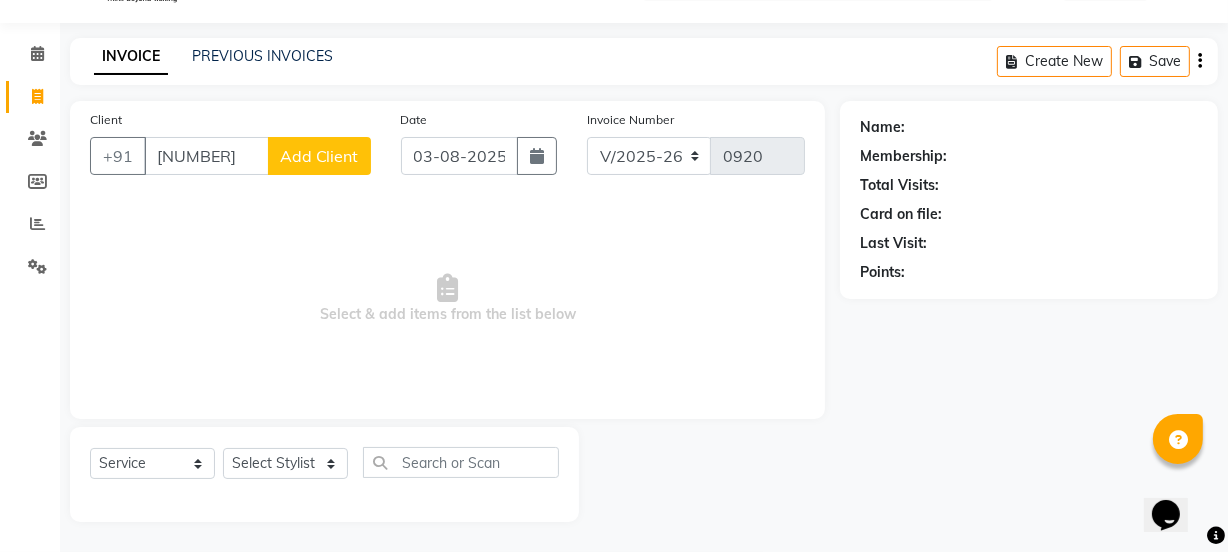 type on "[NUMBER]" 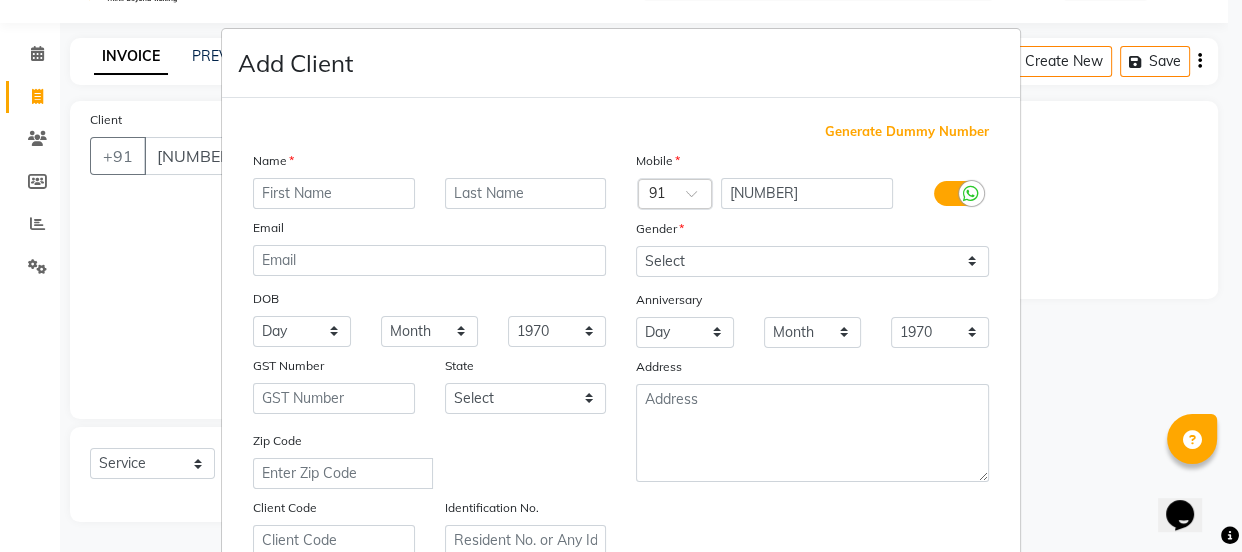 click at bounding box center [334, 193] 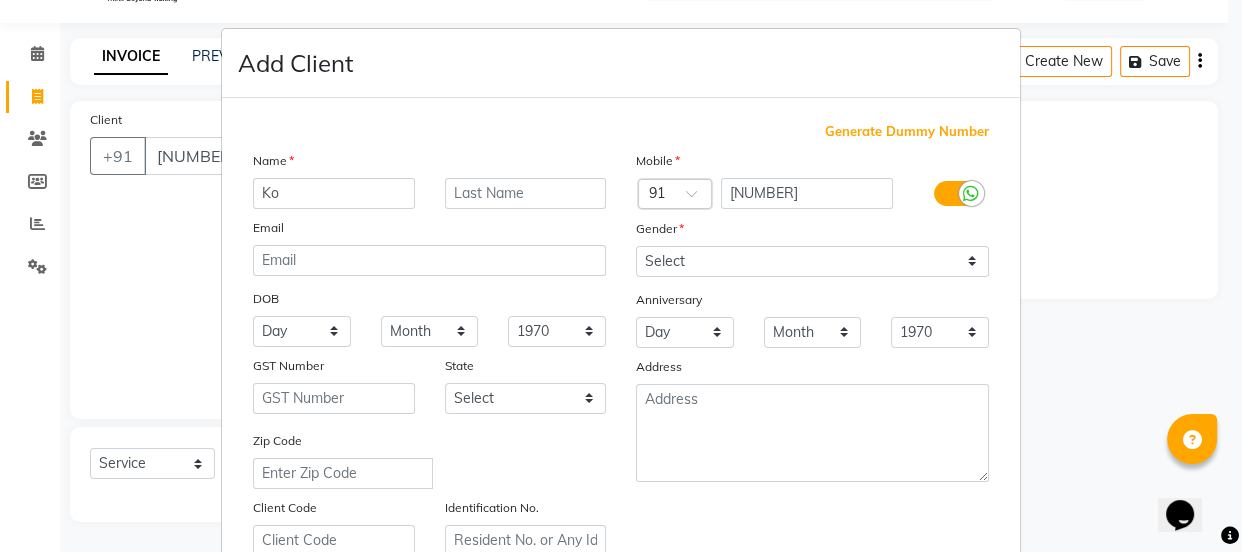 type on "K" 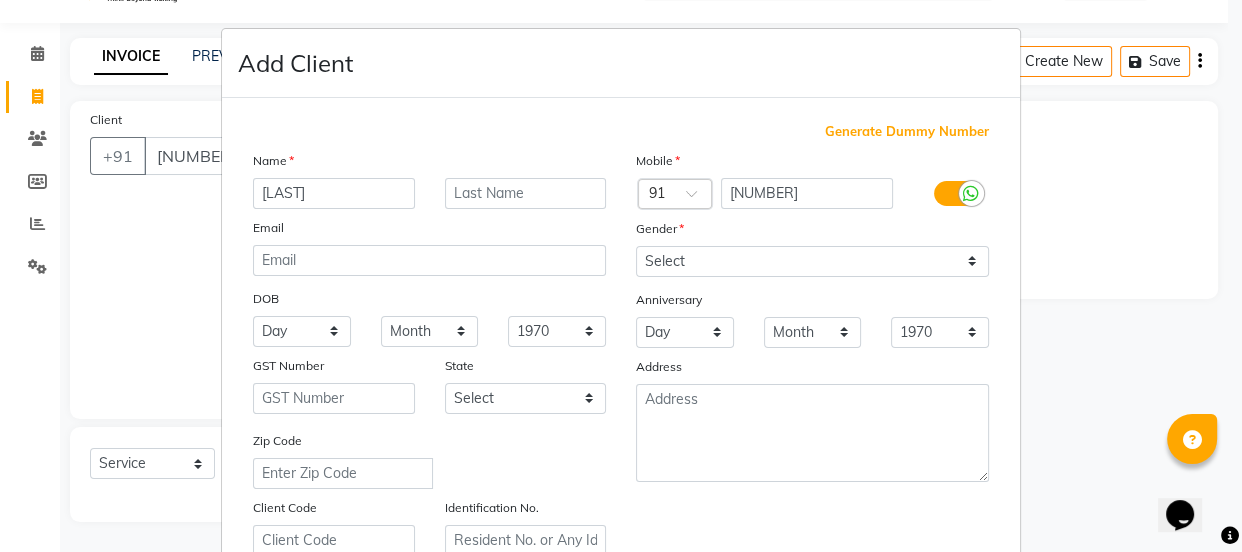 type on "[LAST]" 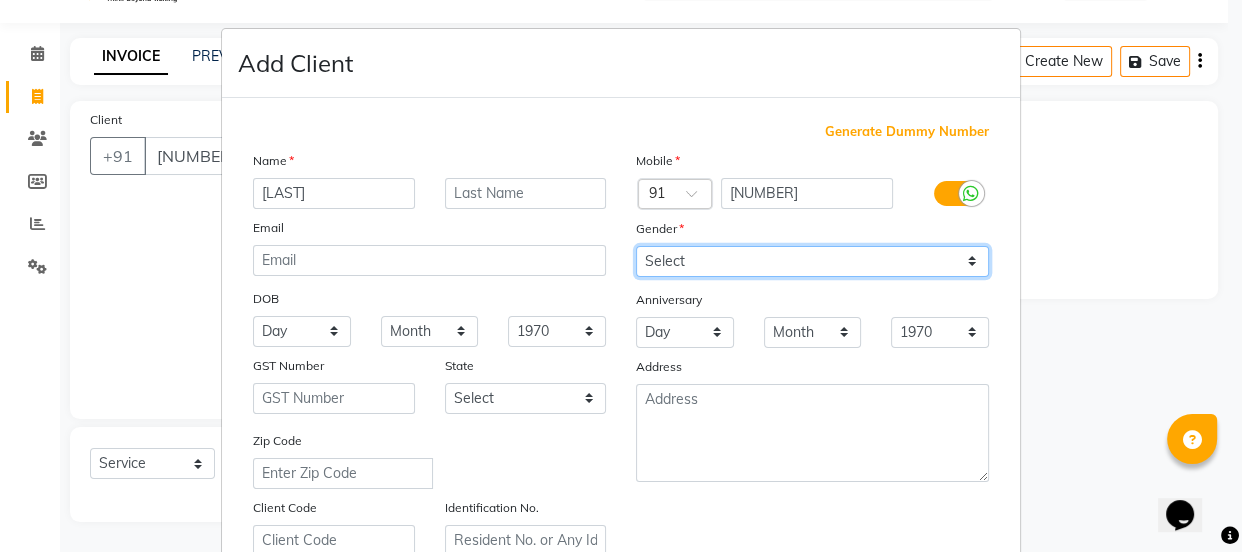 click on "Select Male Female Other Prefer Not To Say" at bounding box center (812, 261) 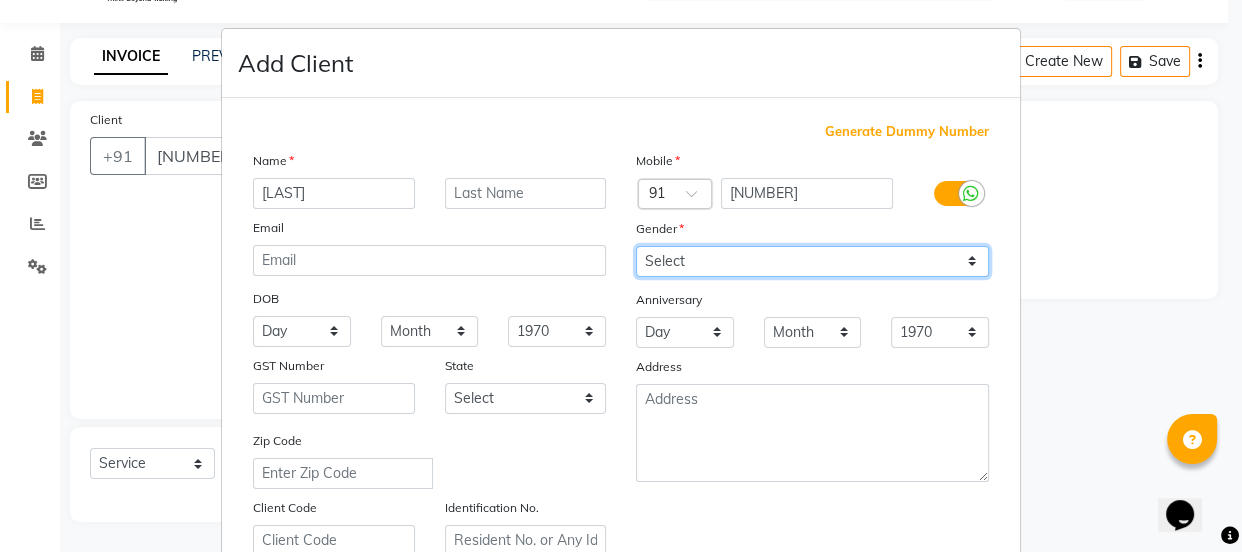 select on "female" 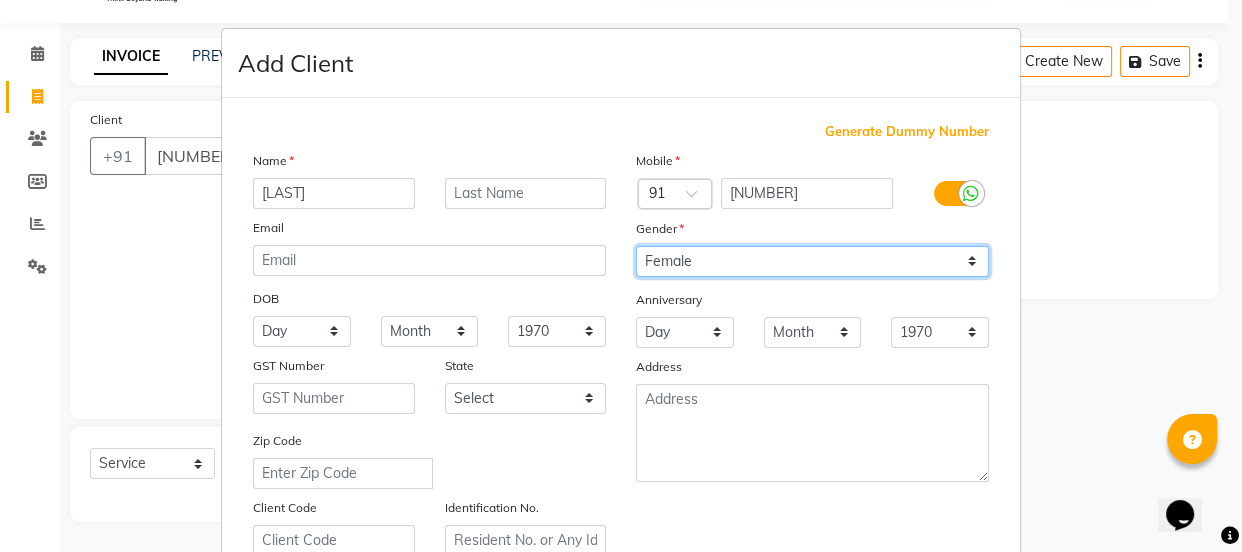 click on "Select Male Female Other Prefer Not To Say" at bounding box center [812, 261] 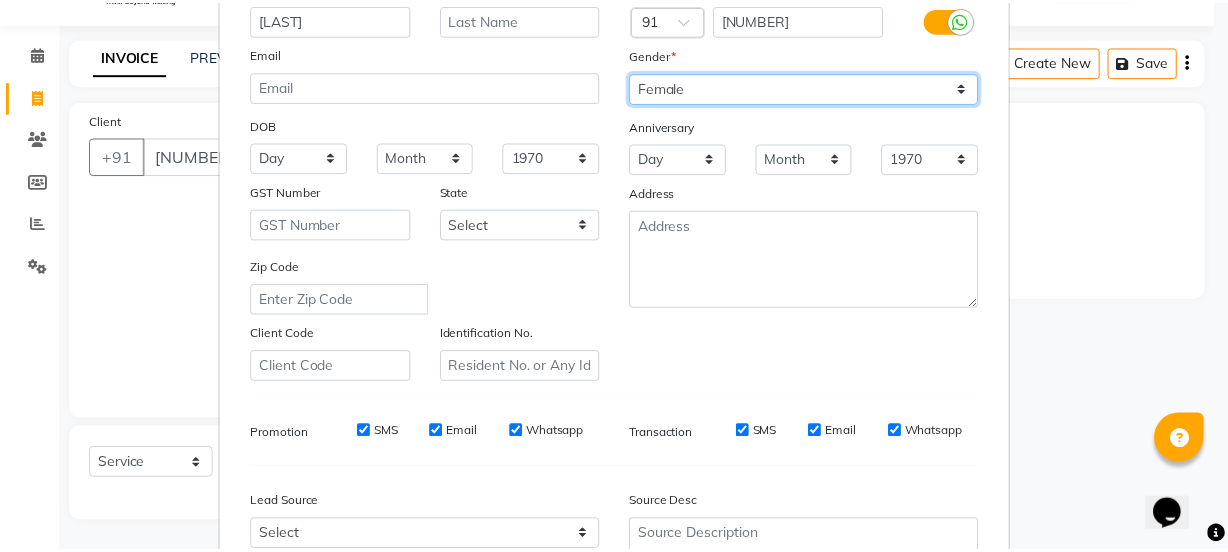 scroll, scrollTop: 377, scrollLeft: 0, axis: vertical 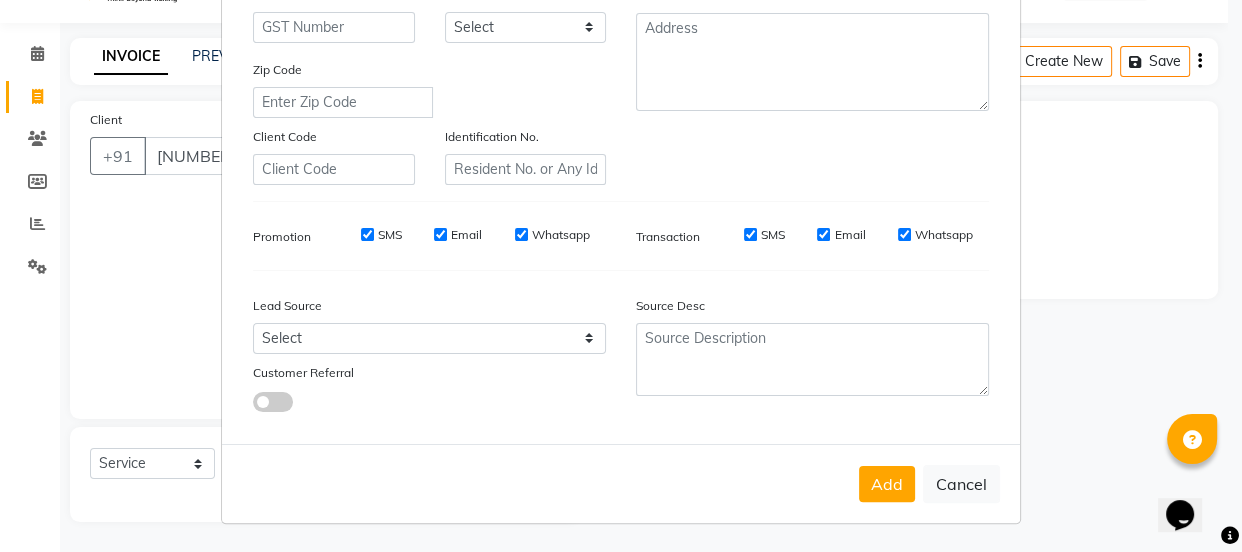 click on "SMS" at bounding box center [367, 234] 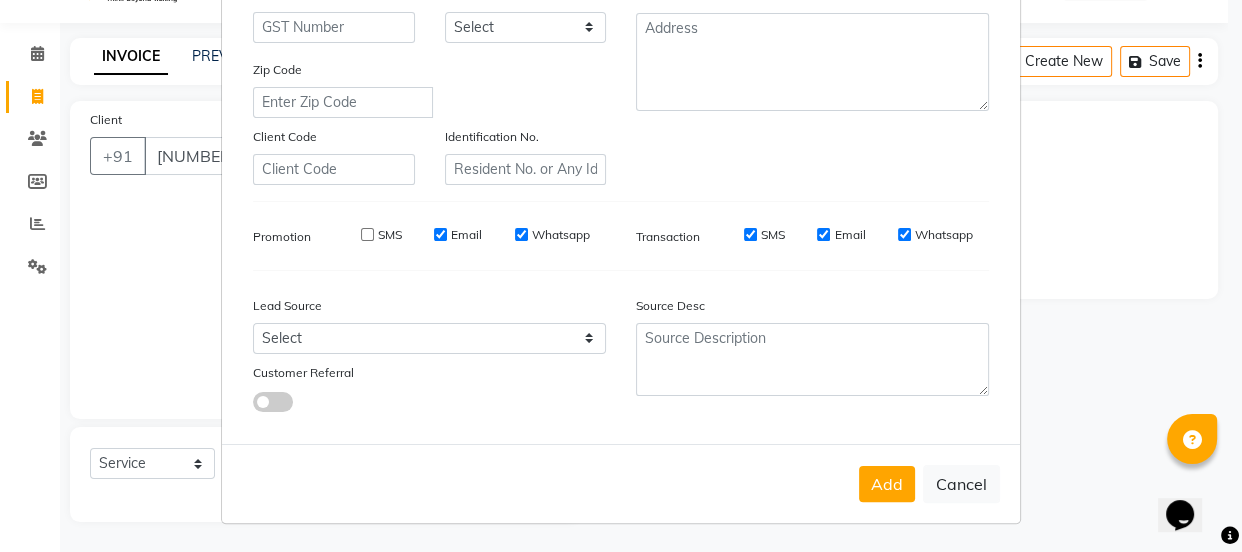 click on "Email" at bounding box center [440, 234] 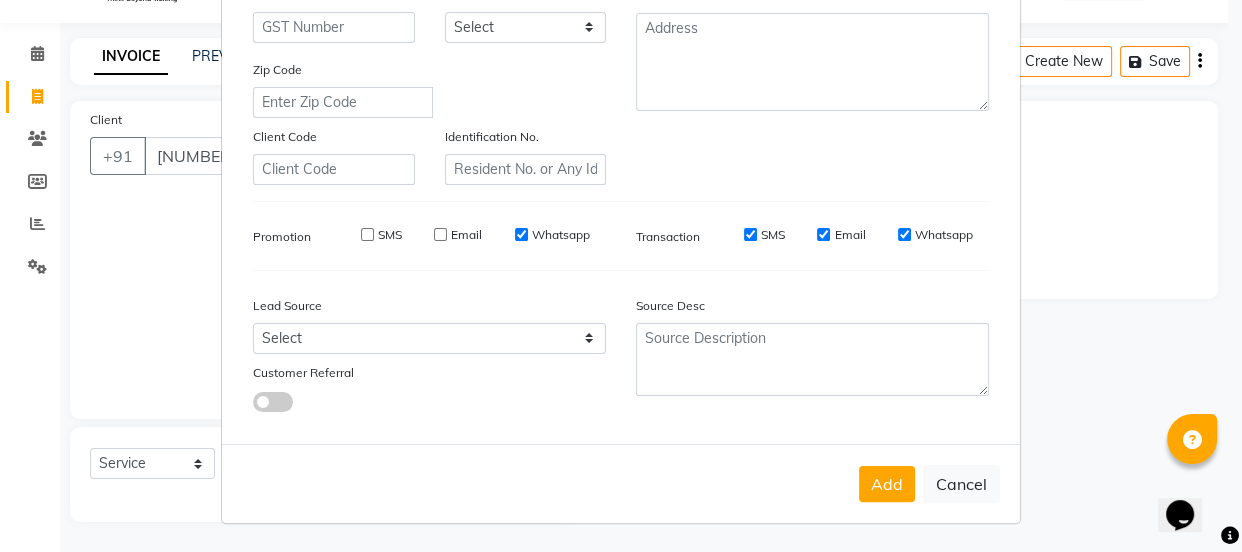 click on "Whatsapp" at bounding box center (552, 235) 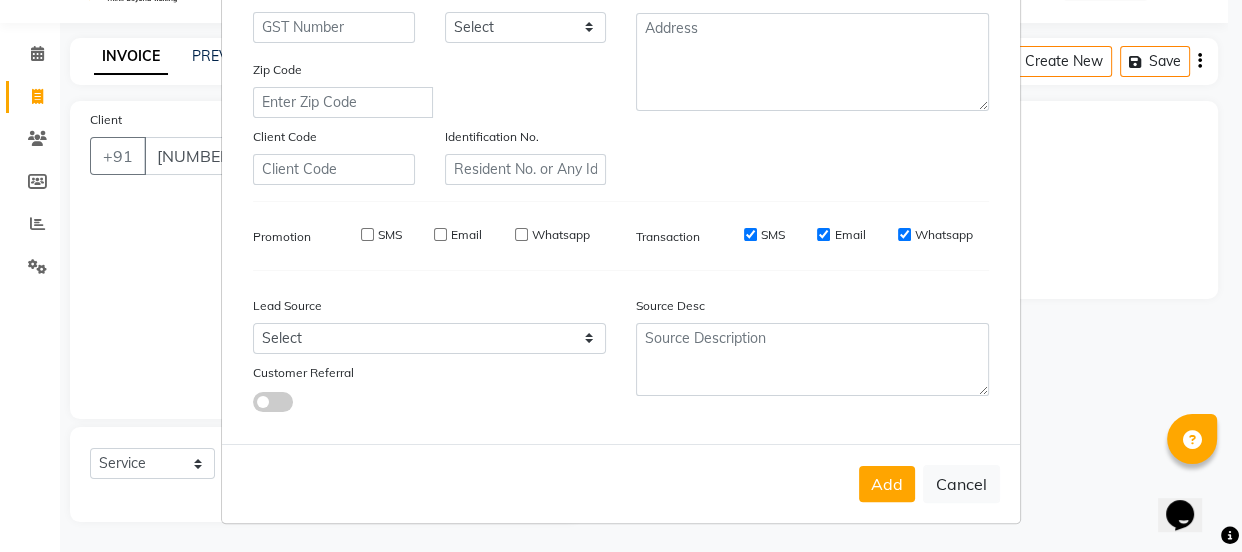 click on "SMS" at bounding box center [750, 234] 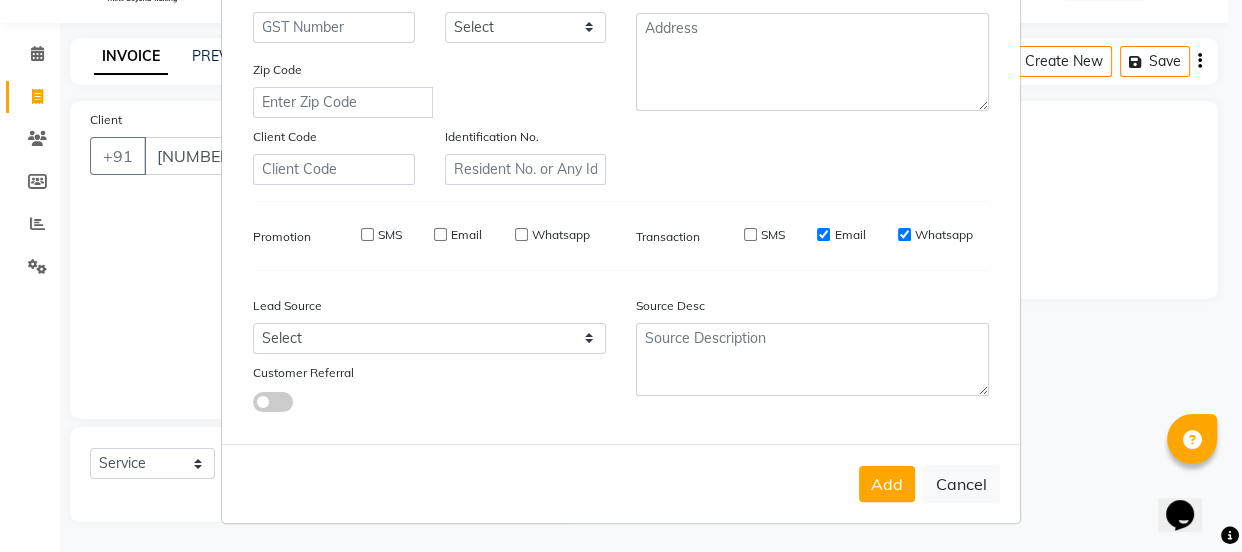 click on "Email" at bounding box center [823, 234] 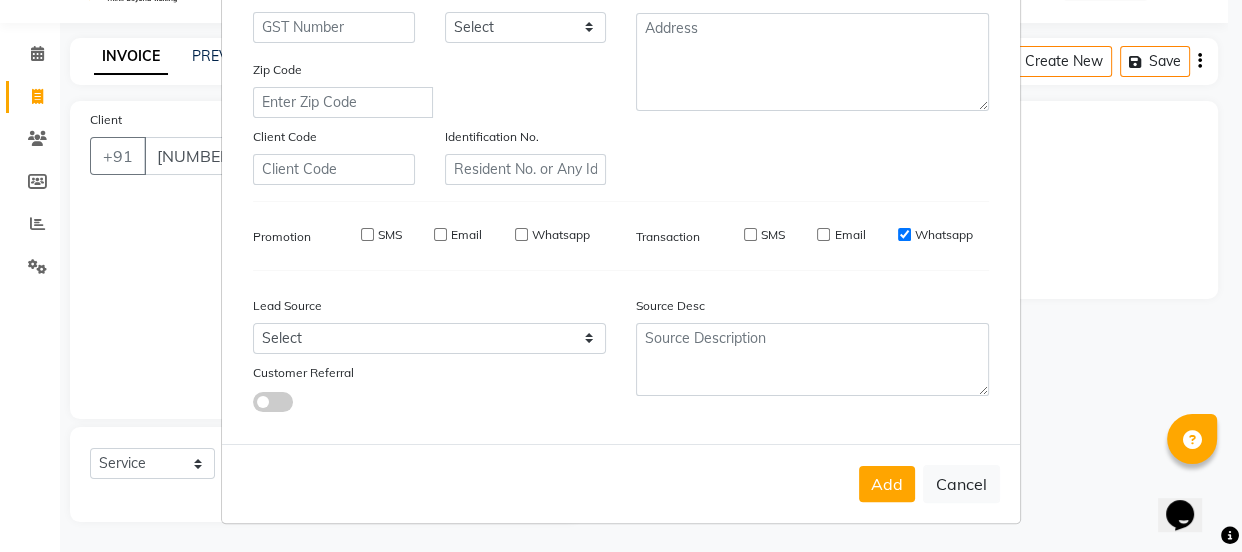 click on "Whatsapp" at bounding box center (904, 234) 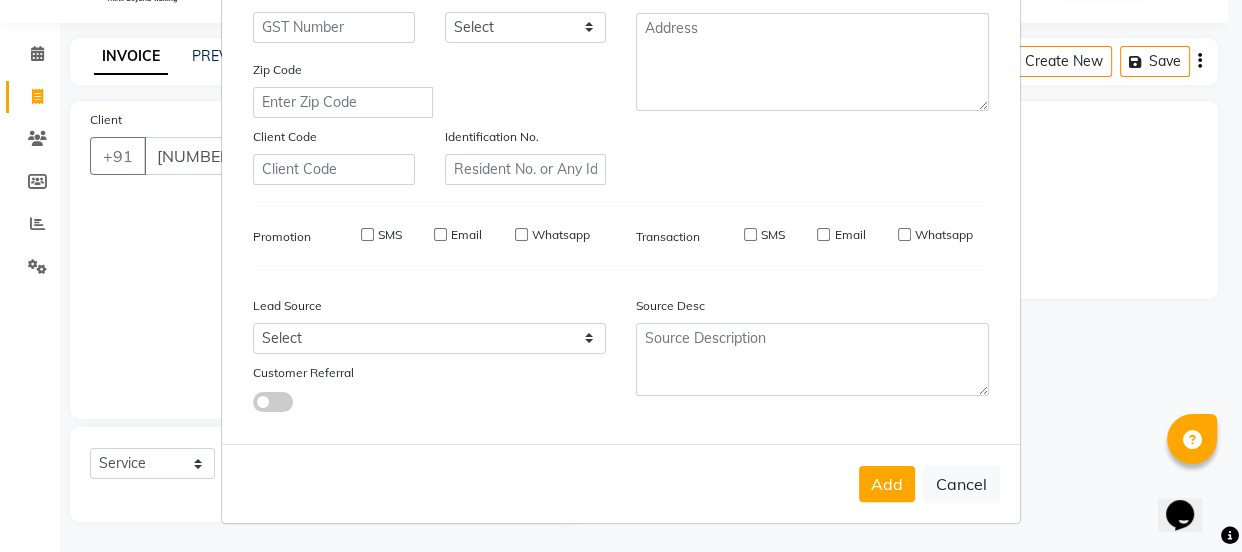 click on "Add" at bounding box center [887, 484] 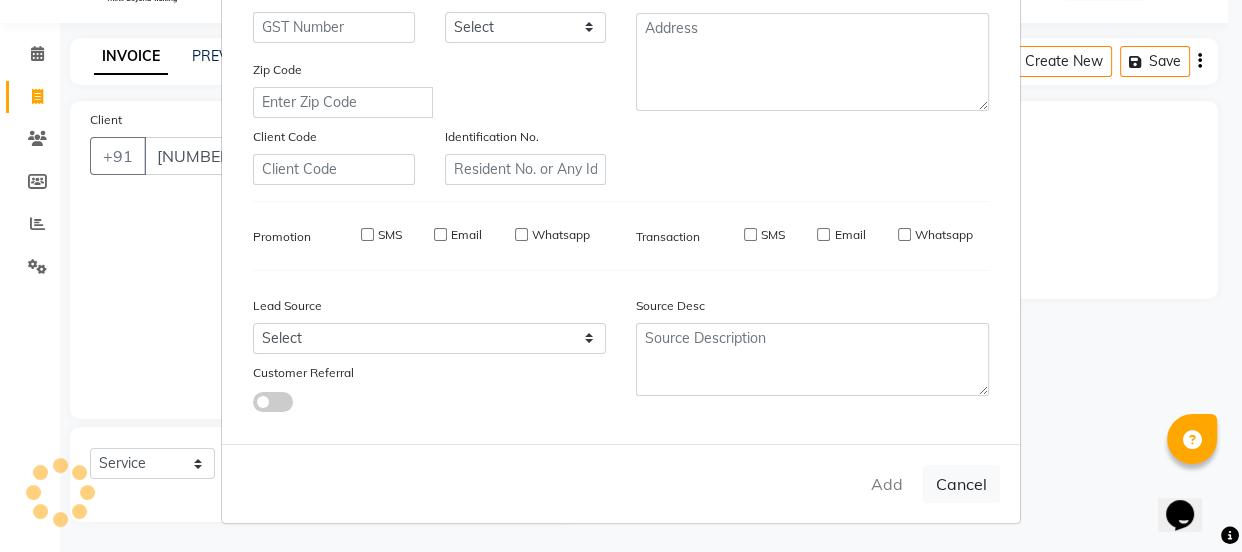type on "81******04" 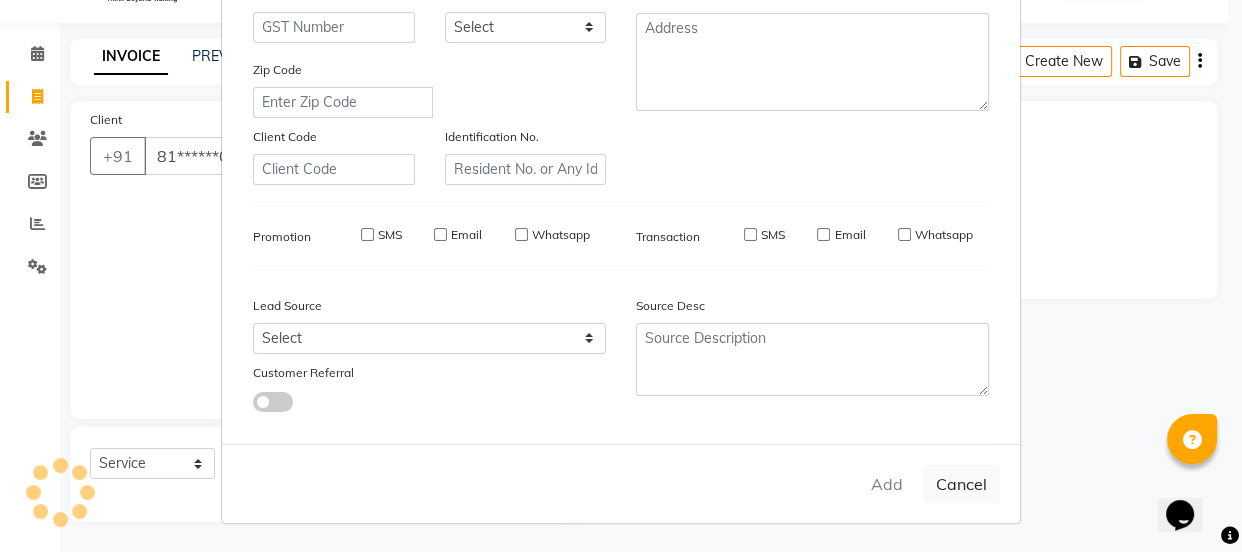 select 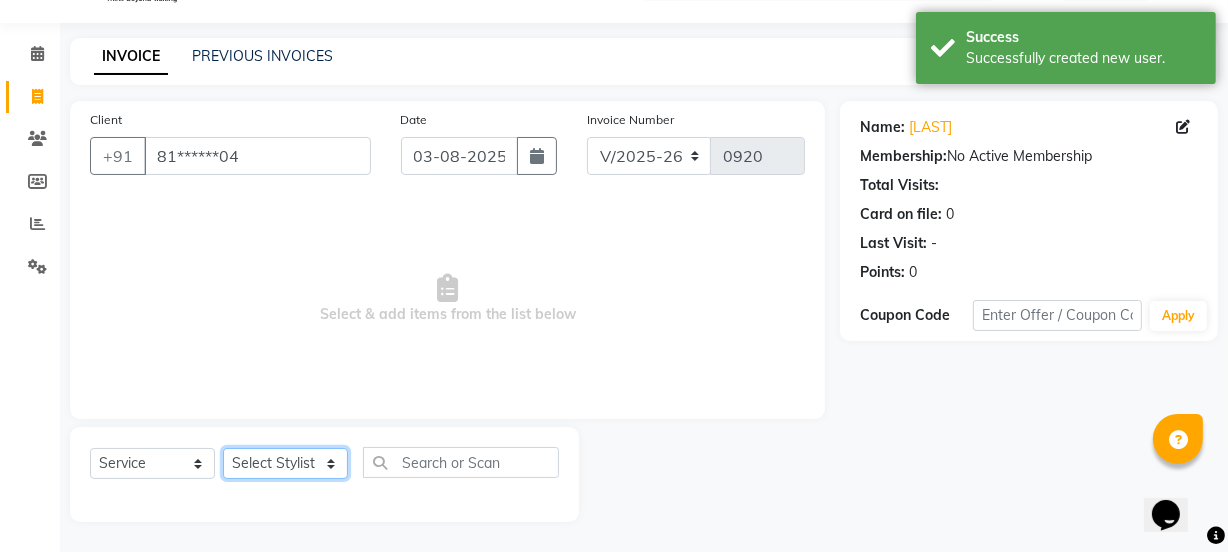 click on "Select Stylist IEEZY -Owner MS KOMAL  Ms Shraddha Rinku  Samiksha  Sr.Bu Rohini  Stylist Shree" 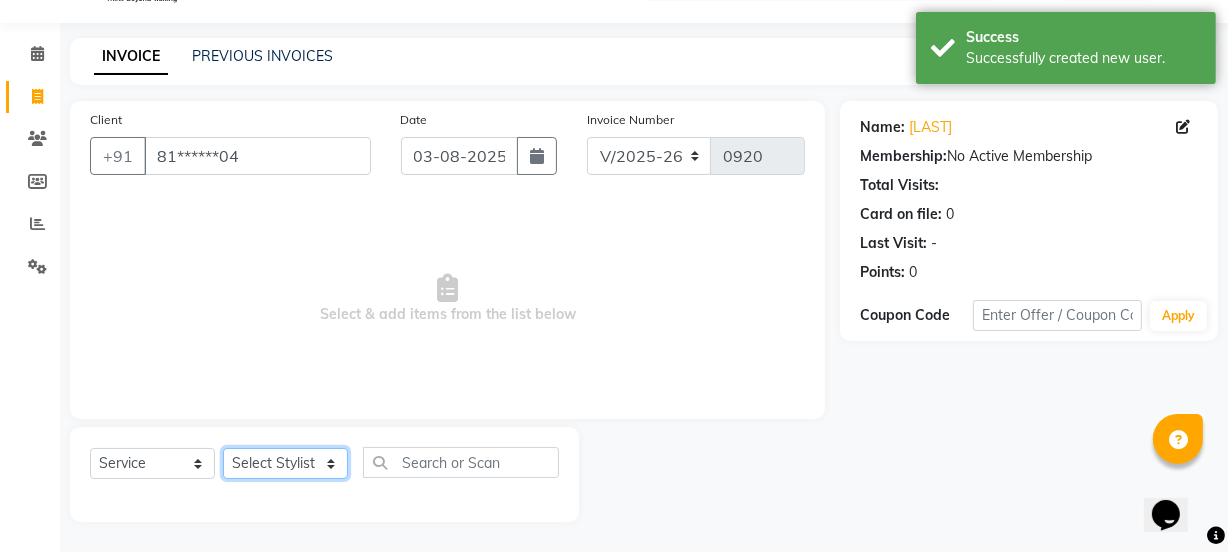 select on "52849" 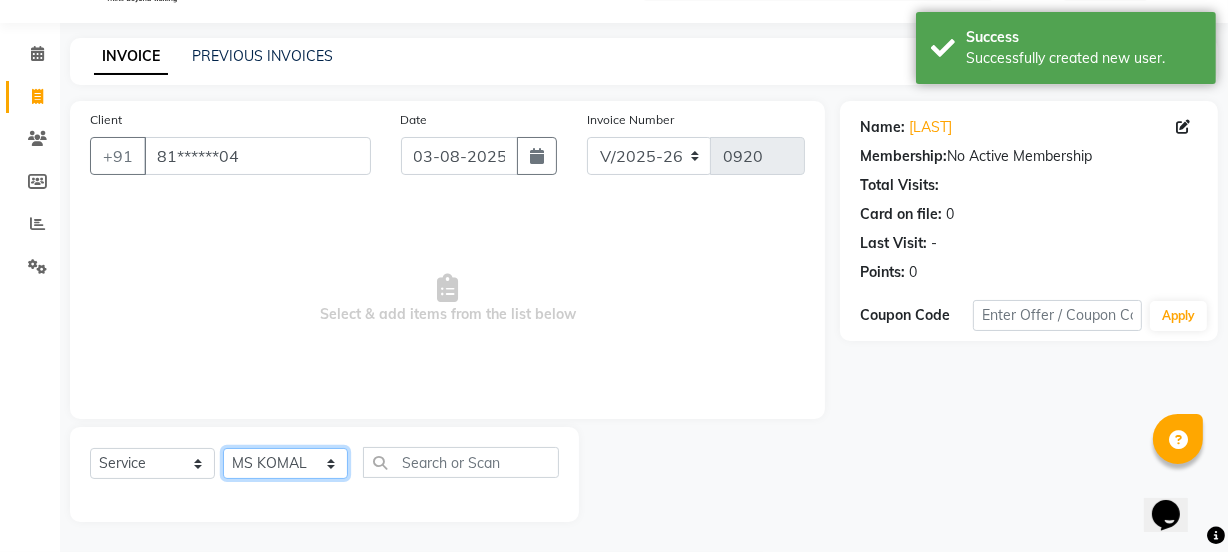 click on "Select Stylist IEEZY -Owner MS KOMAL  Ms Shraddha Rinku  Samiksha  Sr.Bu Rohini  Stylist Shree" 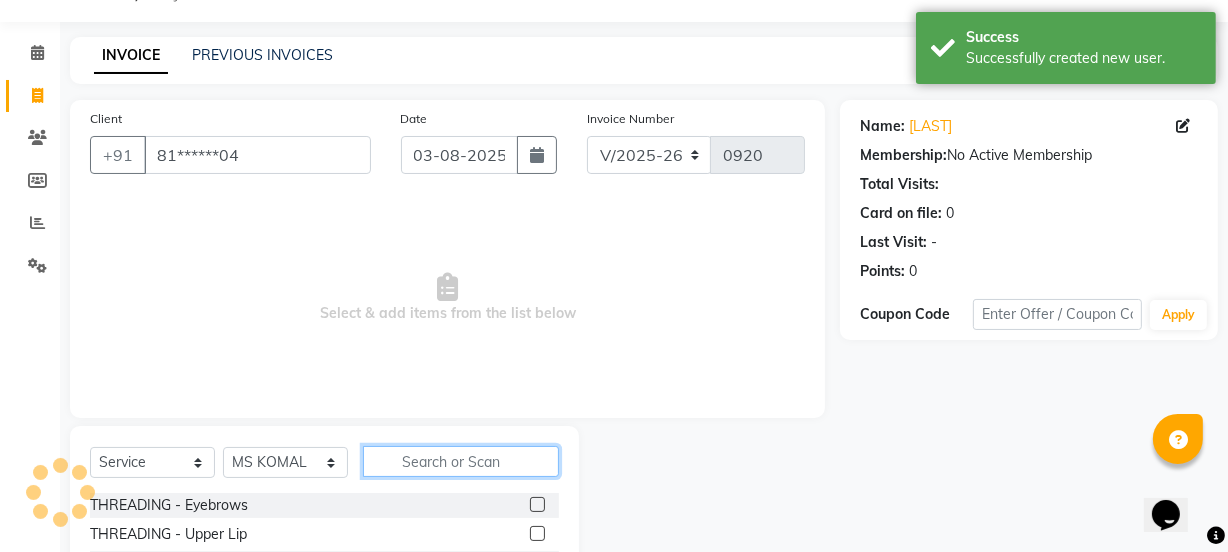 click 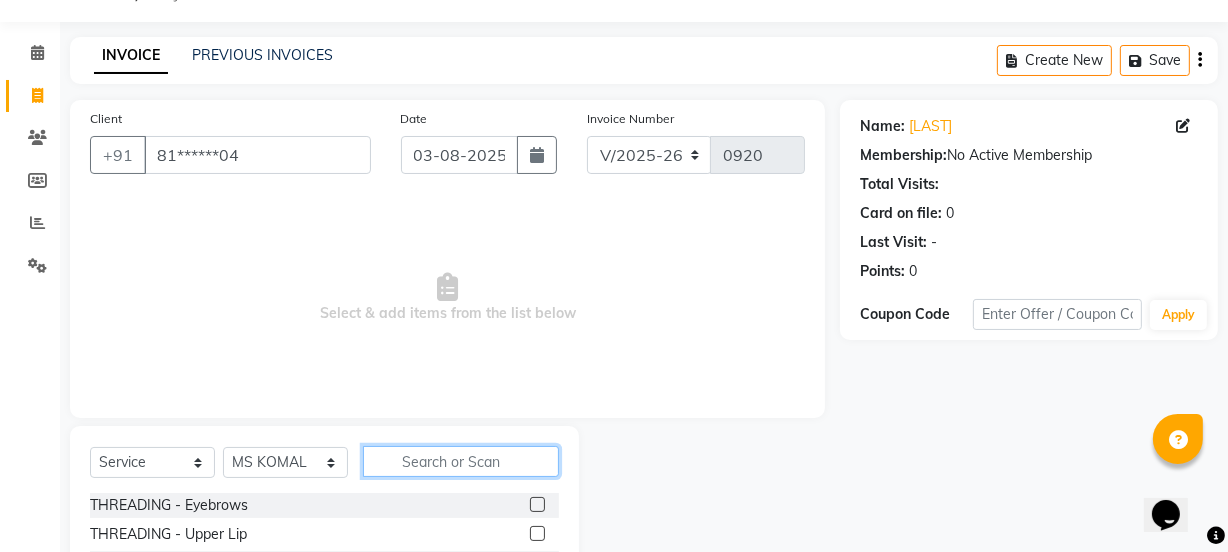 click 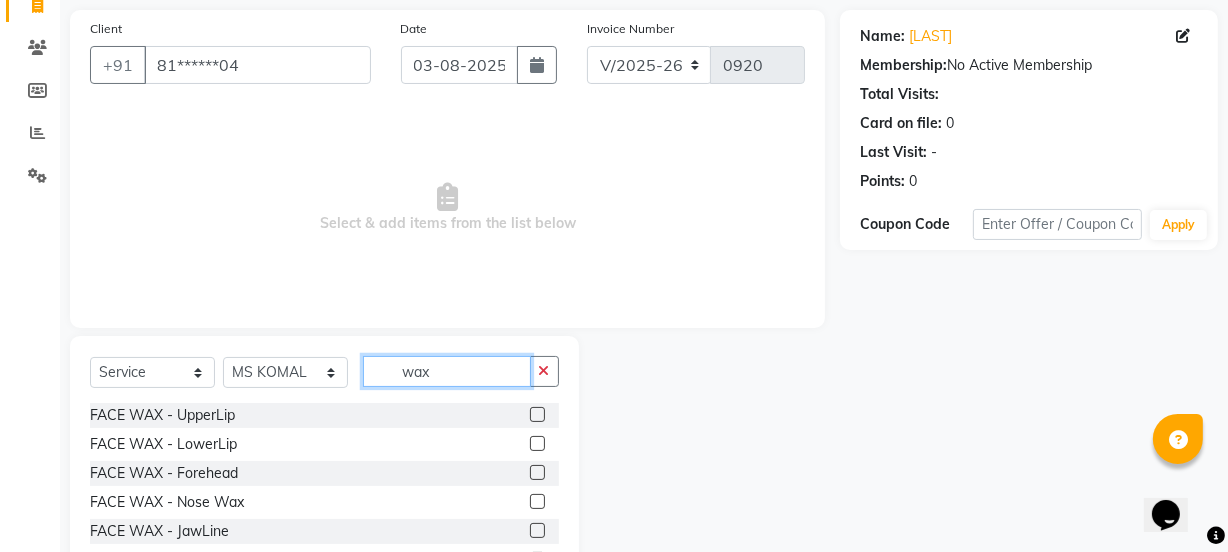 scroll, scrollTop: 250, scrollLeft: 0, axis: vertical 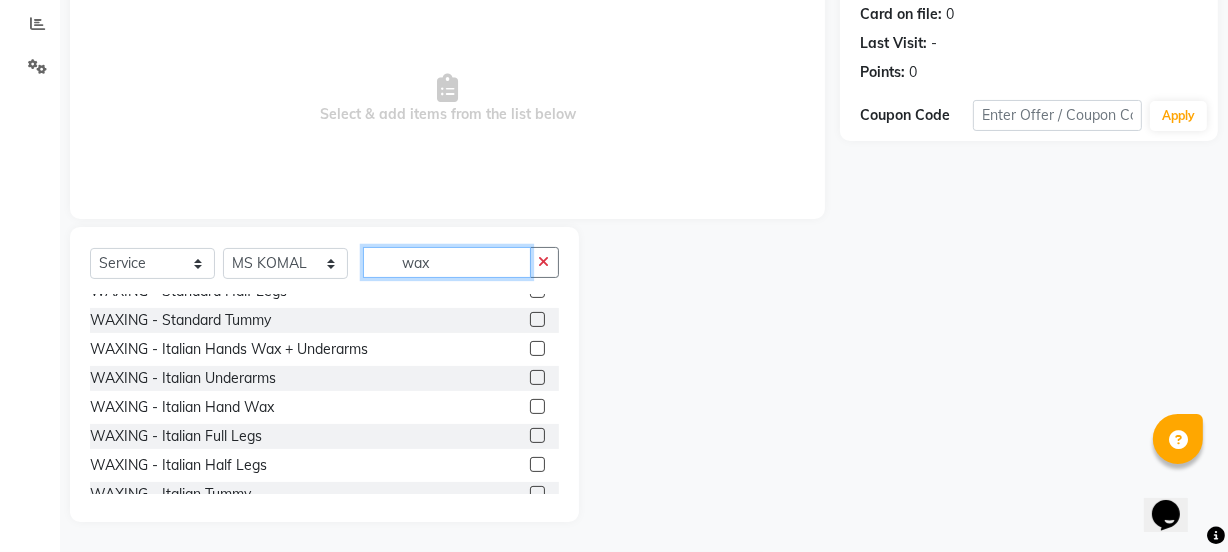 type on "wax" 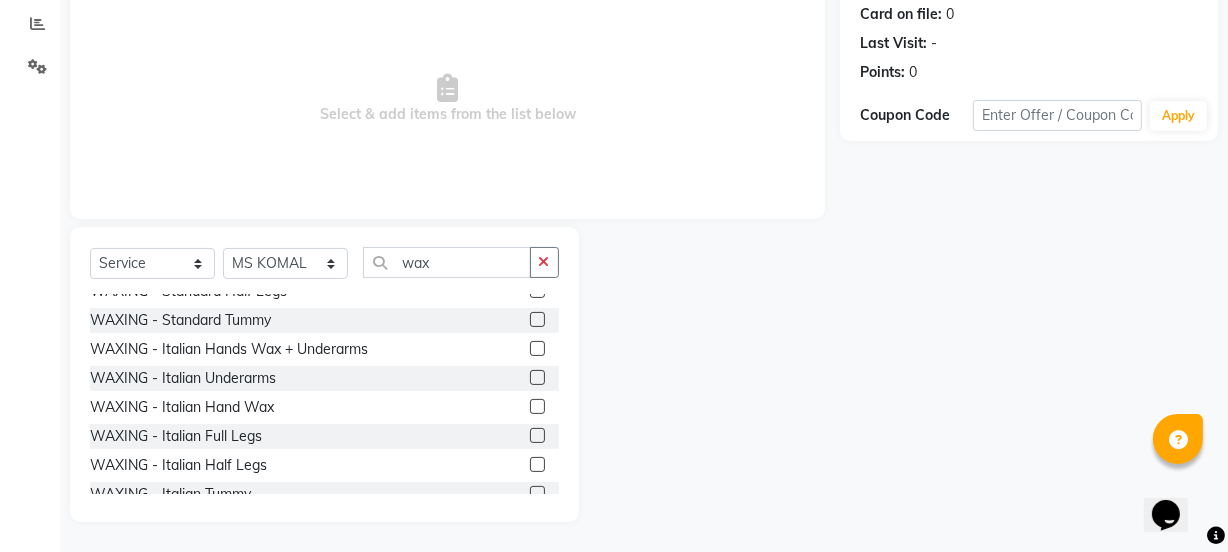 click 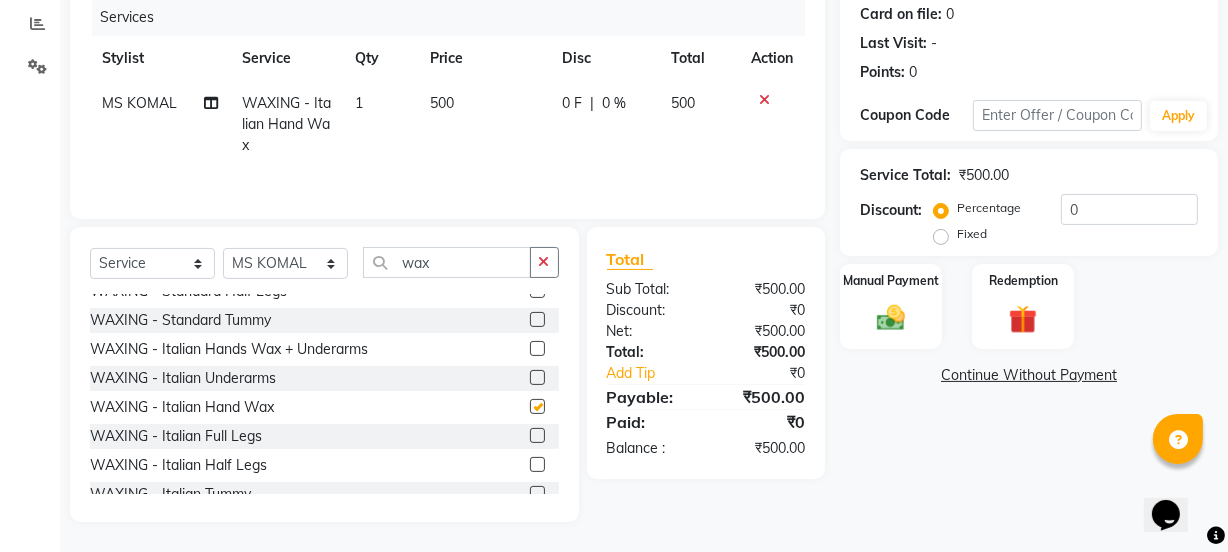 checkbox on "false" 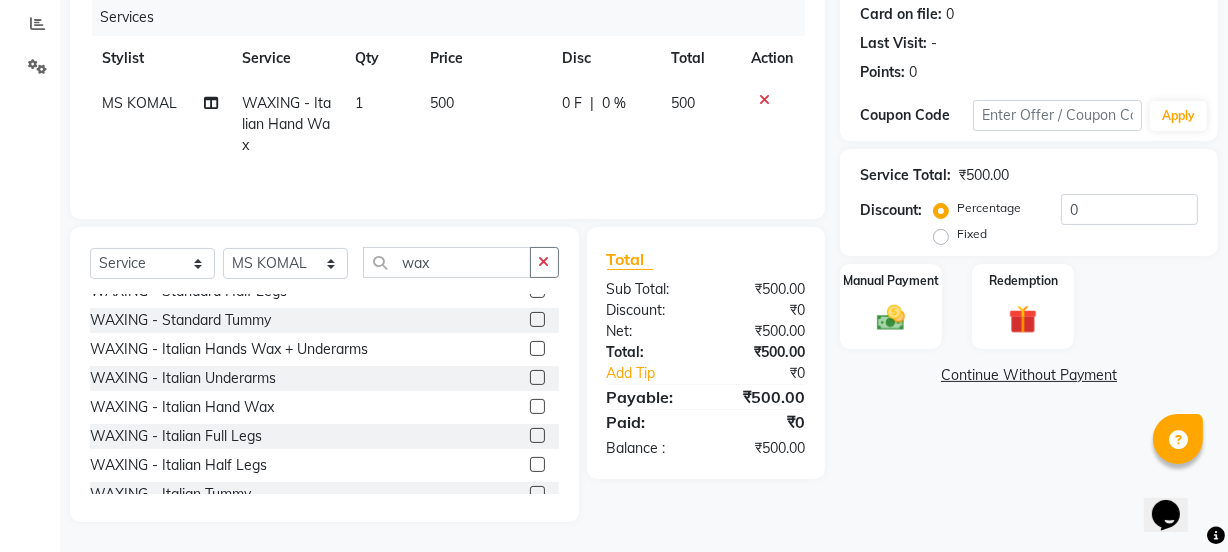click 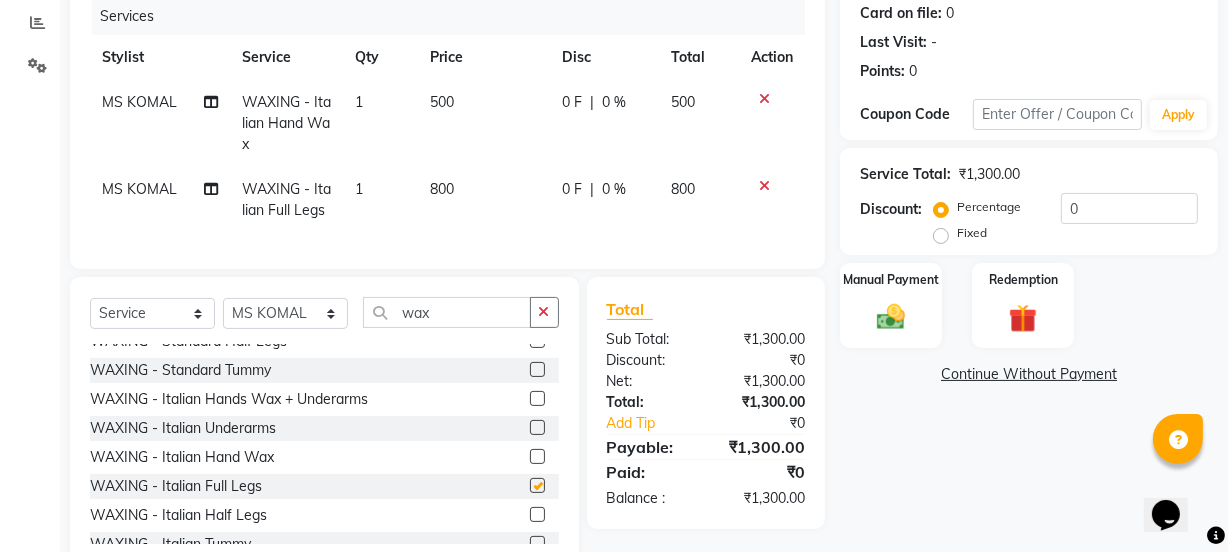 checkbox on "false" 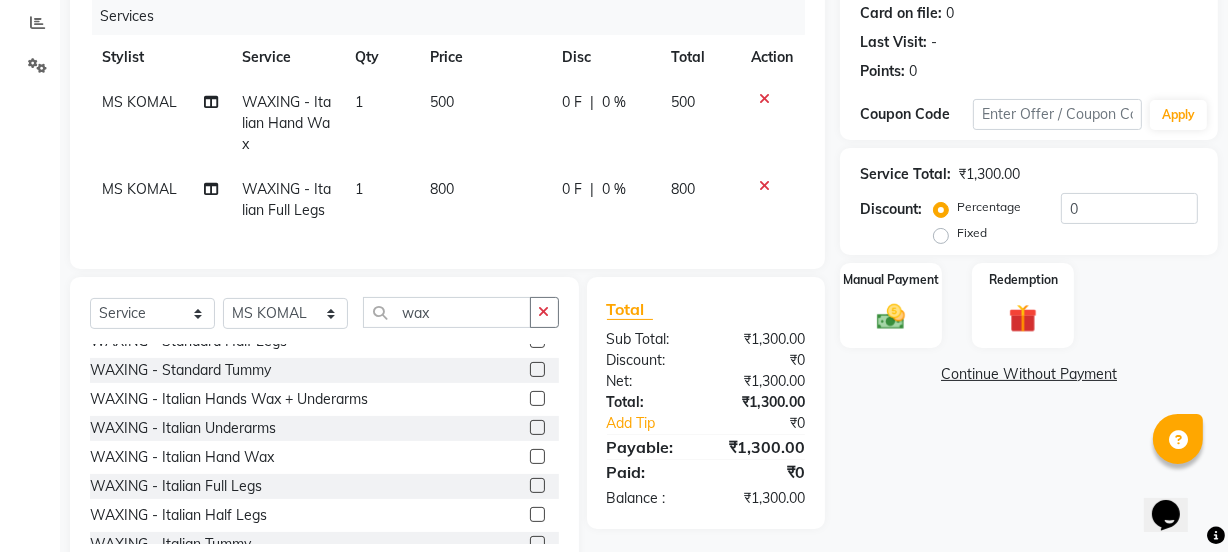 click on "800" 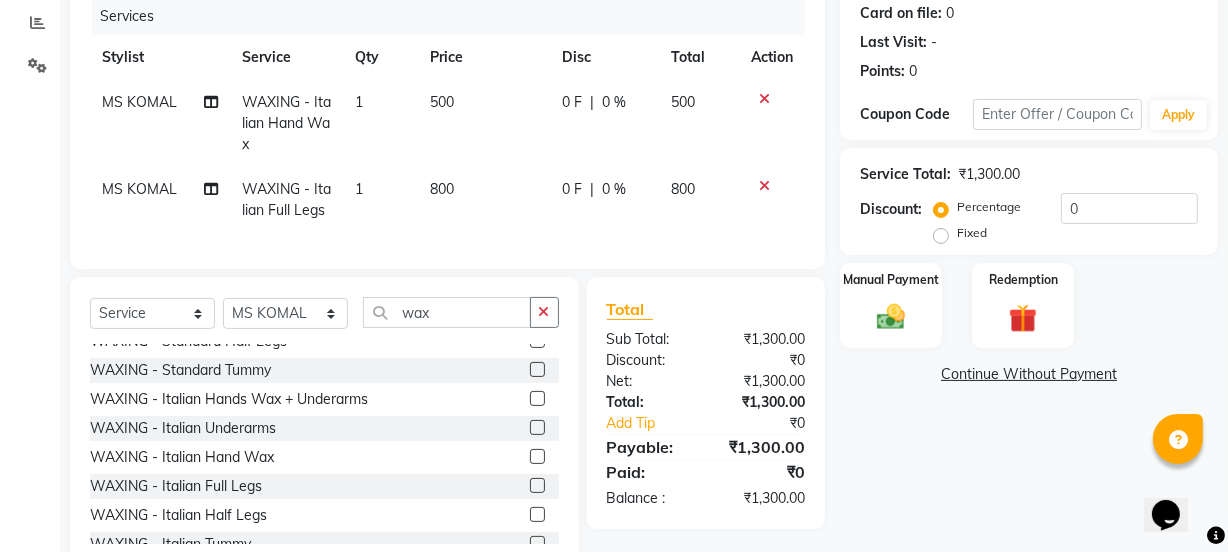 select on "52849" 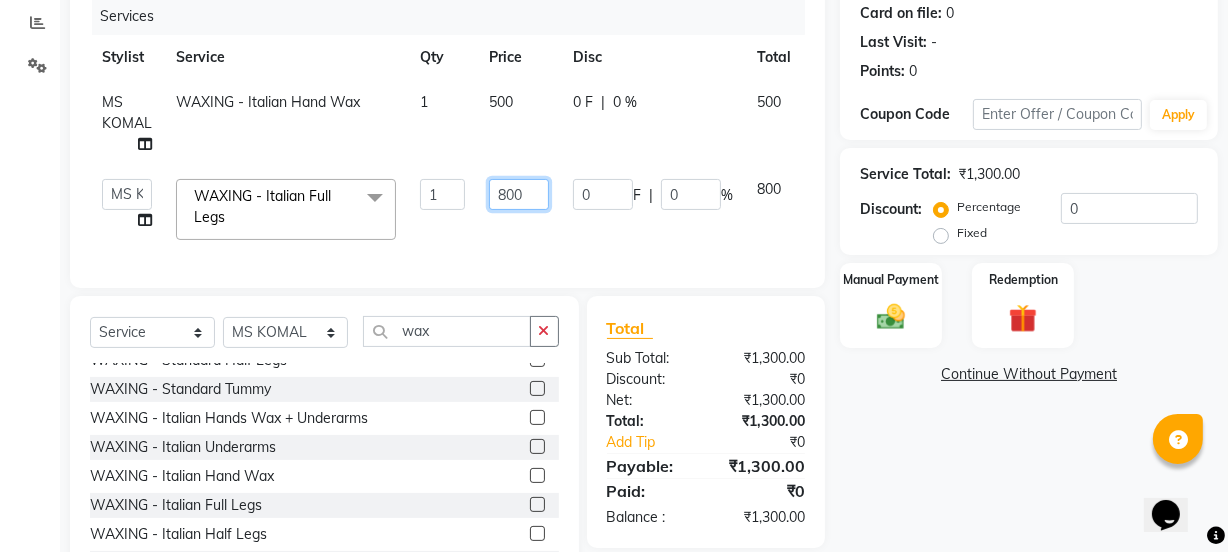 click on "800" 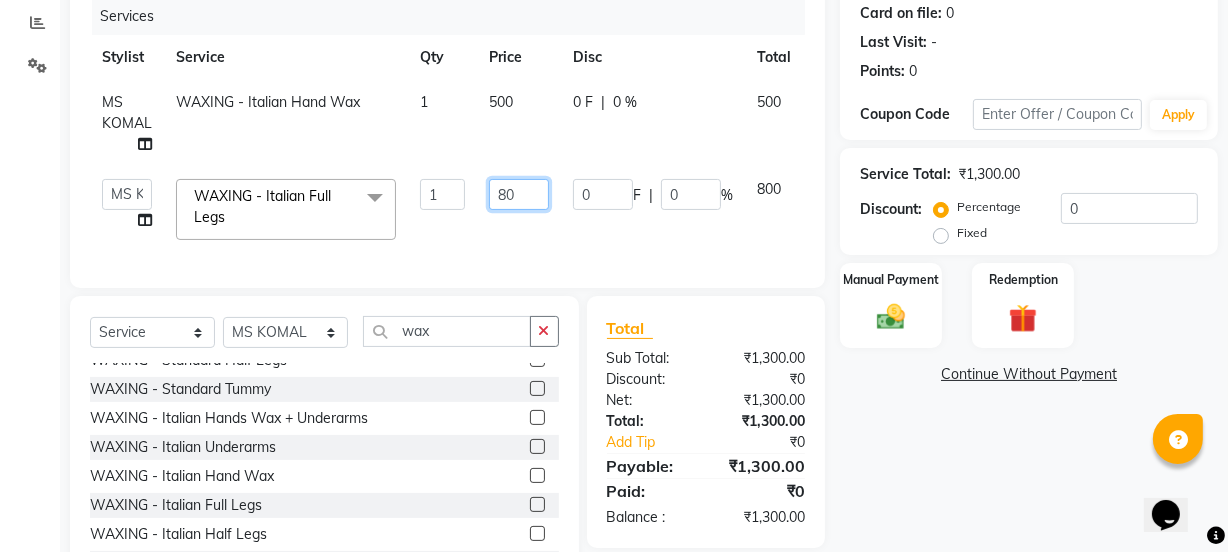 type on "8" 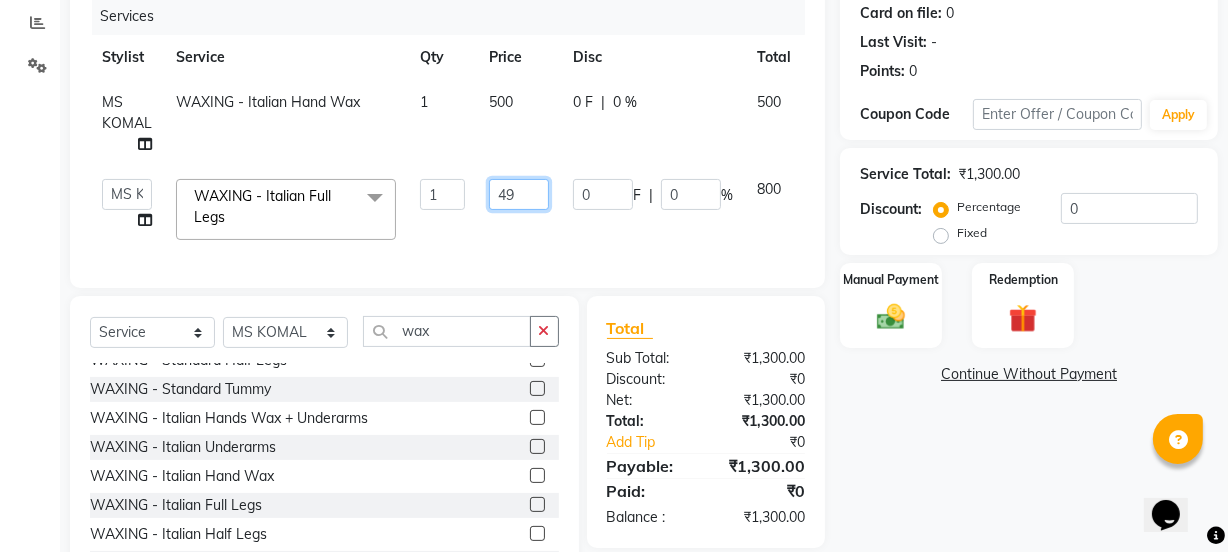type on "499" 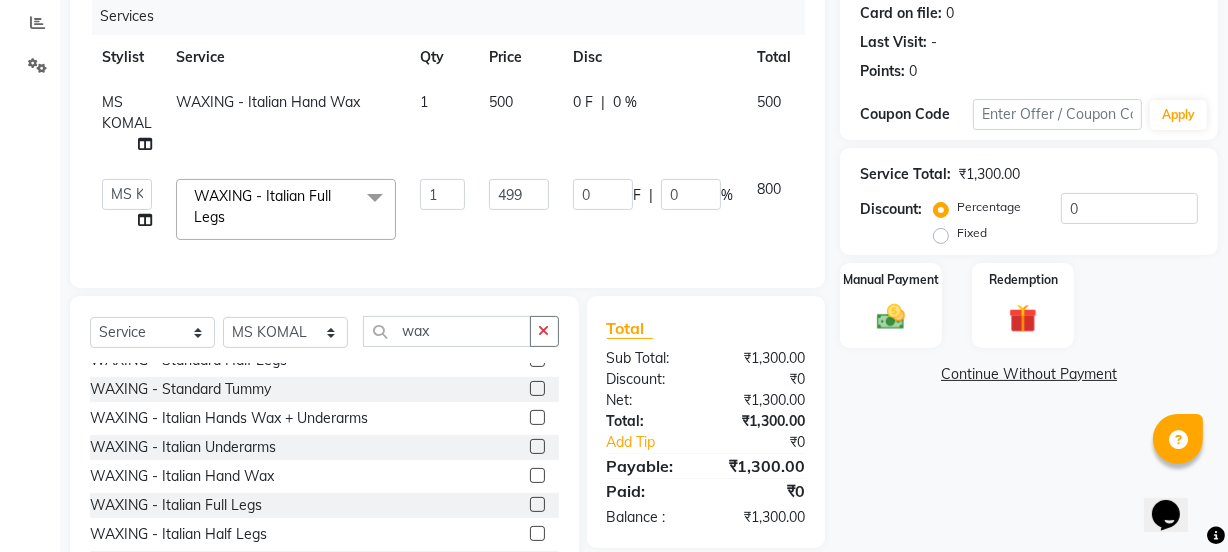 click on "Services Stylist Service Qty Price Disc Total Action MS KOMAL  WAXING - Italian Hand Wax 1 500 0 F | 0 % 500  IEEZY -Owner   MS KOMAL    Ms Shraddha   Rinku    Samiksha    Sr.Bu Rohini    Stylist Shree  WAXING - Italian Full Legs  x THREADING - Eyebrows THREADING - Upper Lip THREADING - Lower Lip THREADING - Forehead THREADING - Chin THREADING - JawLine THREADING - Full Face THREADING - Eye+Upp+For advance peyment  FACE WAX - UpperLip FACE WAX - LowerLip FACE WAX - Forehead FACE WAX - Nose Wax FACE WAX - JawLine FACE WAX - Chin & Neck FACE WAX - Full Face WAXING - Standard Hands Wax + Underarms WAXING - Standard Underarms WAXING - Standard Hand Wax WAXING - Standard Full Legs WAXING - Standard Half Legs WAXING - Standard Tummy WAXING - Italian Hands Wax + Underarms WAXING - Italian Underarms WAXING - Italian Hand Wax WAXING - Italian Full Legs WAXING - Italian Half Legs WAXING - Italian Tummy WAXING - Standard Full Front WAXING - Standard Full Back WAXING - Standard Bikini Line WAXING - Standard Bult 1 499 0" 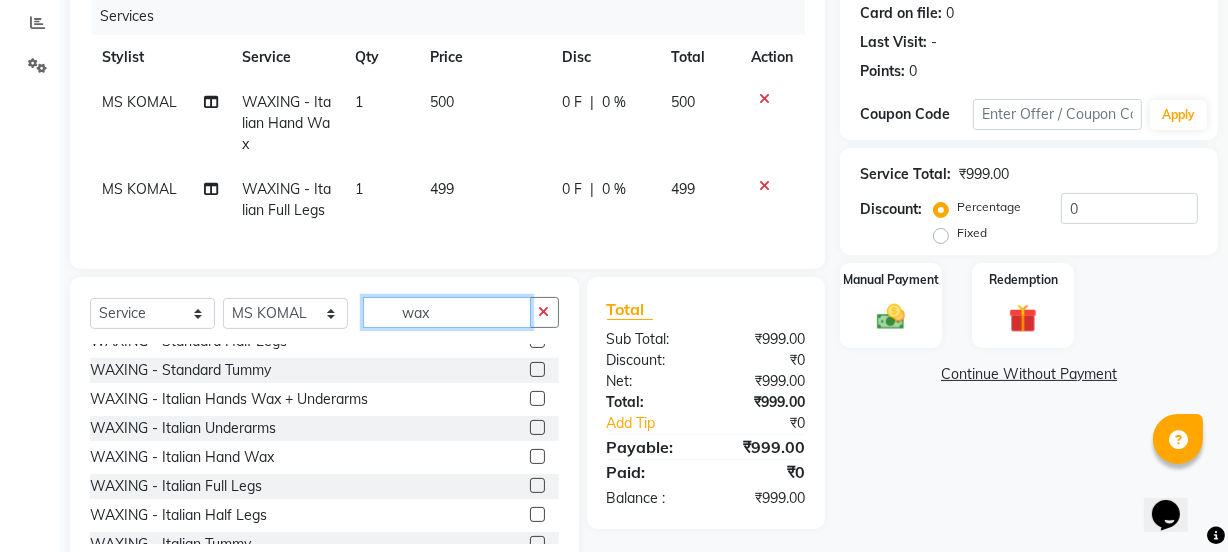 click on "wax" 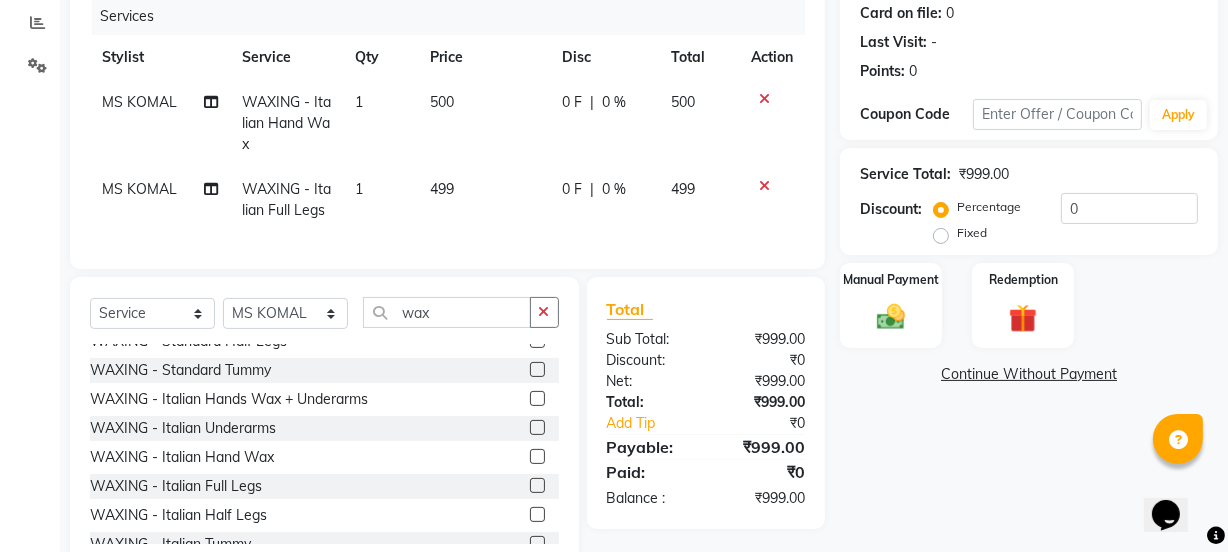 click 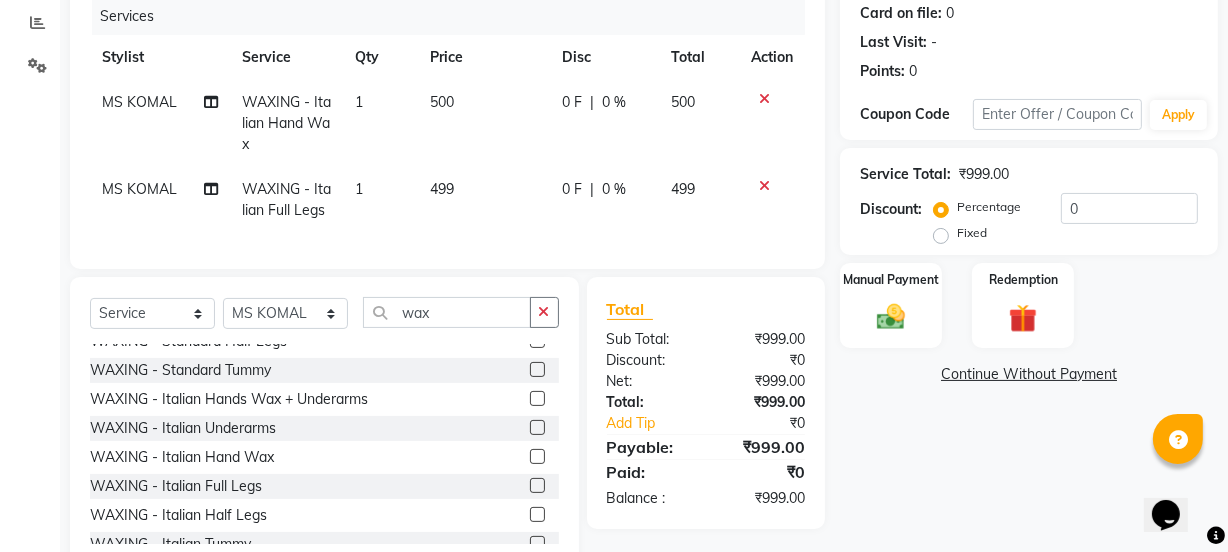 click at bounding box center (536, 428) 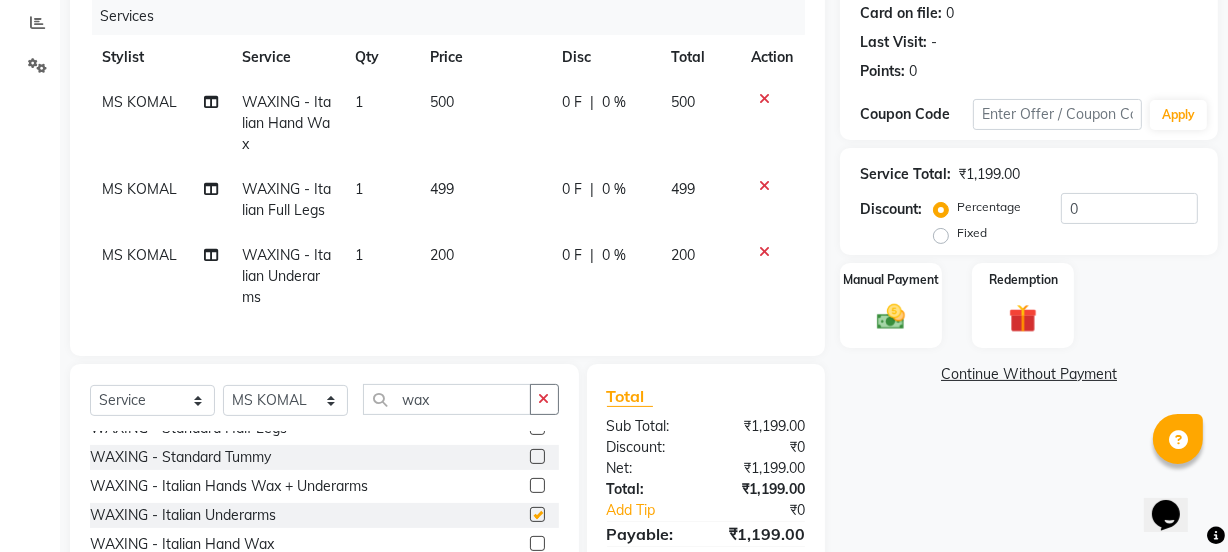 checkbox on "false" 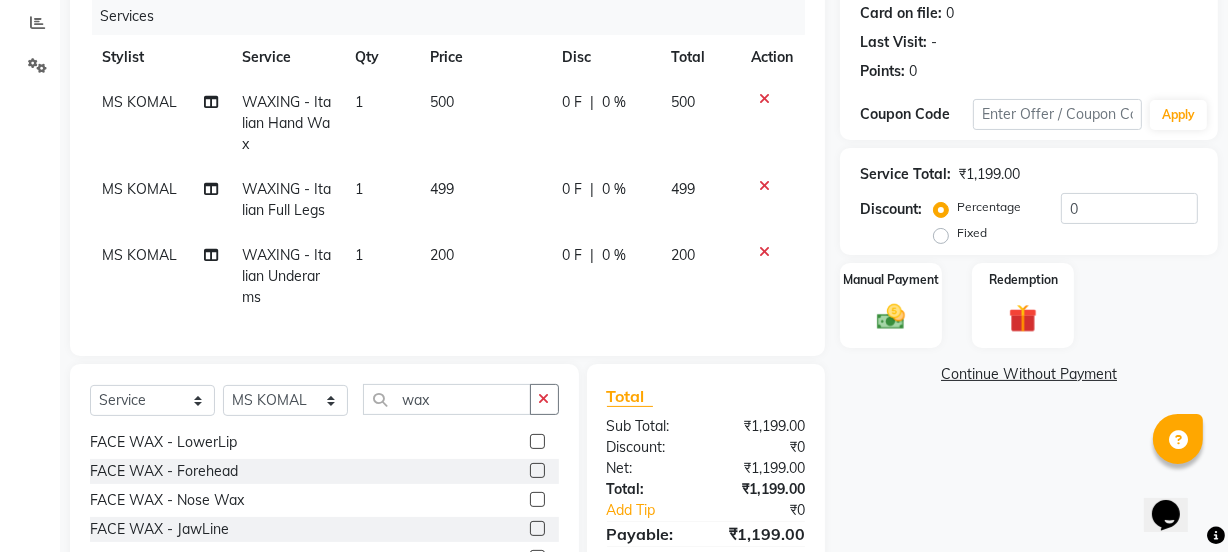 scroll, scrollTop: 0, scrollLeft: 0, axis: both 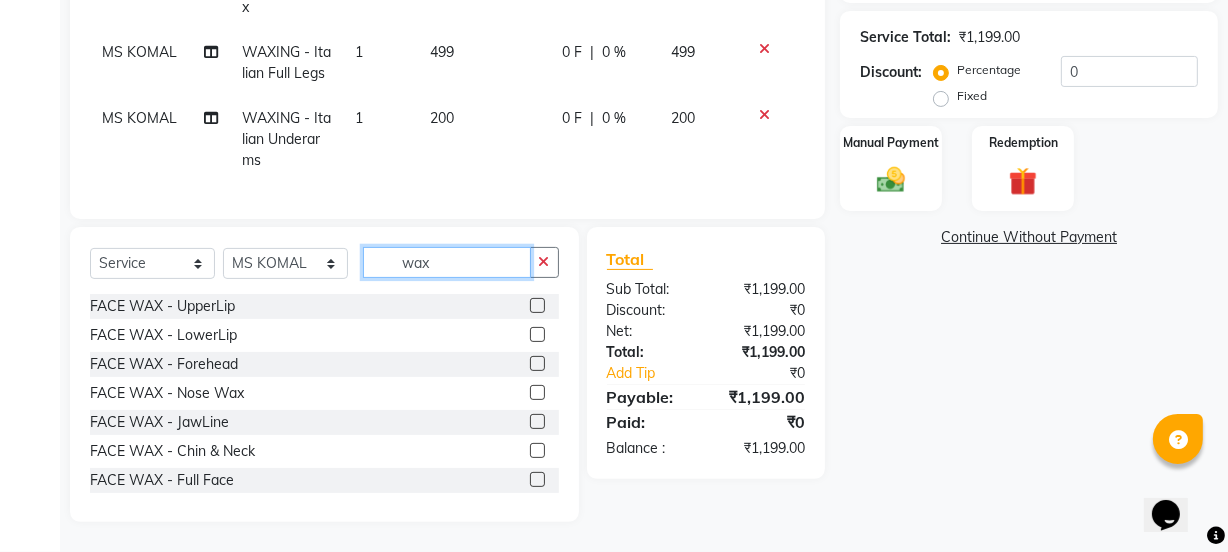 click on "wax" 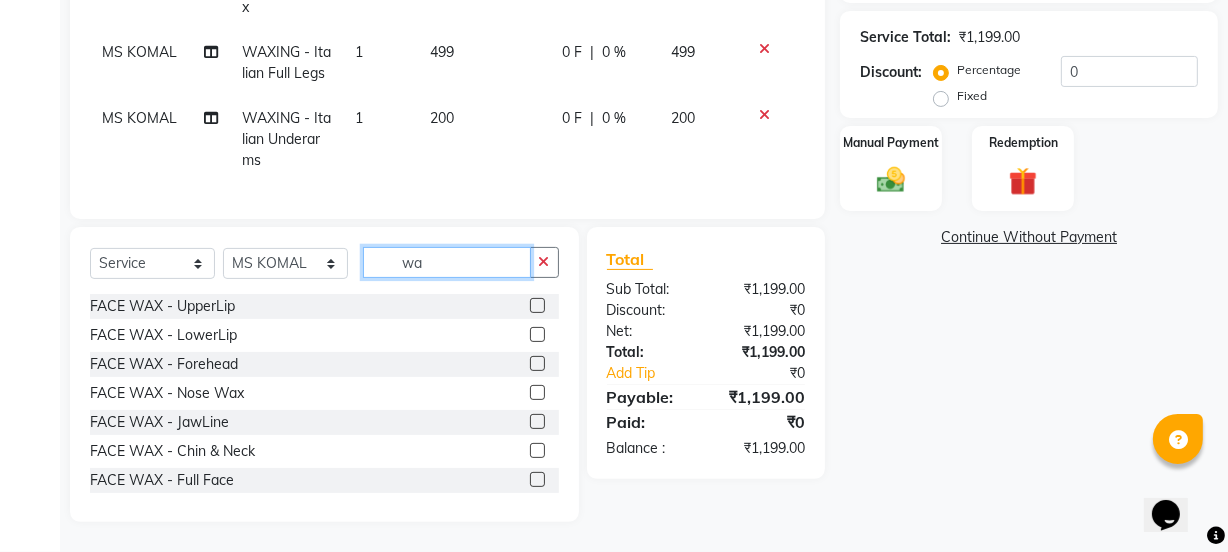 type on "w" 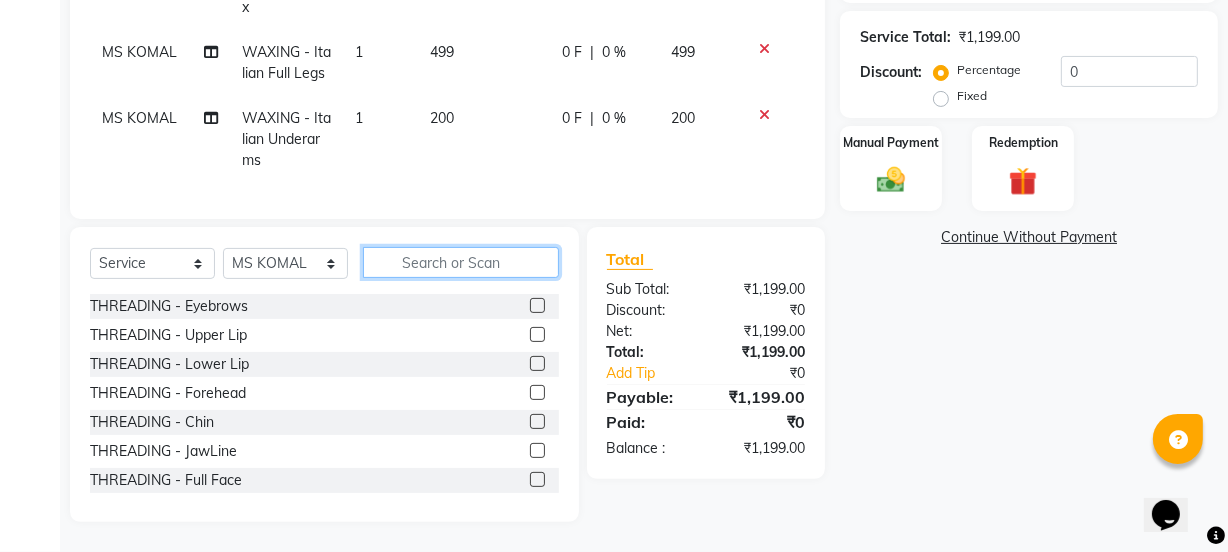 type 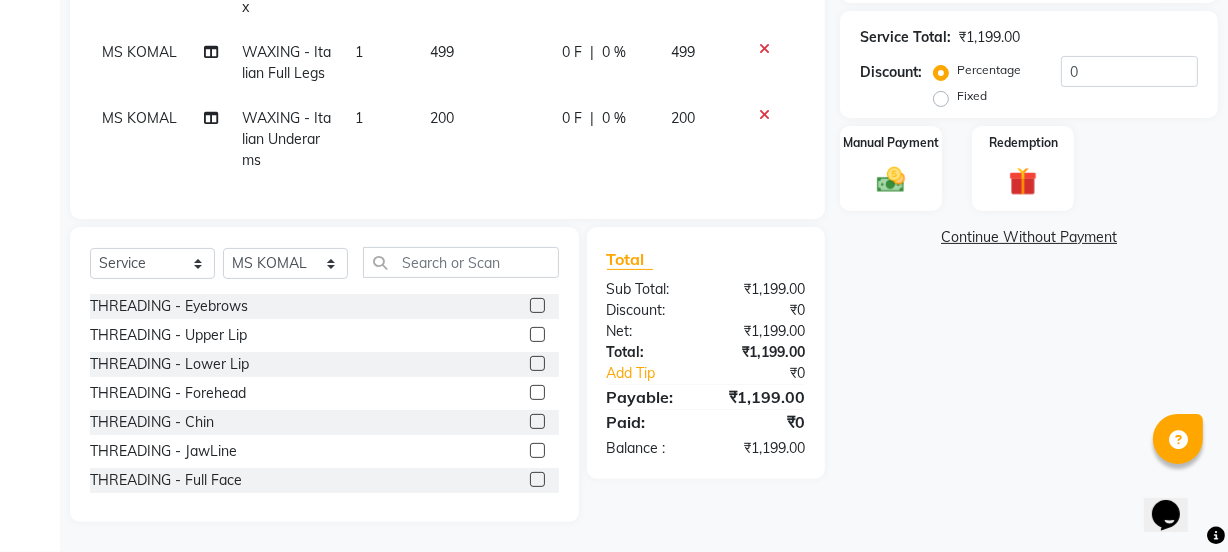 click 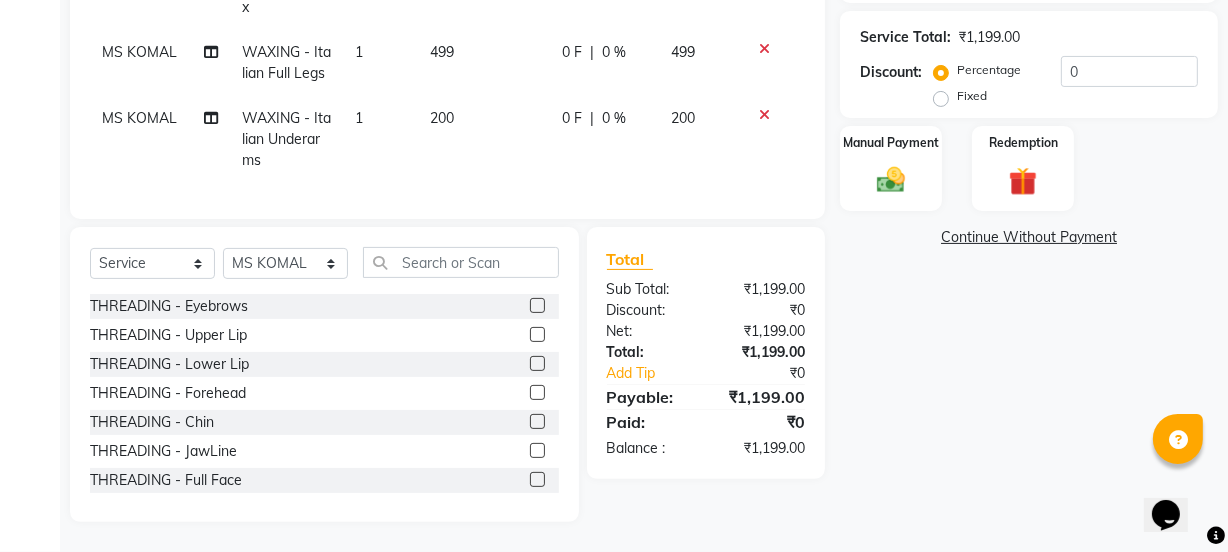 click at bounding box center [536, 306] 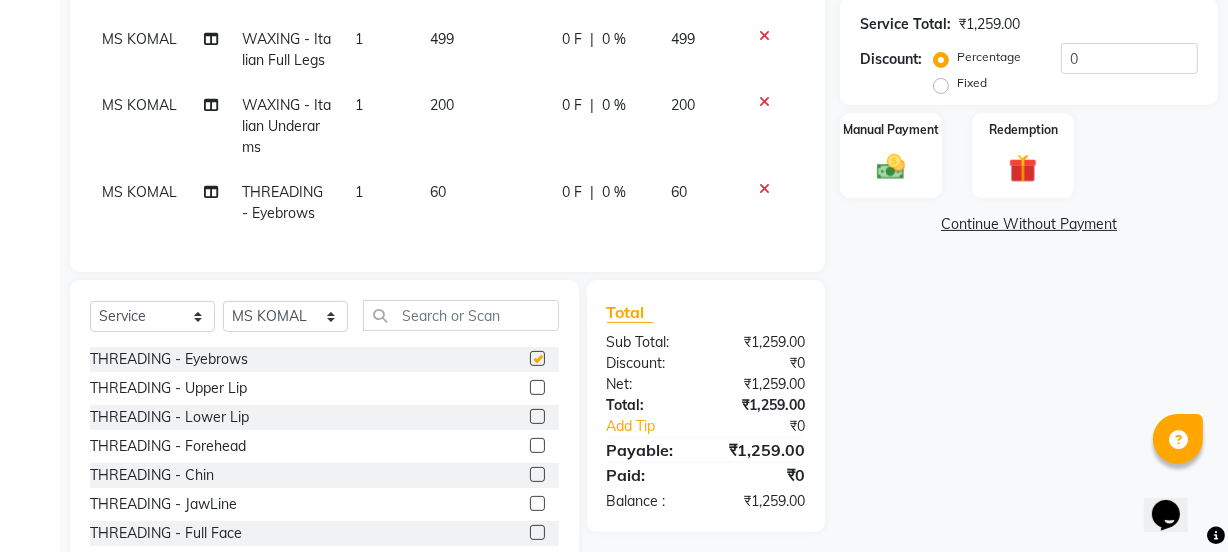 checkbox on "false" 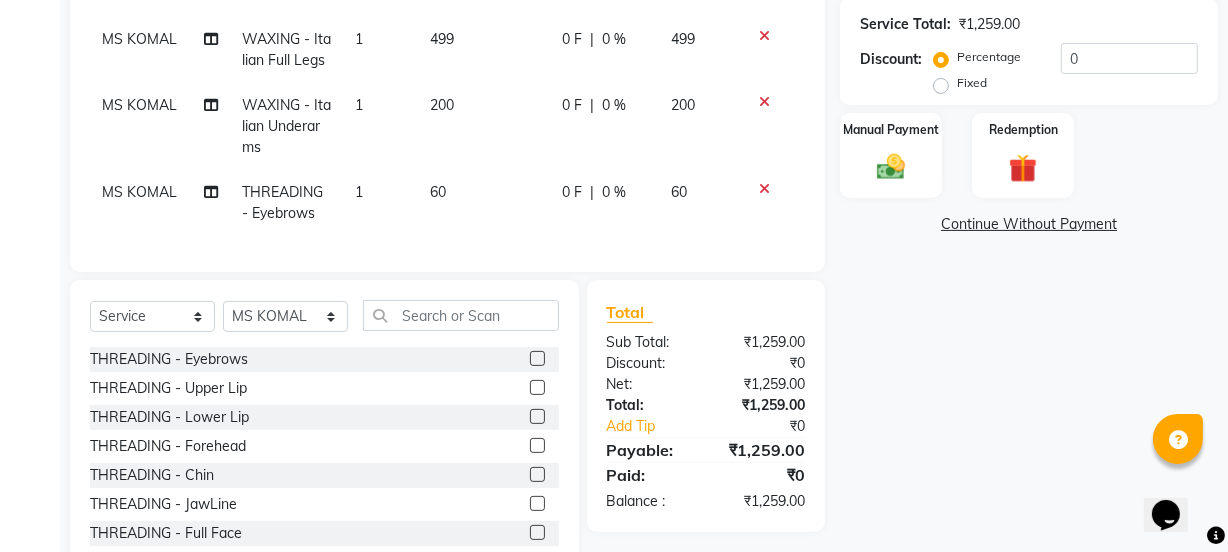 click 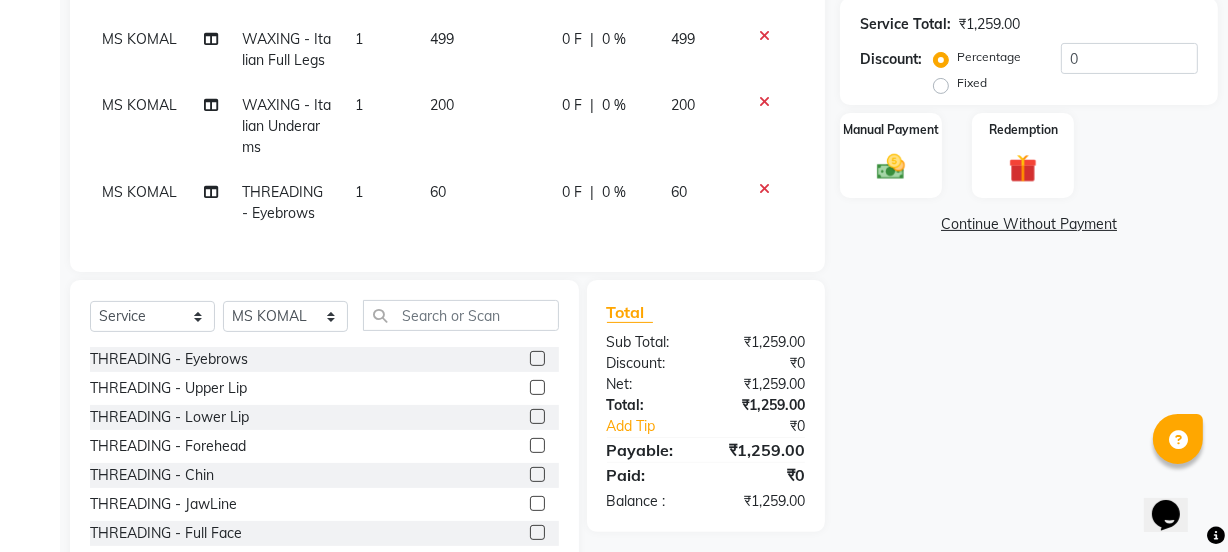 click at bounding box center [536, 446] 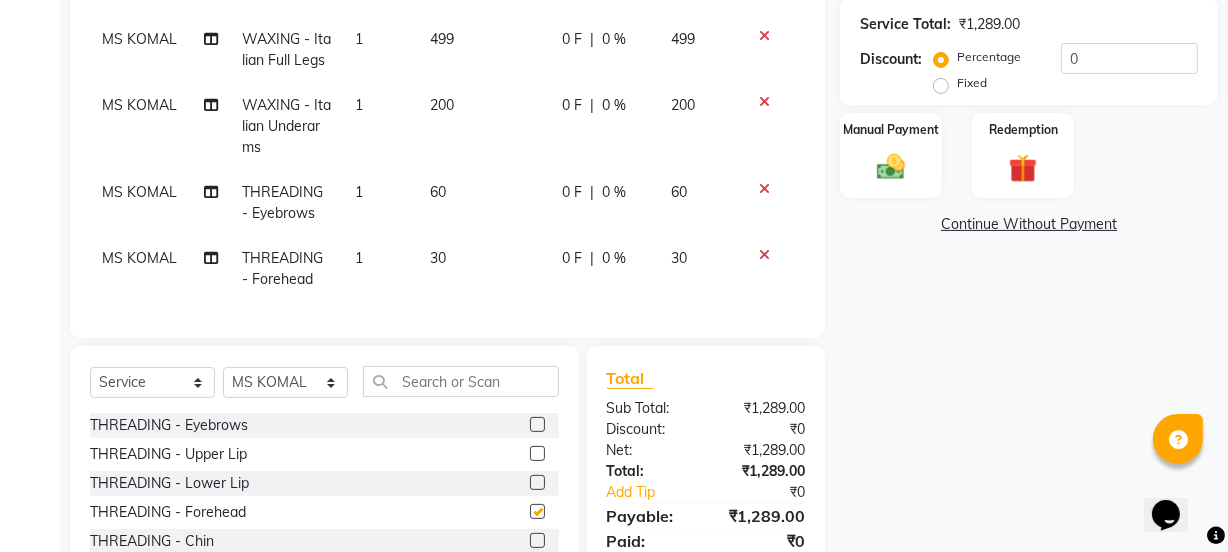 checkbox on "false" 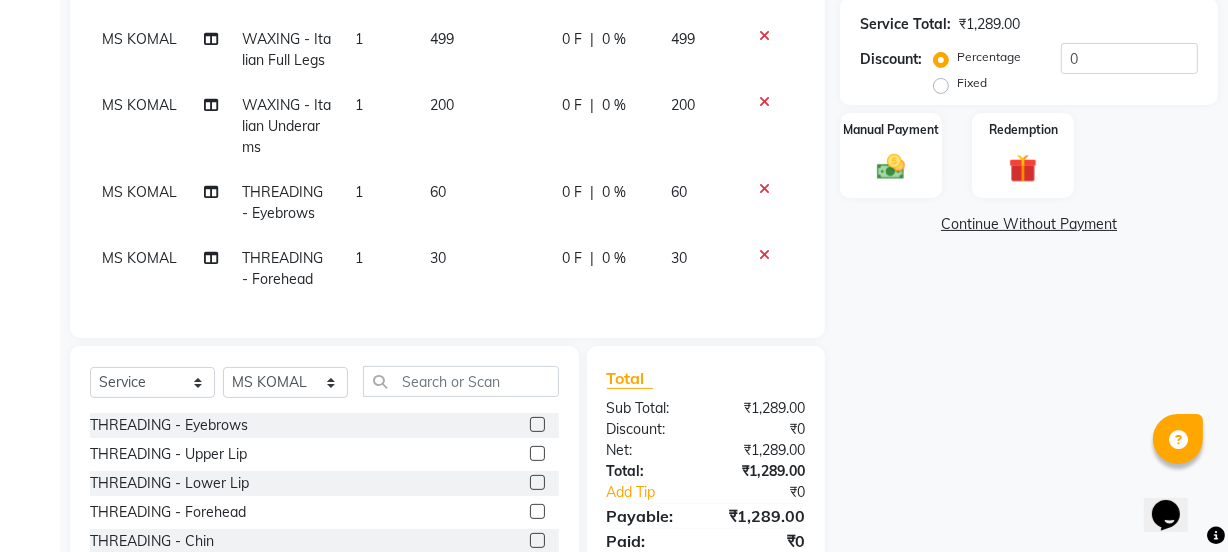 click on "499" 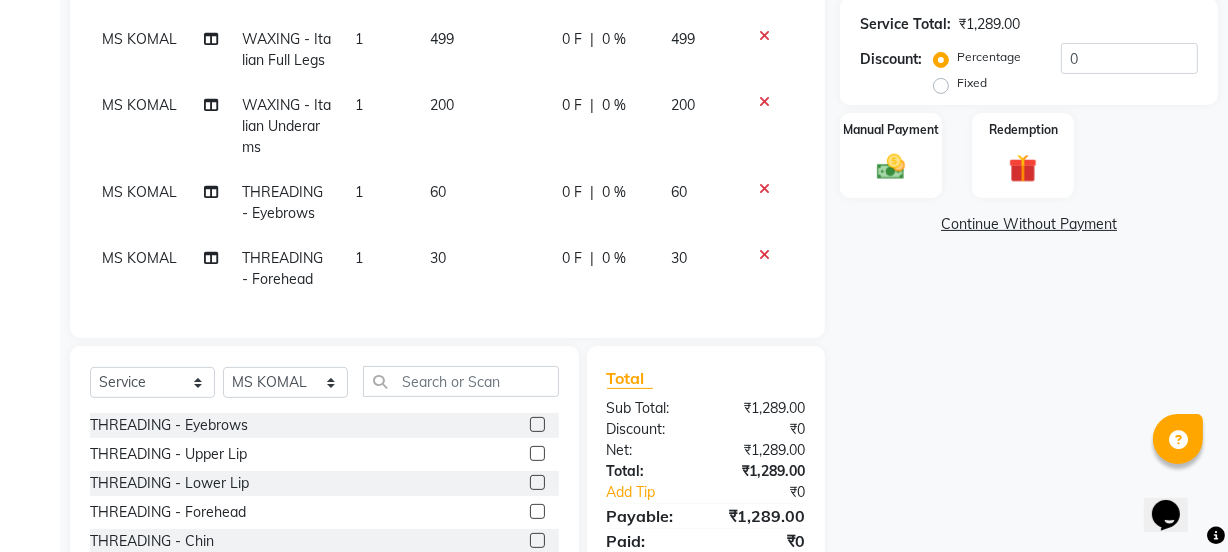 select on "52849" 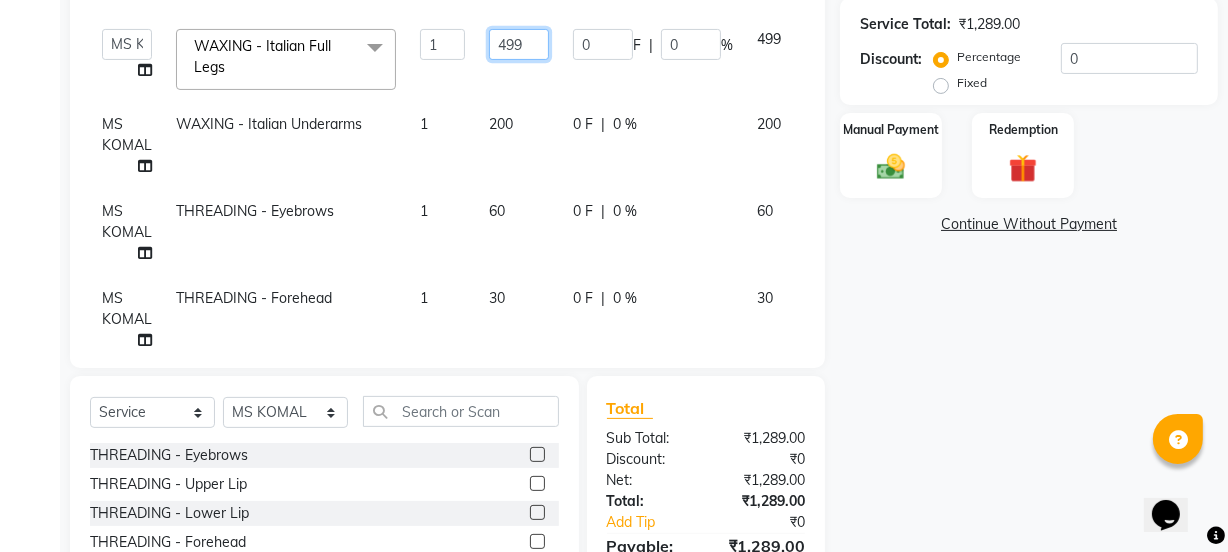 click on "499" 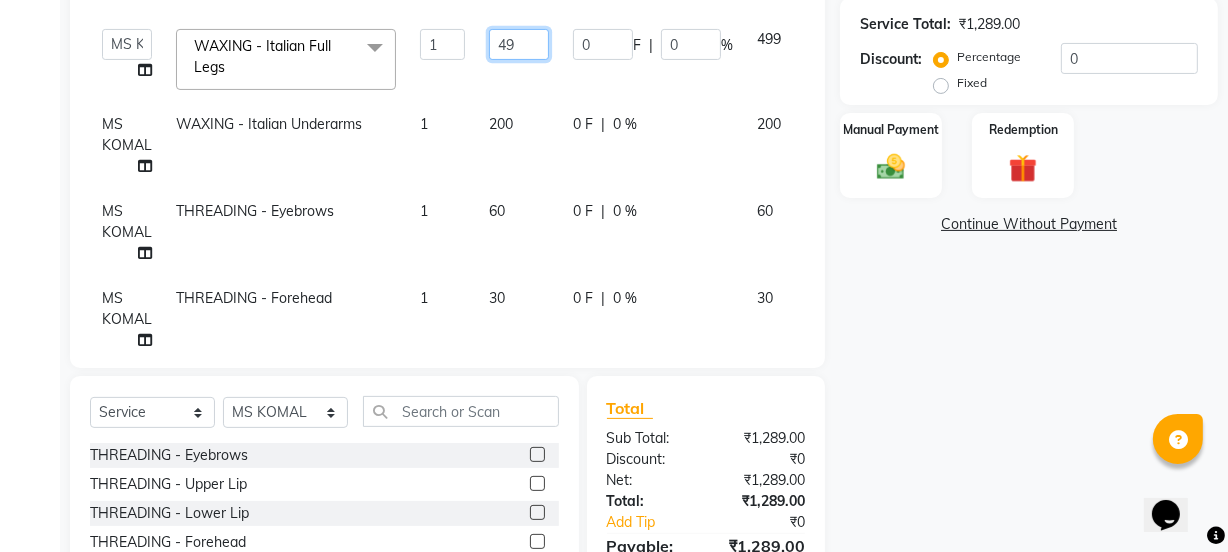 type on "4" 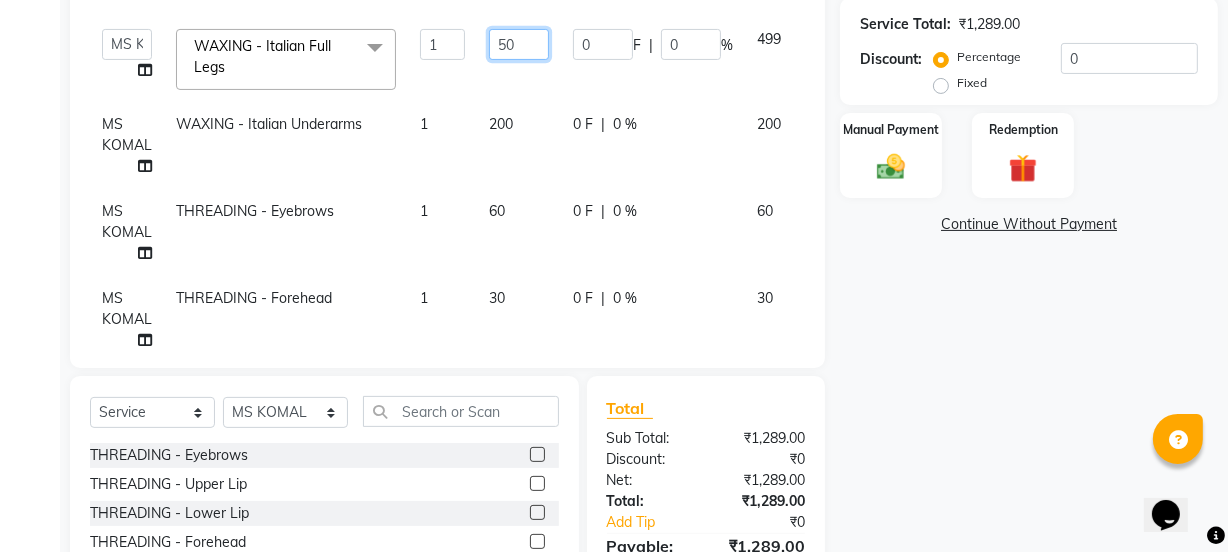 type on "500" 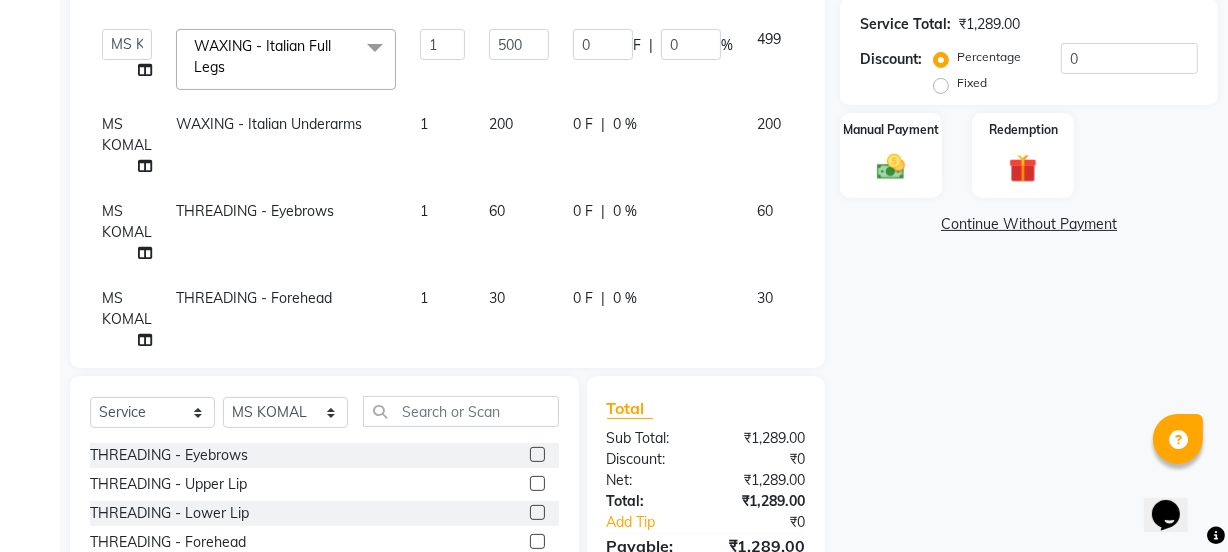 click on "0 F | 0 %" 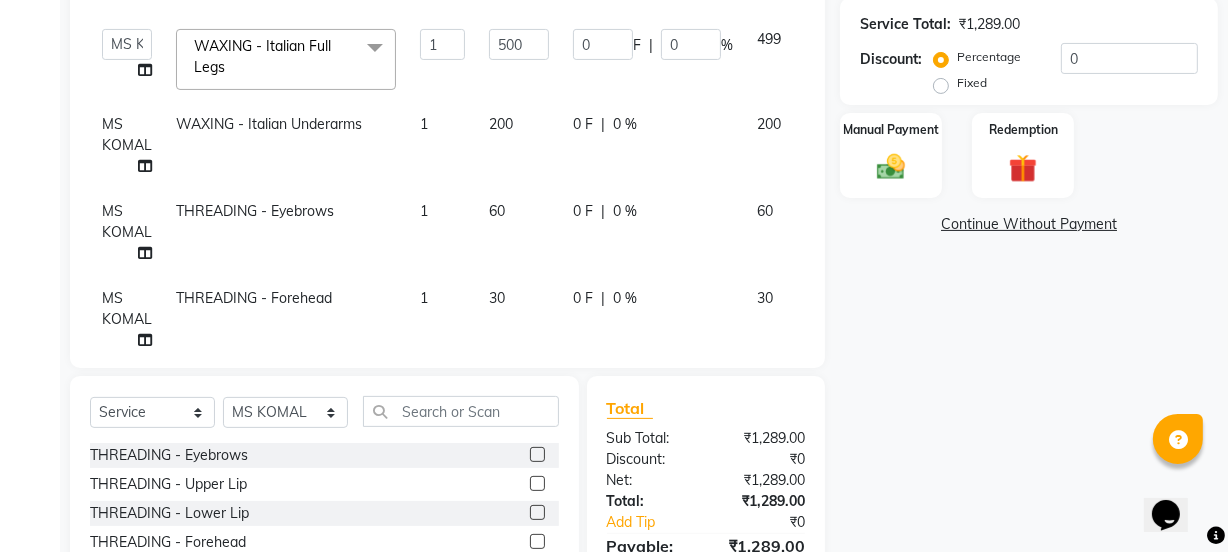 select on "52849" 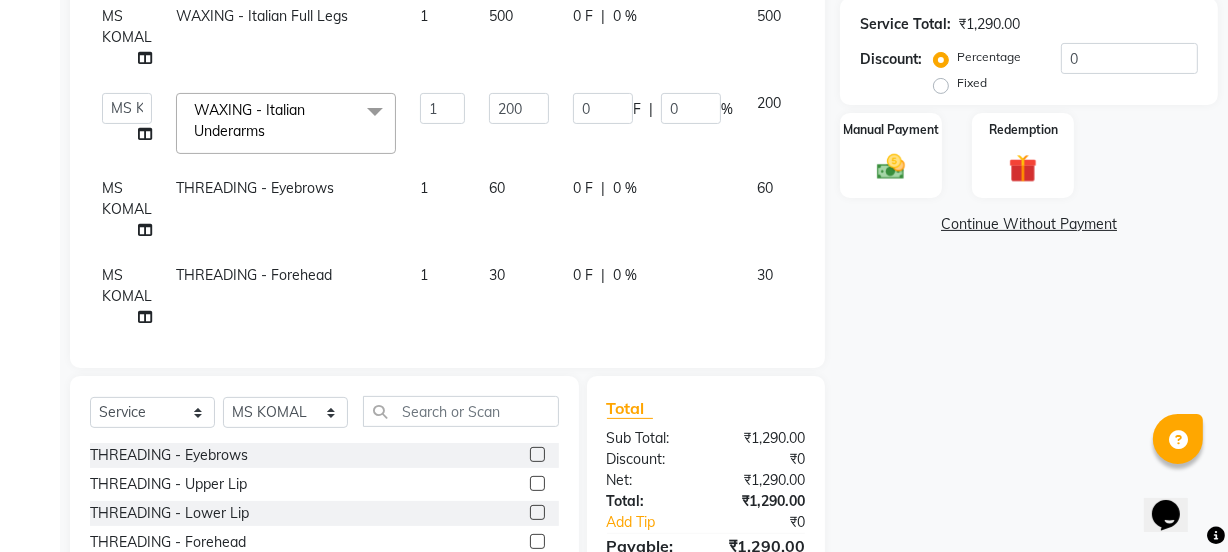 scroll, scrollTop: 44, scrollLeft: 0, axis: vertical 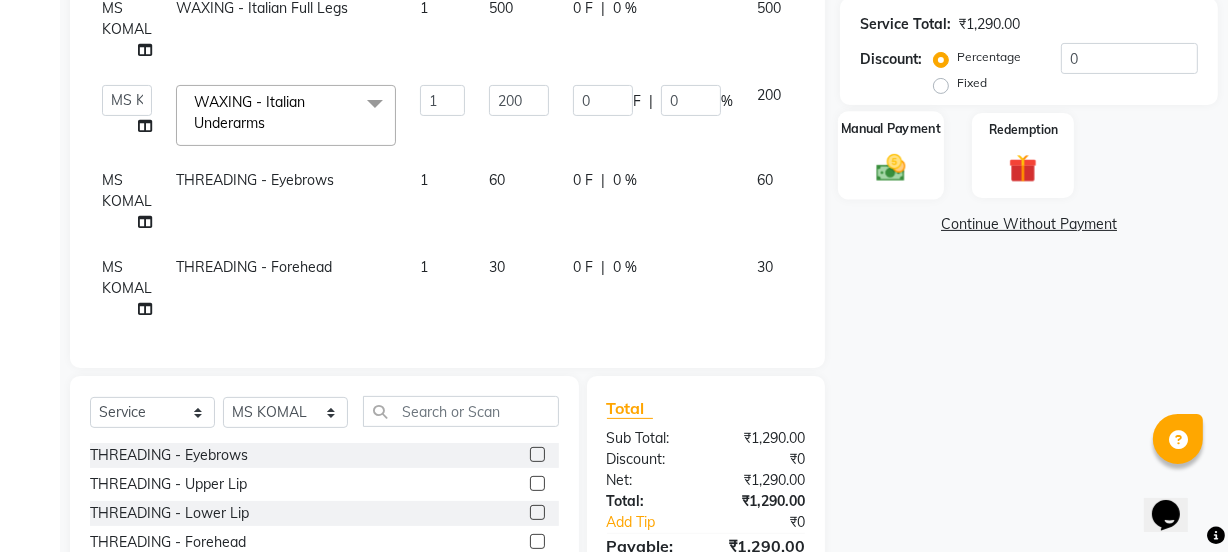 click 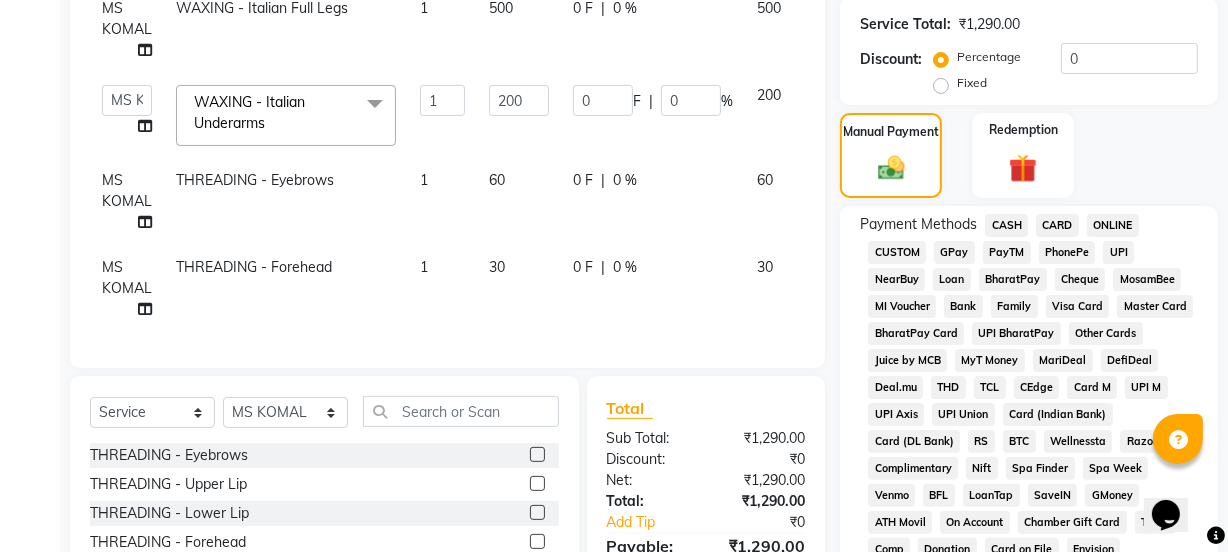 click on "GPay" 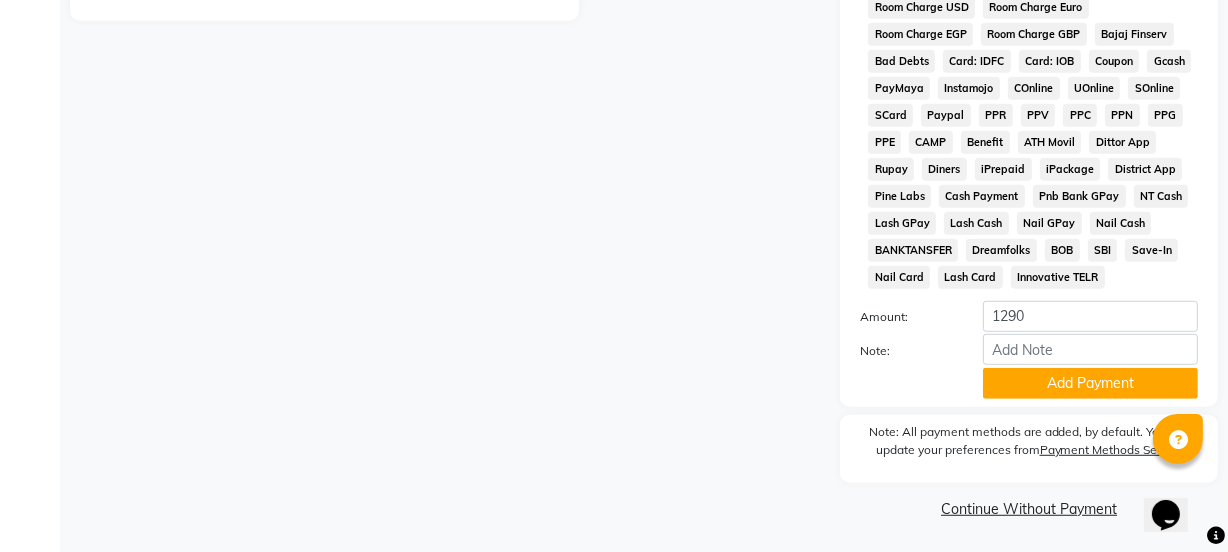 scroll, scrollTop: 1051, scrollLeft: 0, axis: vertical 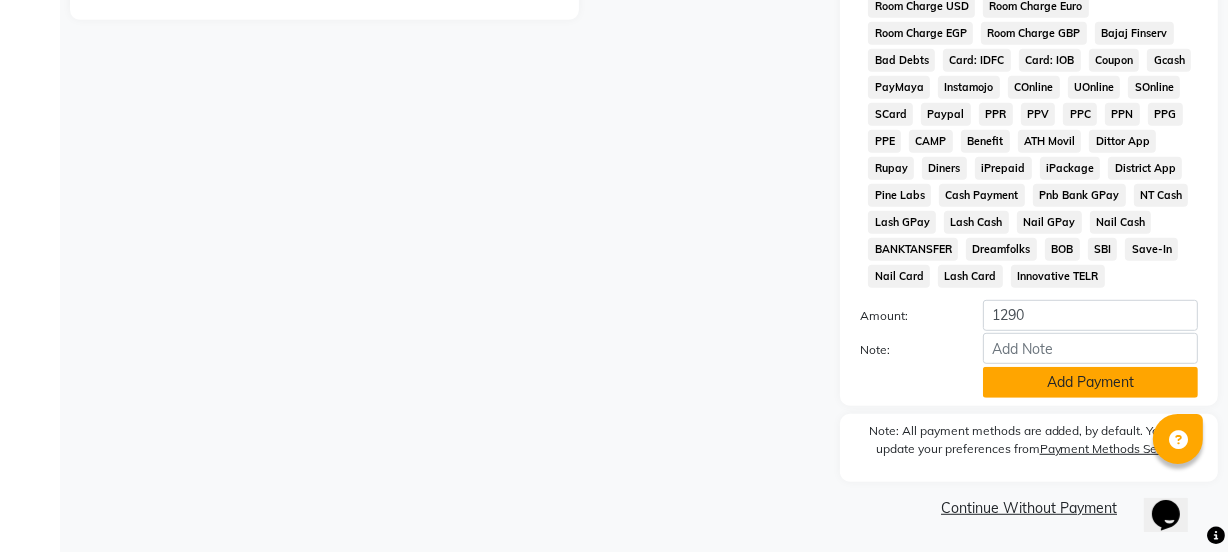 click on "Add Payment" 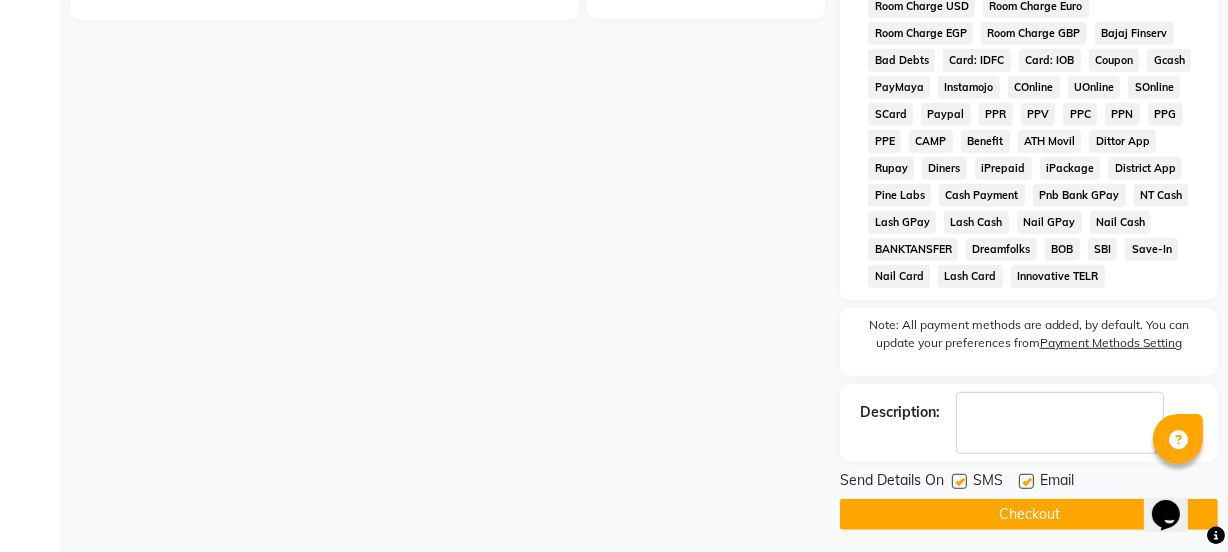 click 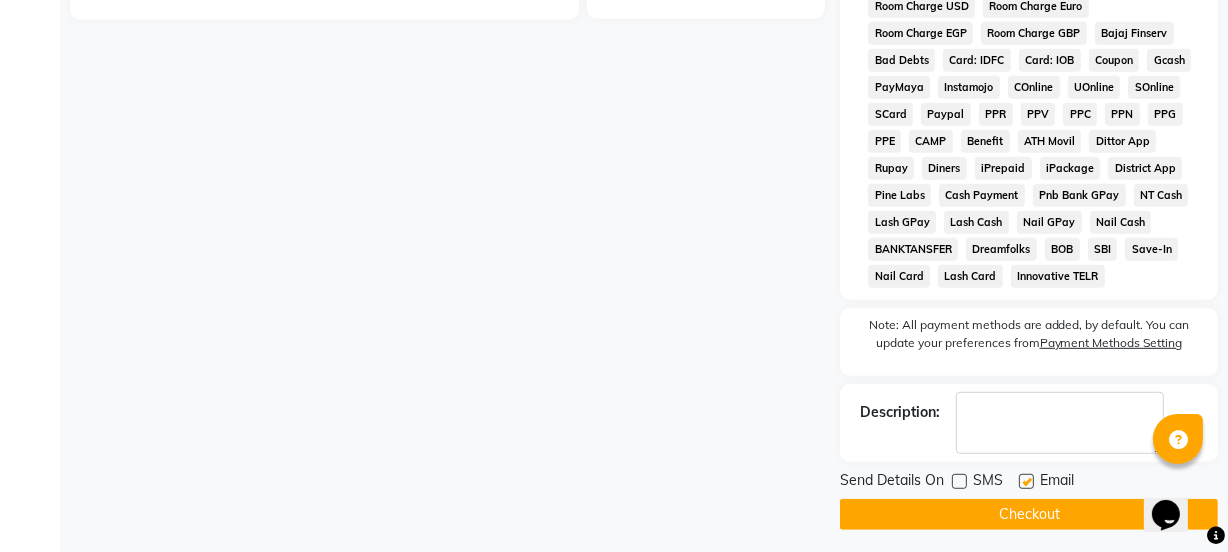 click 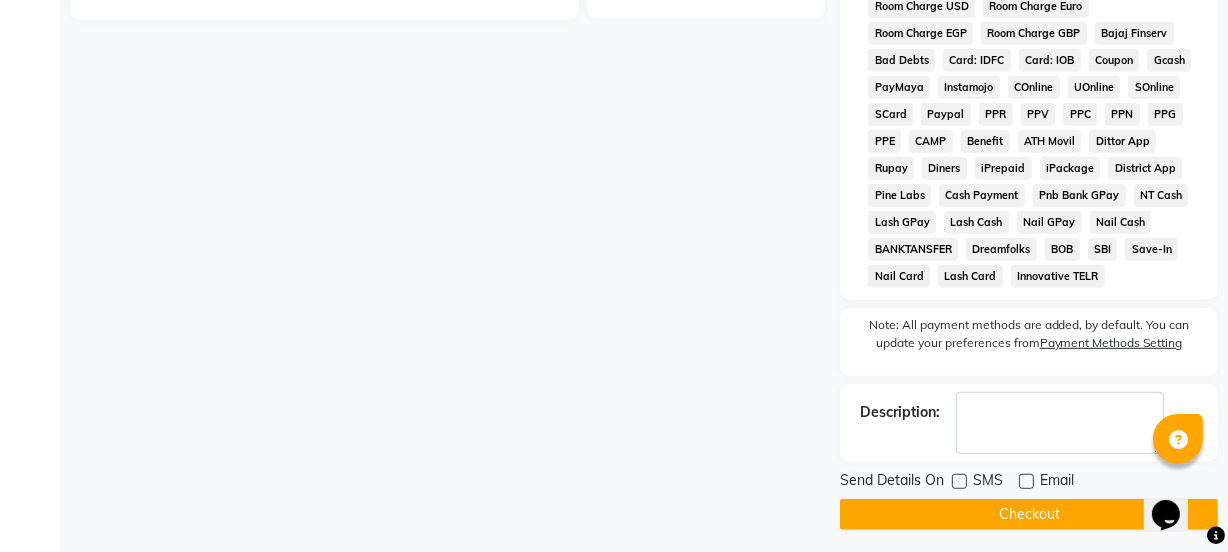click on "Checkout" 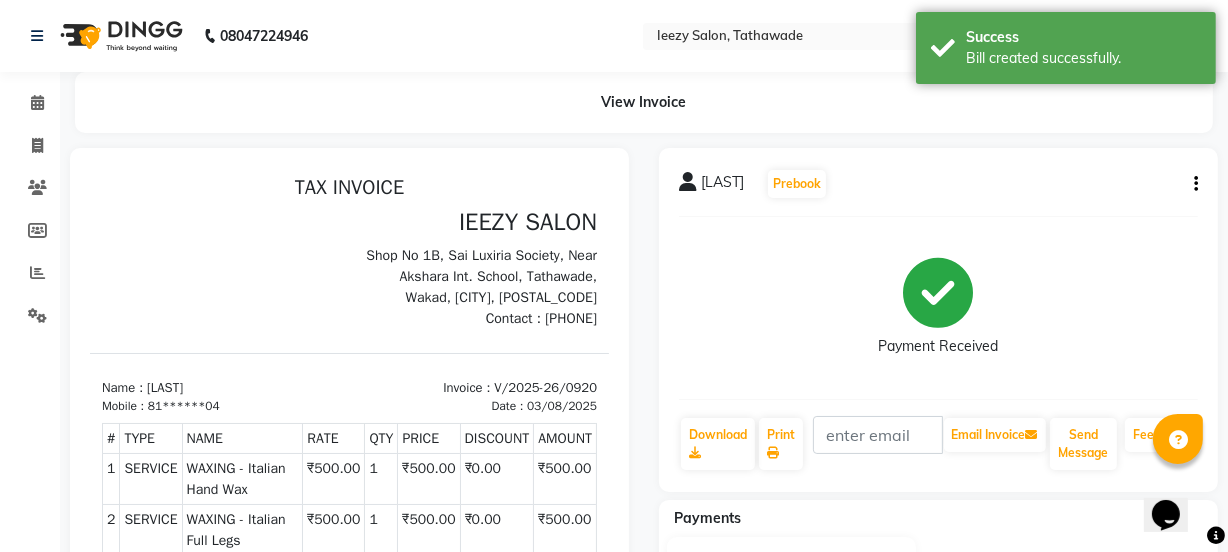 scroll, scrollTop: 0, scrollLeft: 0, axis: both 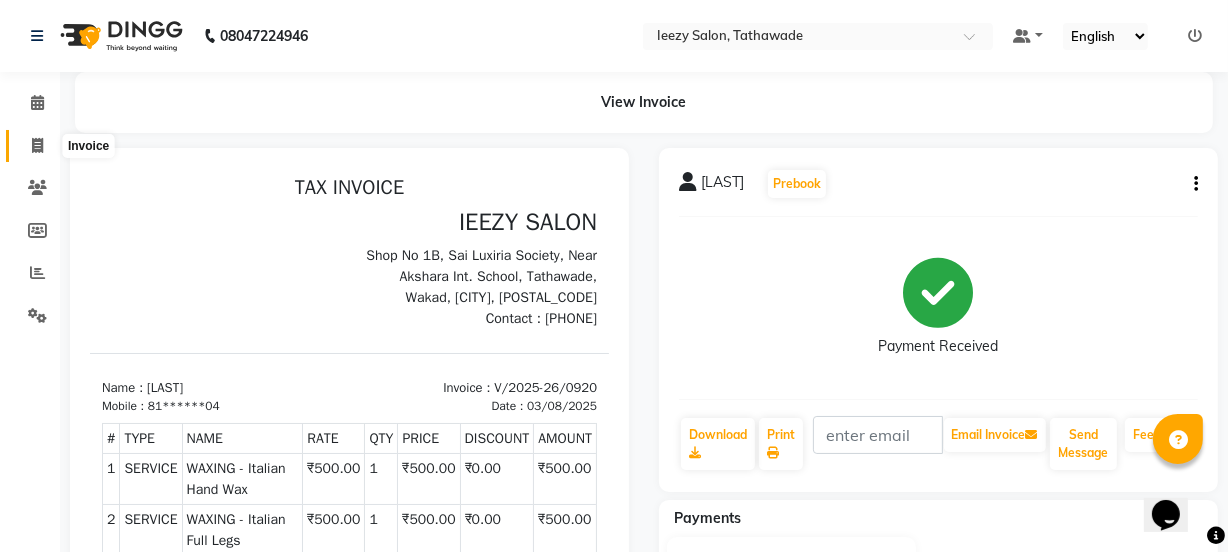 click 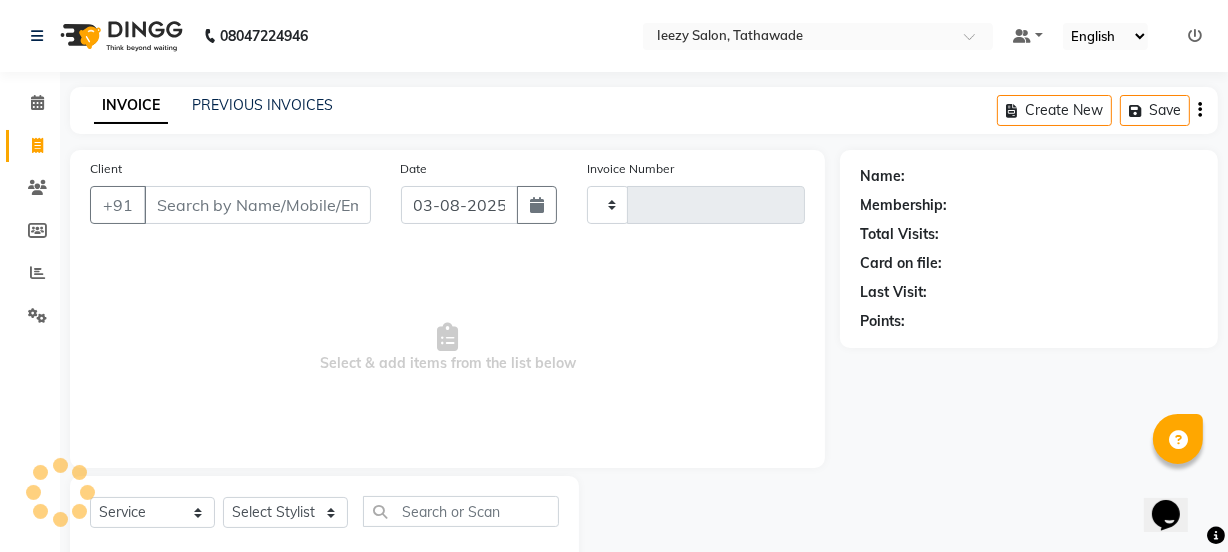 type on "0921" 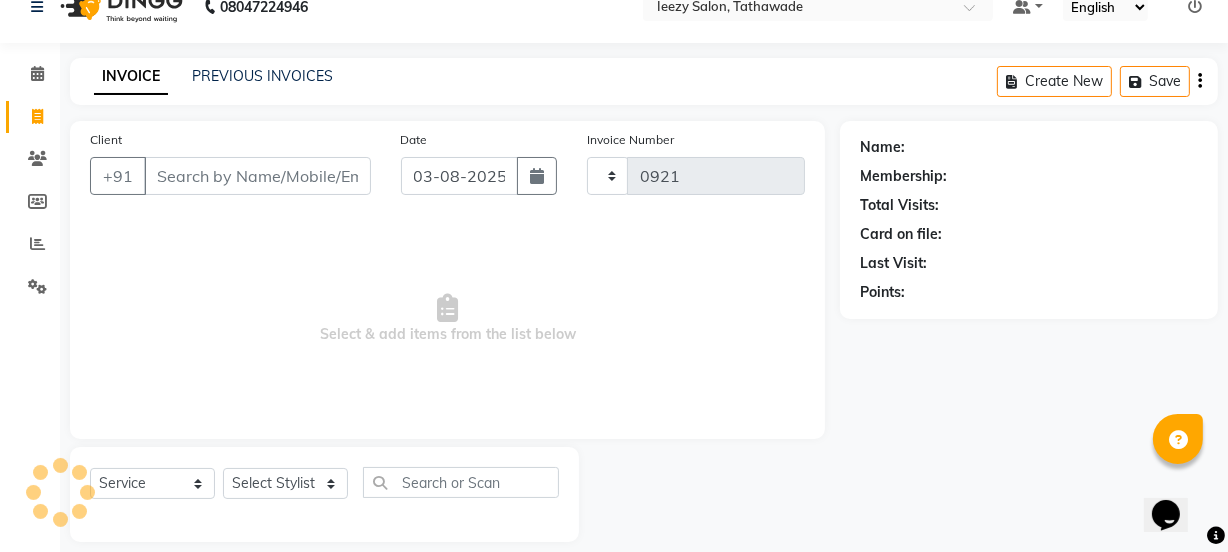 select on "5982" 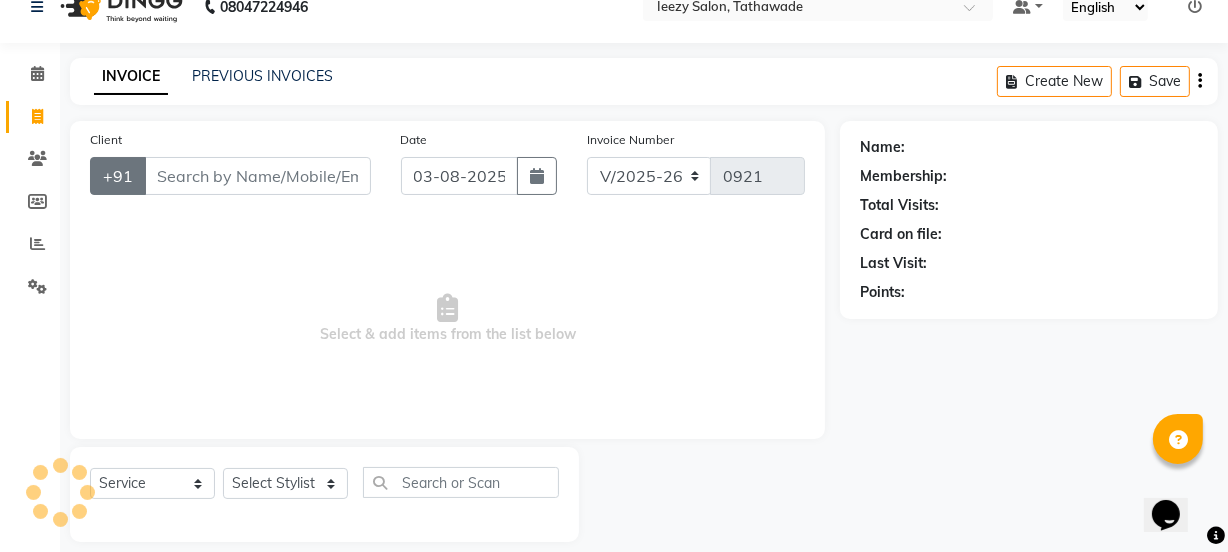scroll, scrollTop: 50, scrollLeft: 0, axis: vertical 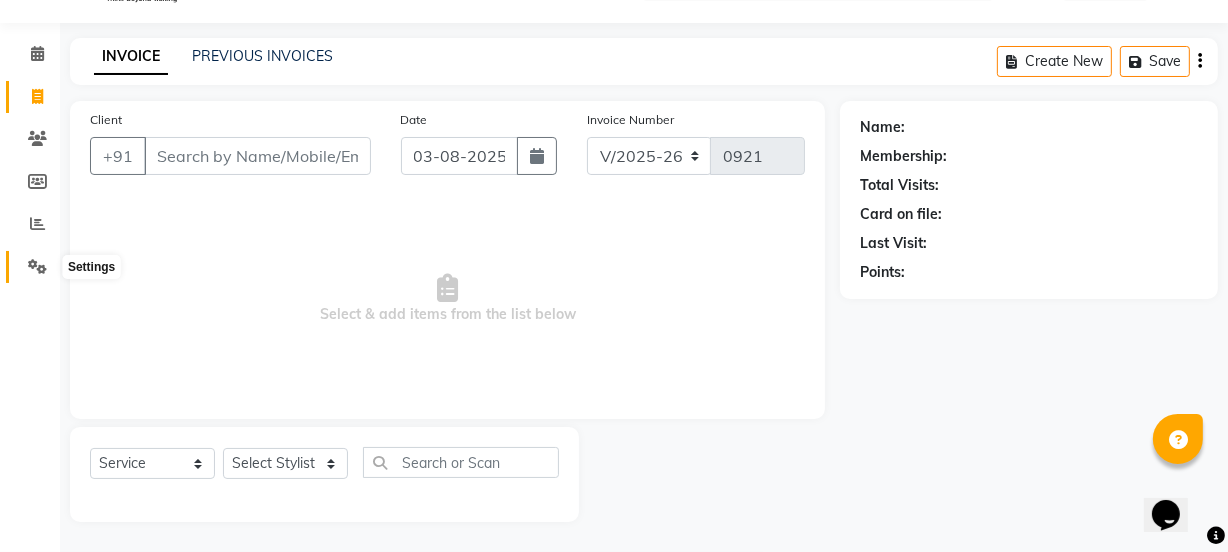 click 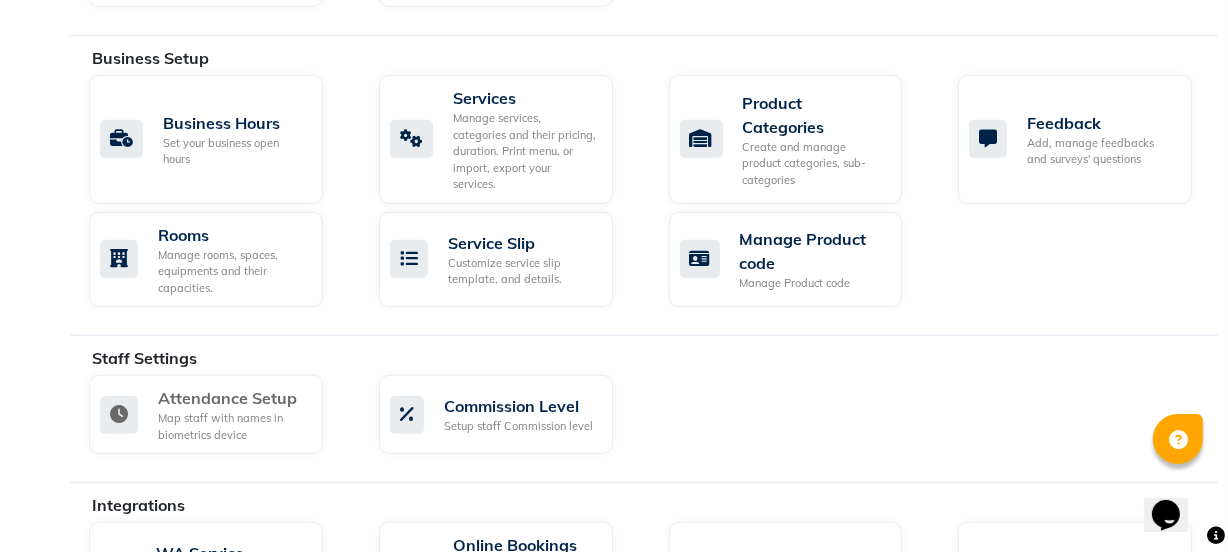 scroll, scrollTop: 769, scrollLeft: 0, axis: vertical 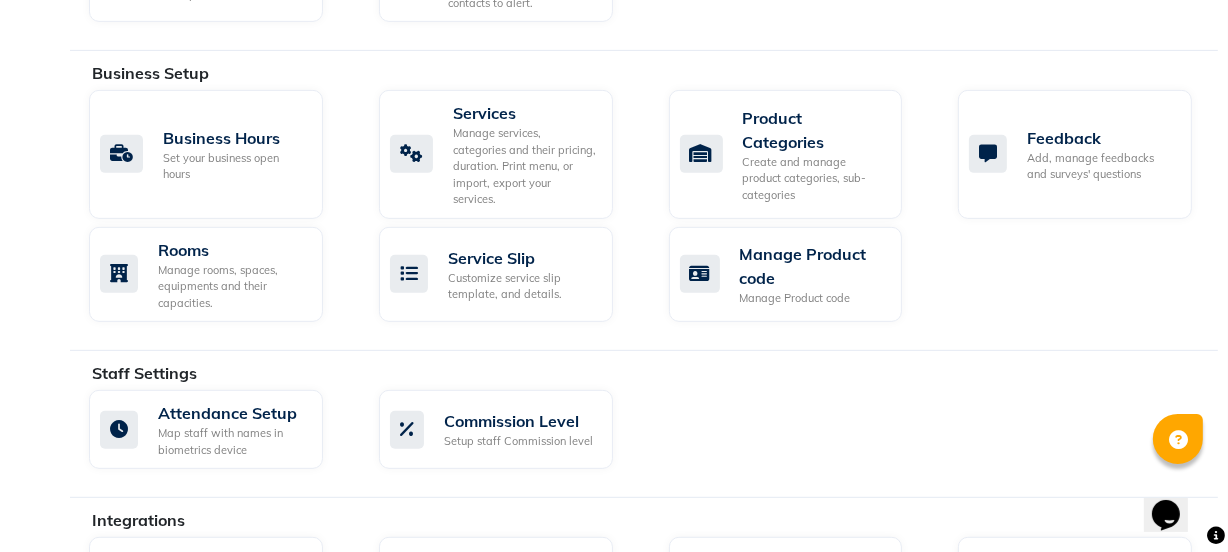select on "5982" 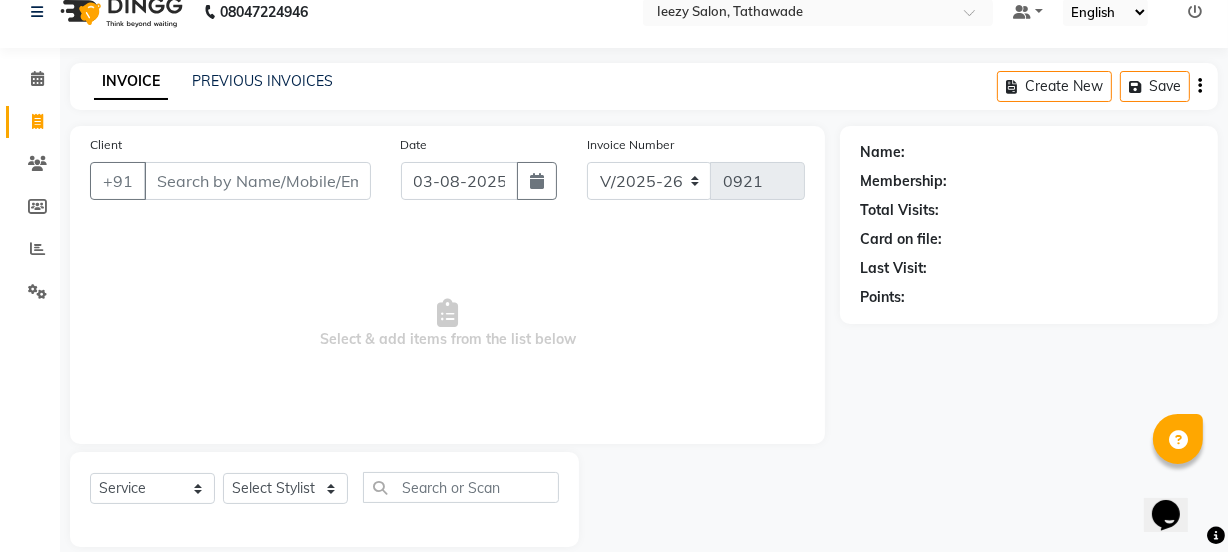 scroll, scrollTop: 0, scrollLeft: 0, axis: both 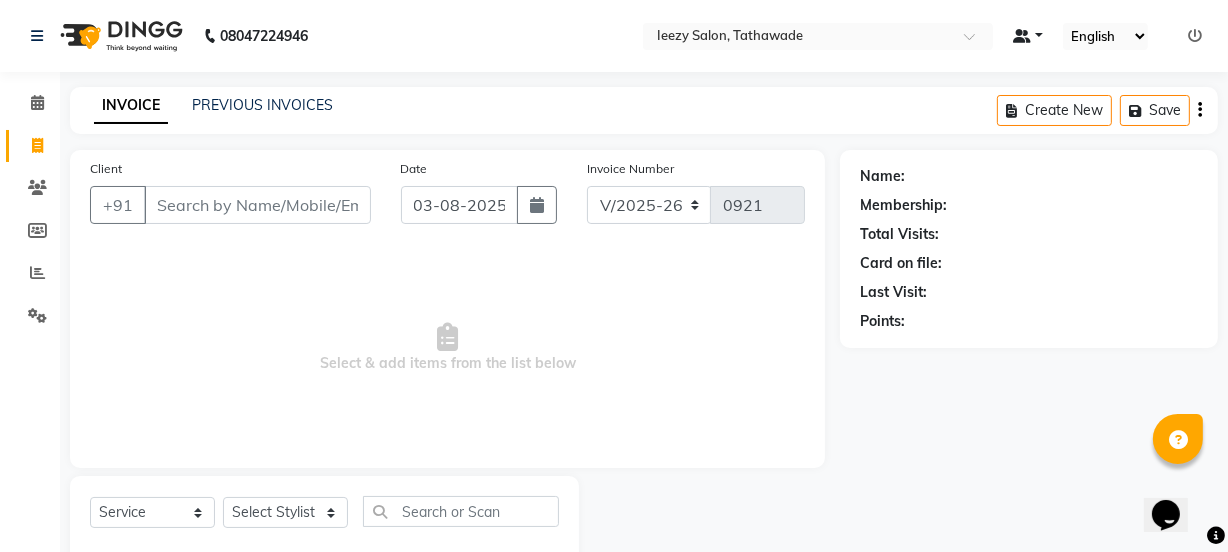 click at bounding box center [1028, 36] 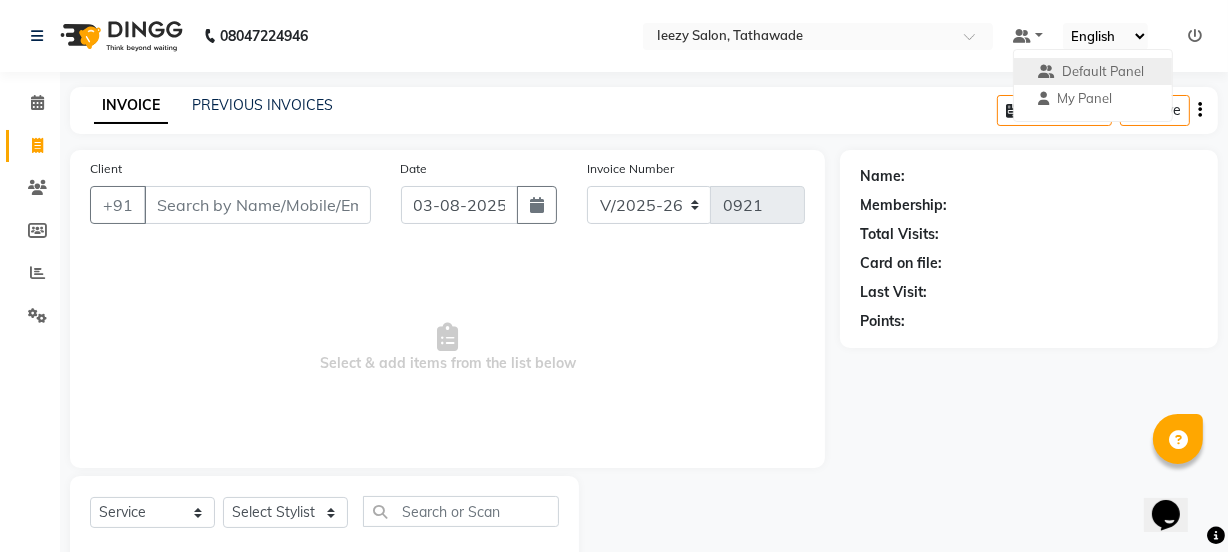 click on "Invoice Number V/2025 V/2025-26 0921" 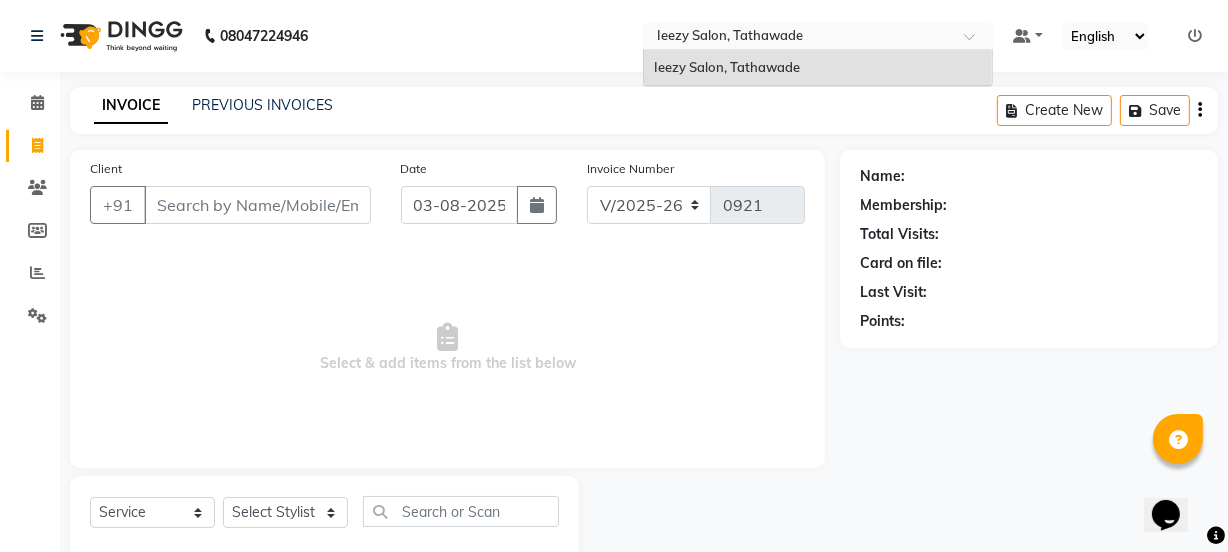 click at bounding box center [798, 38] 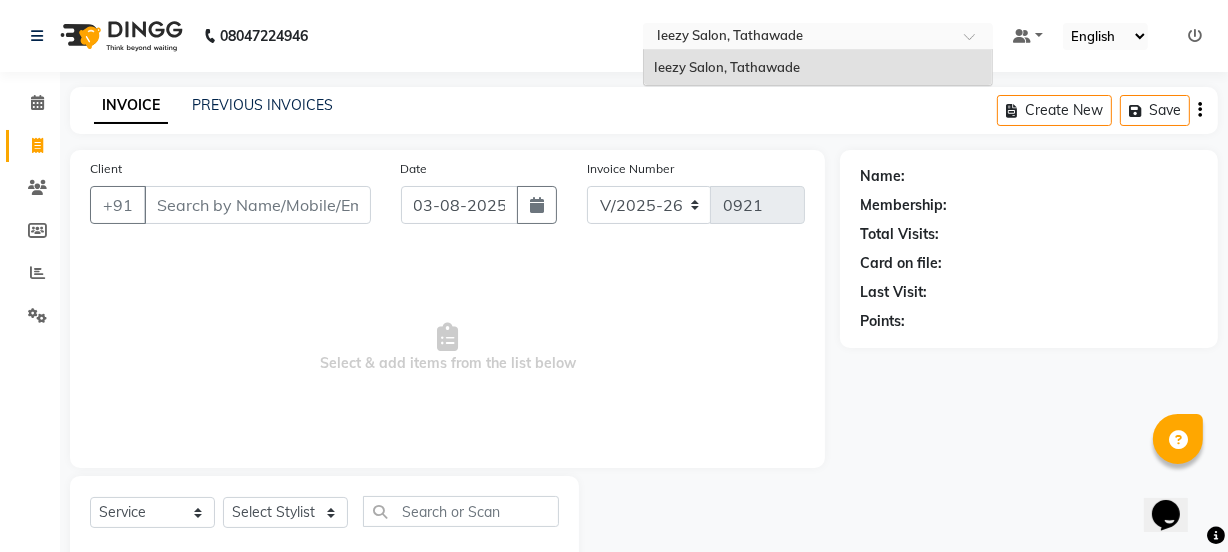 click at bounding box center [798, 38] 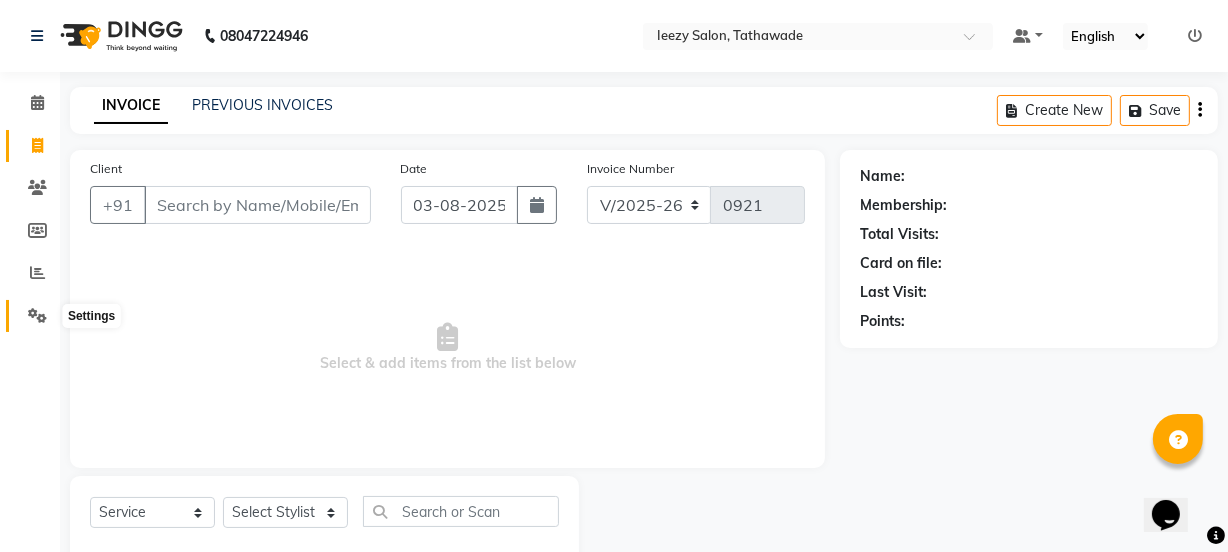 click 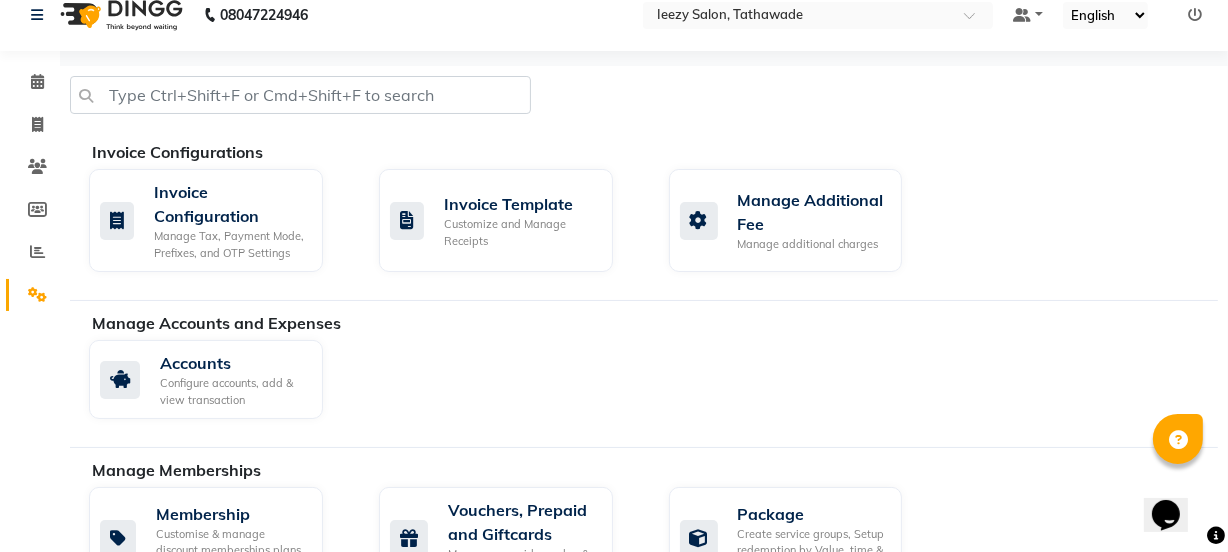 scroll, scrollTop: 0, scrollLeft: 0, axis: both 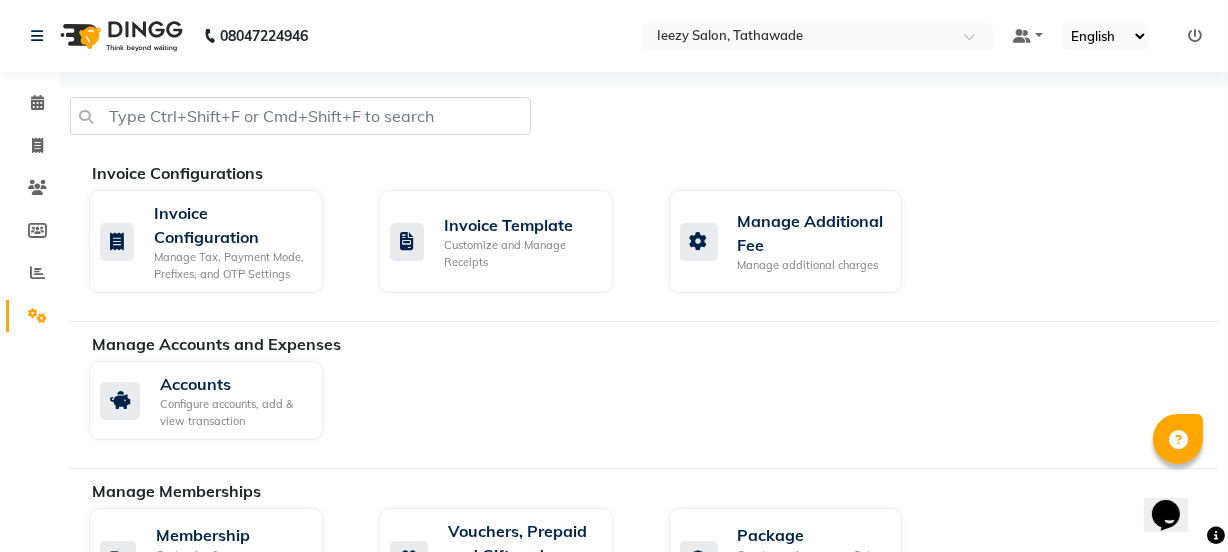 drag, startPoint x: 729, startPoint y: 423, endPoint x: 540, endPoint y: 369, distance: 196.56297 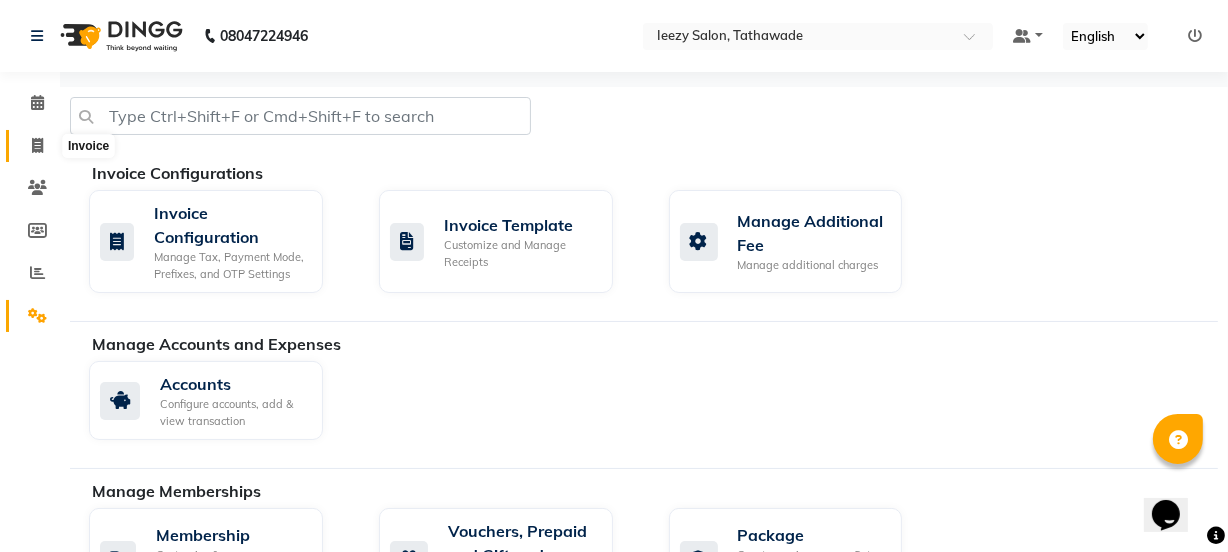click 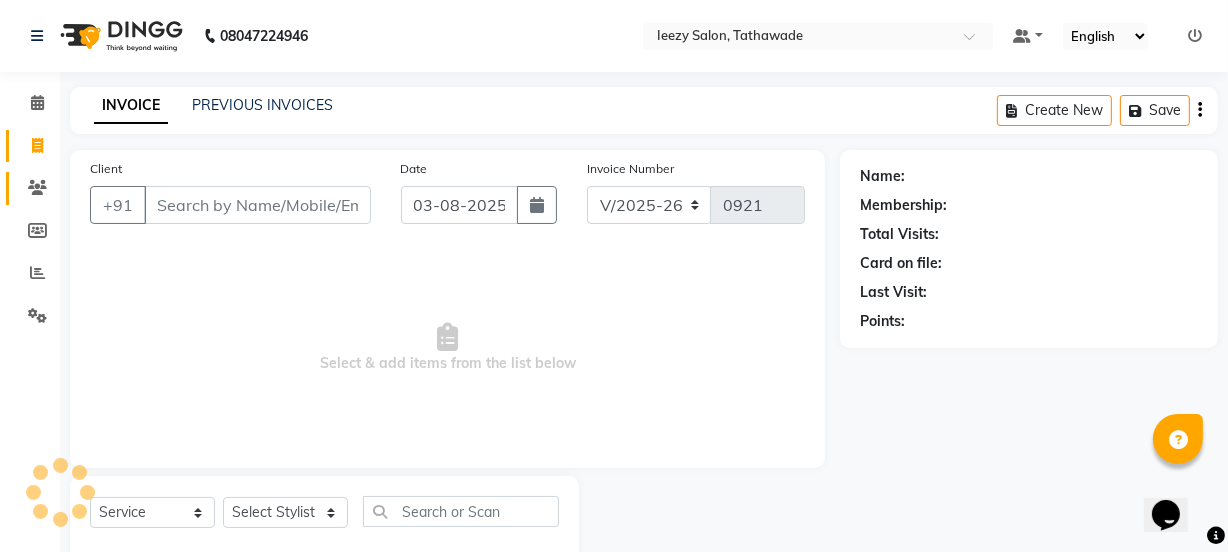 scroll, scrollTop: 50, scrollLeft: 0, axis: vertical 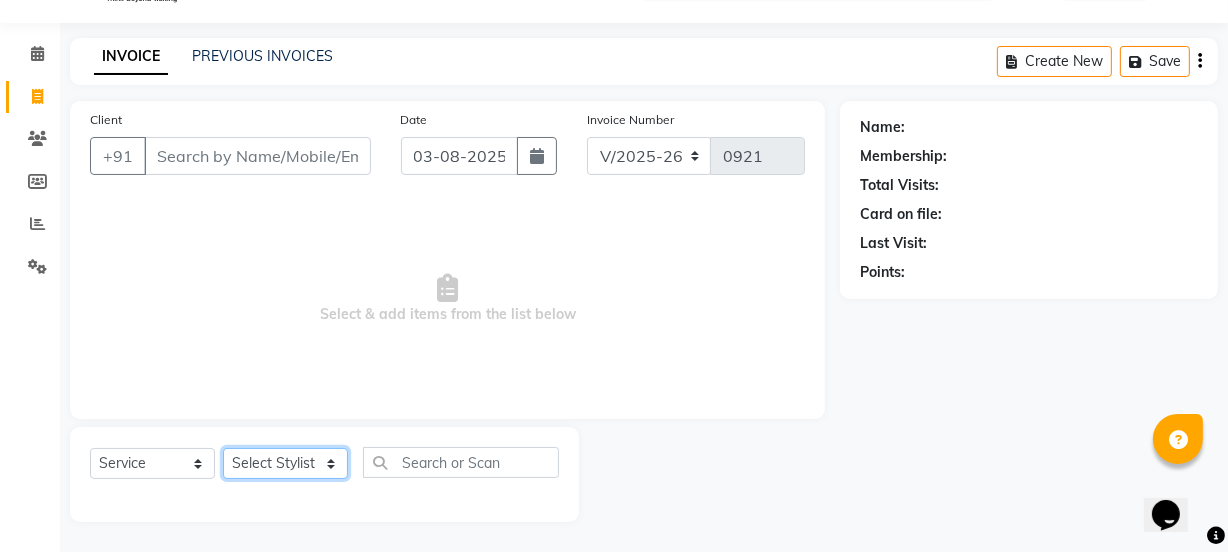 click on "Select Stylist IEEZY -Owner MS KOMAL  Ms Shraddha Pushpa  Rinku  Samiksha  Sr.Bu Rohini  Stylist Shree" 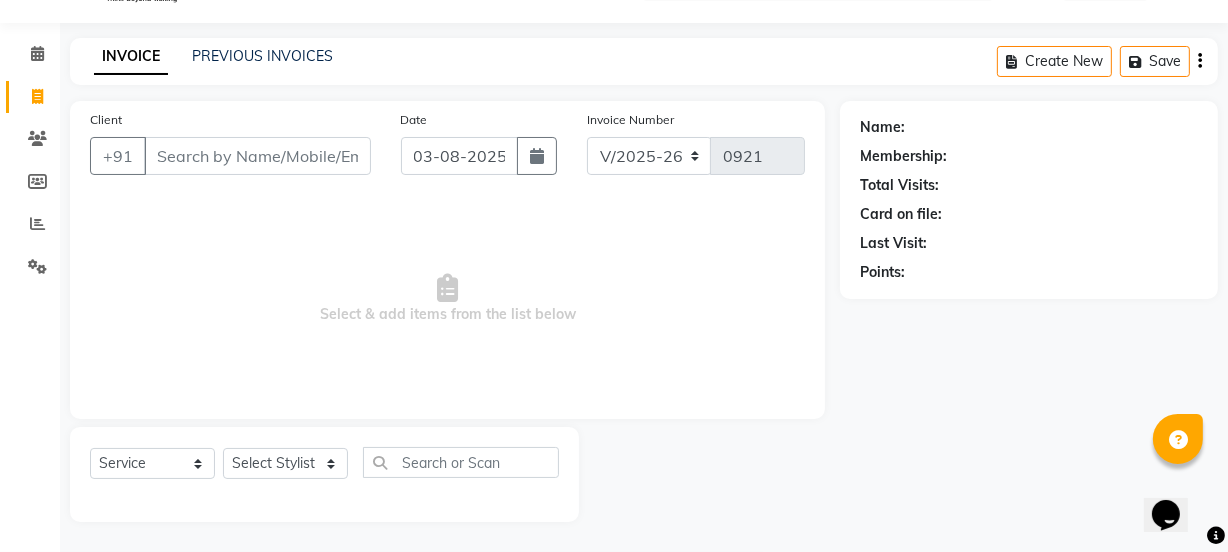 click on "Select & add items from the list below" at bounding box center (447, 299) 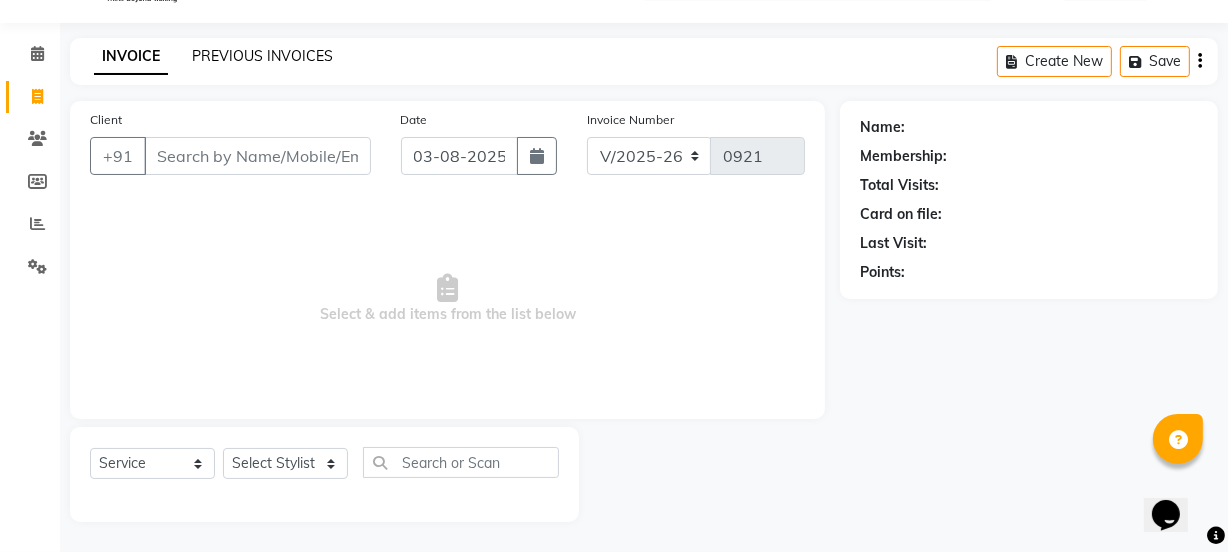 click on "PREVIOUS INVOICES" 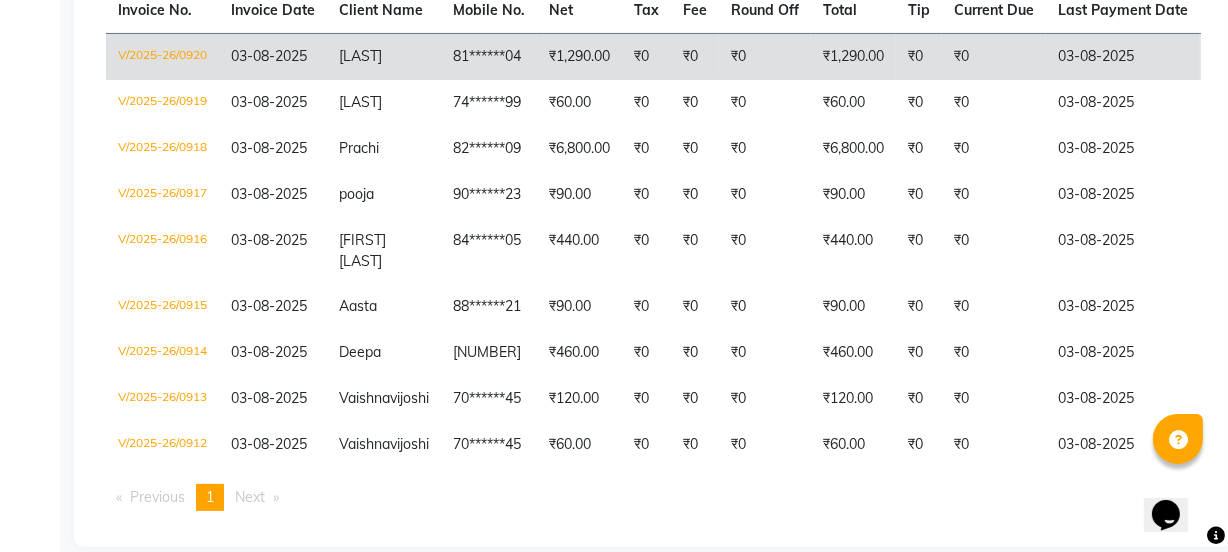 scroll, scrollTop: 363, scrollLeft: 0, axis: vertical 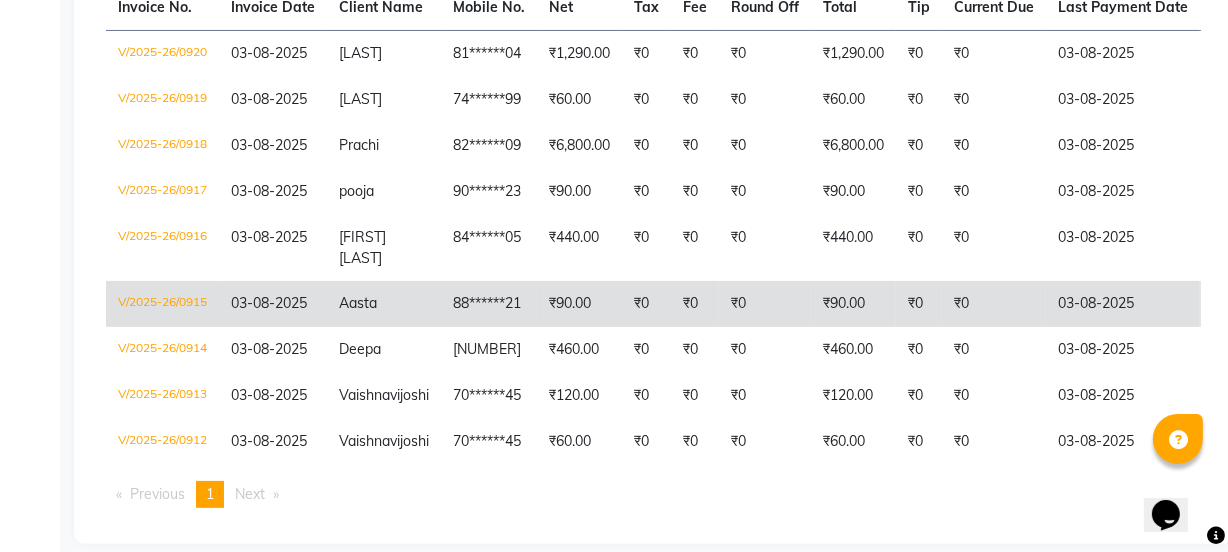 click on "Aasta" 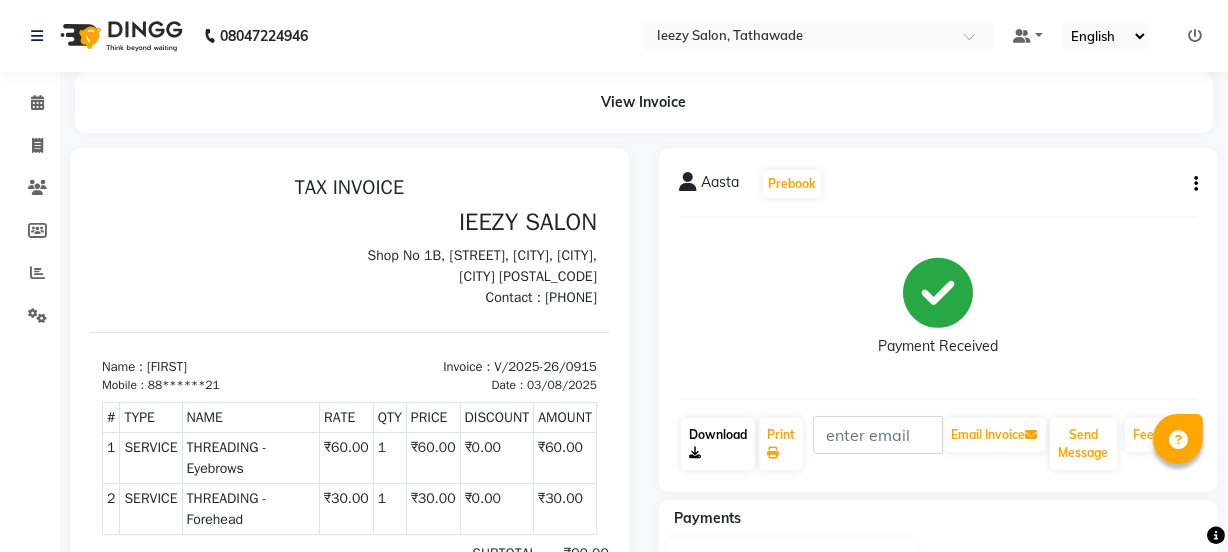 scroll, scrollTop: 0, scrollLeft: 0, axis: both 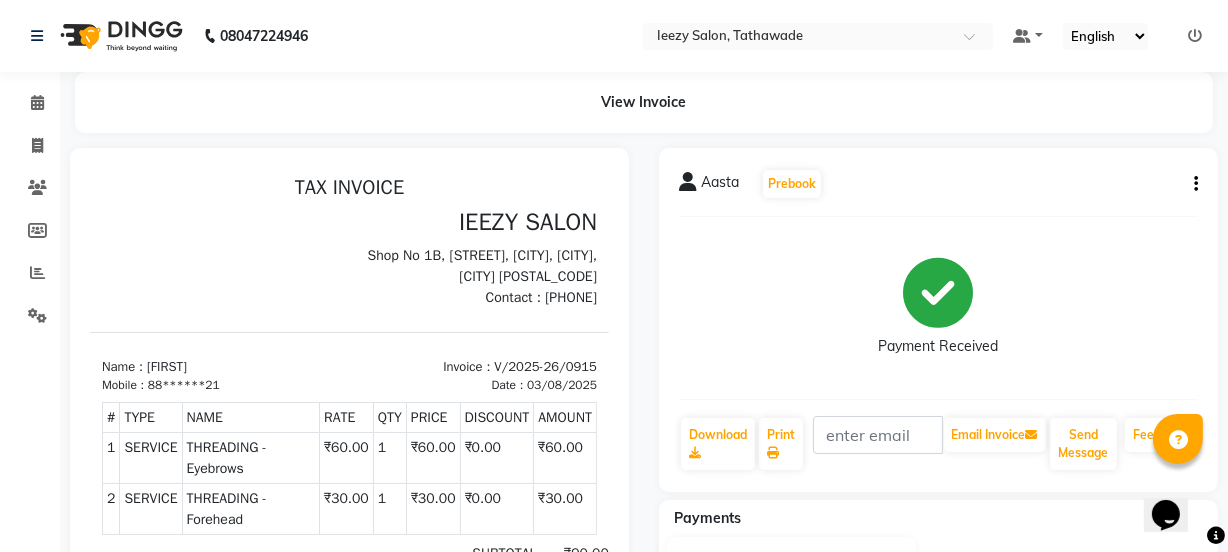 click 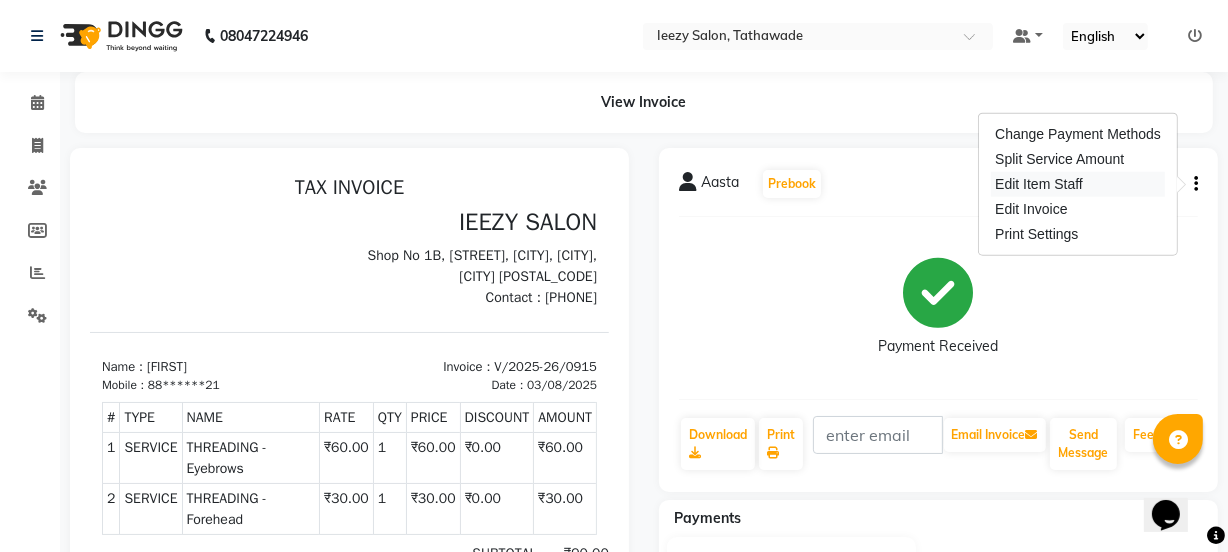 click on "Edit Item Staff" at bounding box center [1078, 184] 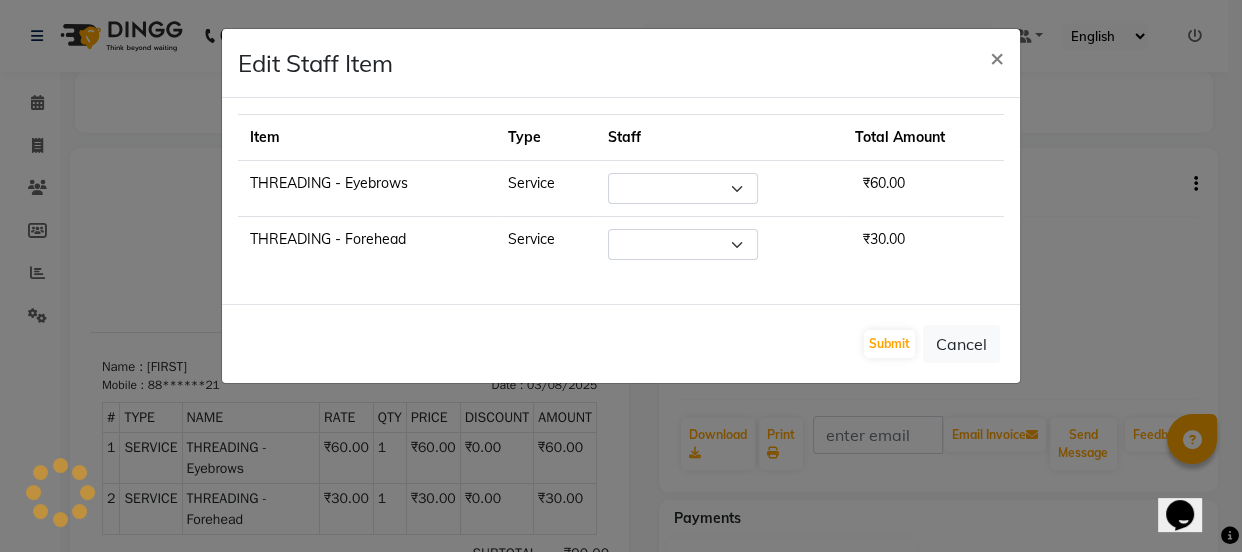 select on "77396" 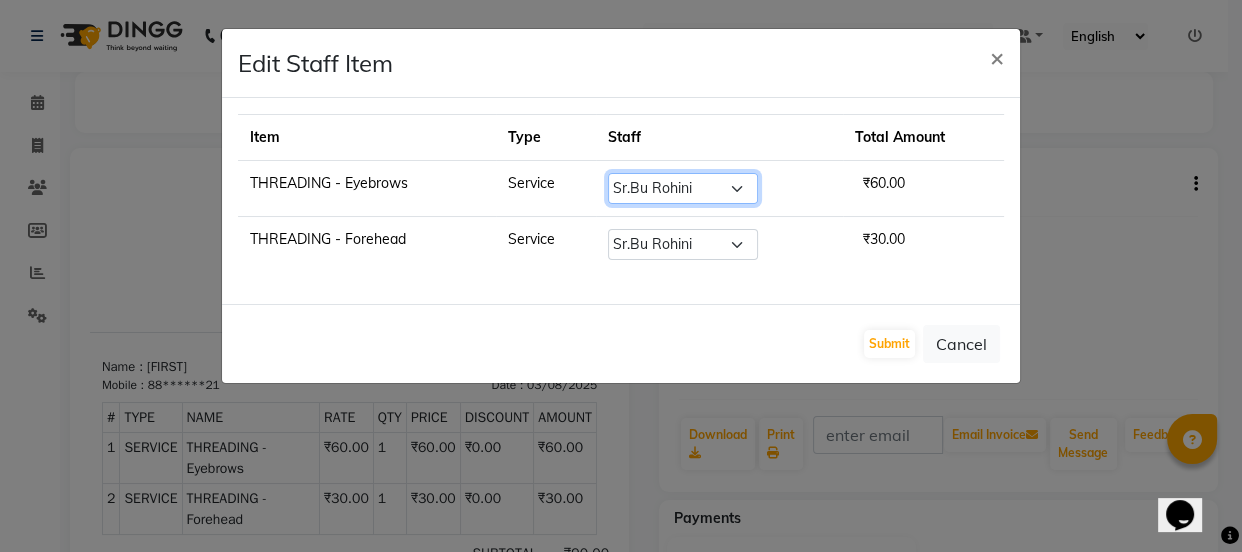 click on "Select  IEEZY -Owner   MS KOMAL    Ms Shraddha   Pushpa    Rinku    Samiksha    Sr.Bu Rohini    Stylist Shree" 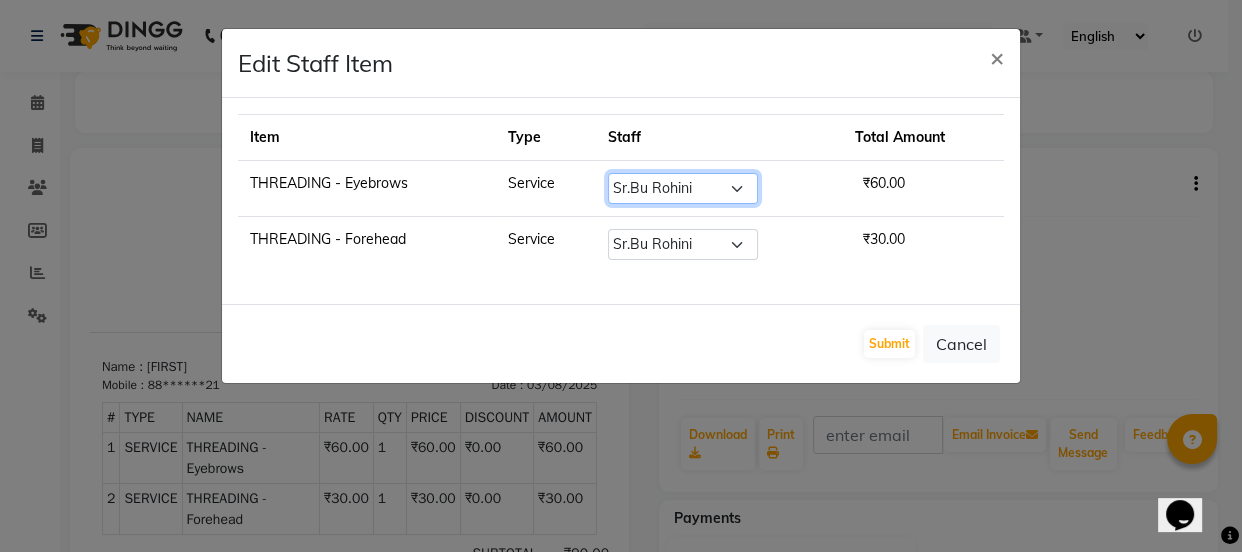 select on "88068" 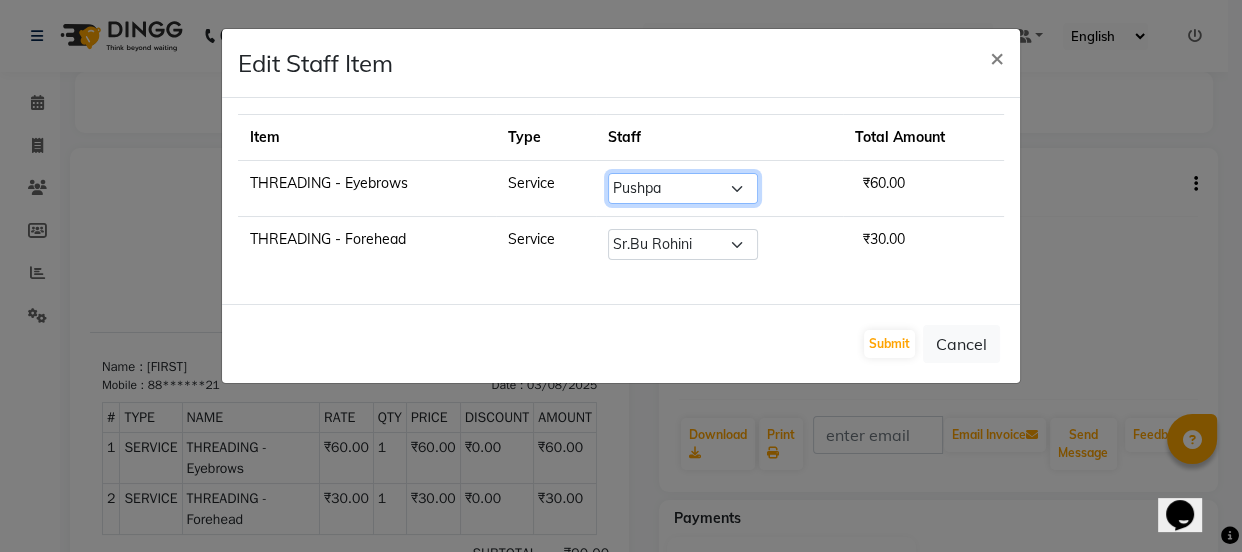 click on "Select  IEEZY -Owner   MS KOMAL    Ms Shraddha   Pushpa    Rinku    Samiksha    Sr.Bu Rohini    Stylist Shree" 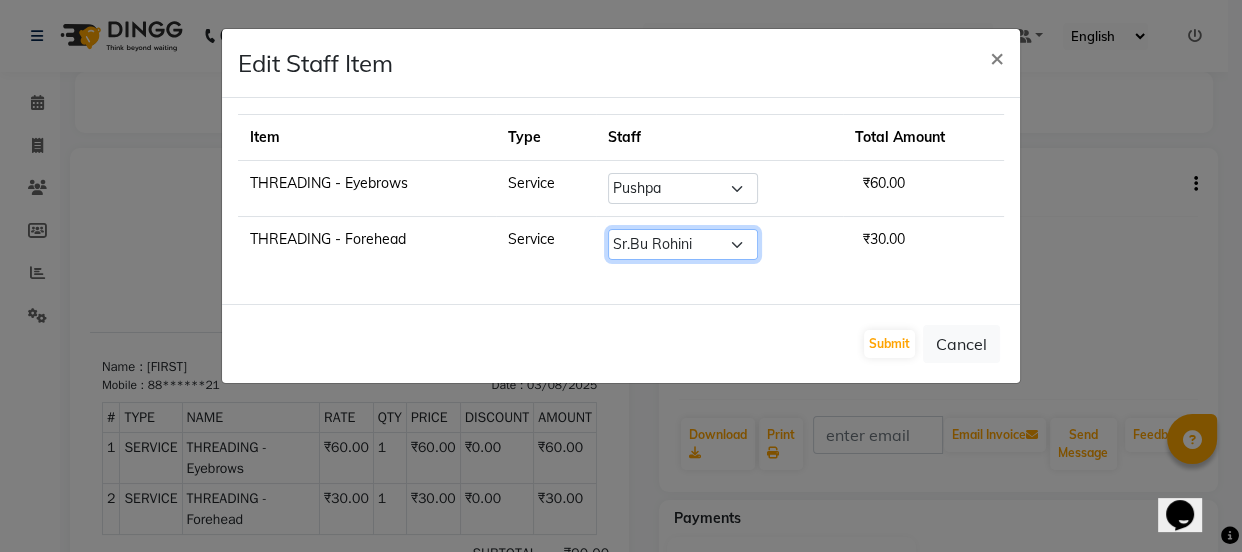click on "Select  IEEZY -Owner   MS KOMAL    Ms Shraddha   Pushpa    Rinku    Samiksha    Sr.Bu Rohini    Stylist Shree" 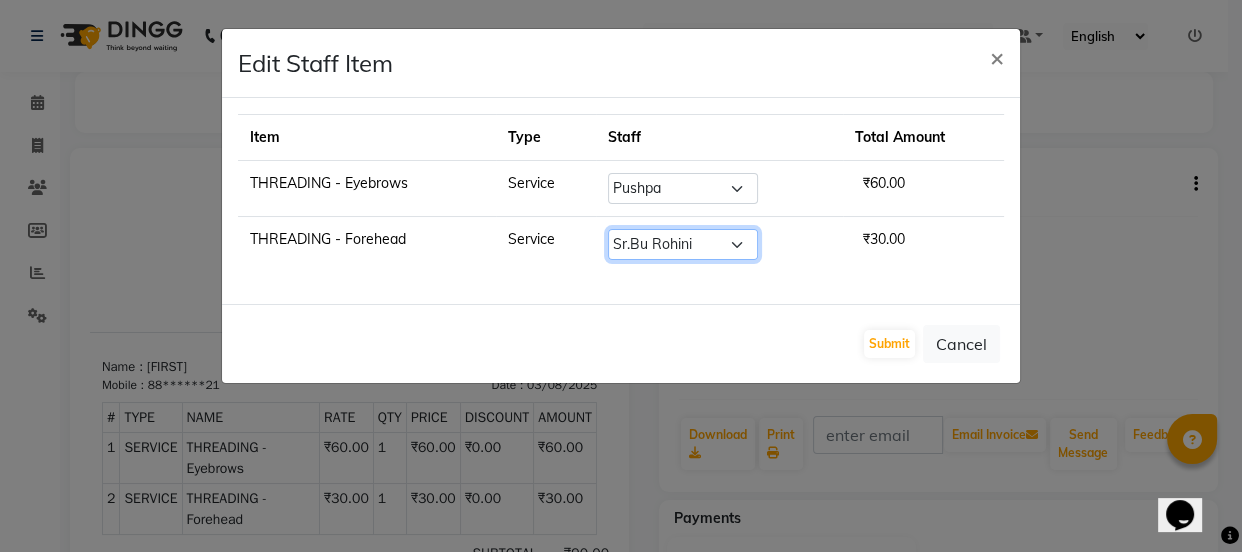 select on "88068" 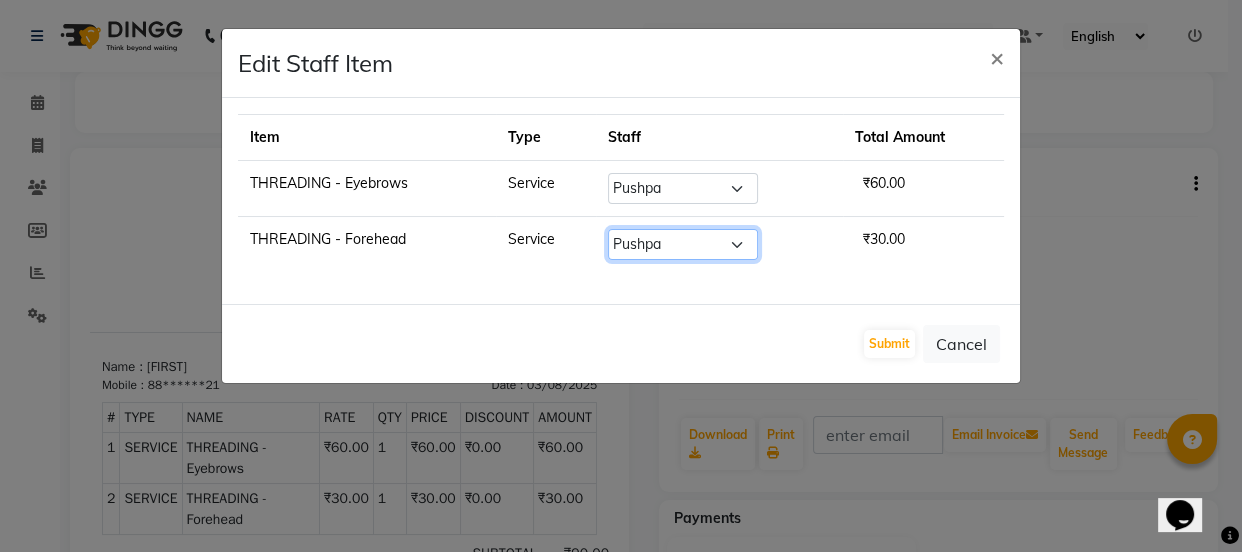 click on "Select  IEEZY -Owner   MS KOMAL    Ms Shraddha   Pushpa    Rinku    Samiksha    Sr.Bu Rohini    Stylist Shree" 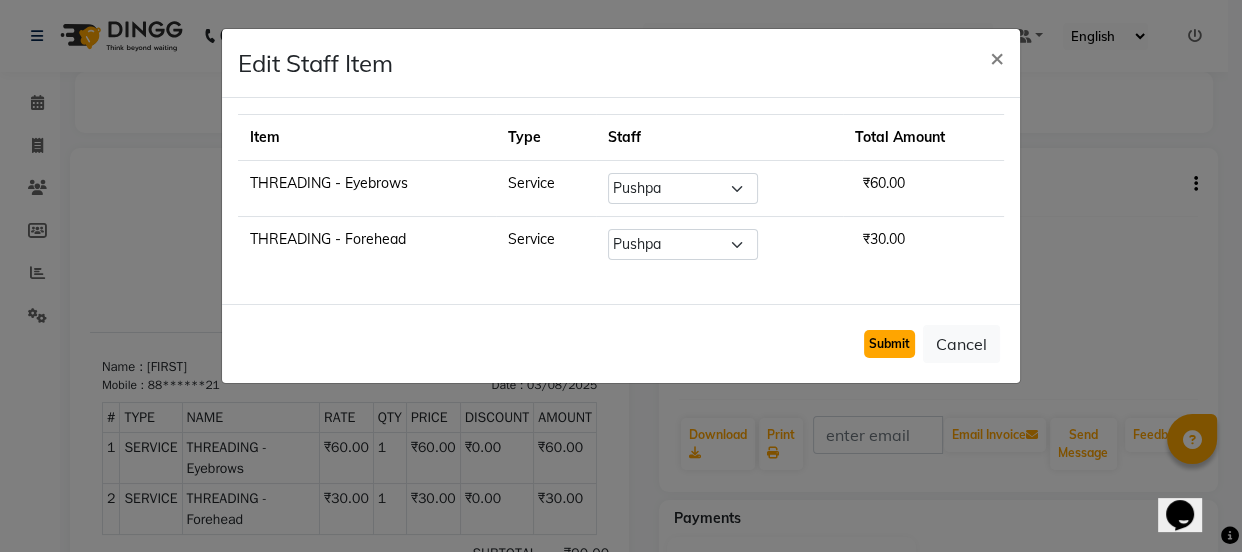 click on "Submit" 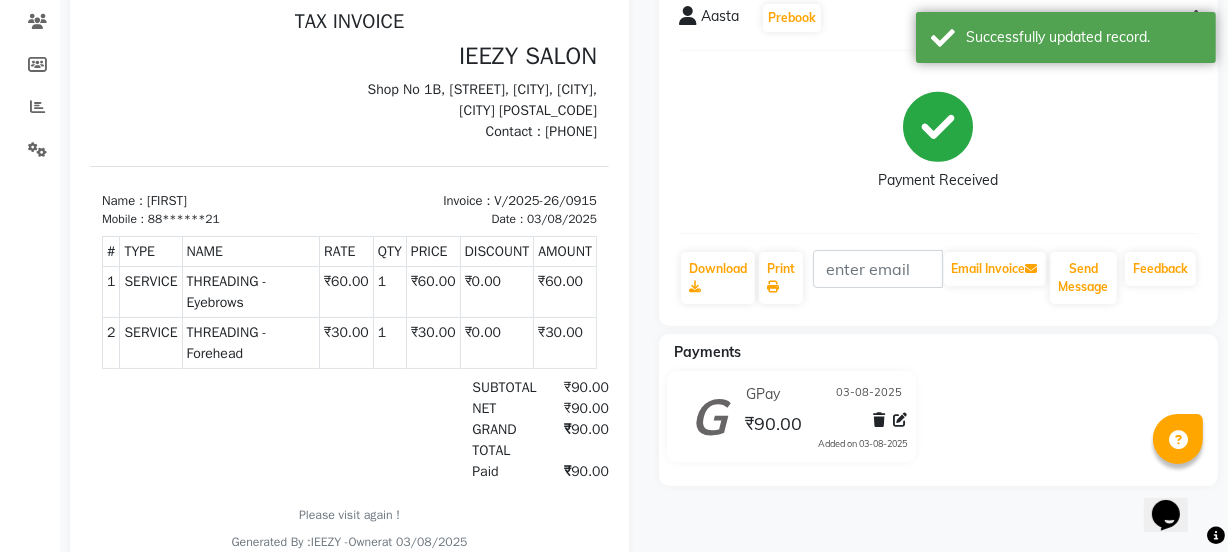 scroll, scrollTop: 0, scrollLeft: 0, axis: both 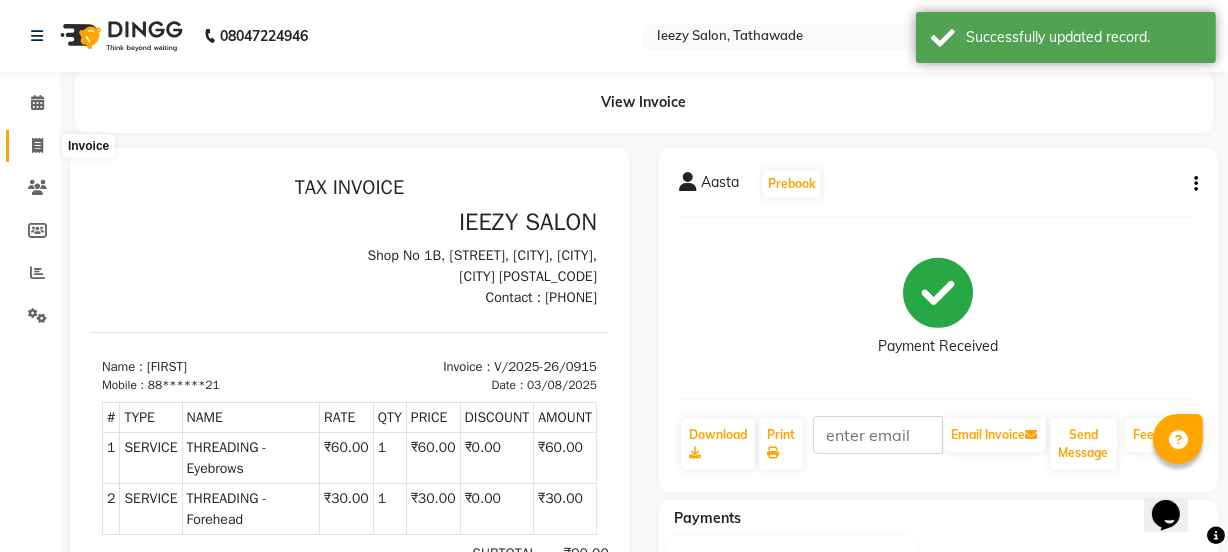 click 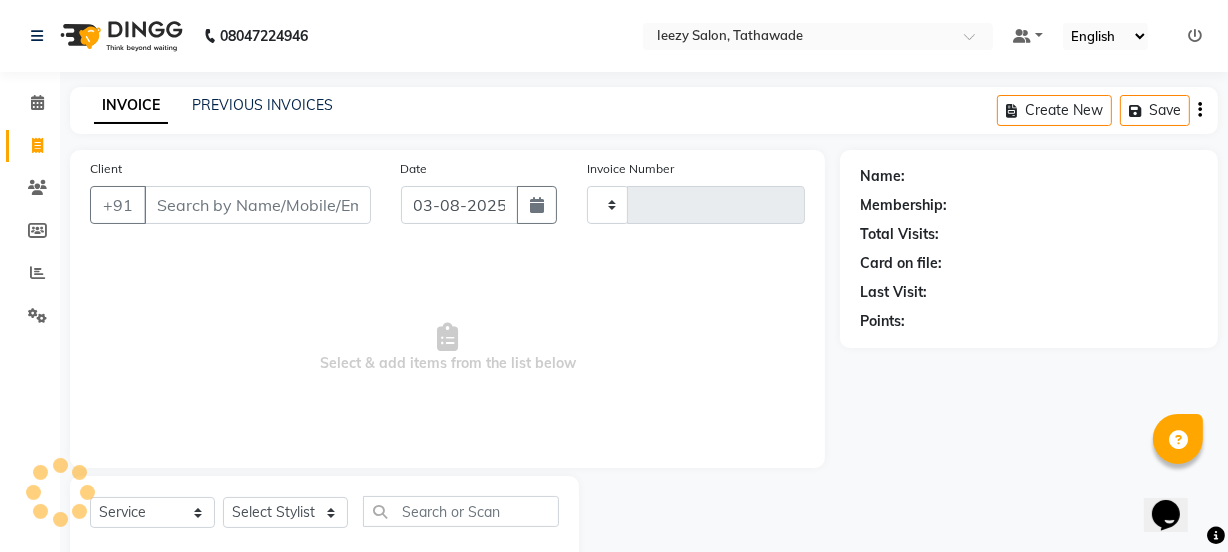 type on "0921" 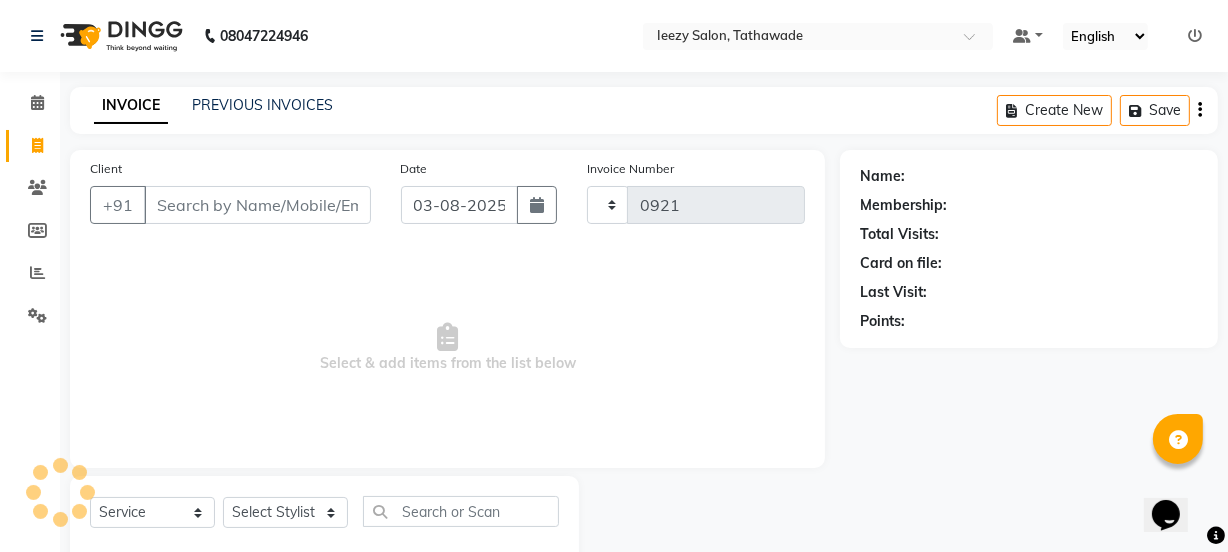 scroll, scrollTop: 50, scrollLeft: 0, axis: vertical 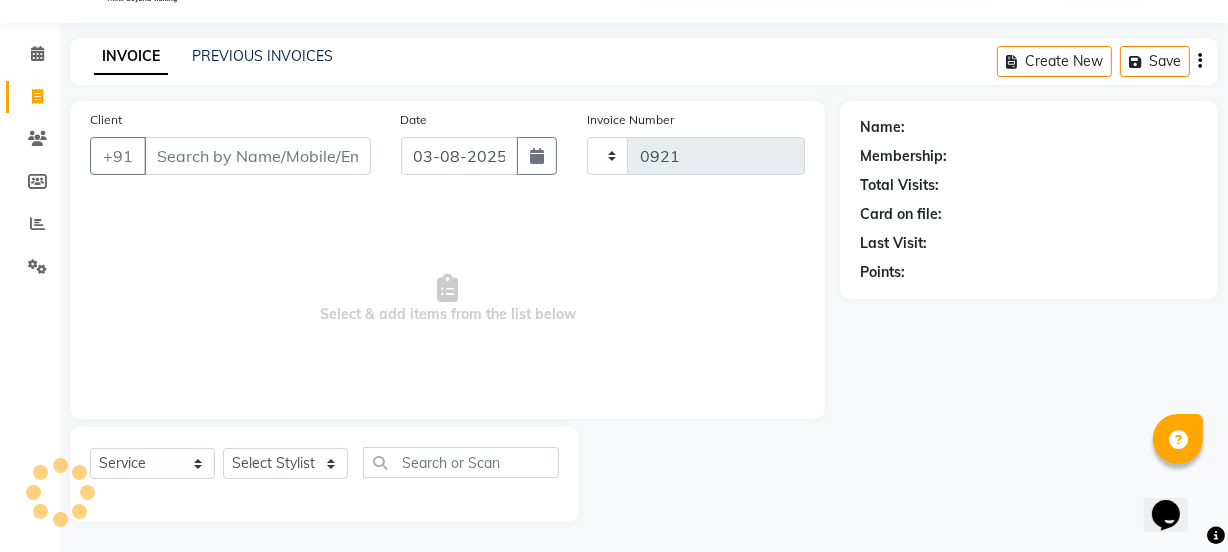 select on "5982" 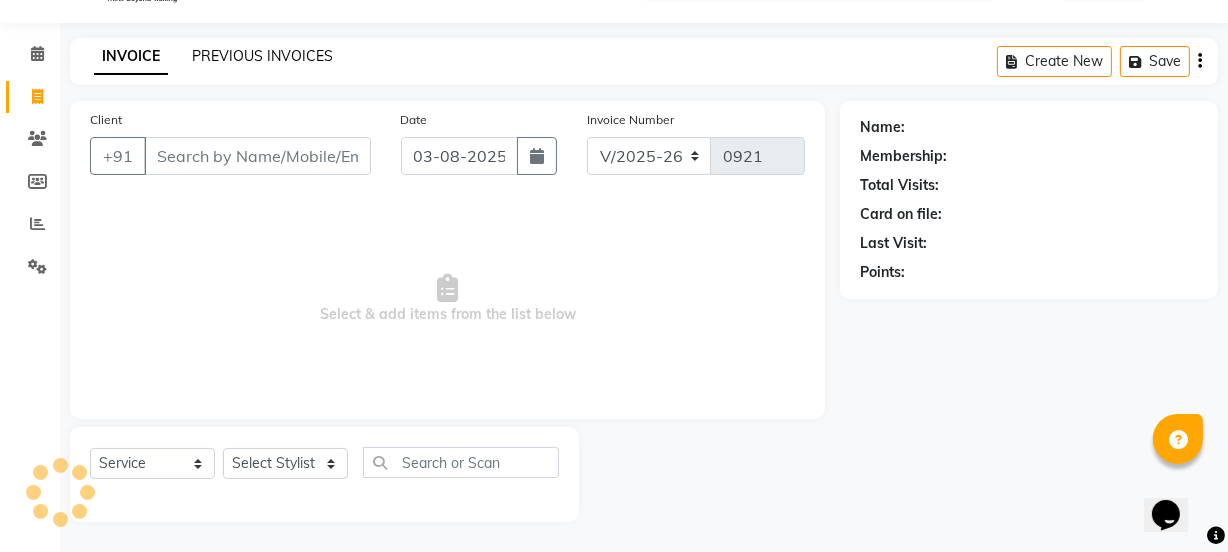 click on "PREVIOUS INVOICES" 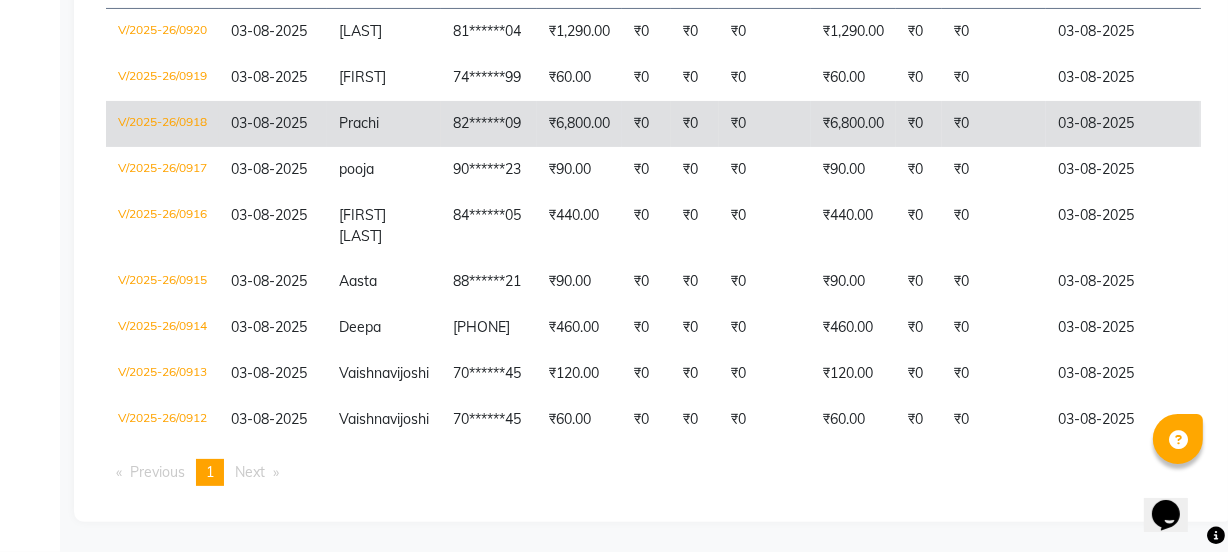 scroll, scrollTop: 439, scrollLeft: 0, axis: vertical 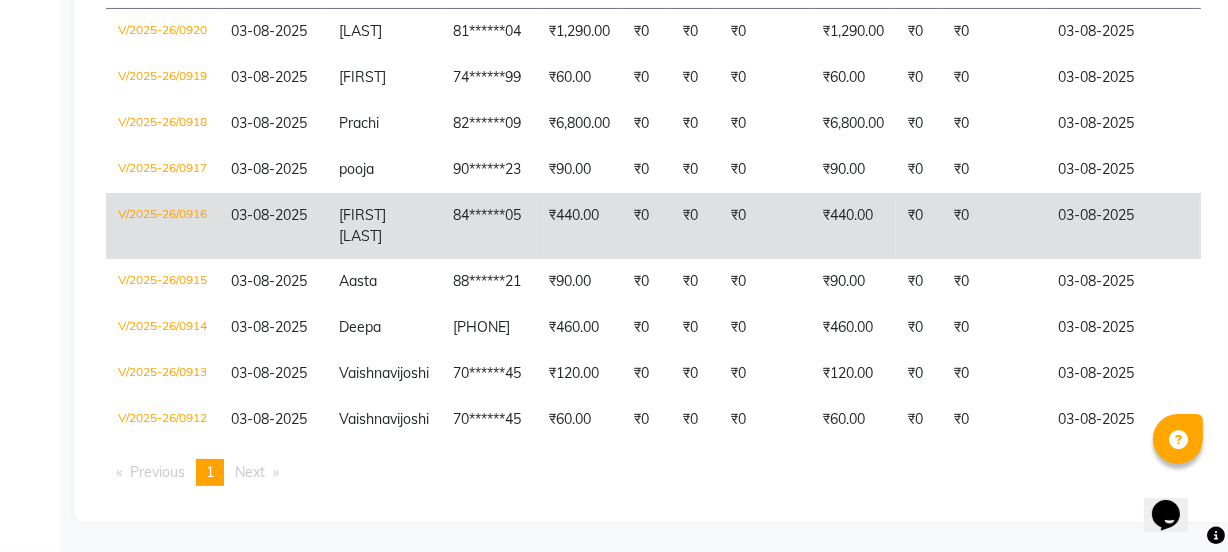 click on "[FIRST] [LAST]" 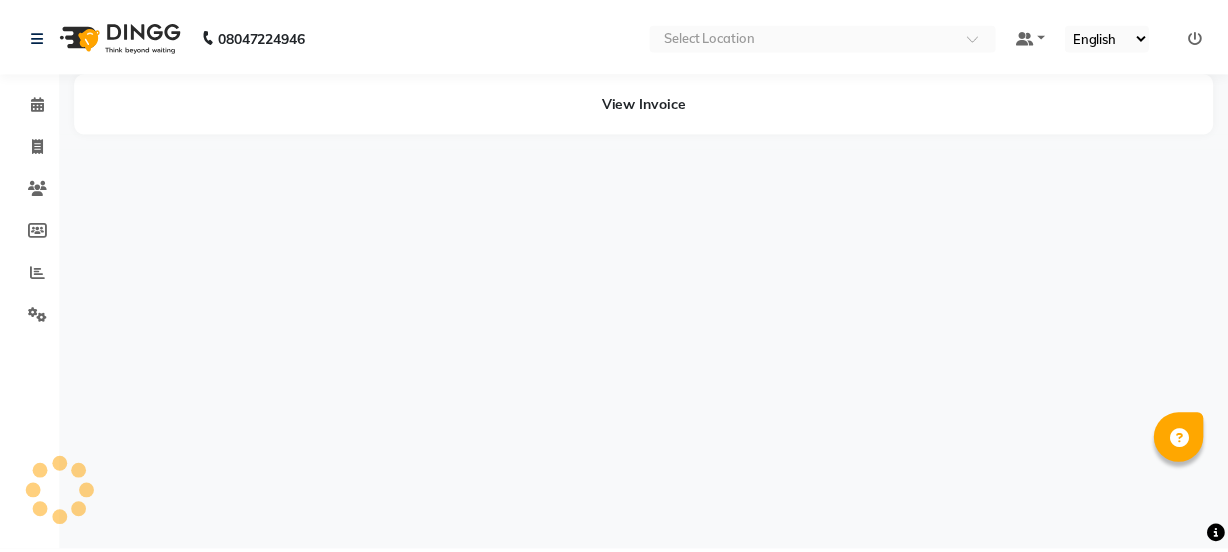scroll, scrollTop: 0, scrollLeft: 0, axis: both 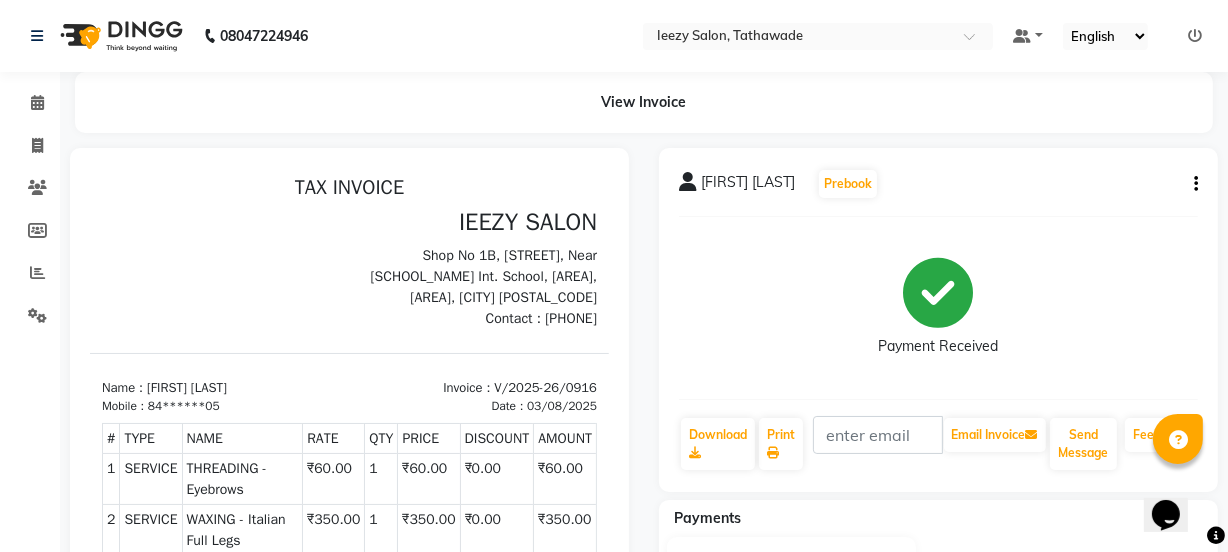 click 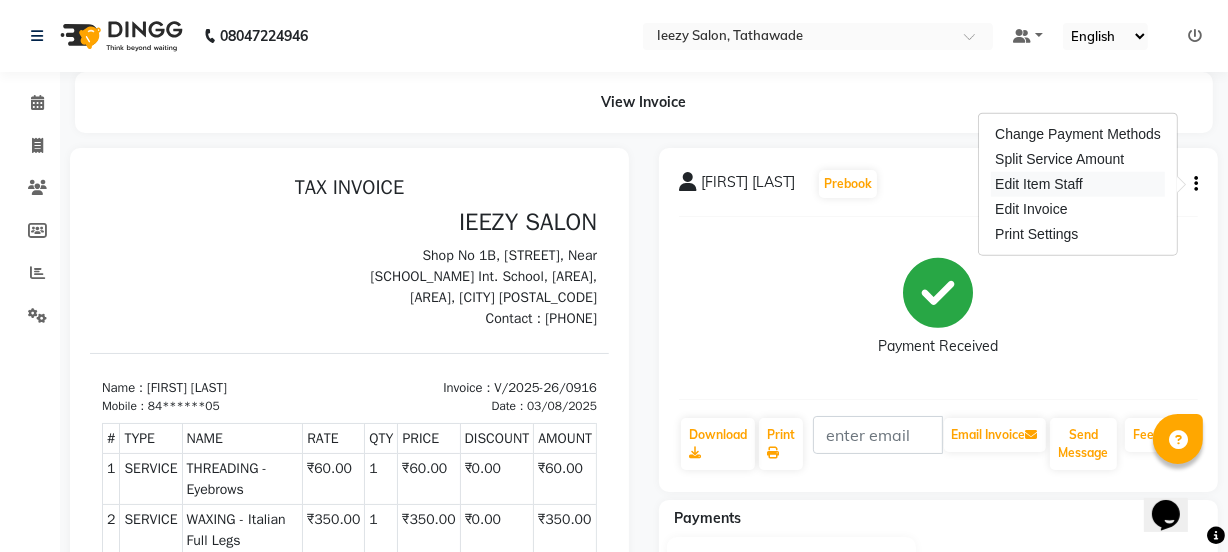 click on "Edit Item Staff" at bounding box center [1078, 184] 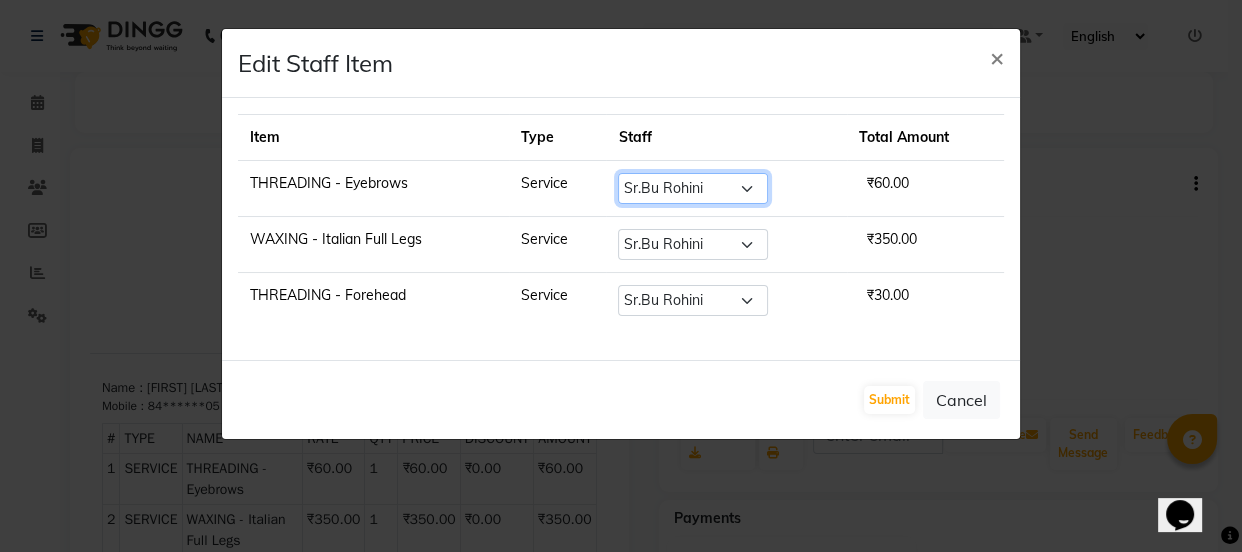 click on "Select  IEEZY -Owner   MS KOMAL    Ms Shraddha   Pushpa    Rinku    Samiksha    Sr.Bu Rohini    Stylist Shree   IEEZY -Owner   MS KOMAL    Ms Shraddha   Pushpa    Rinku    Samiksha    Sr.Bu Rohini    Stylist Shree" 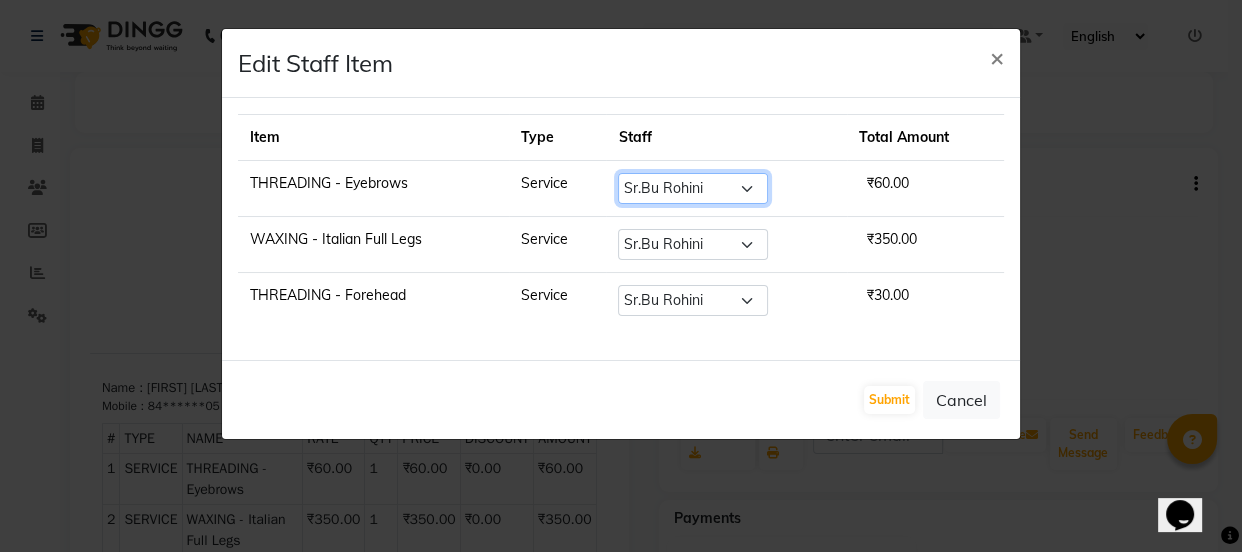 select on "88068" 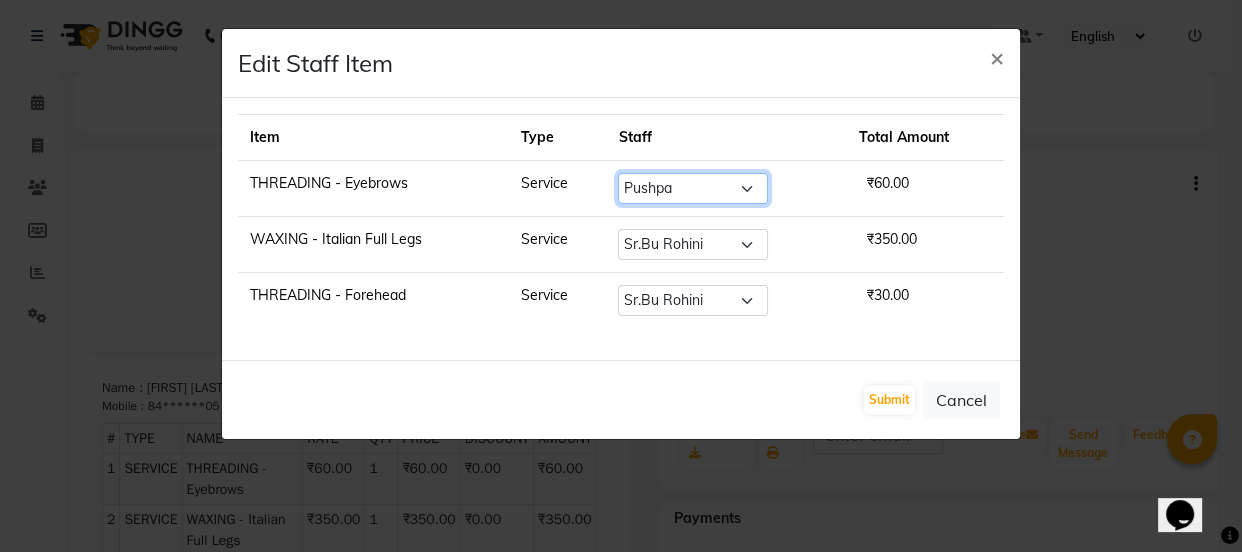 click on "Select  IEEZY -Owner   MS KOMAL    Ms Shraddha   Pushpa    Rinku    Samiksha    Sr.Bu Rohini    Stylist Shree   IEEZY -Owner   MS KOMAL    Ms Shraddha   Pushpa    Rinku    Samiksha    Sr.Bu Rohini    Stylist Shree" 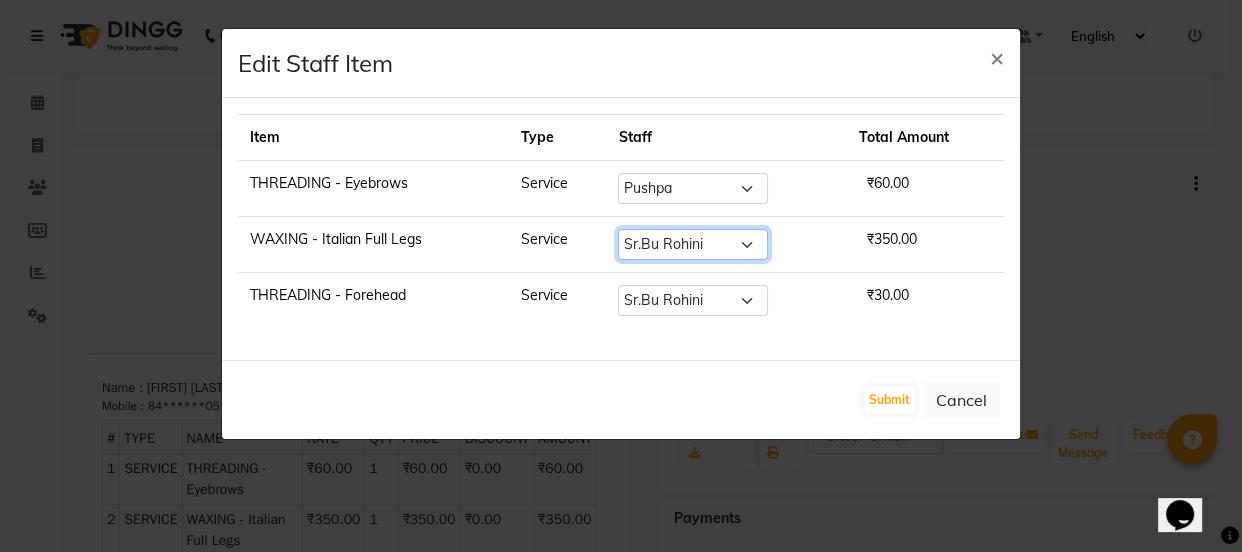 click on "Select  IEEZY -Owner   MS KOMAL    Ms Shraddha   Pushpa    Rinku    Samiksha    Sr.Bu Rohini    Stylist Shree   IEEZY -Owner   MS KOMAL    Ms Shraddha   Pushpa    Rinku    Samiksha    Sr.Bu Rohini    Stylist Shree" 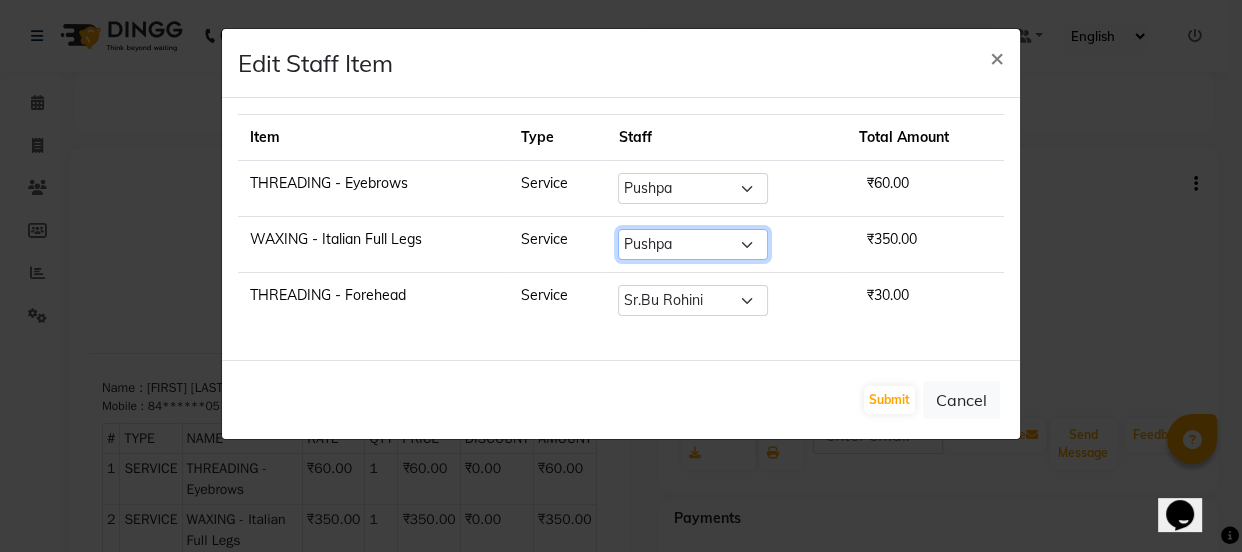 click on "Select  IEEZY -Owner   MS KOMAL    Ms Shraddha   Pushpa    Rinku    Samiksha    Sr.Bu Rohini    Stylist Shree   IEEZY -Owner   MS KOMAL    Ms Shraddha   Pushpa    Rinku    Samiksha    Sr.Bu Rohini    Stylist Shree" 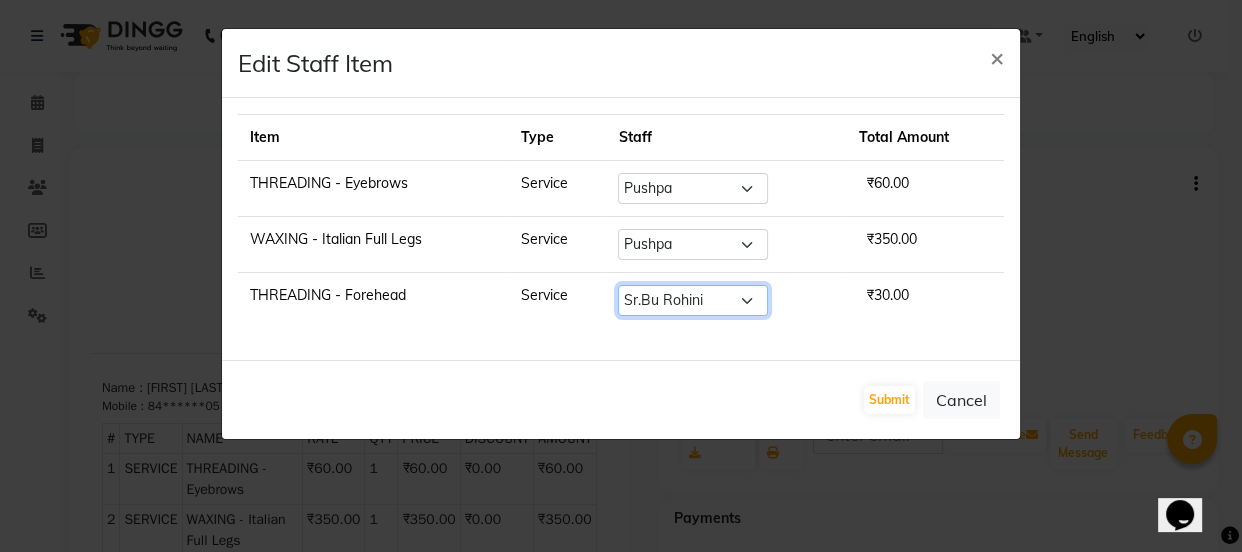 click on "Select  IEEZY -Owner   MS KOMAL    Ms Shraddha   Pushpa    Rinku    Samiksha    Sr.Bu Rohini    Stylist Shree   IEEZY -Owner   MS KOMAL    Ms Shraddha   Pushpa    Rinku    Samiksha    Sr.Bu Rohini    Stylist Shree" 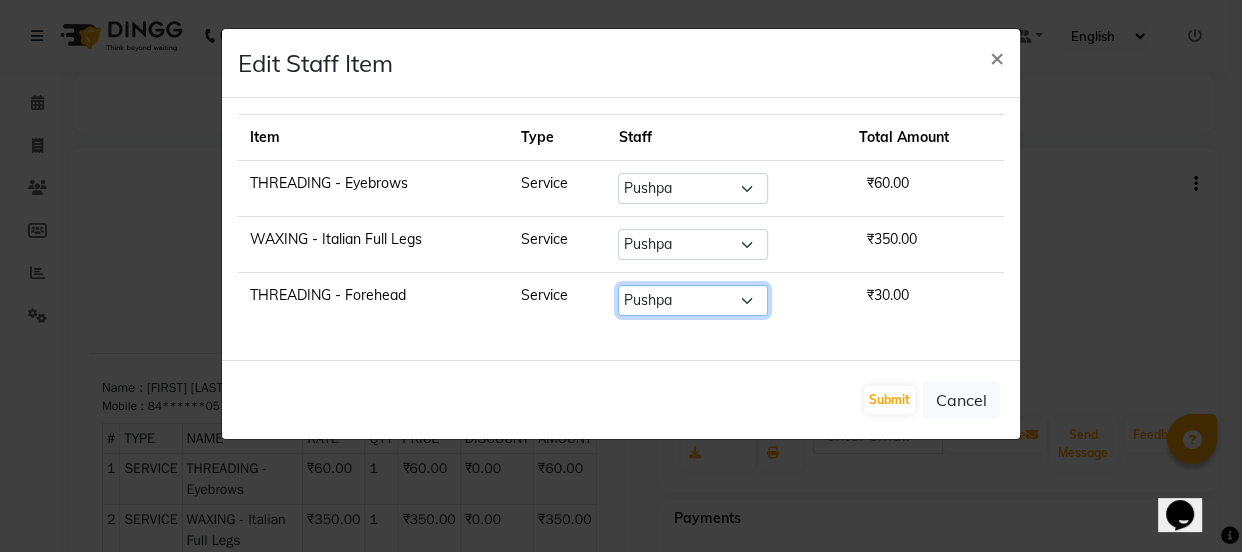 click on "Select  IEEZY -Owner   MS KOMAL    Ms Shraddha   Pushpa    Rinku    Samiksha    Sr.Bu Rohini    Stylist Shree   IEEZY -Owner   MS KOMAL    Ms Shraddha   Pushpa    Rinku    Samiksha    Sr.Bu Rohini    Stylist Shree" 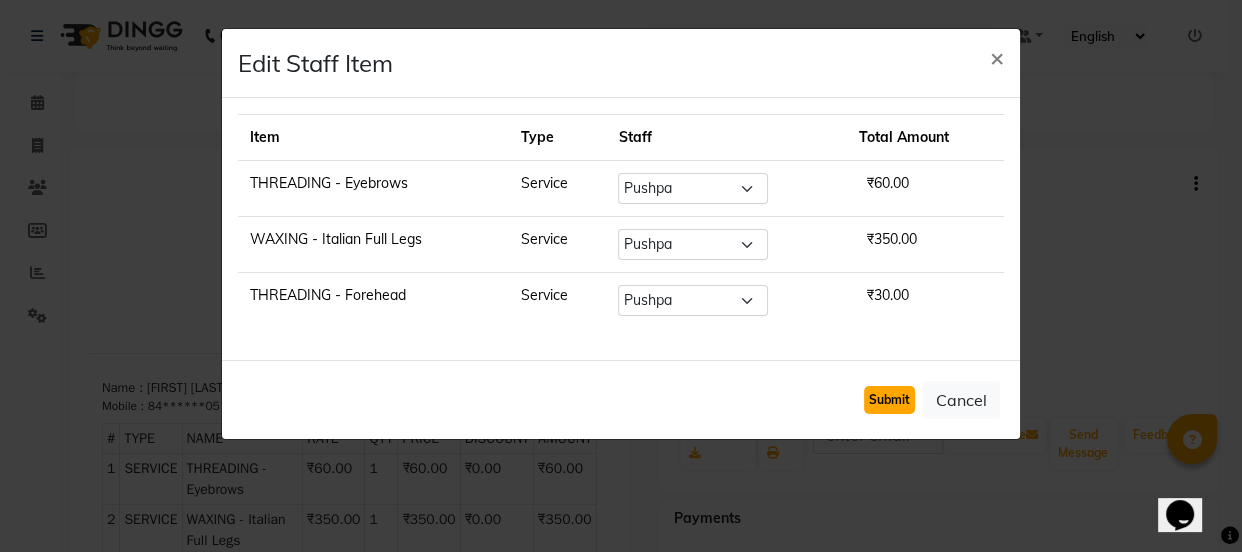 click on "Submit" 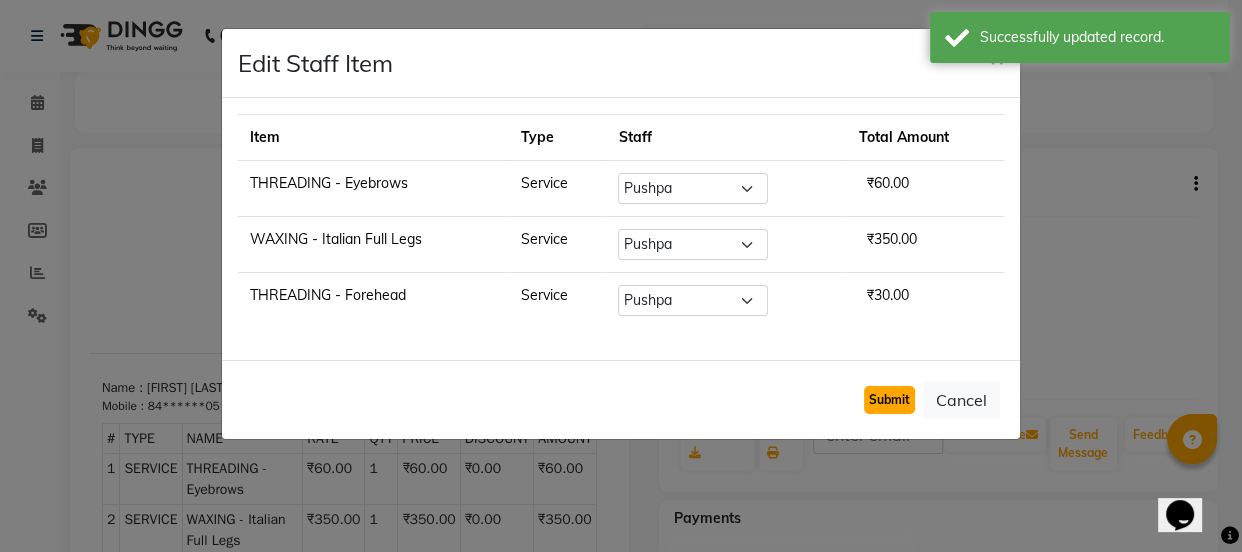 click on "Submit" 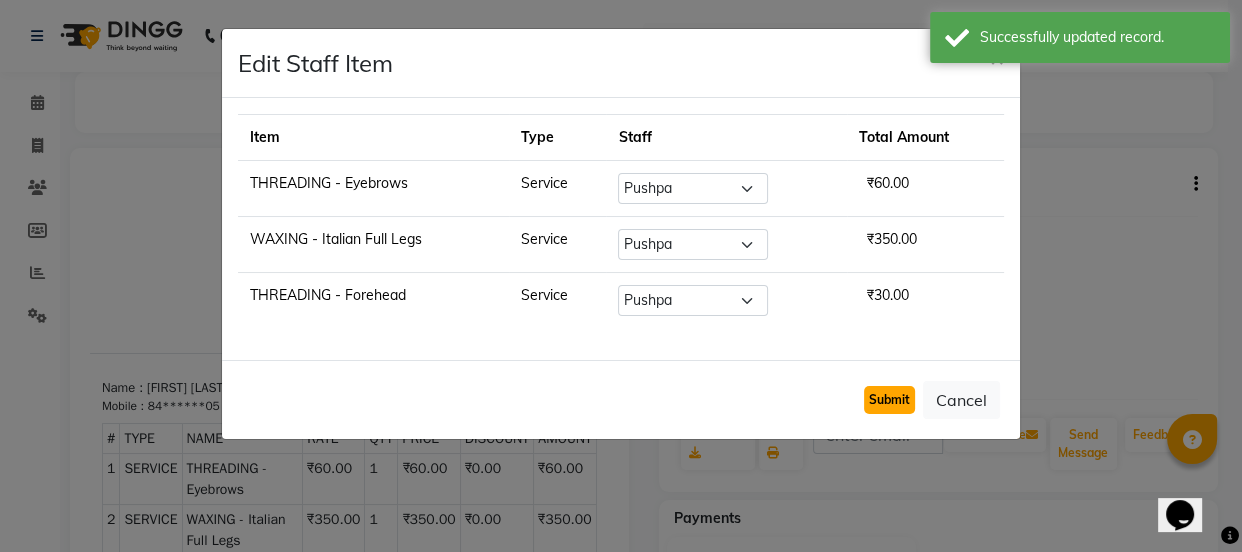 click on "Submit" 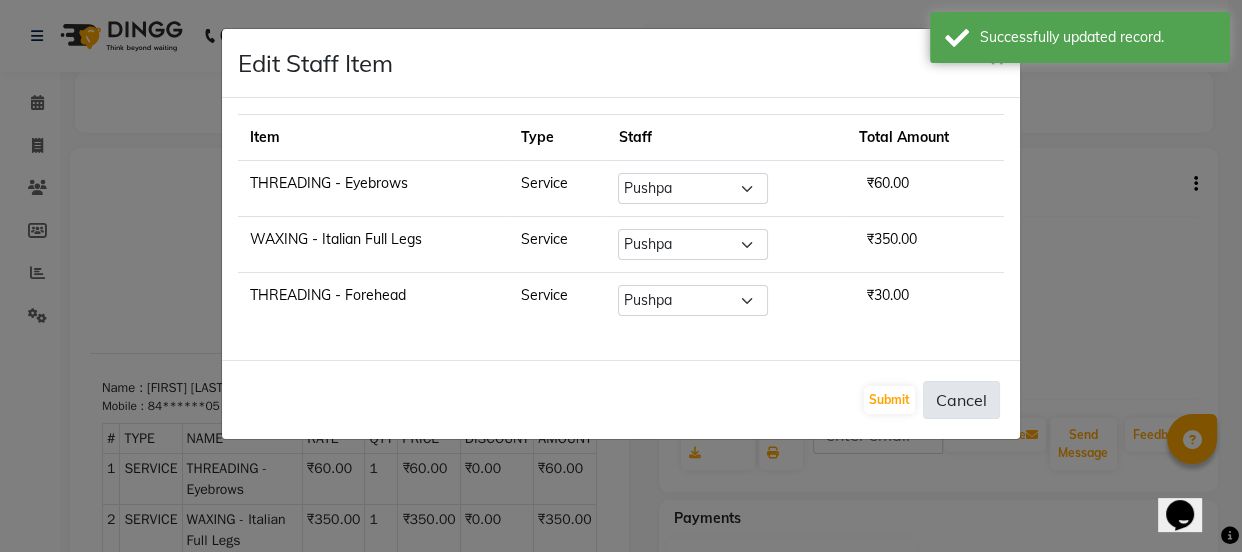 click on "Cancel" 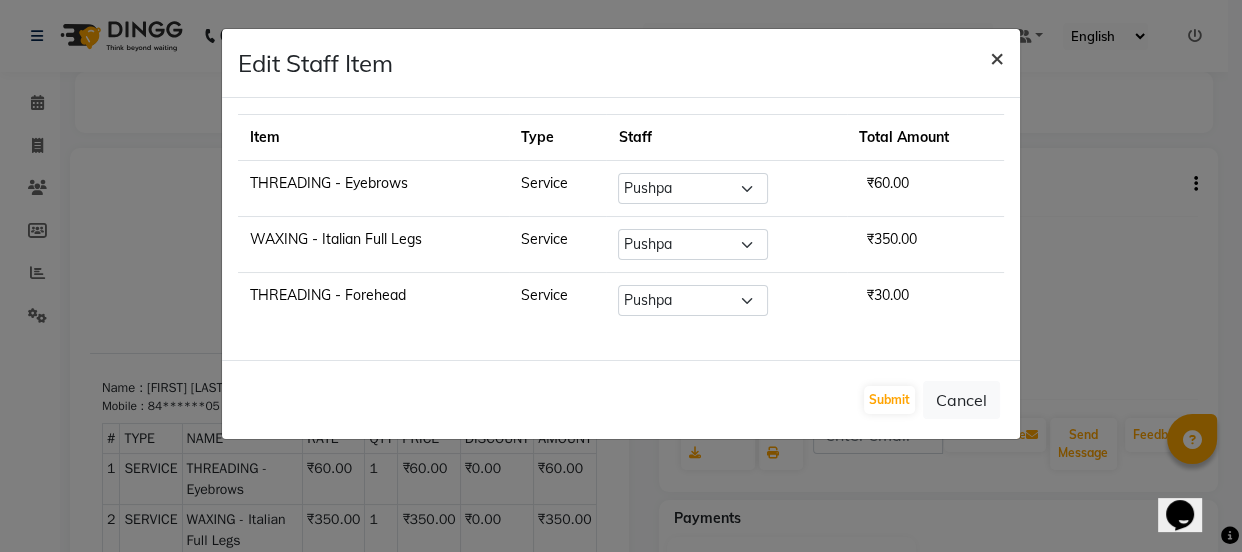 click on "×" 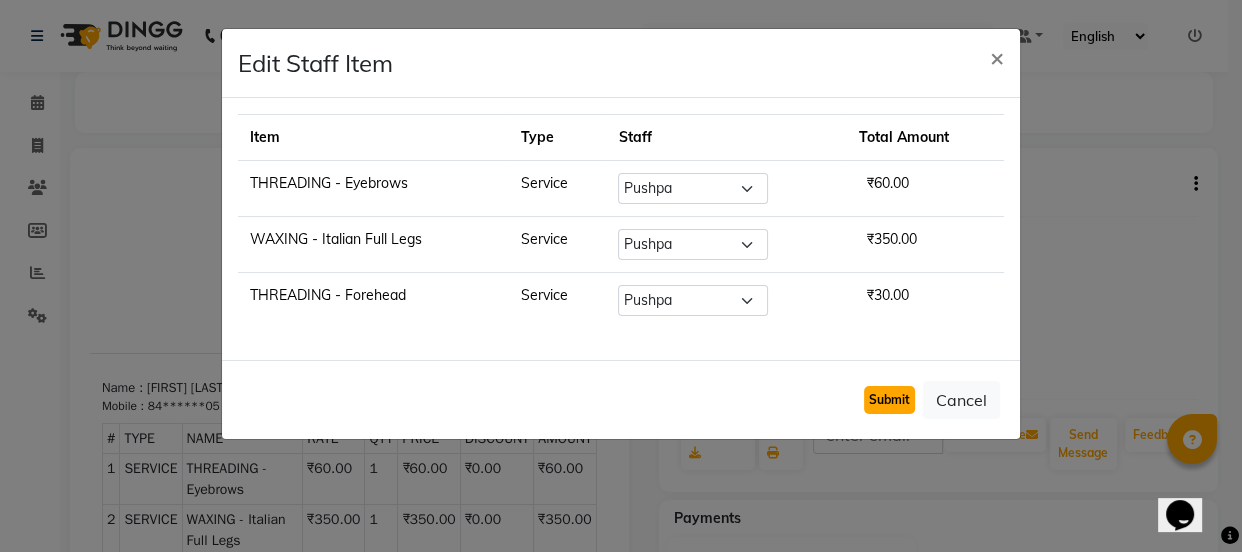 click on "Submit" 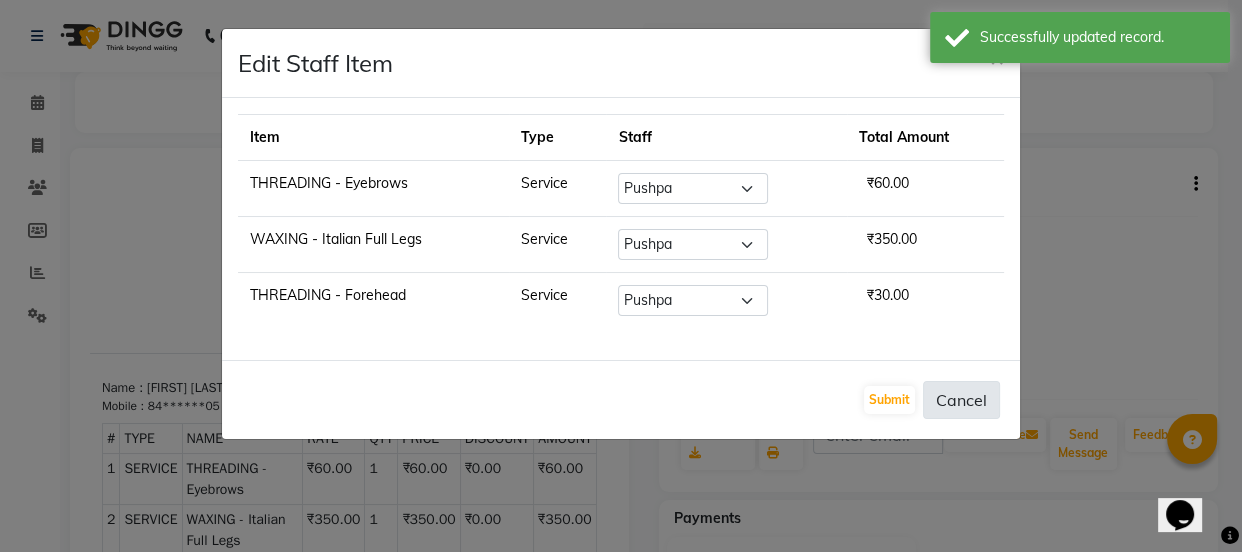 click on "Cancel" 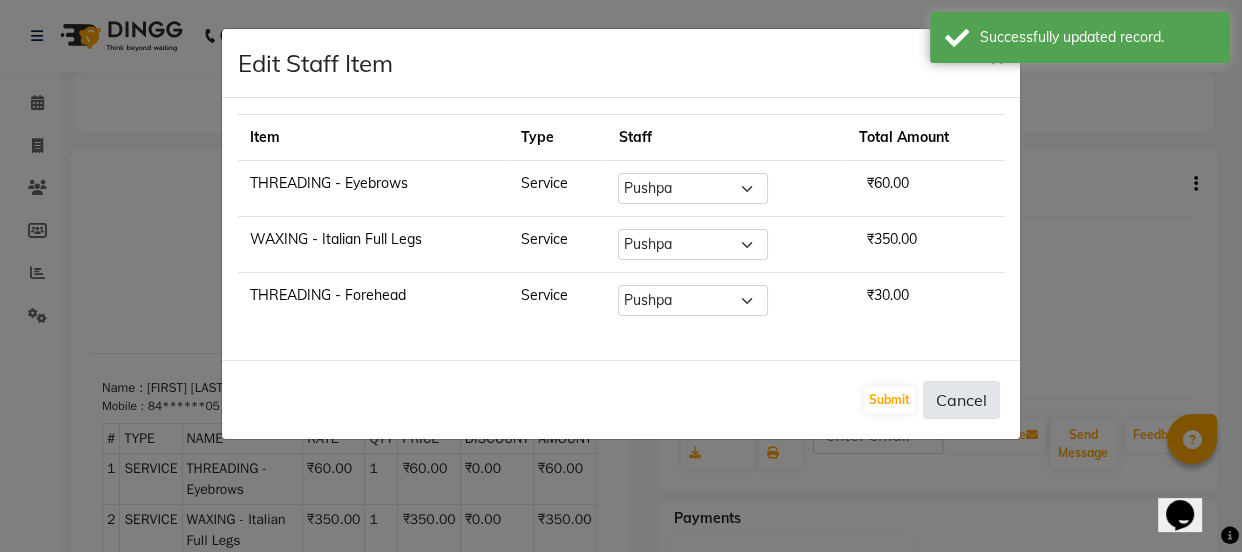 click on "Cancel" 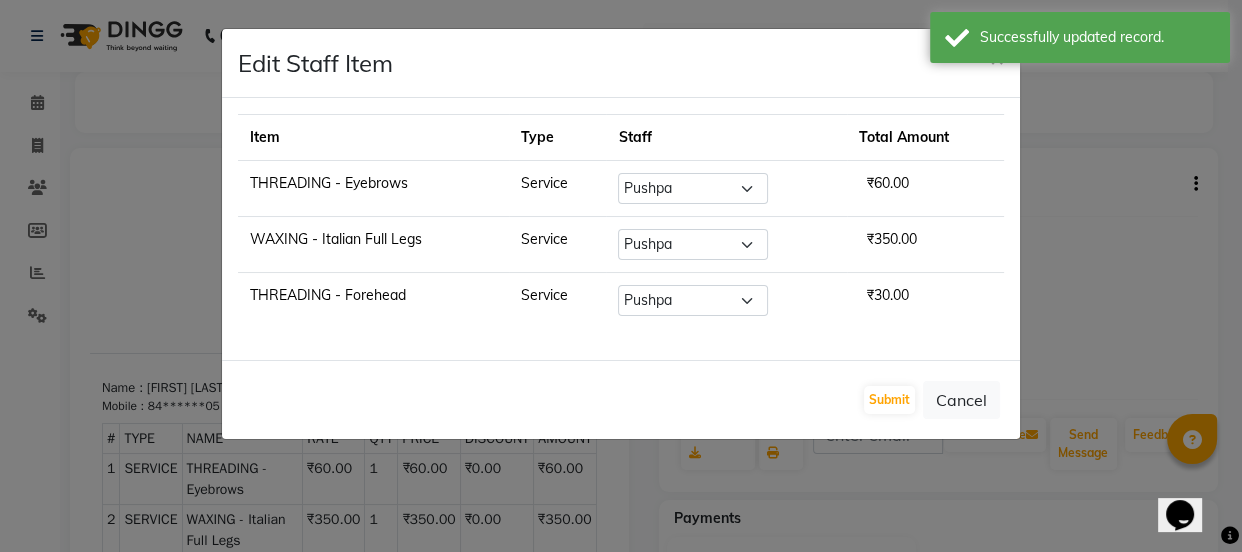 click on "Total Amount" 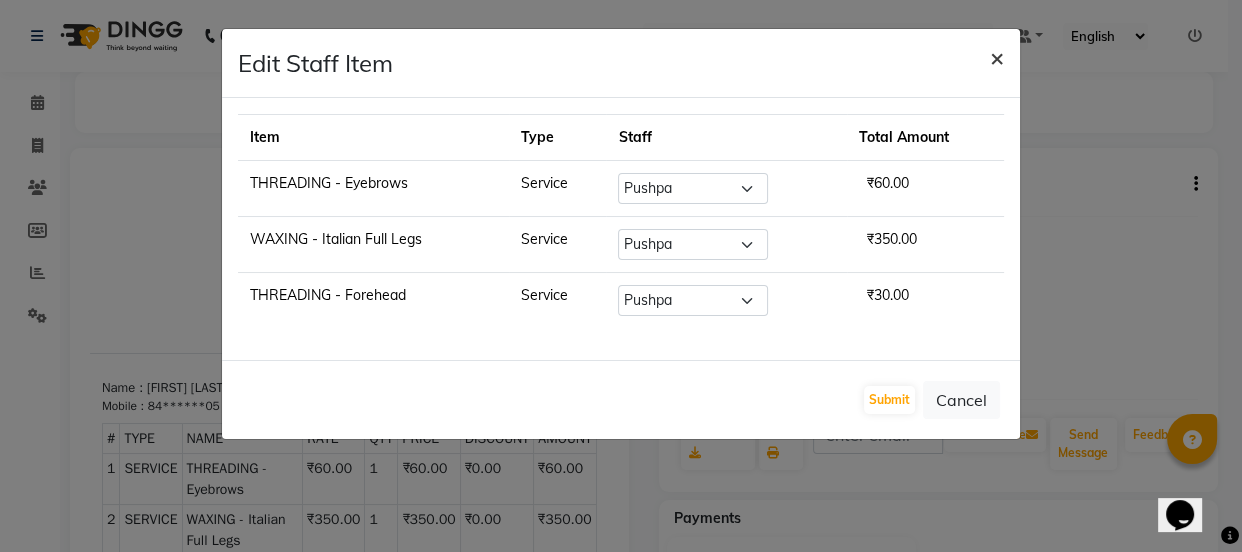 click on "×" 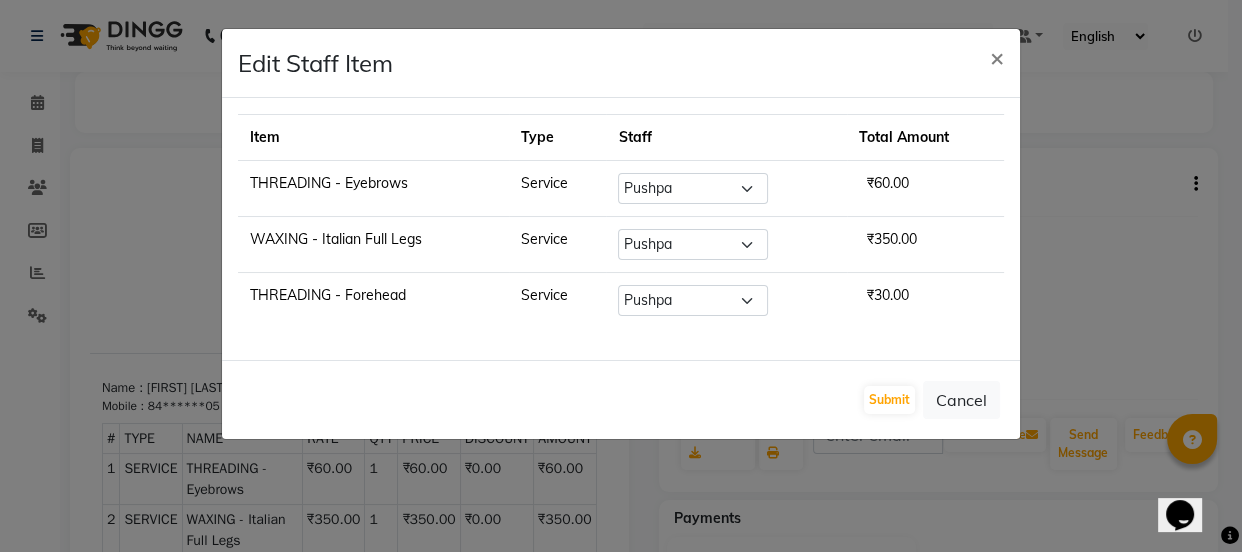 drag, startPoint x: 992, startPoint y: 55, endPoint x: 1104, endPoint y: 228, distance: 206.08978 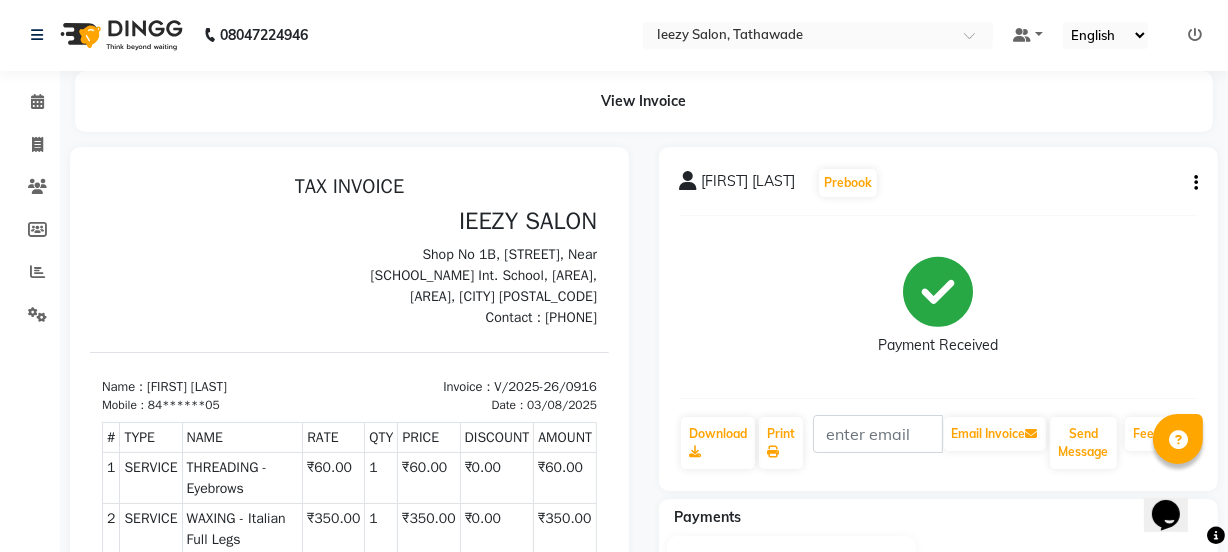 scroll, scrollTop: 0, scrollLeft: 0, axis: both 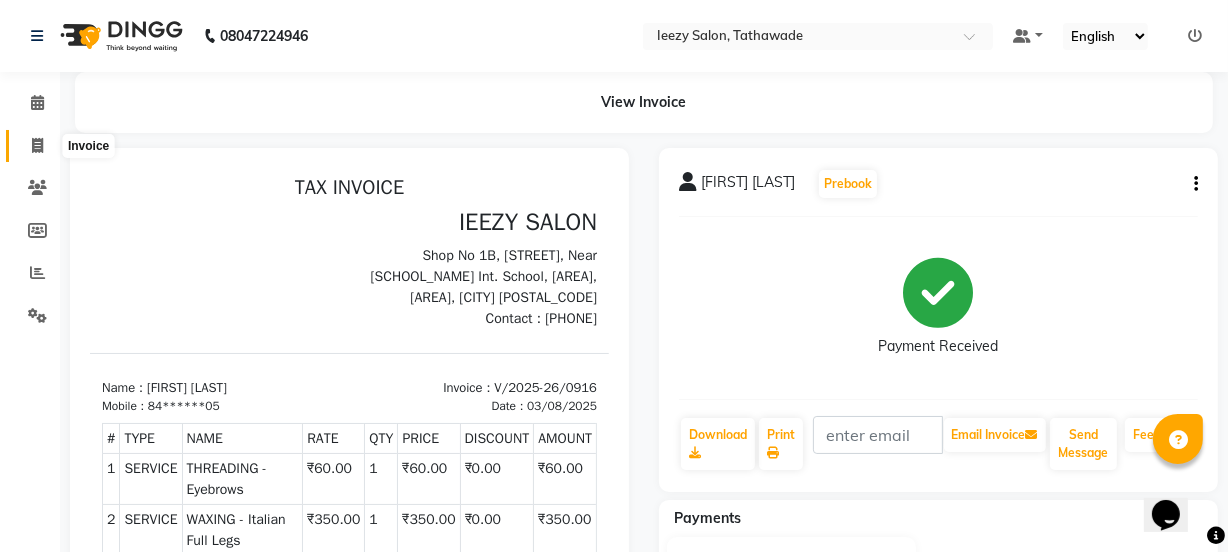 drag, startPoint x: 33, startPoint y: 142, endPoint x: 223, endPoint y: 84, distance: 198.65549 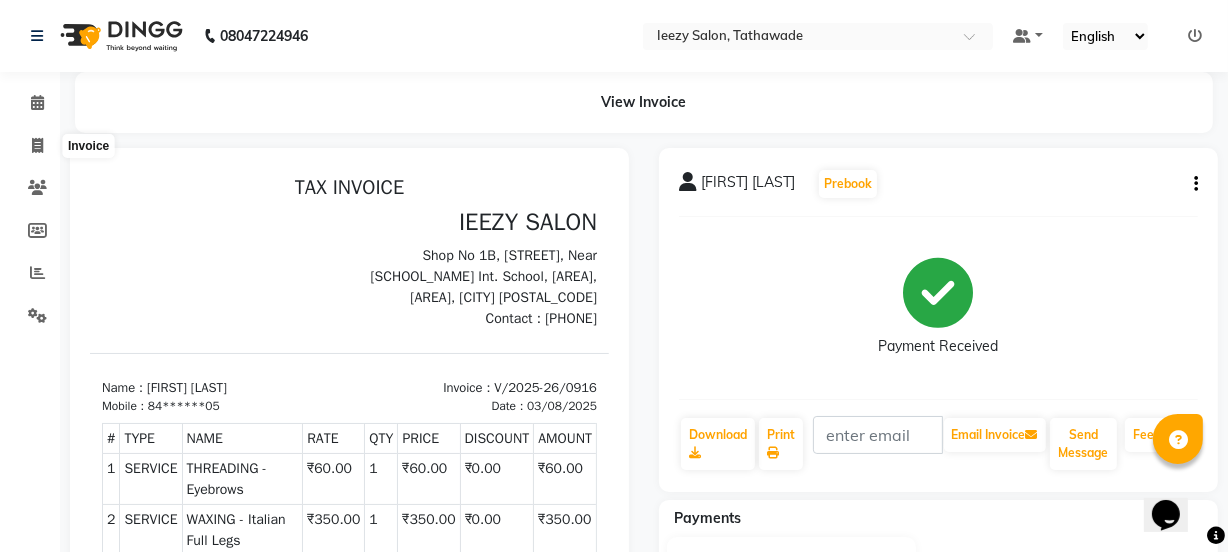 select on "5982" 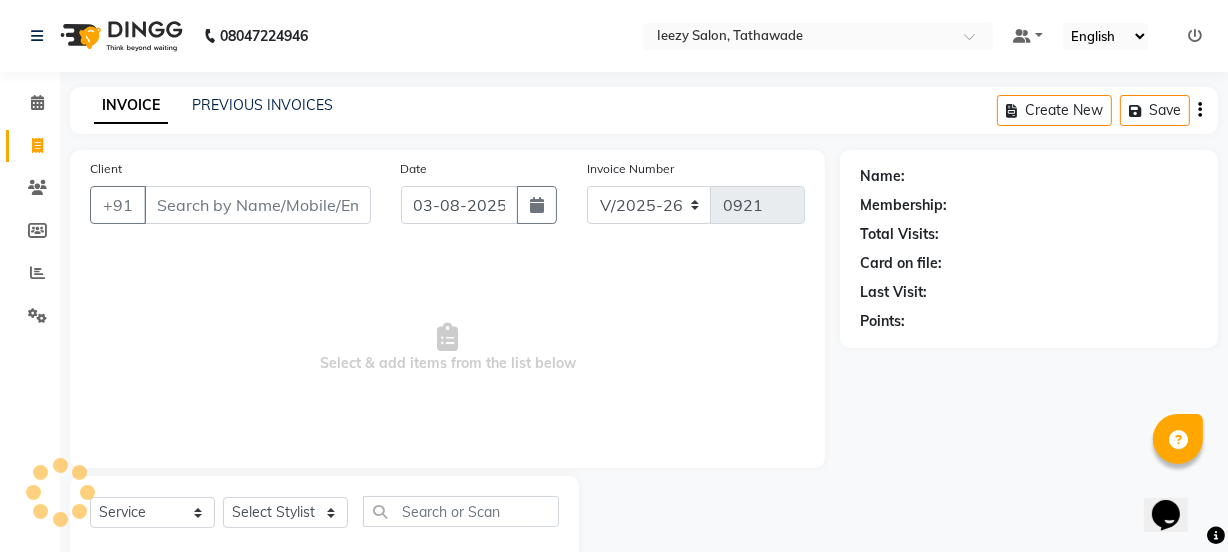 scroll, scrollTop: 50, scrollLeft: 0, axis: vertical 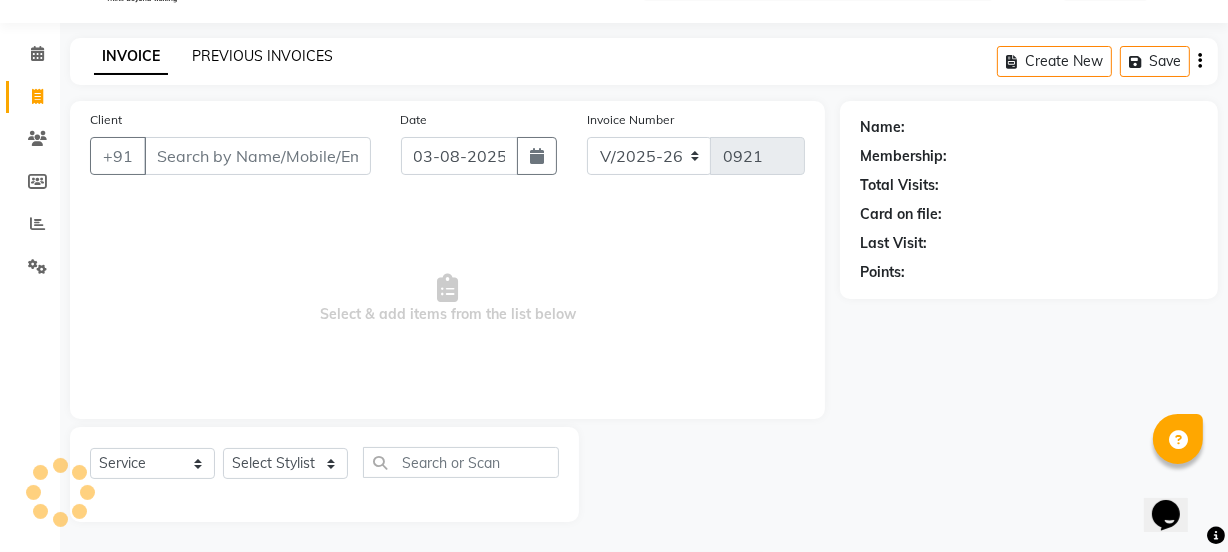 click on "PREVIOUS INVOICES" 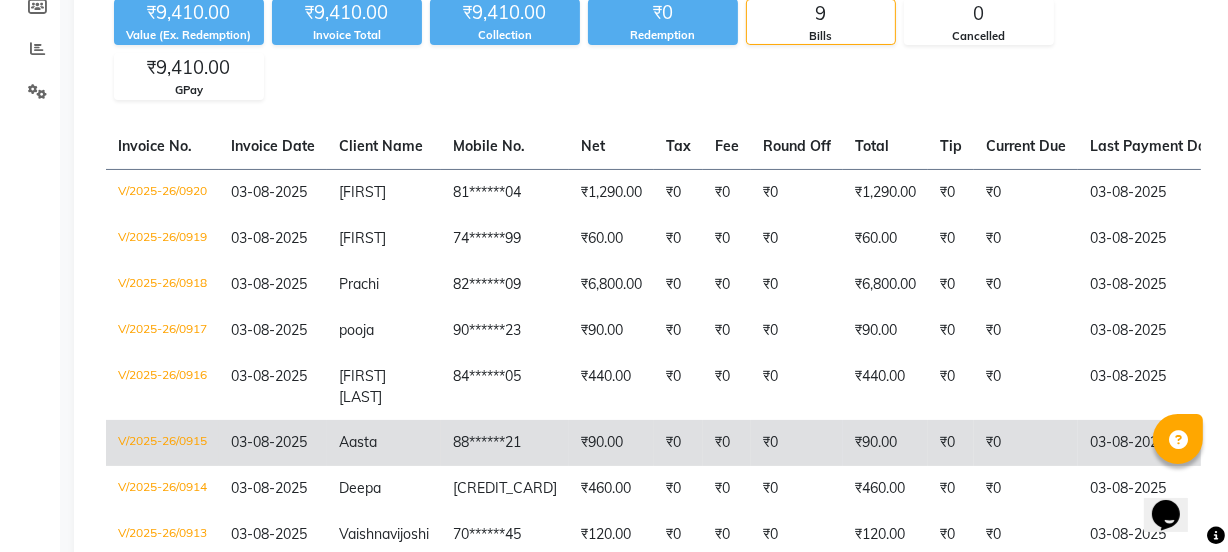 scroll, scrollTop: 166, scrollLeft: 0, axis: vertical 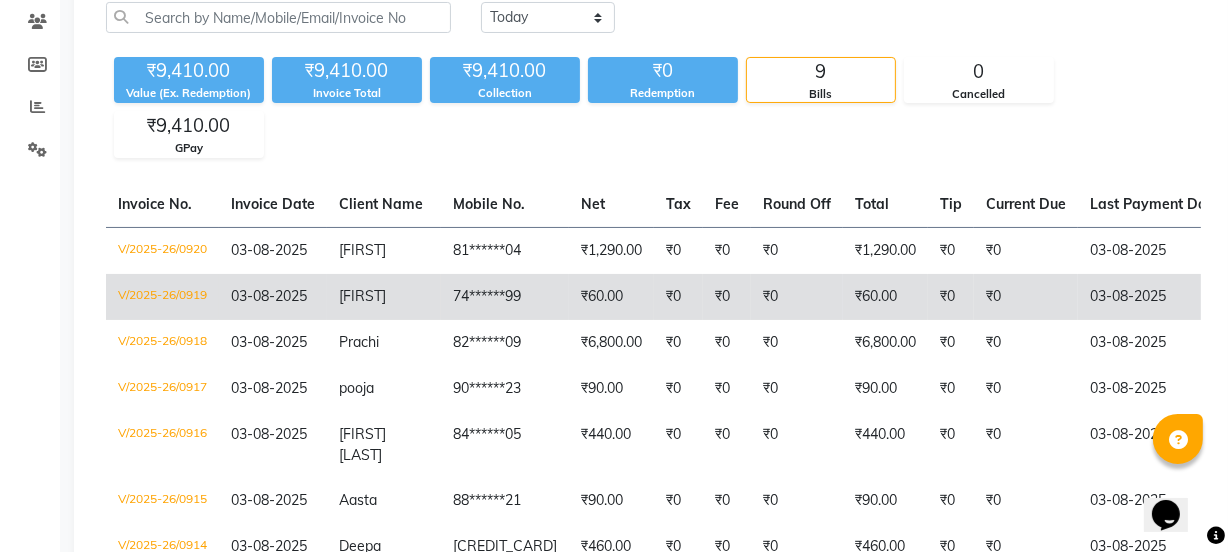 click on "74******99" 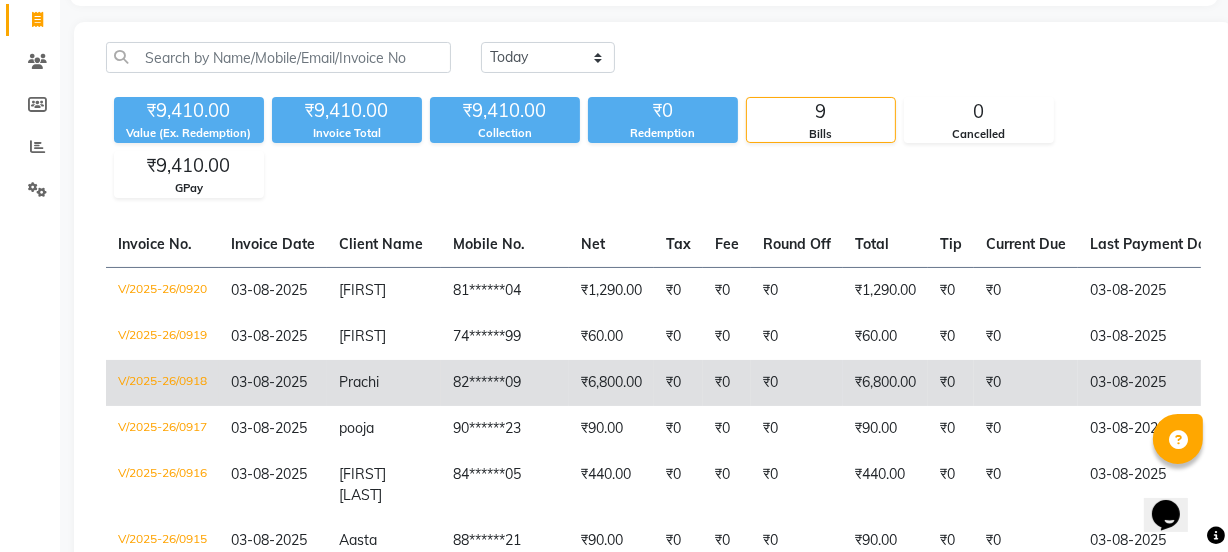 scroll, scrollTop: 75, scrollLeft: 0, axis: vertical 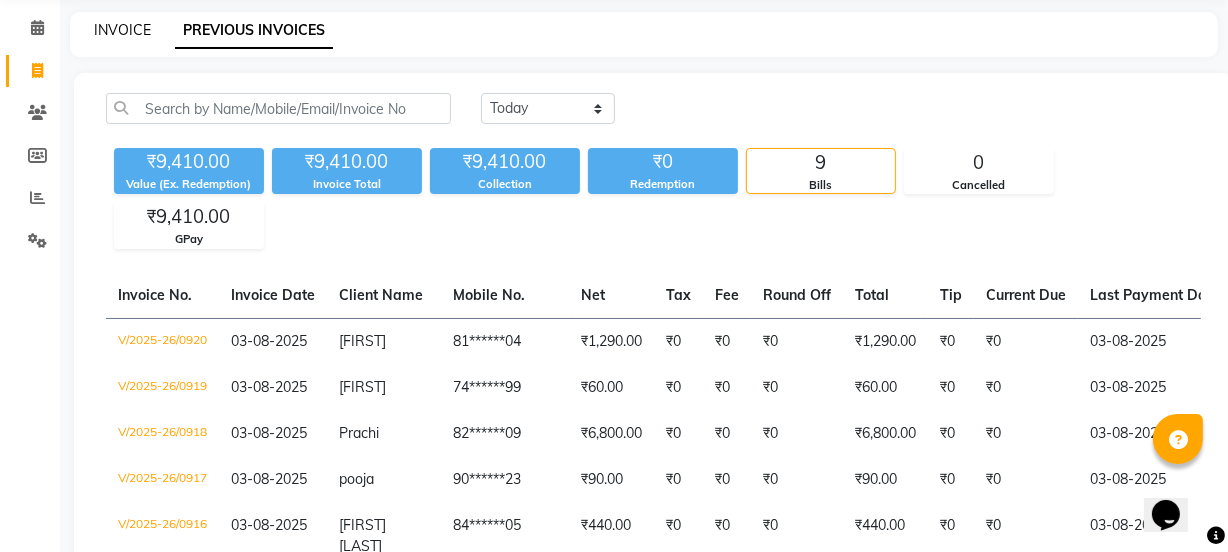 click on "INVOICE" 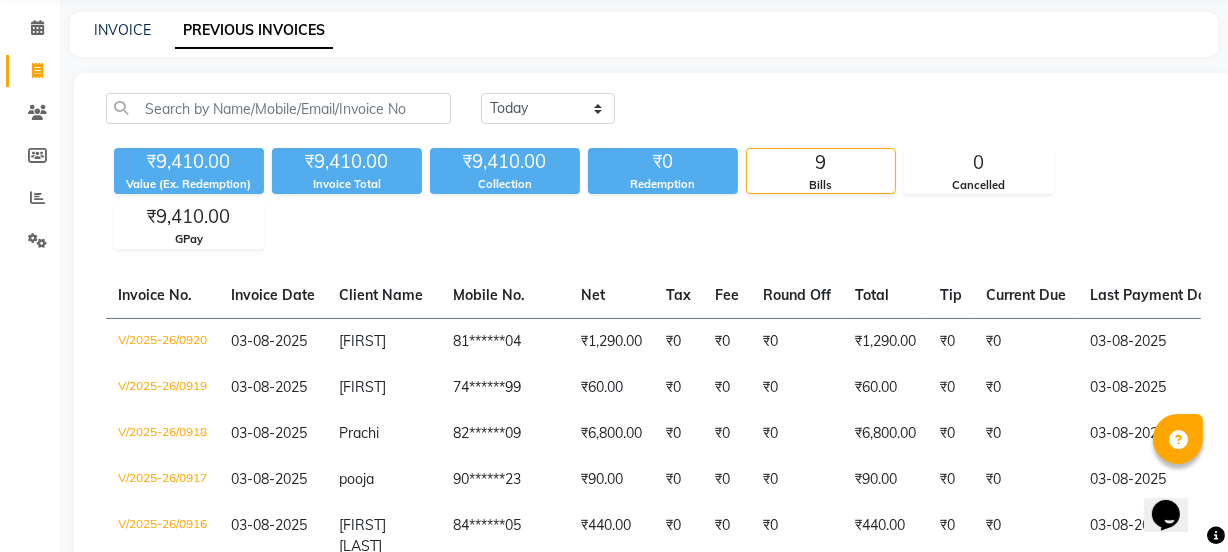 select on "service" 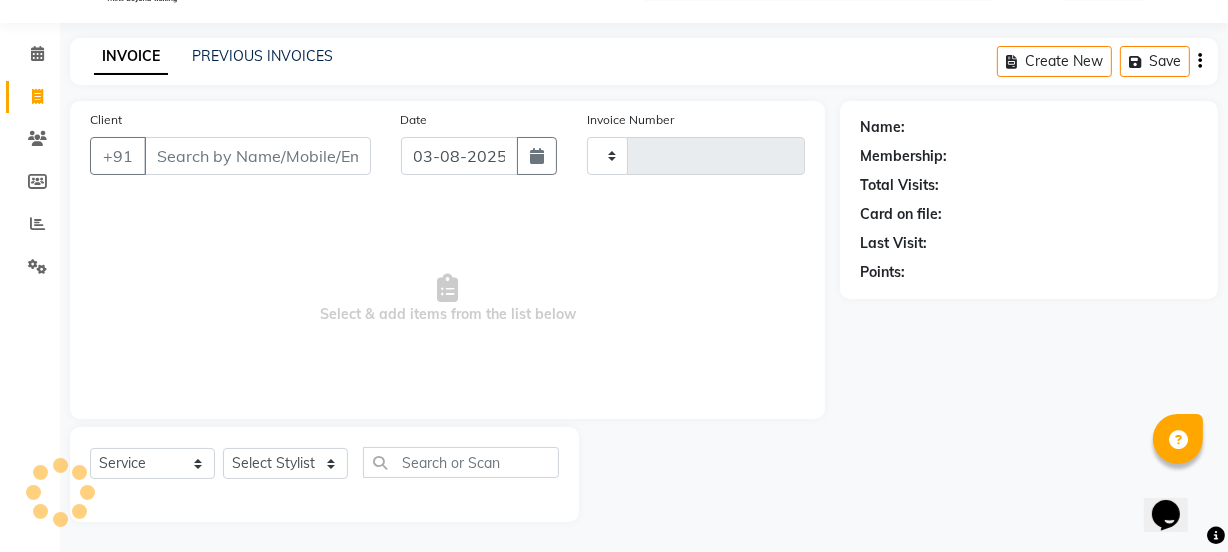 scroll, scrollTop: 50, scrollLeft: 0, axis: vertical 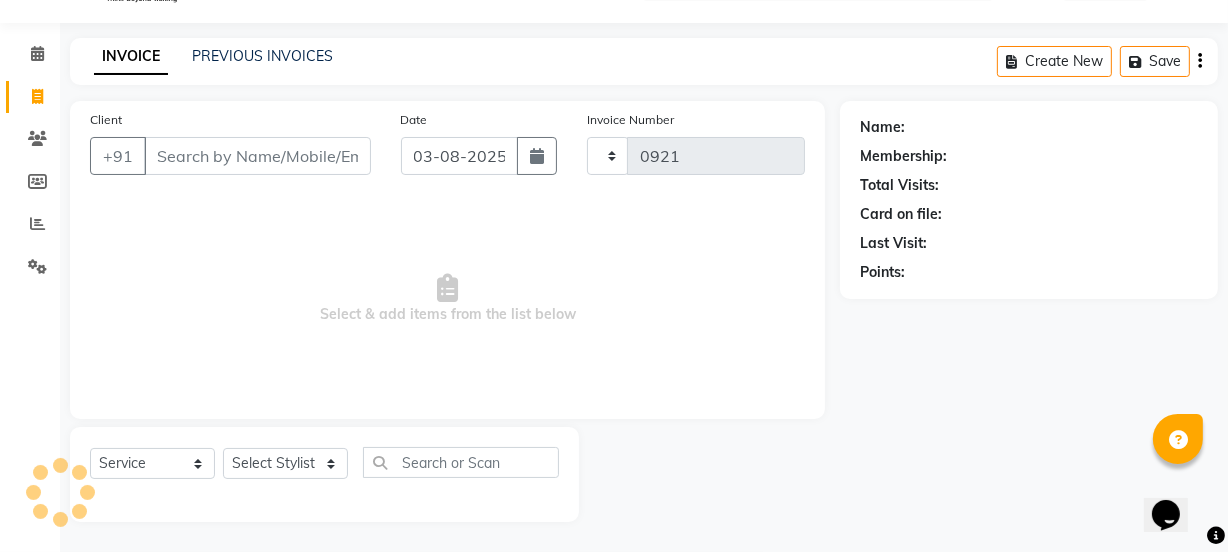 select on "5982" 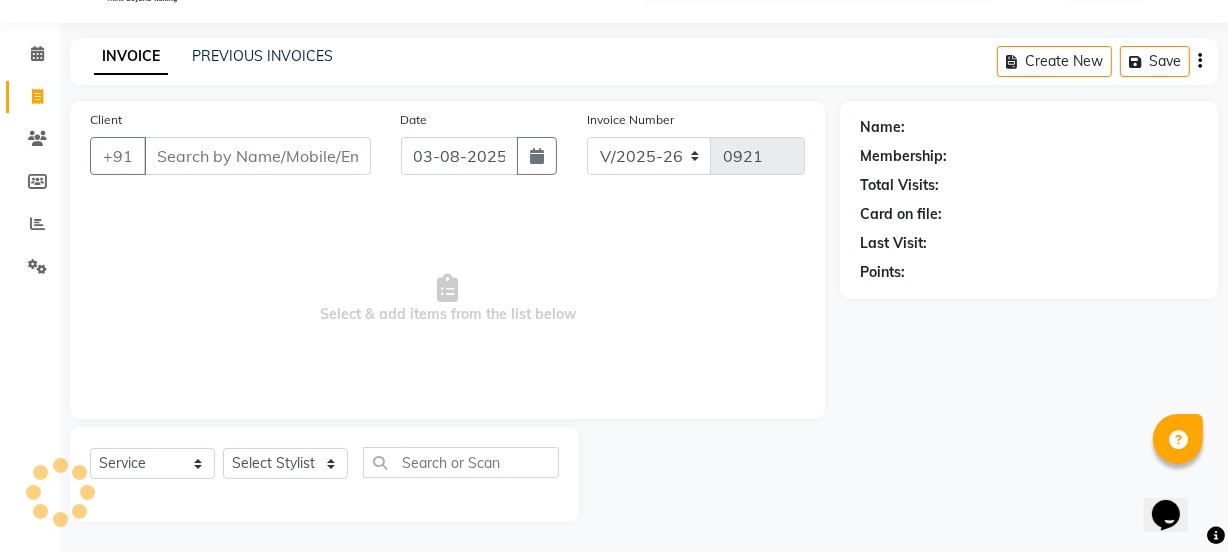 click on "Client" at bounding box center [257, 156] 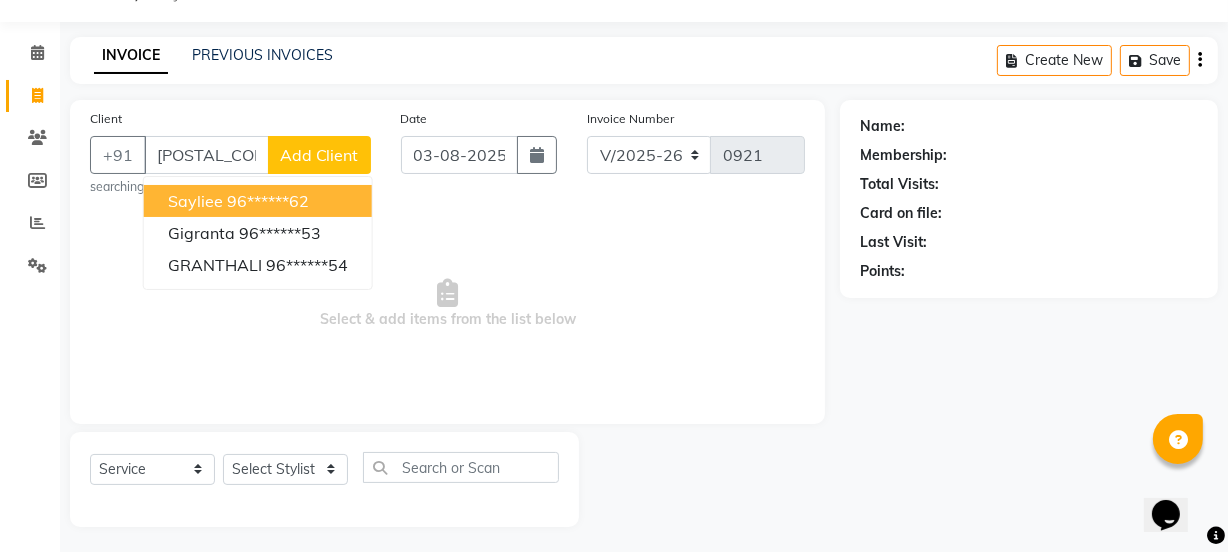 scroll, scrollTop: 50, scrollLeft: 0, axis: vertical 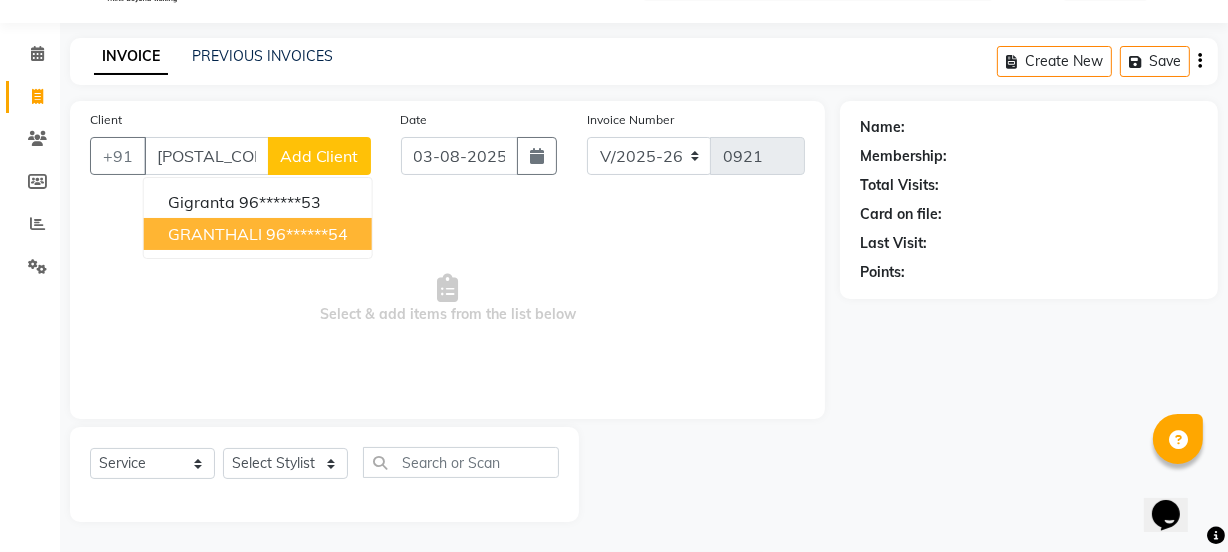 click on "96******54" at bounding box center (307, 234) 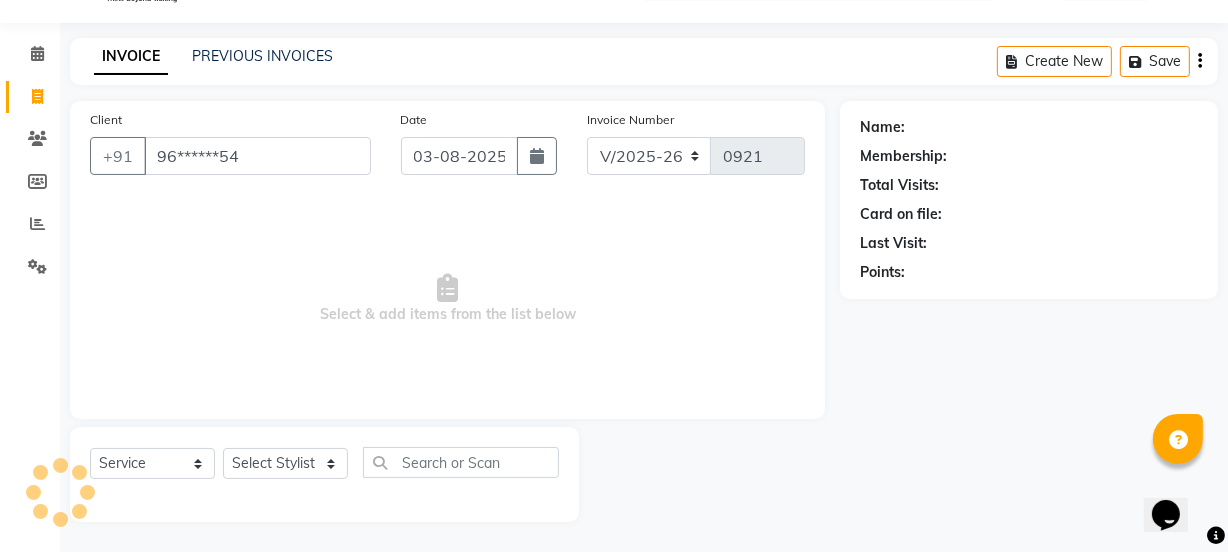 type on "96******54" 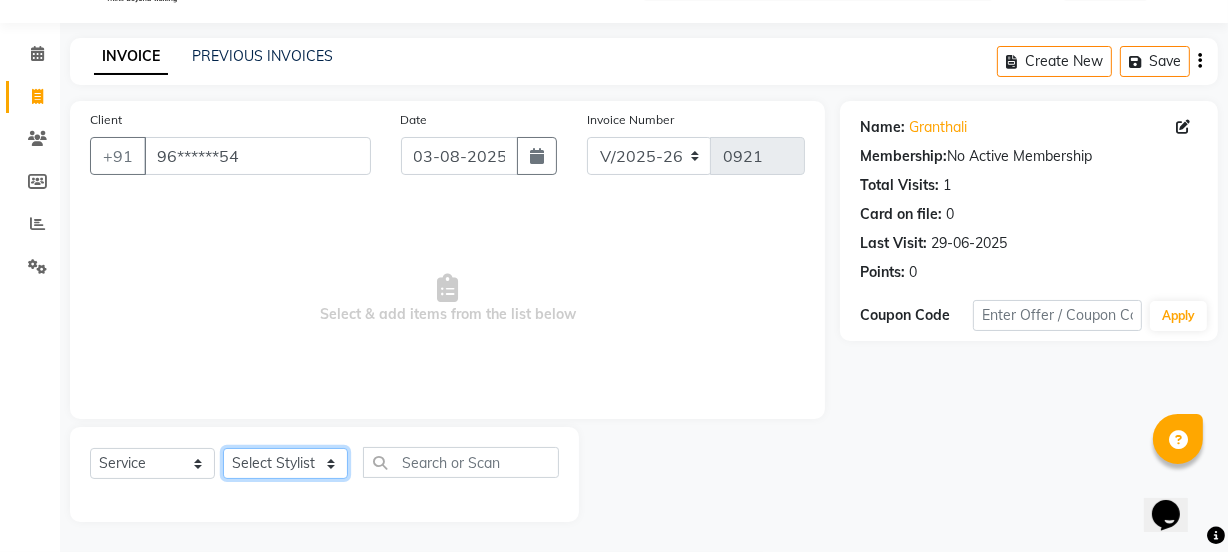 click on "Select Stylist IEEZY -Owner MS KOMAL  Ms Shraddha Pushpa  Rinku  Samiksha  Sr.Bu Rohini  Stylist Shree" 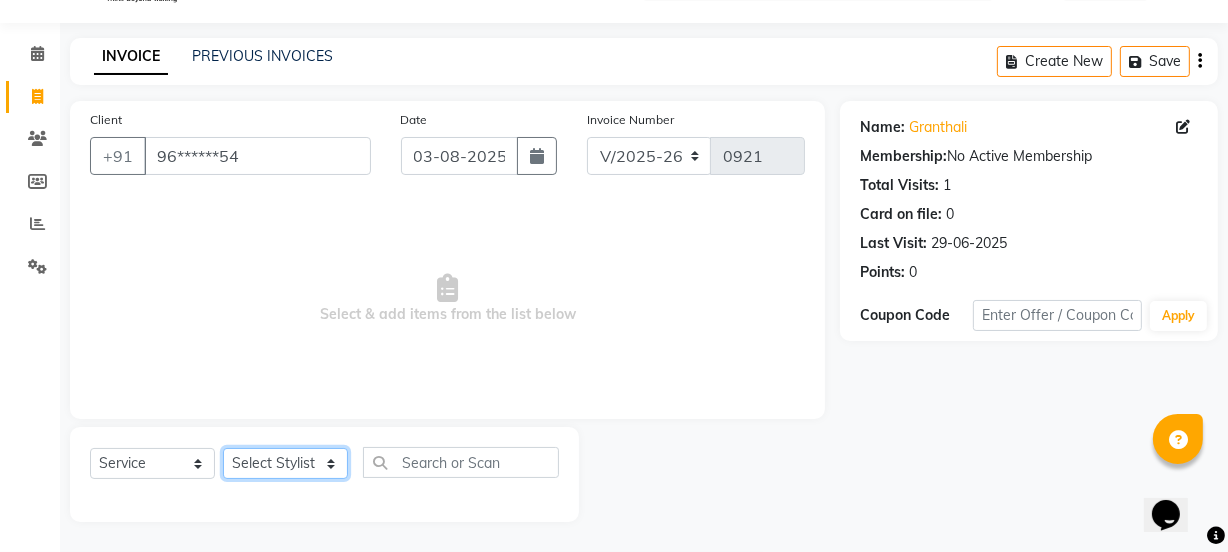 select on "88068" 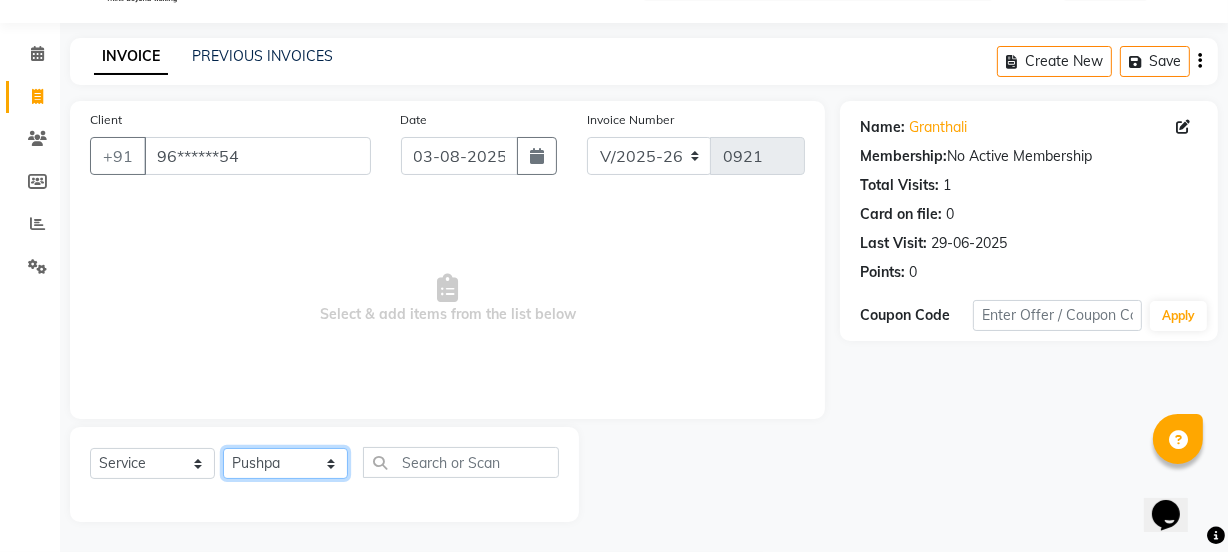 click on "Select Stylist IEEZY -Owner MS KOMAL  Ms Shraddha Pushpa  Rinku  Samiksha  Sr.Bu Rohini  Stylist Shree" 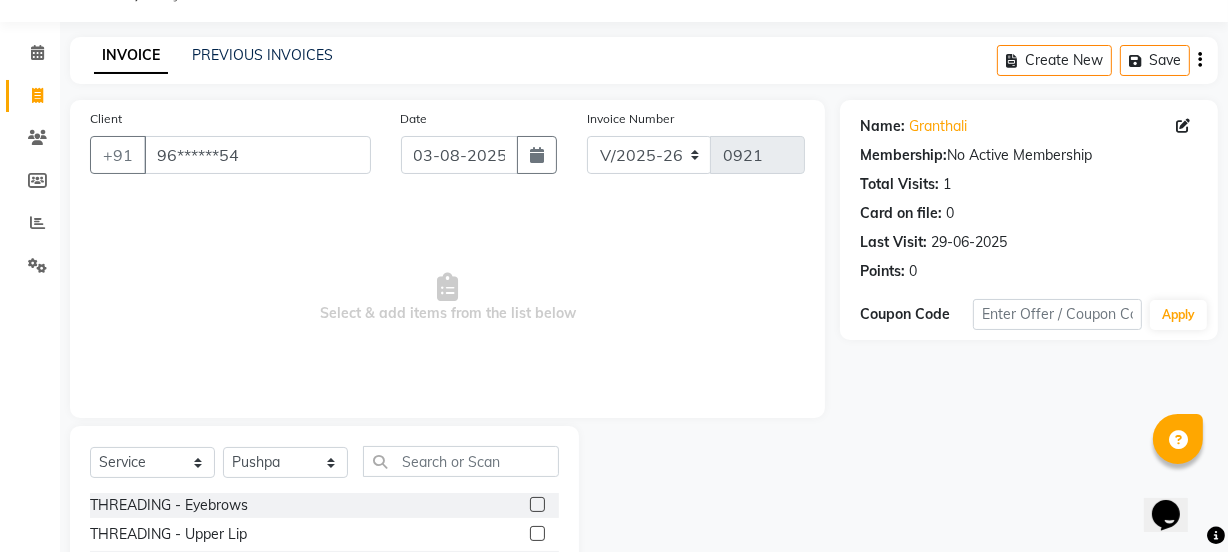 click 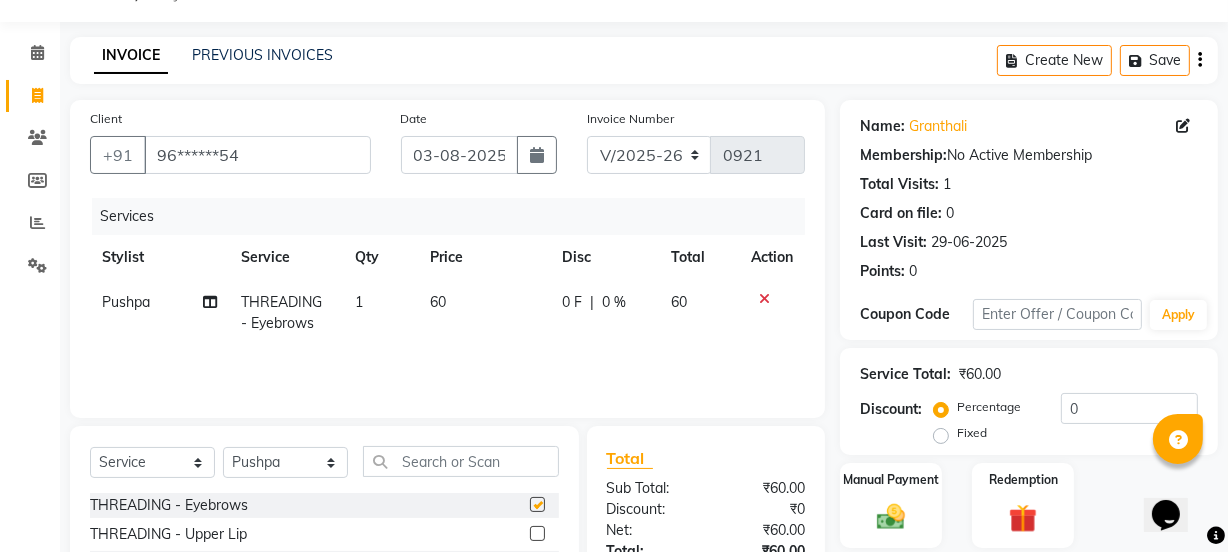 checkbox on "false" 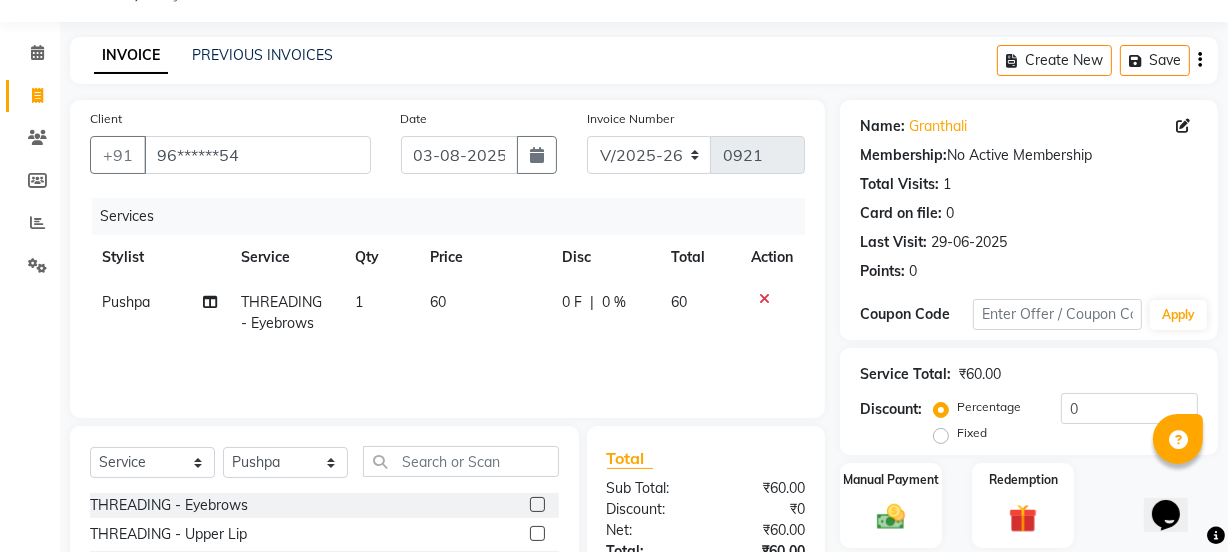scroll, scrollTop: 140, scrollLeft: 0, axis: vertical 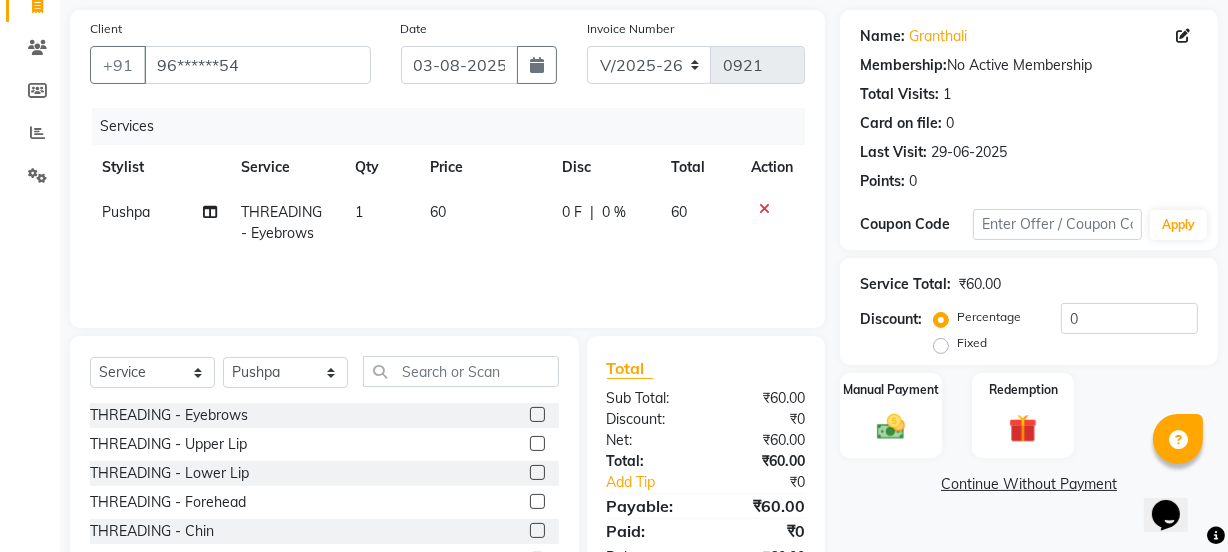 click 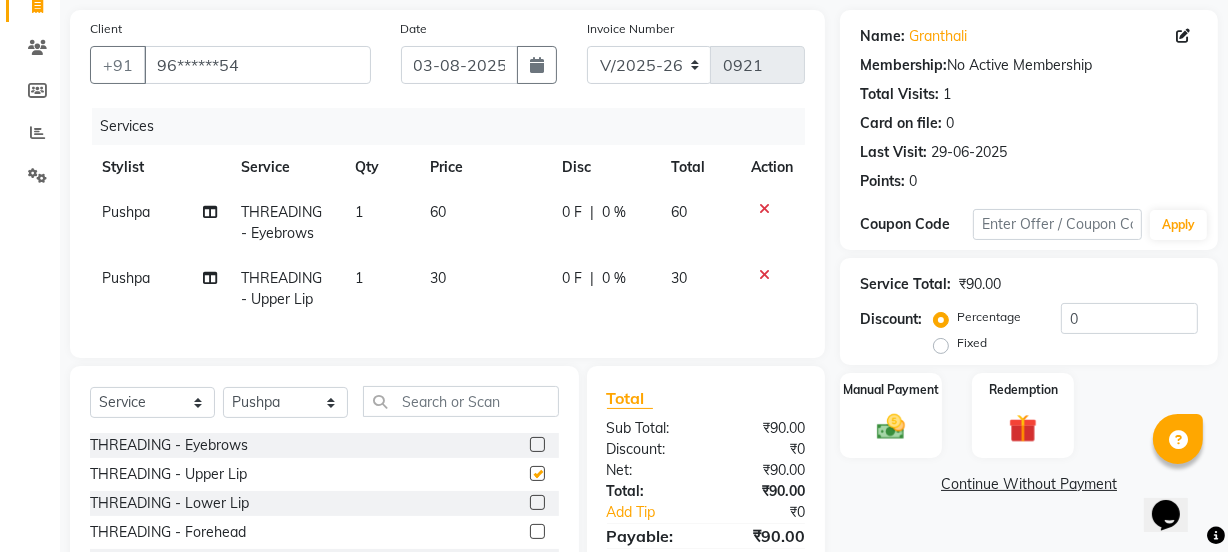 checkbox on "false" 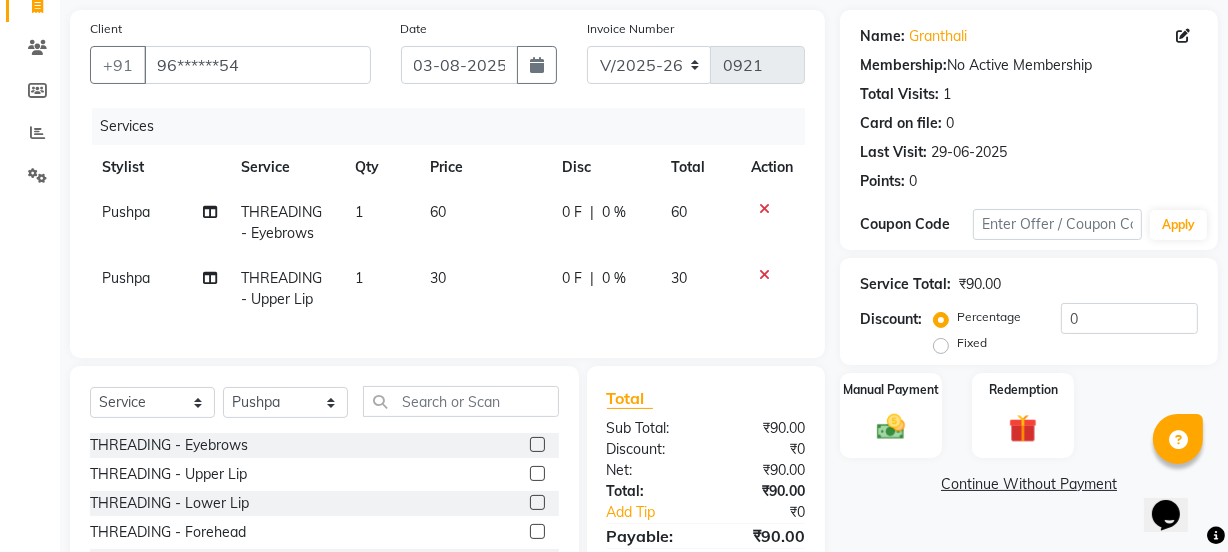 click 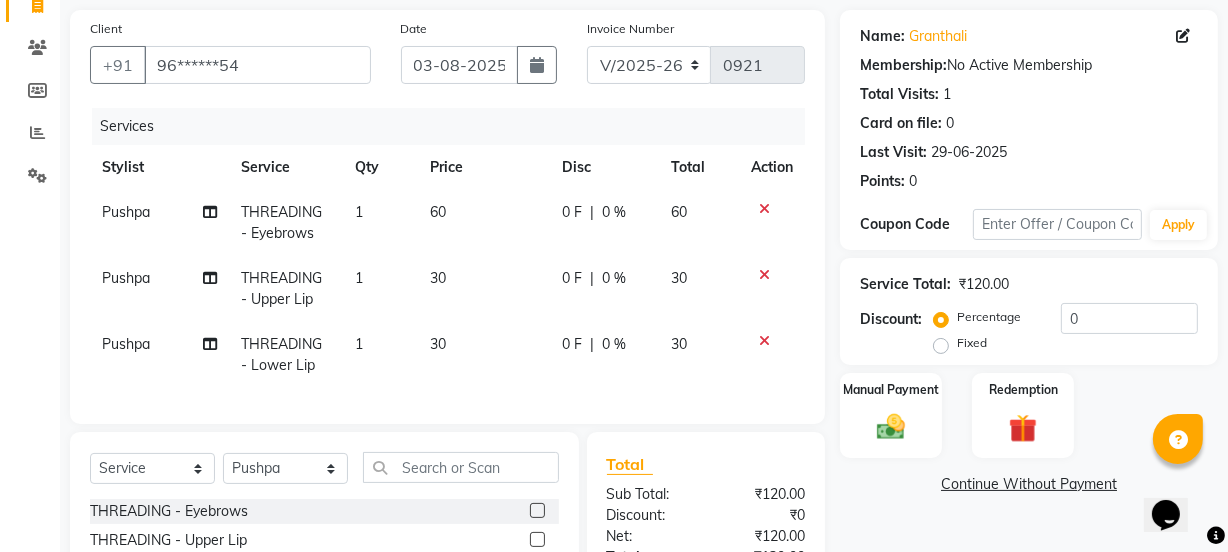 checkbox on "false" 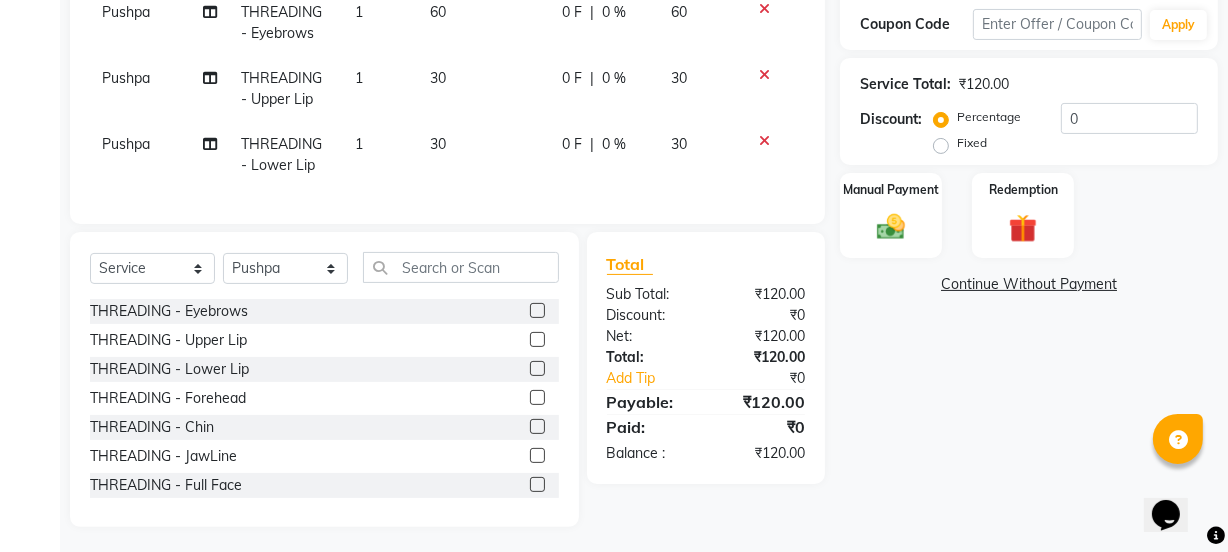 scroll, scrollTop: 359, scrollLeft: 0, axis: vertical 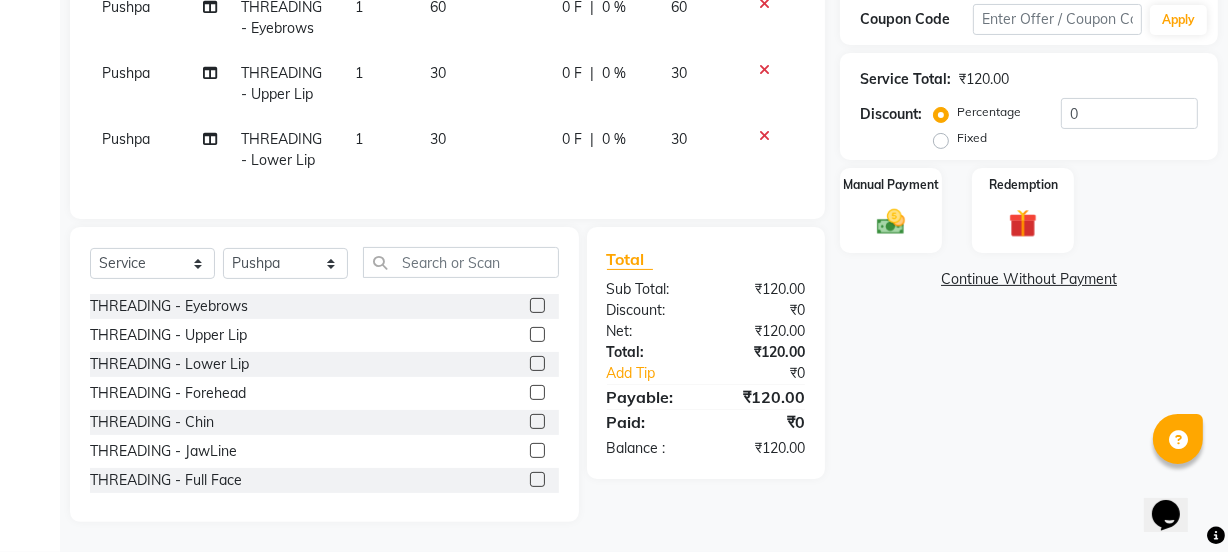 click 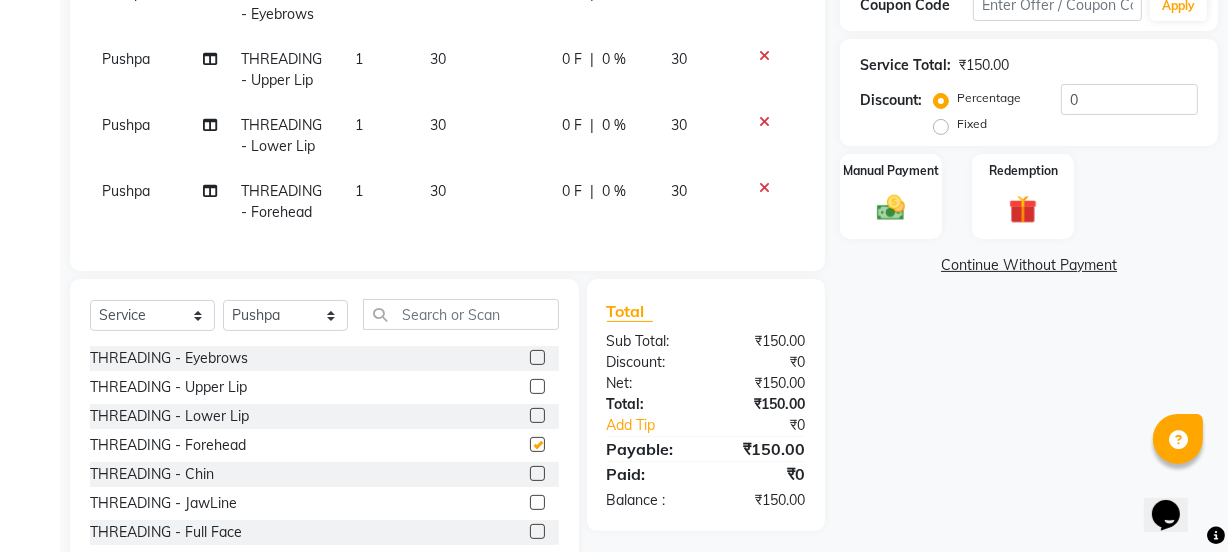 checkbox on "false" 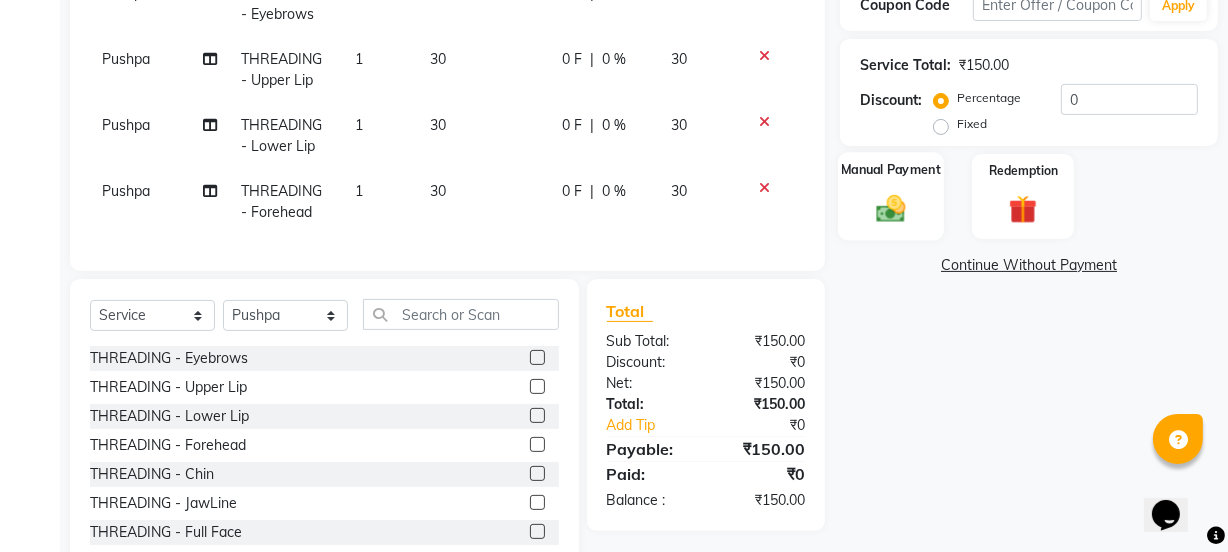 click on "Manual Payment" 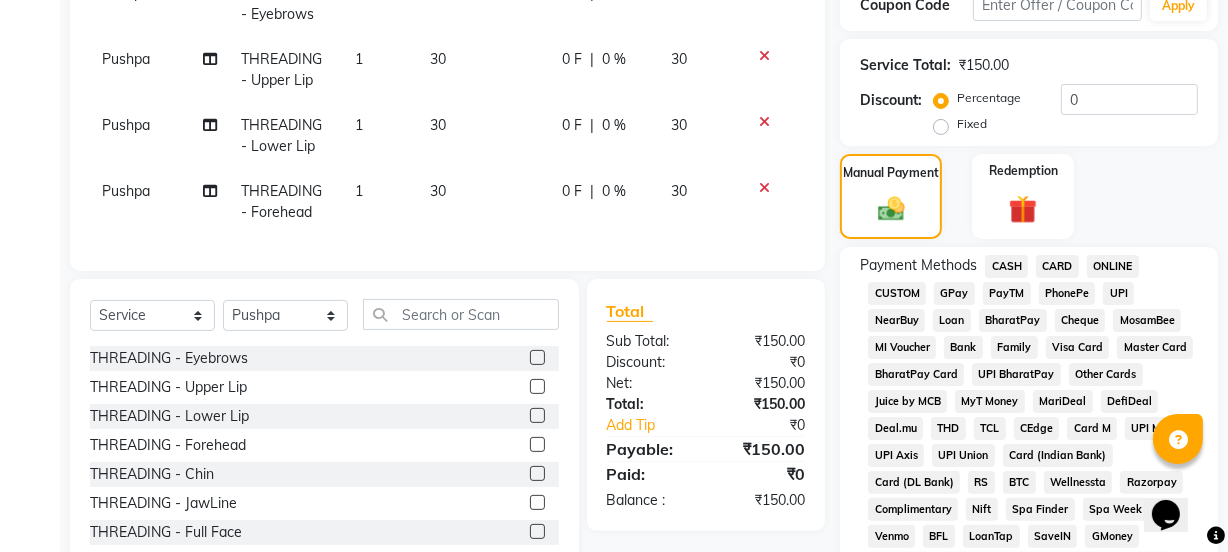 click on "GPay" 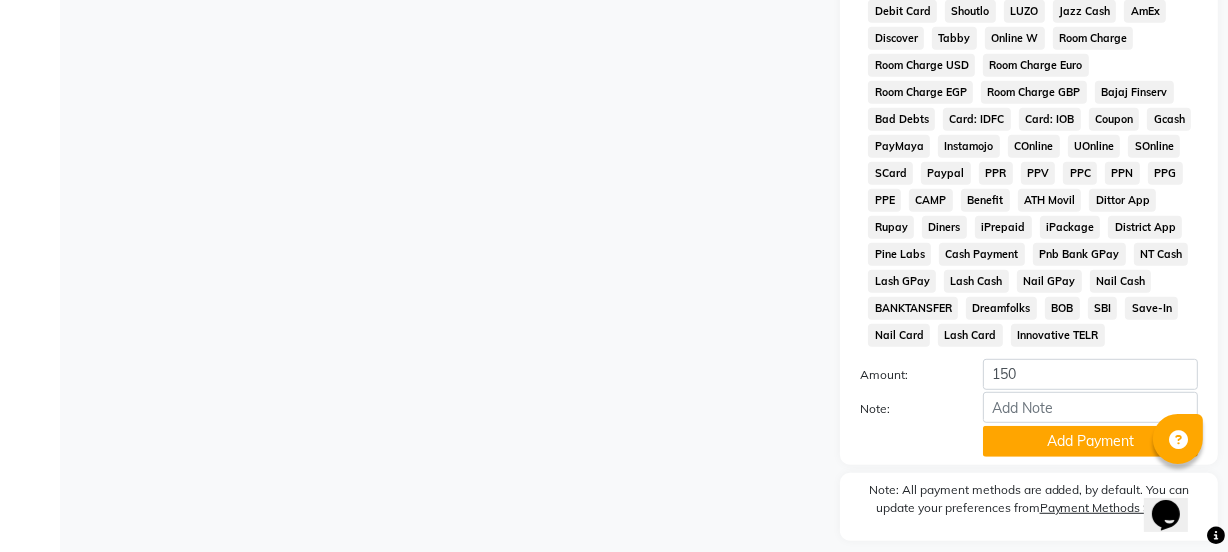 scroll, scrollTop: 1051, scrollLeft: 0, axis: vertical 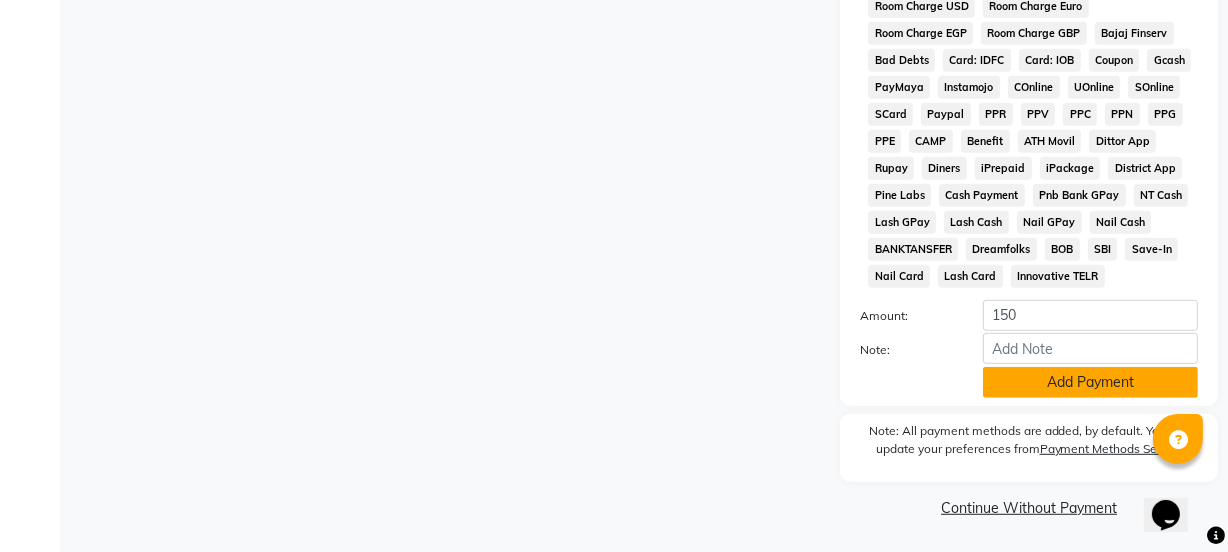 click on "Add Payment" 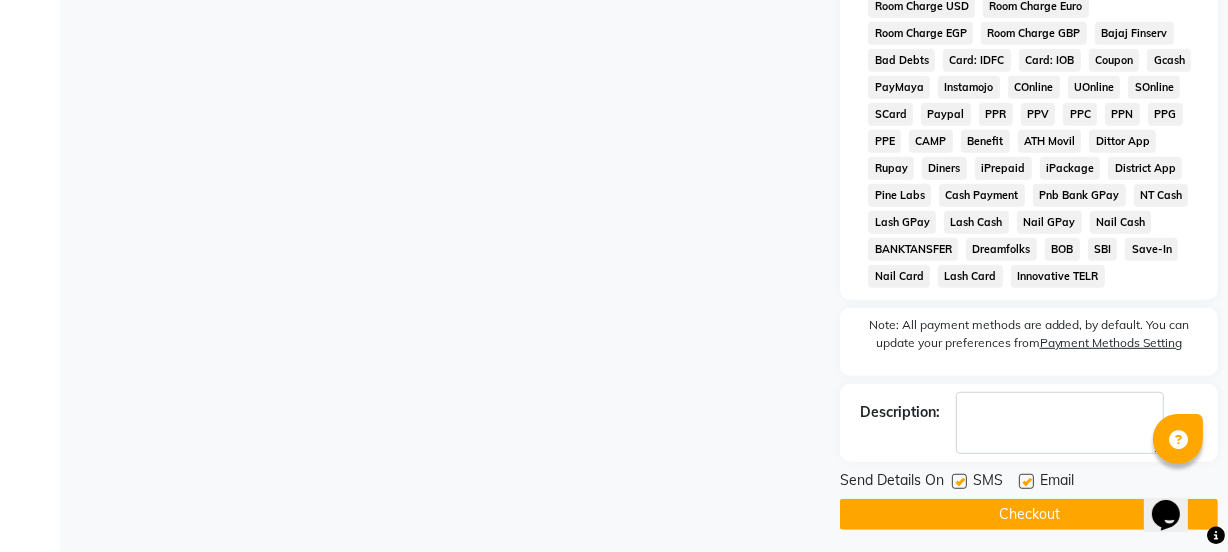 drag, startPoint x: 952, startPoint y: 479, endPoint x: 966, endPoint y: 479, distance: 14 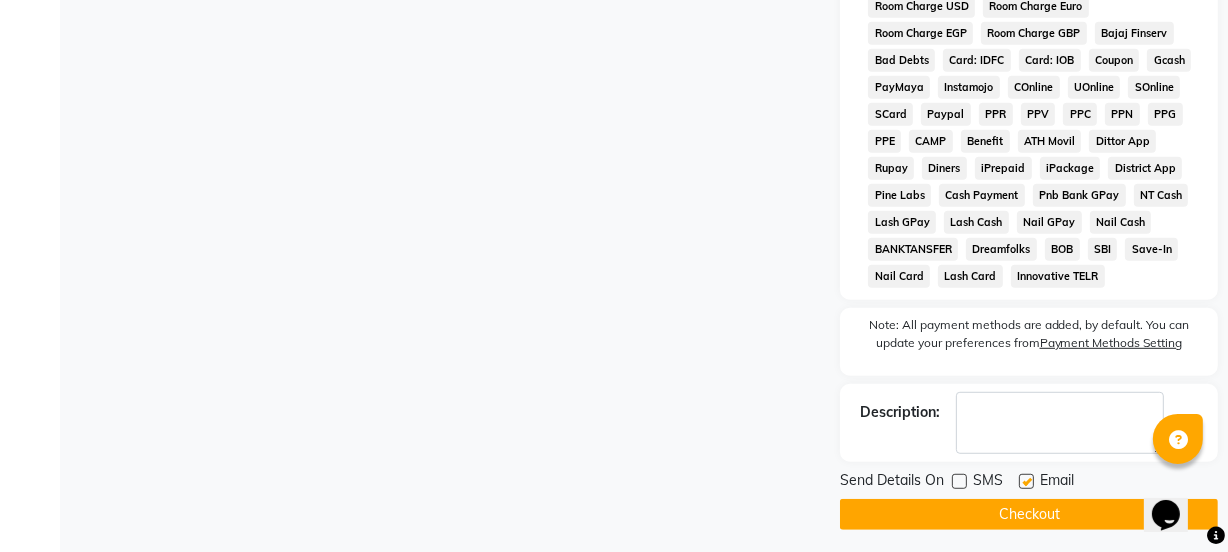 click 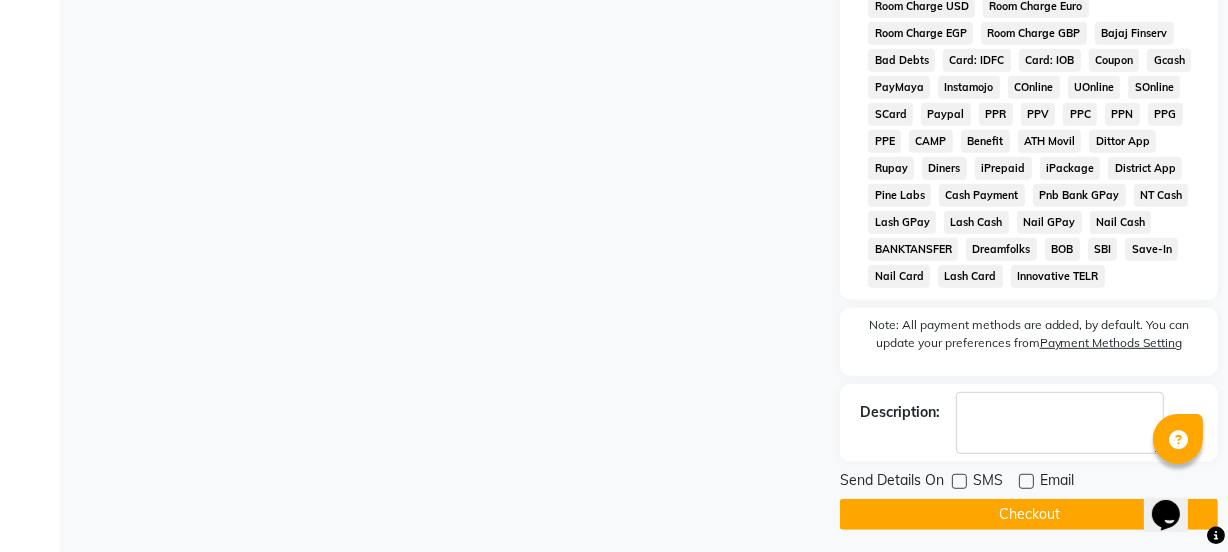 click on "Checkout" 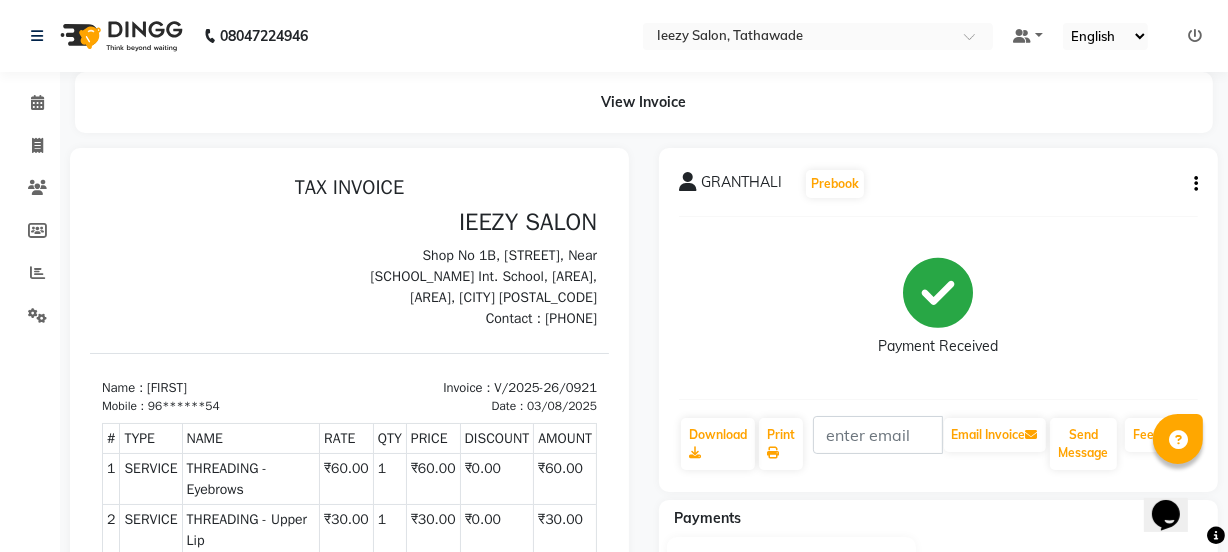 scroll, scrollTop: 0, scrollLeft: 0, axis: both 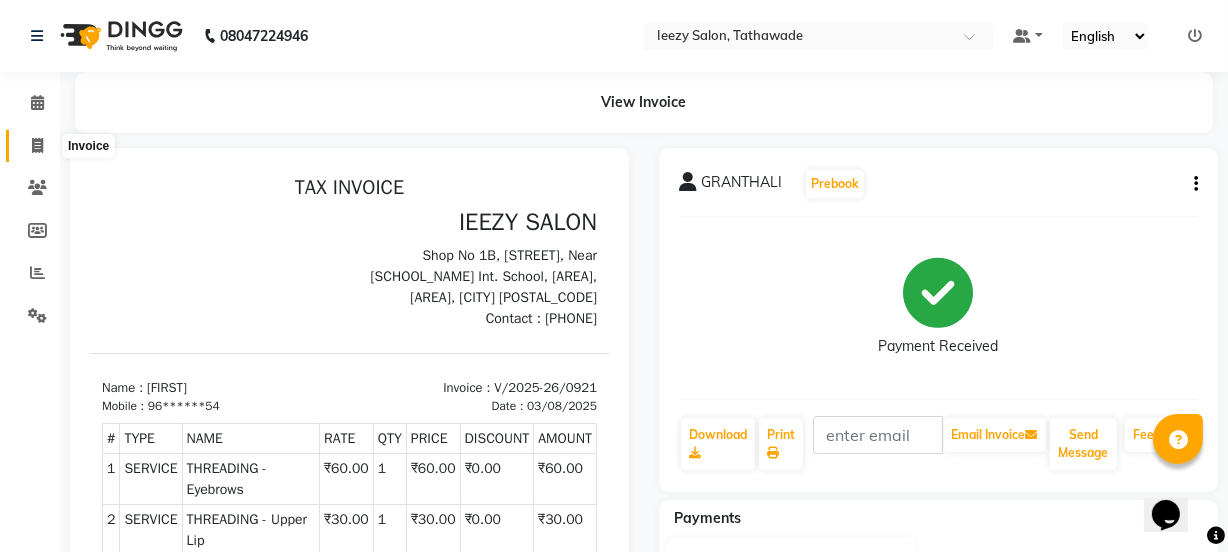 click 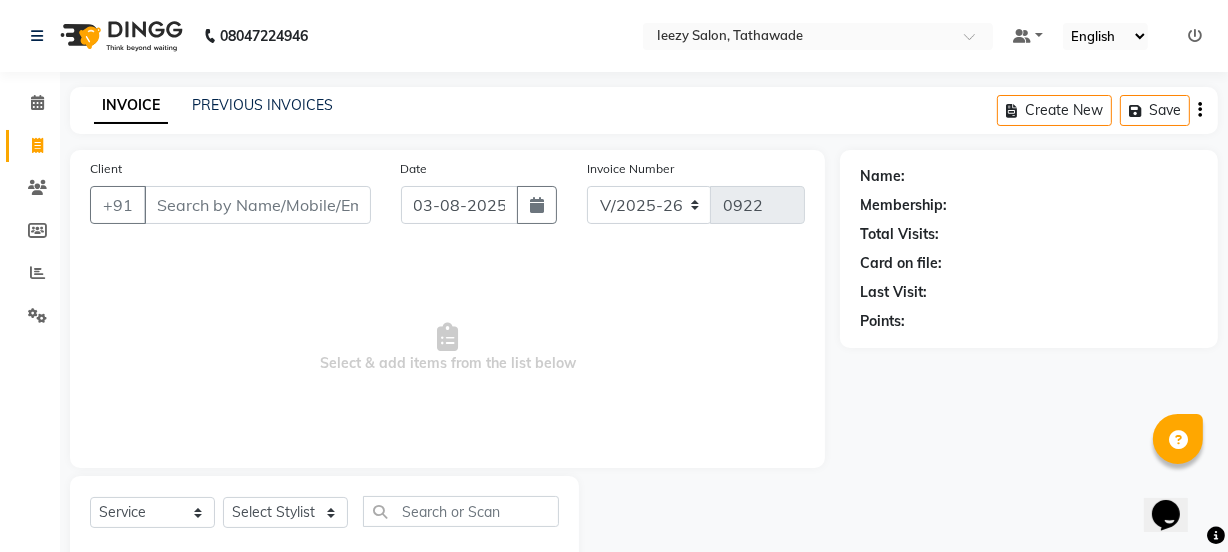 scroll, scrollTop: 50, scrollLeft: 0, axis: vertical 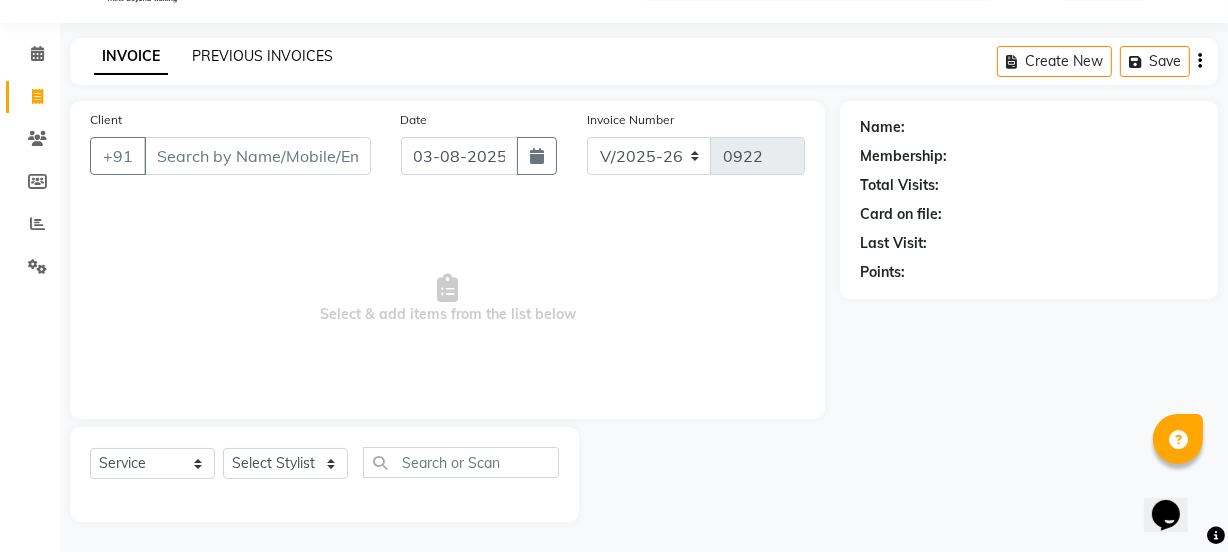 click on "PREVIOUS INVOICES" 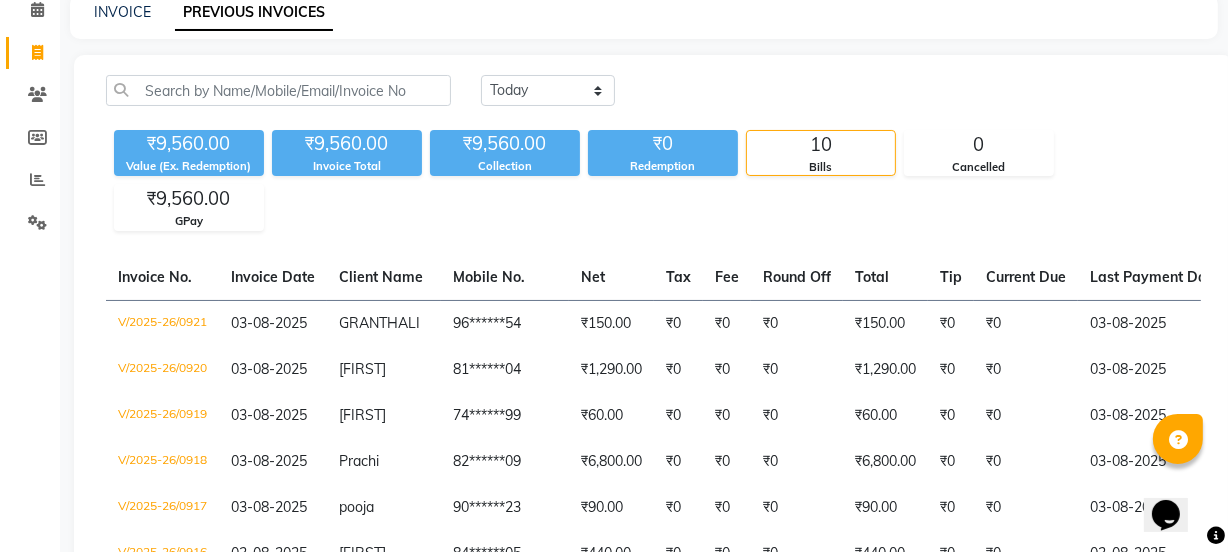 scroll, scrollTop: 0, scrollLeft: 0, axis: both 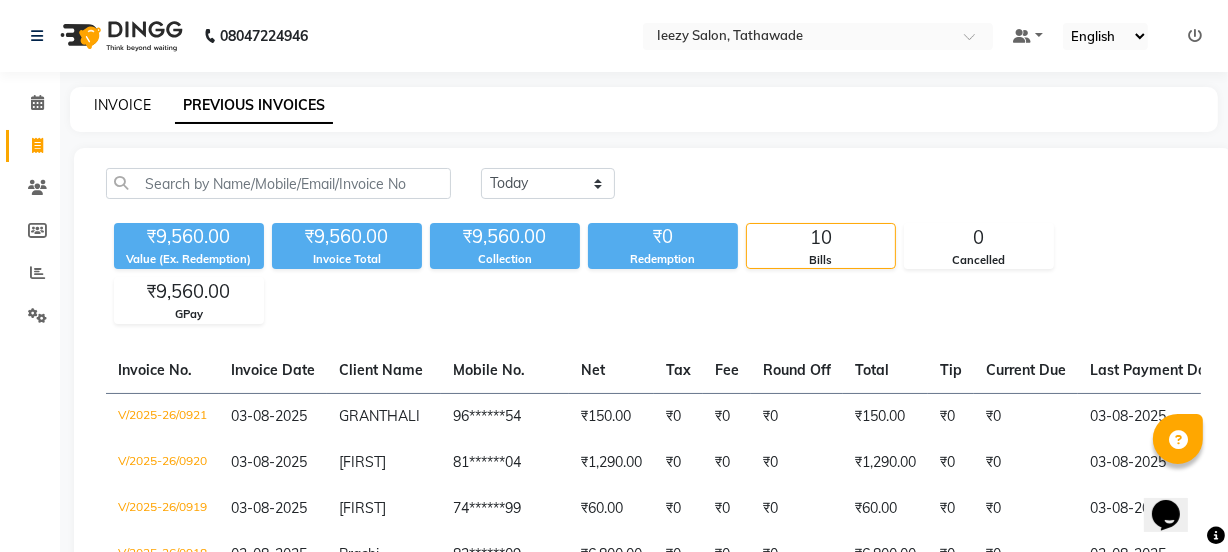 click on "INVOICE" 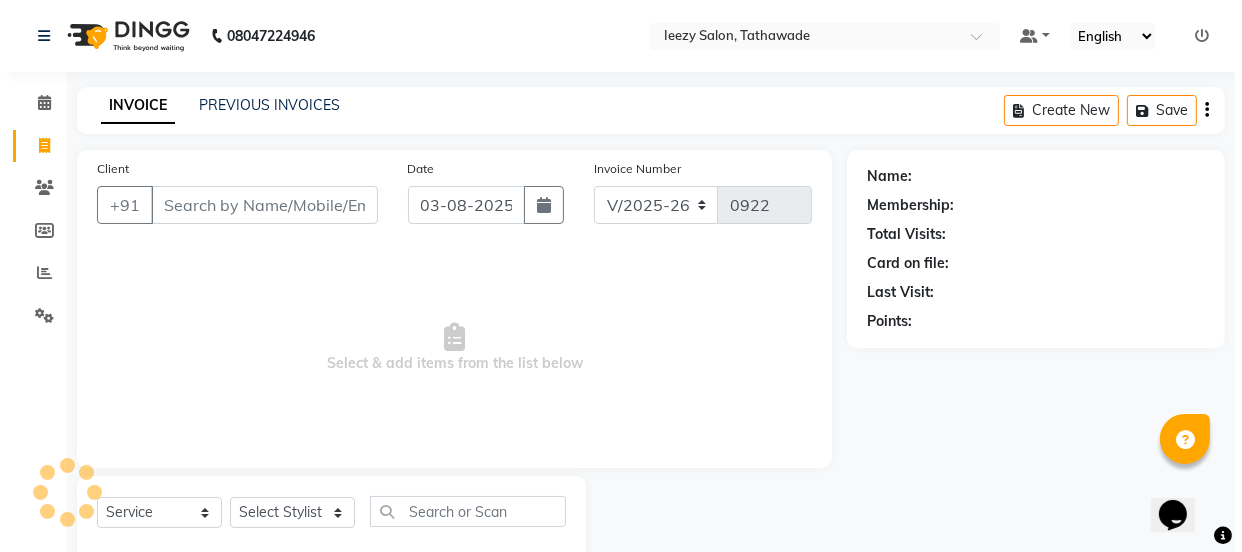 scroll, scrollTop: 50, scrollLeft: 0, axis: vertical 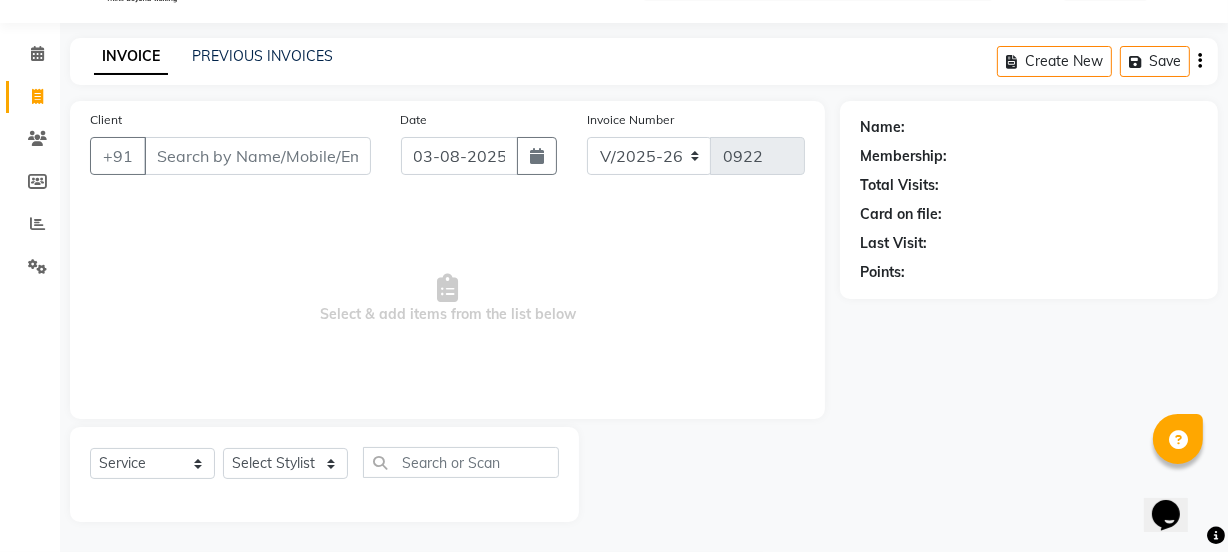 click on "Client" at bounding box center [257, 156] 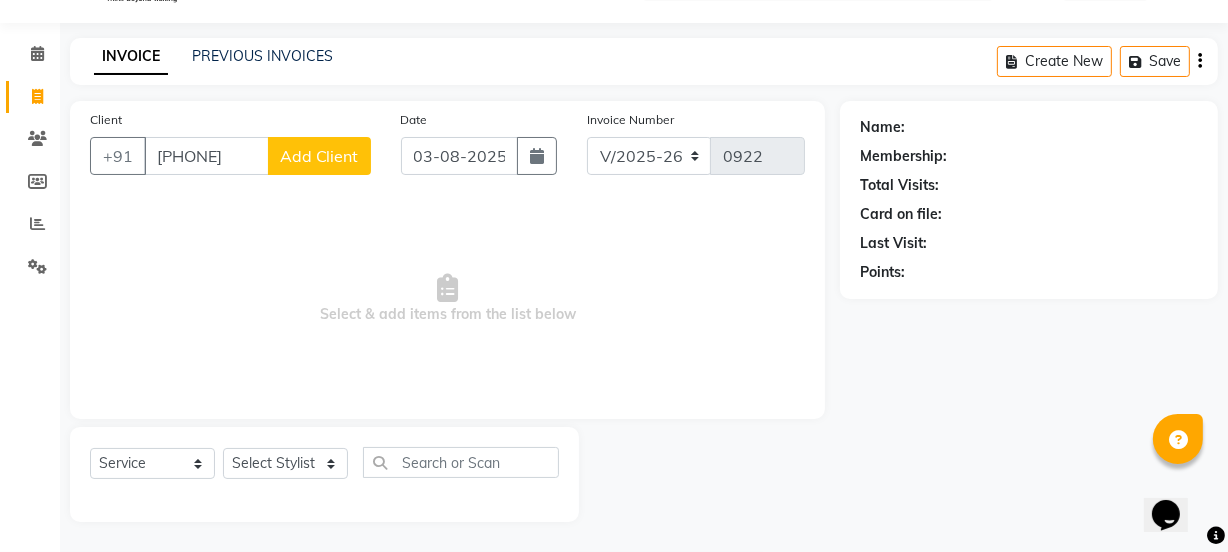 type on "6263018803" 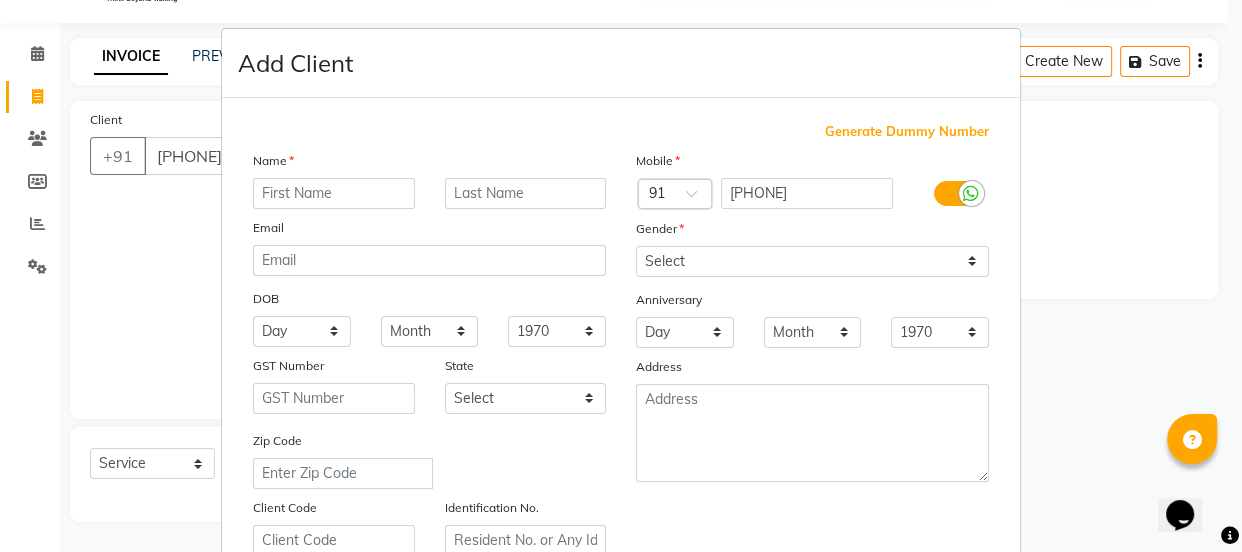 click at bounding box center [334, 193] 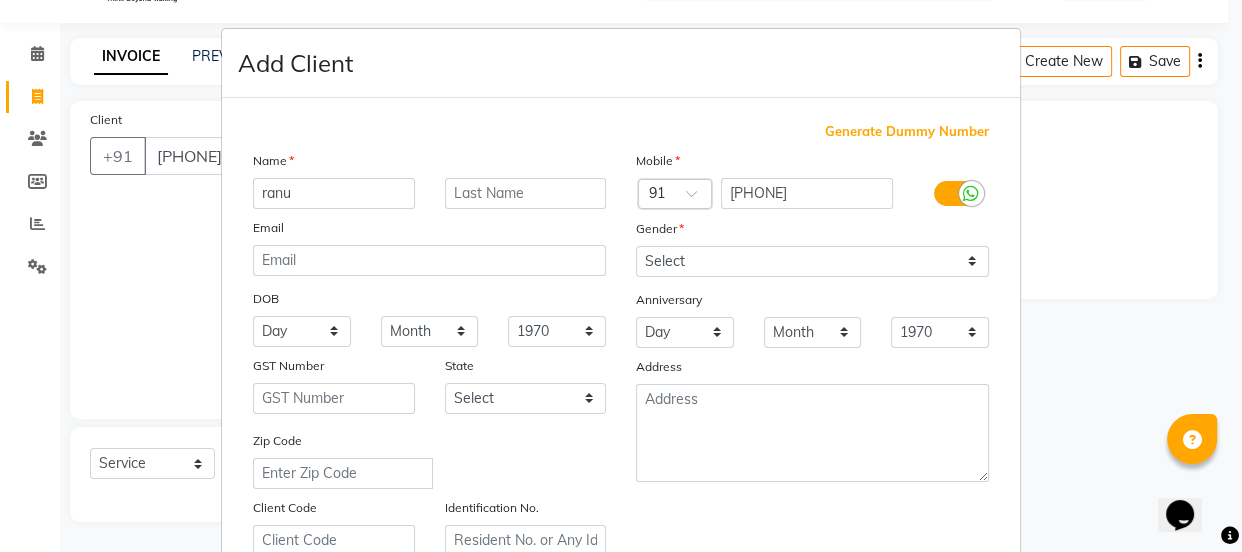type on "ranu" 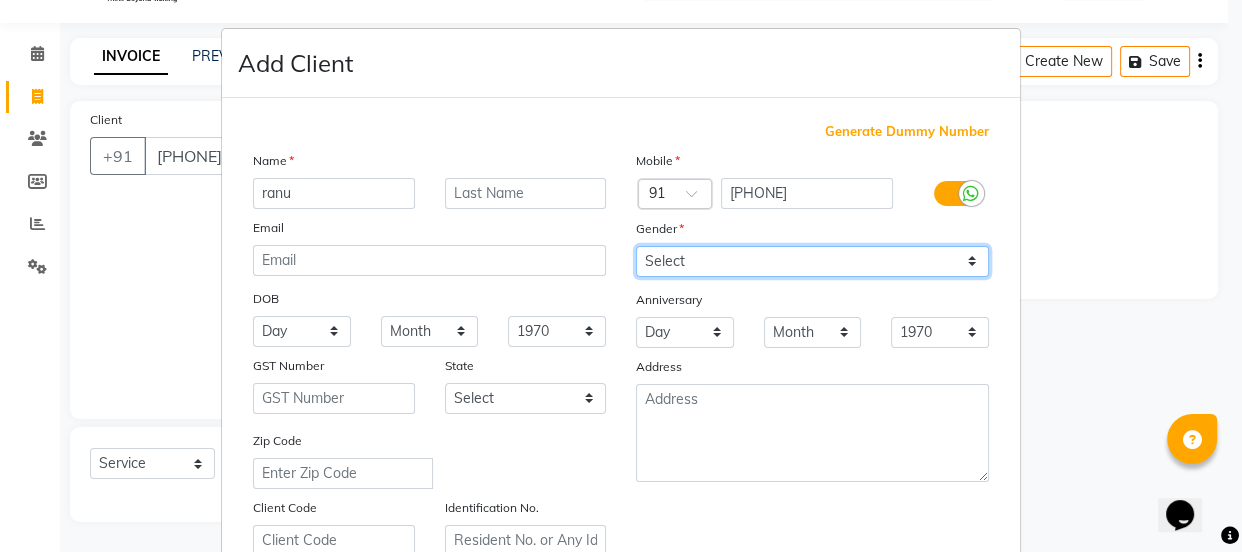 click on "Select Male Female Other Prefer Not To Say" at bounding box center (812, 261) 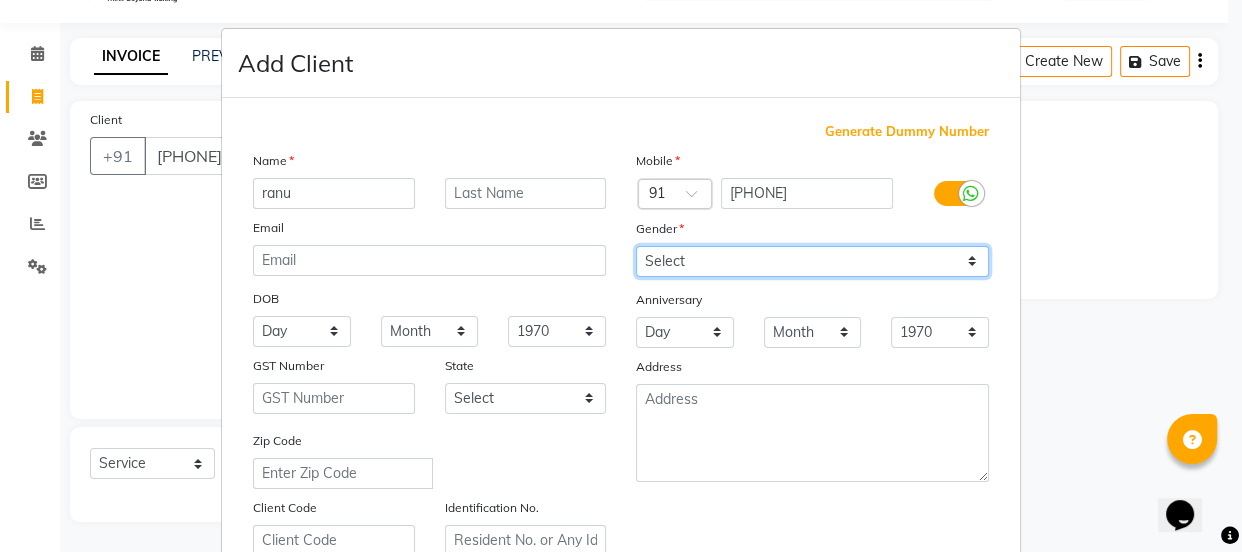 select on "female" 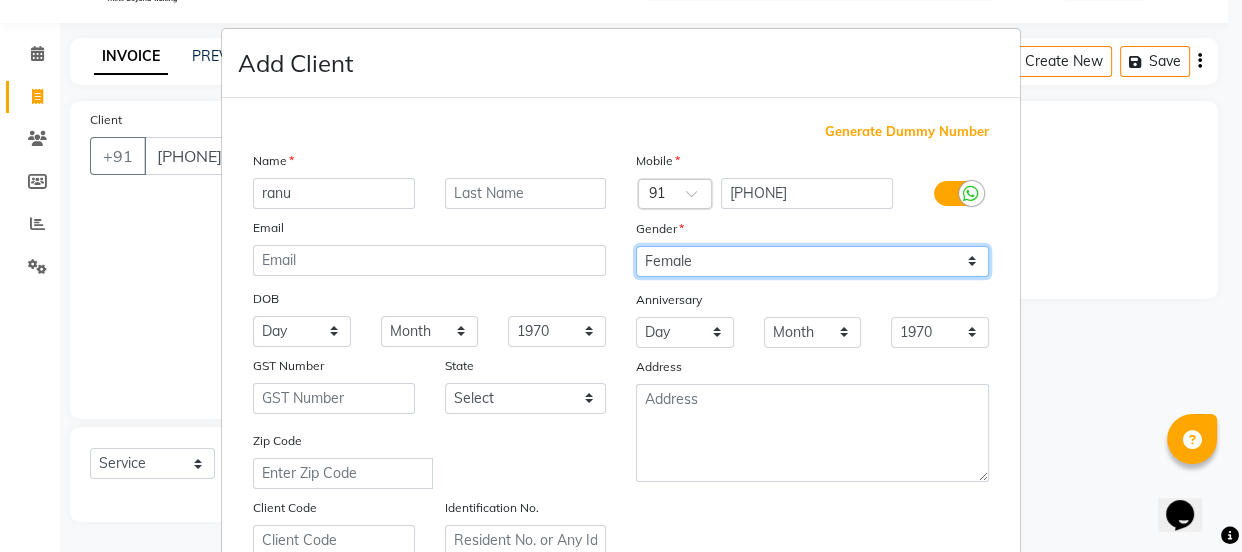click on "Select Male Female Other Prefer Not To Say" at bounding box center (812, 261) 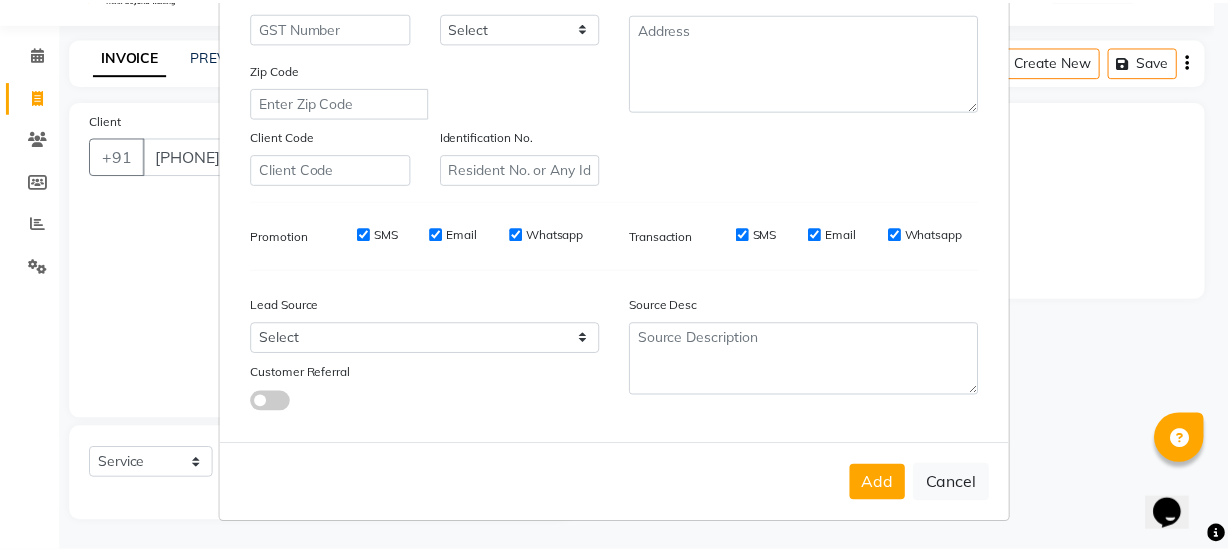 scroll, scrollTop: 377, scrollLeft: 0, axis: vertical 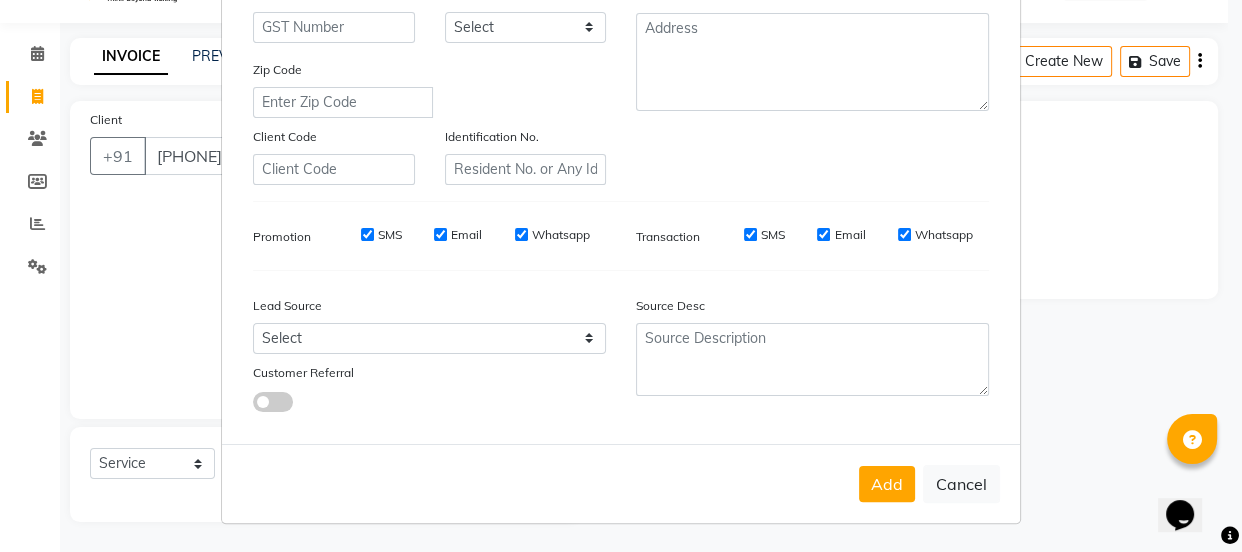 click on "SMS" at bounding box center (367, 234) 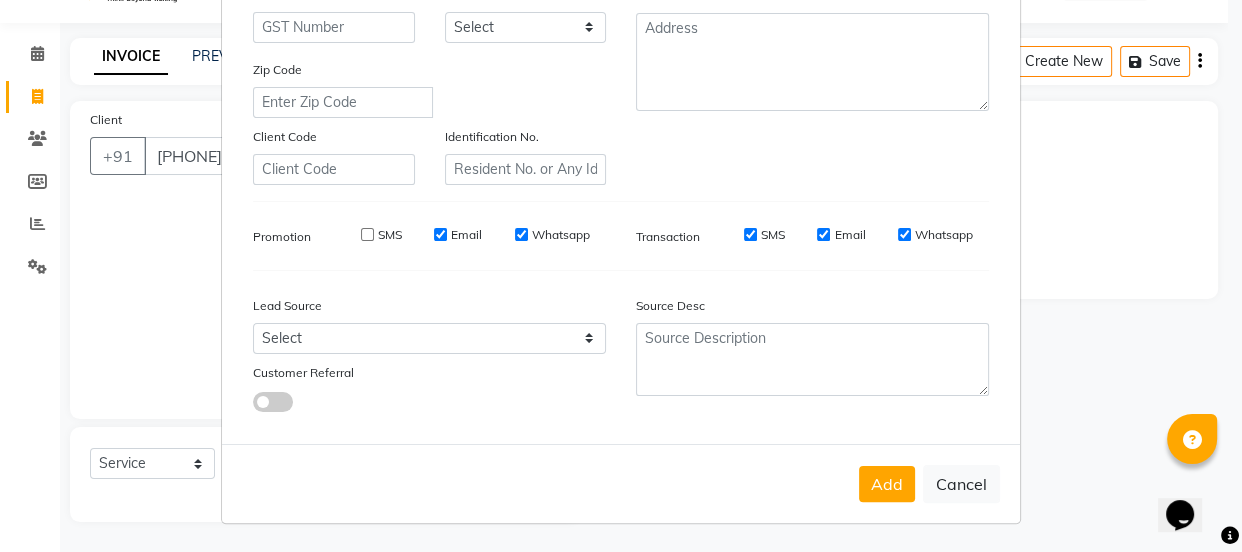 click on "Email" at bounding box center [440, 234] 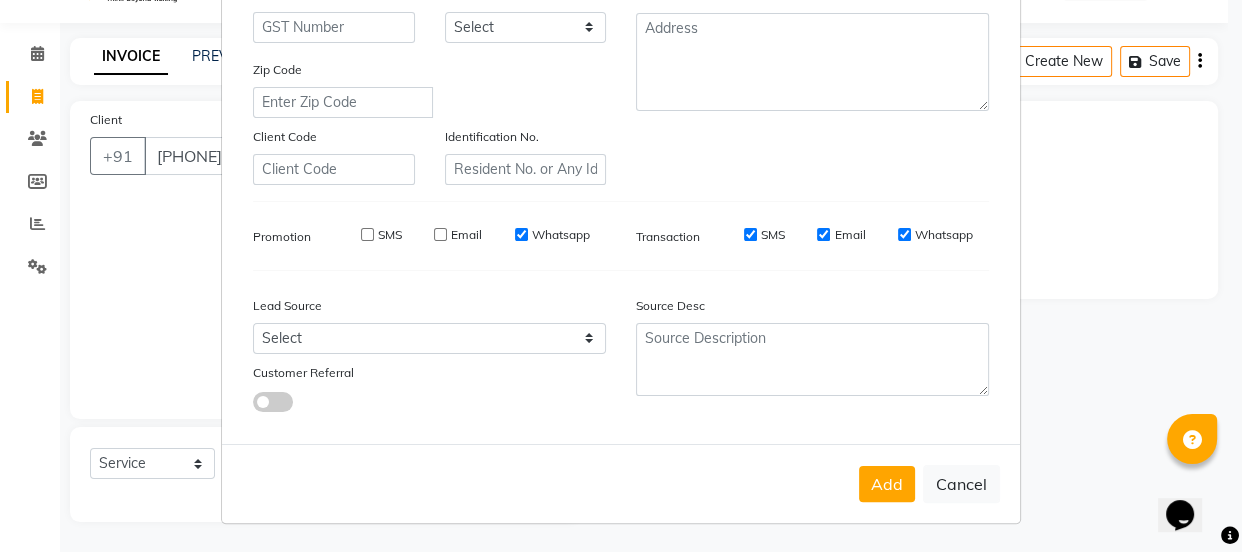 click on "Whatsapp" at bounding box center [521, 234] 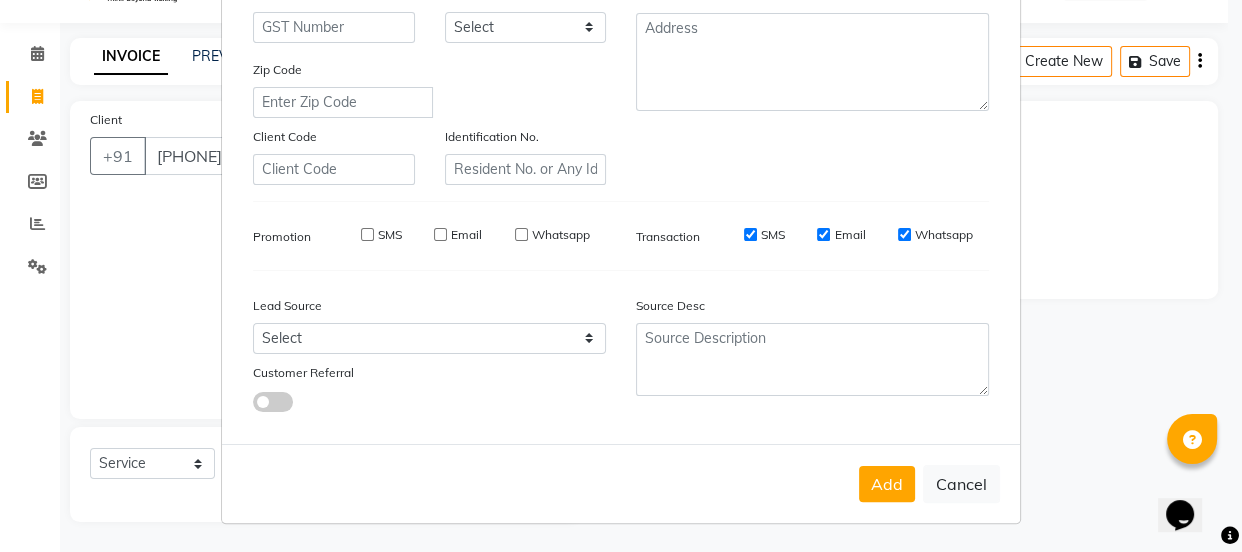 click on "SMS" at bounding box center (750, 234) 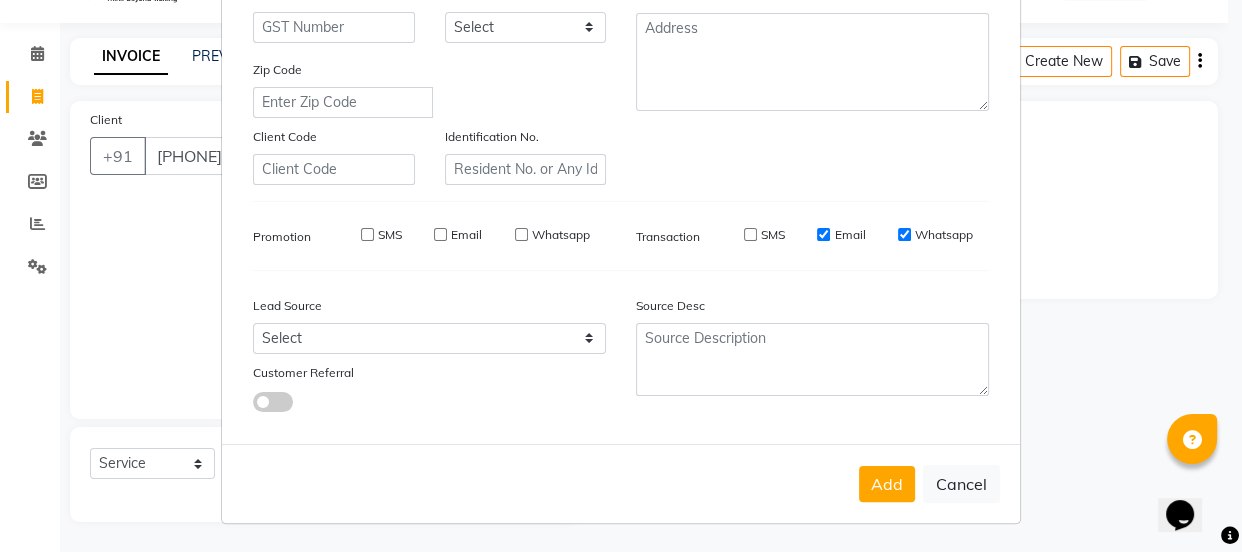 click on "Email" at bounding box center (823, 234) 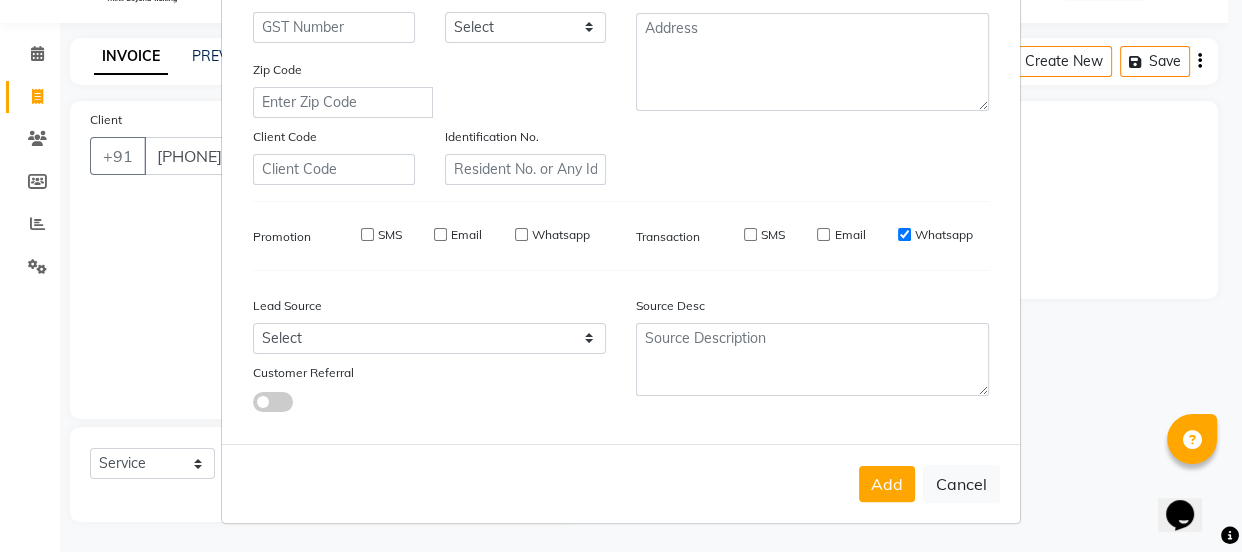 click on "Whatsapp" at bounding box center [904, 234] 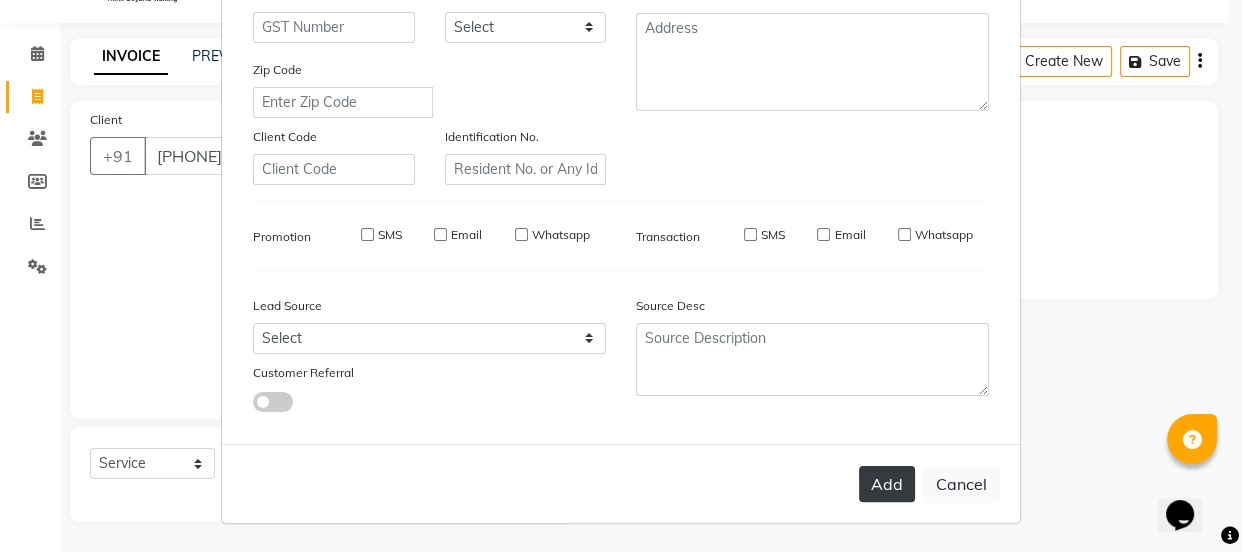 click on "Add" at bounding box center (887, 484) 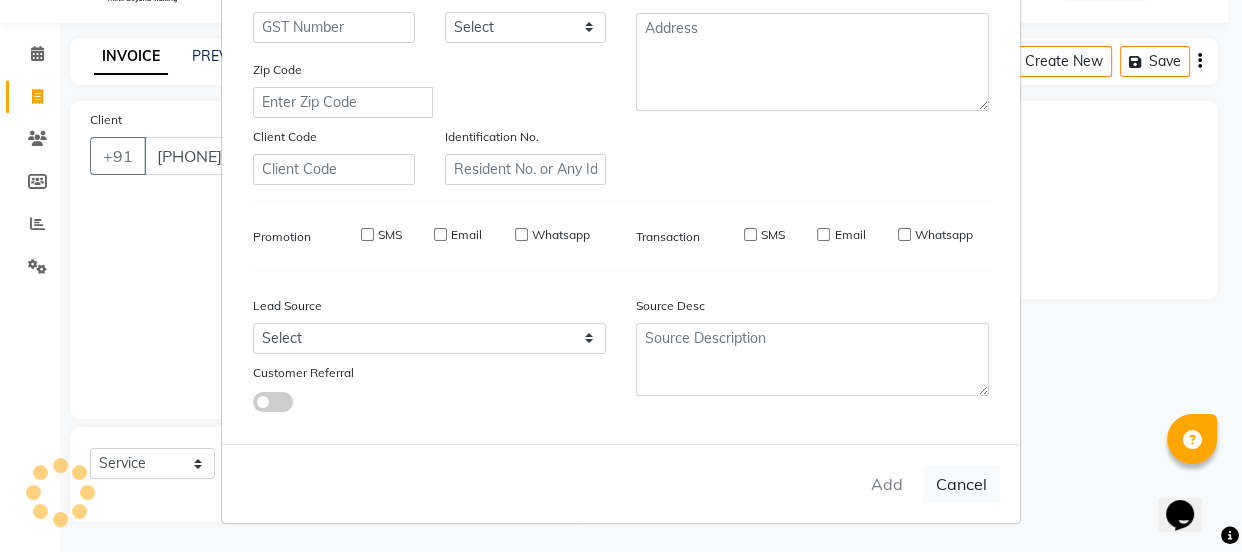 type on "62******03" 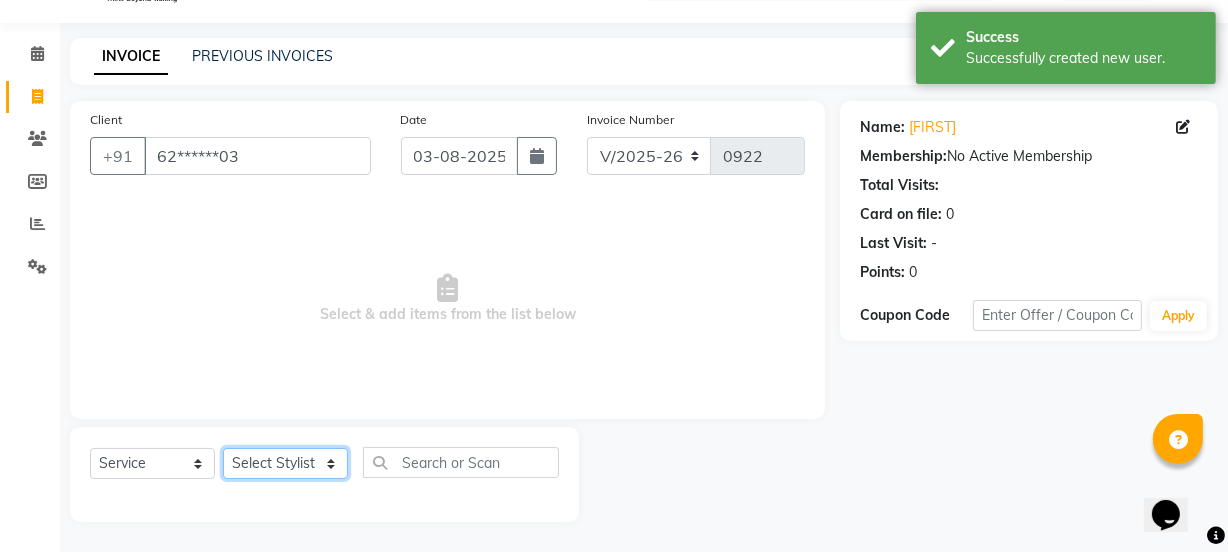 click on "Select Stylist IEEZY -Owner MS KOMAL  Ms Shraddha Pushpa  Rinku  Samiksha  Sr.Bu Rohini  Stylist Shree" 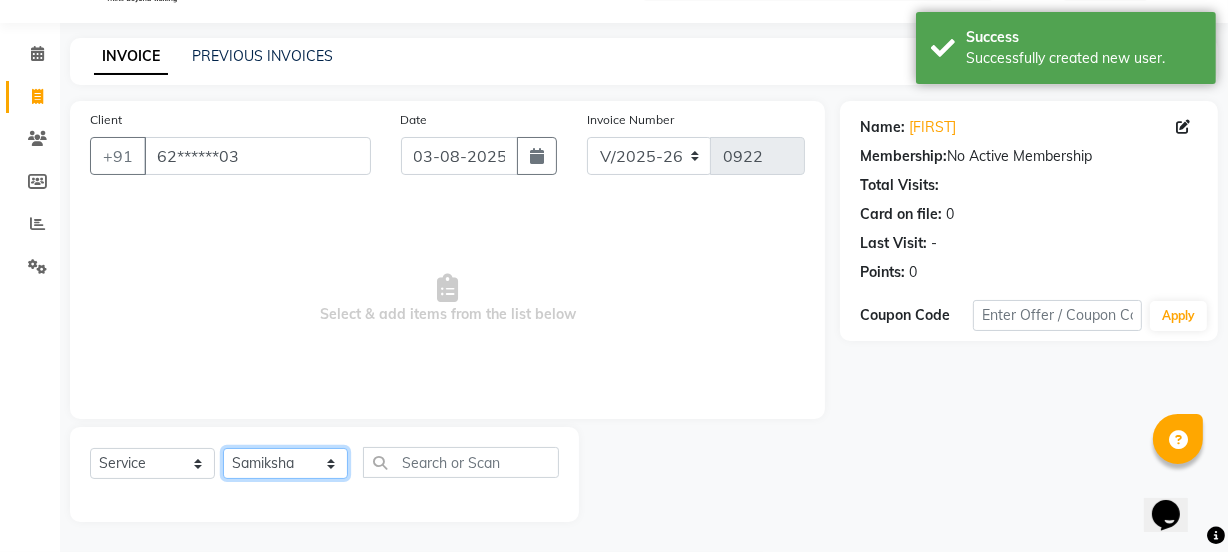click on "Select Stylist IEEZY -Owner MS KOMAL  Ms Shraddha Pushpa  Rinku  Samiksha  Sr.Bu Rohini  Stylist Shree" 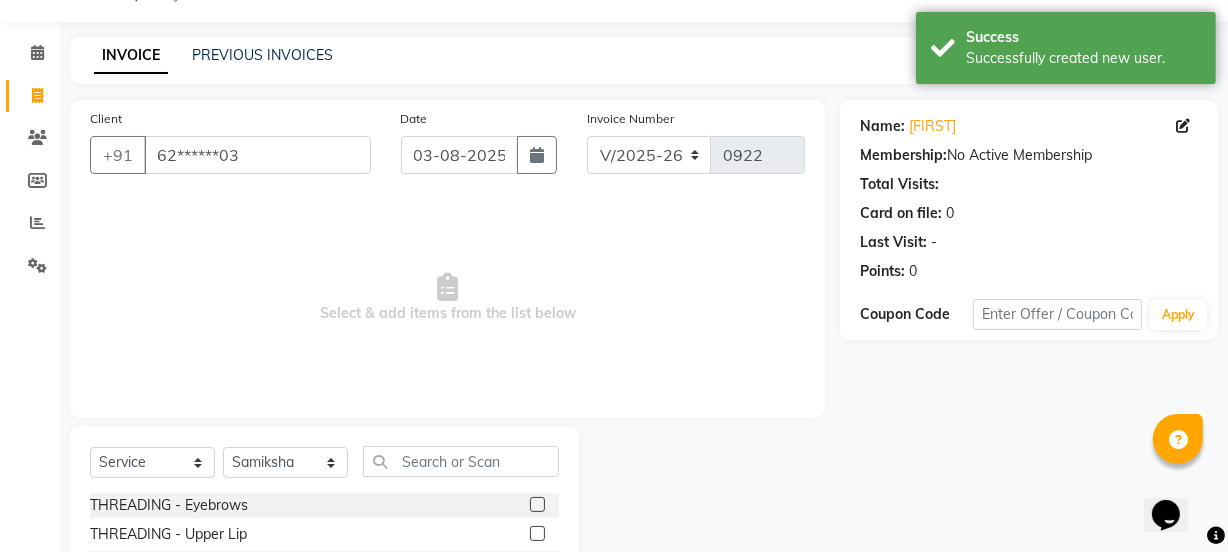 click 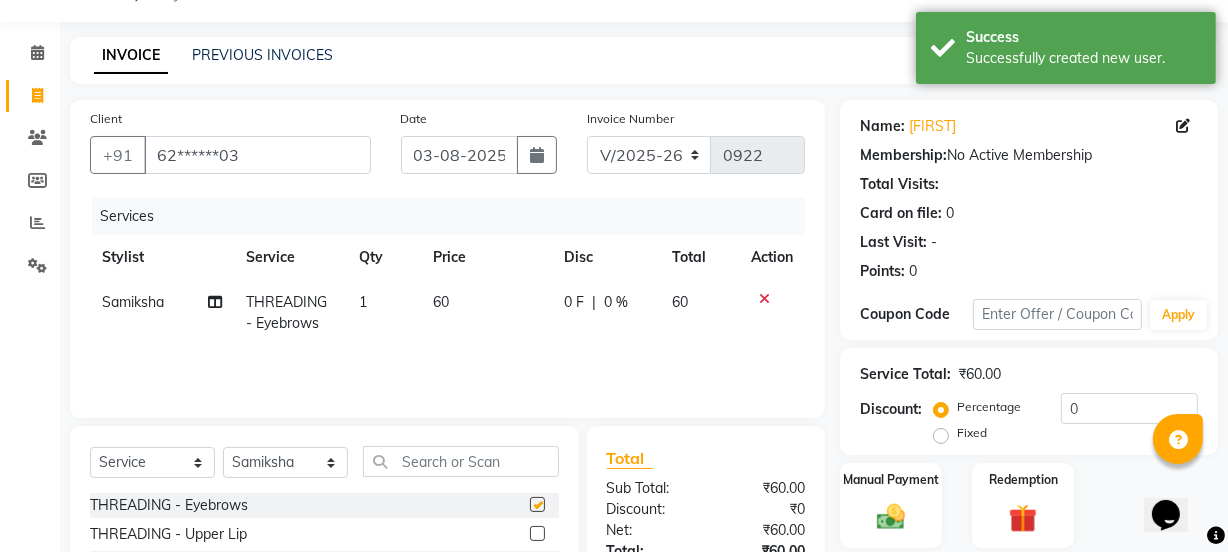 checkbox on "false" 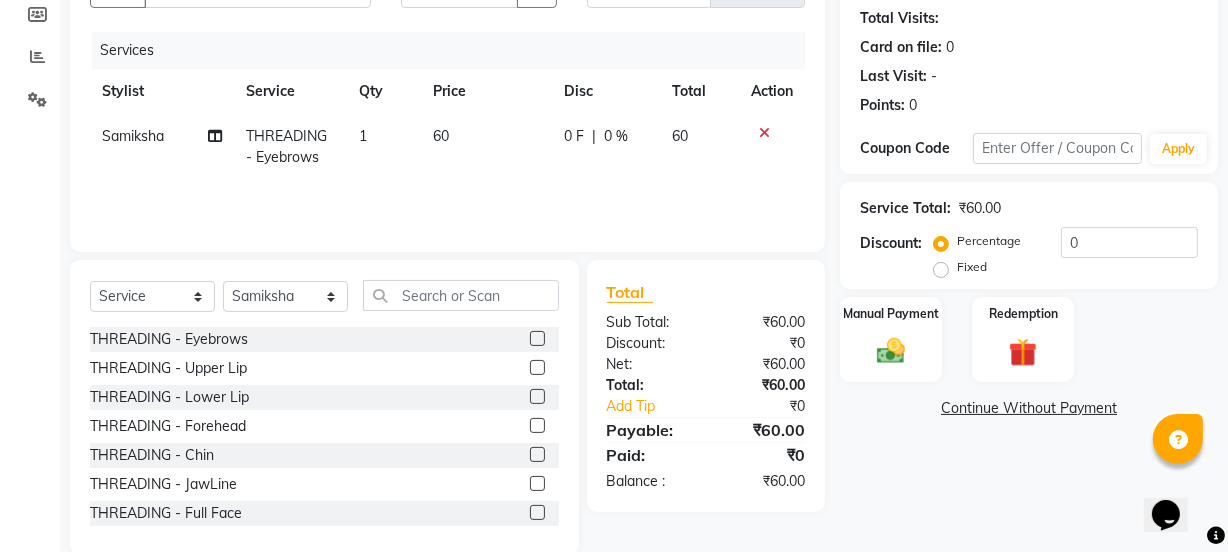 scroll, scrollTop: 231, scrollLeft: 0, axis: vertical 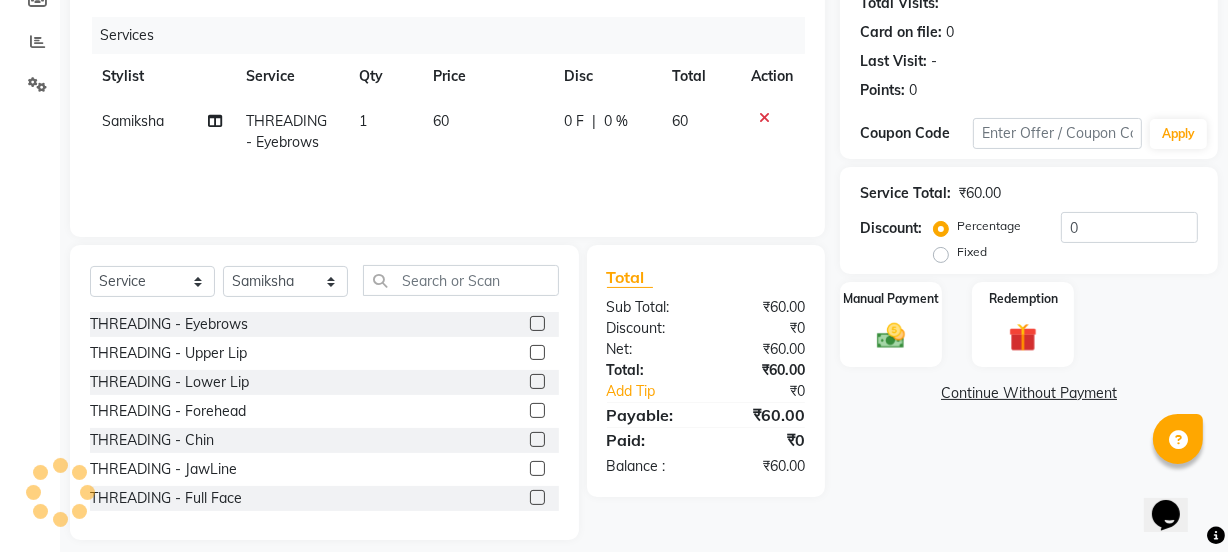 click 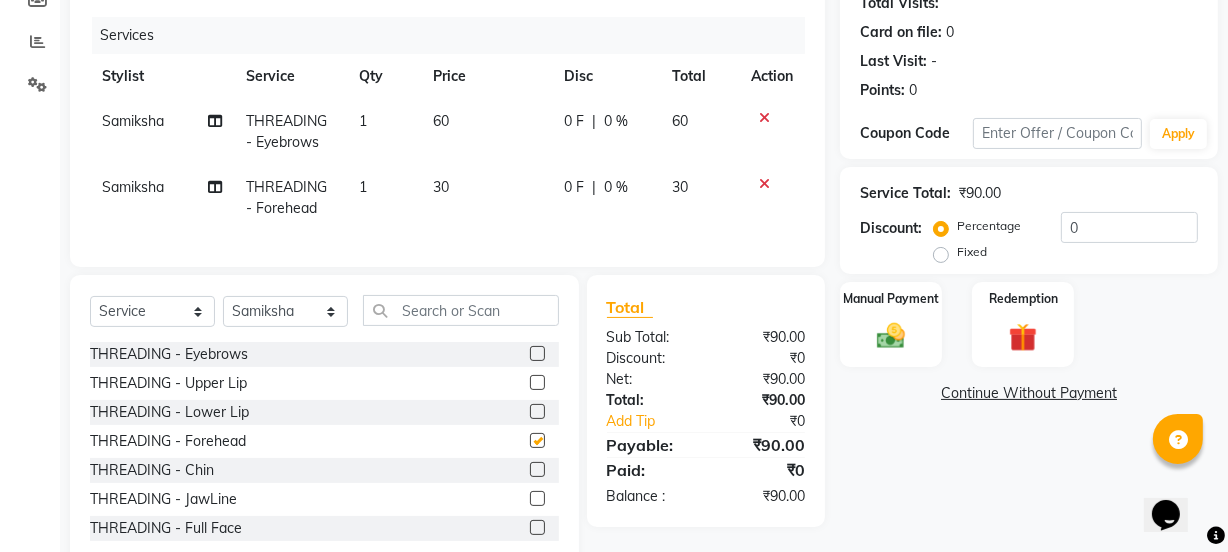 checkbox on "false" 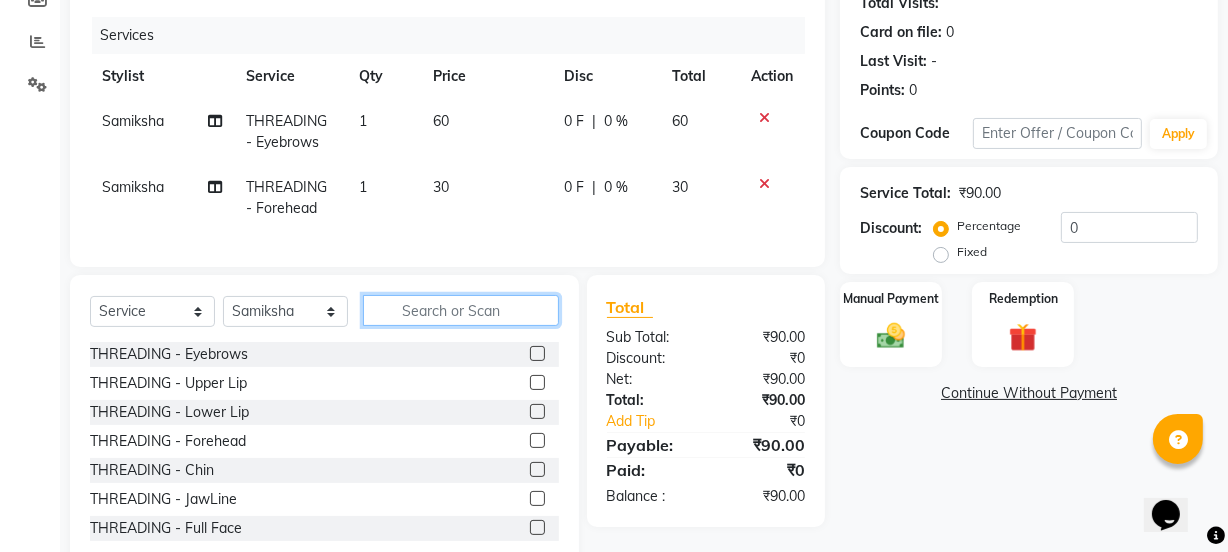 click 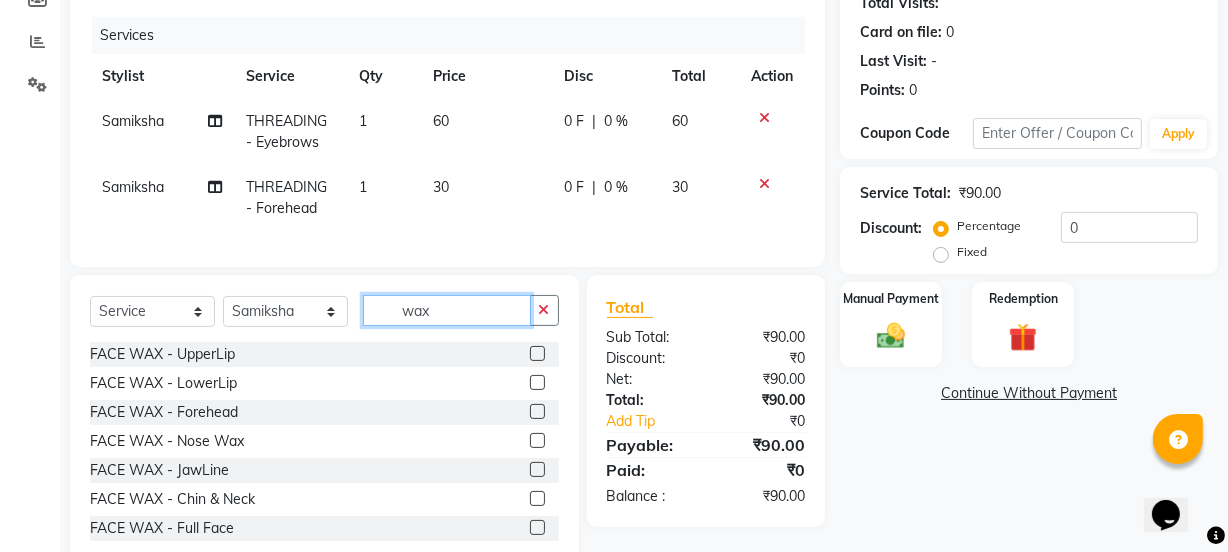 type on "wax" 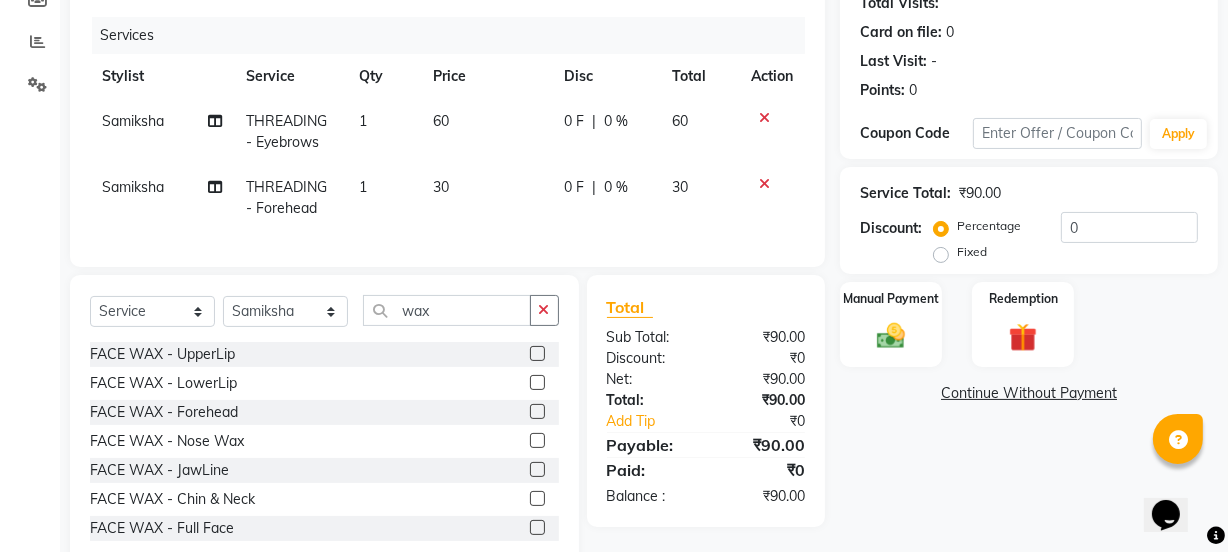 click 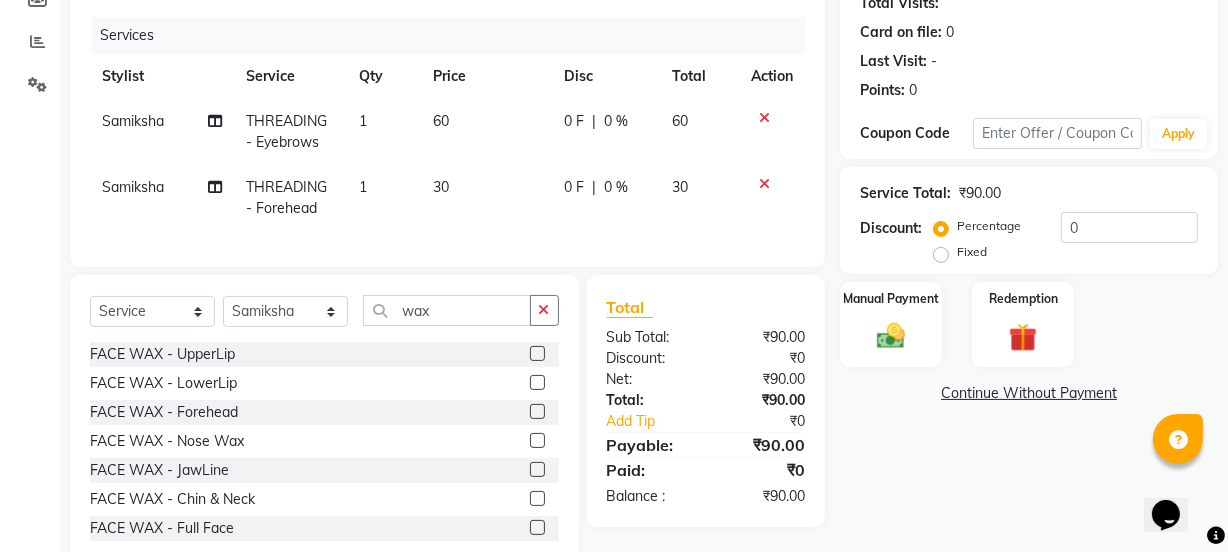 click at bounding box center (536, 354) 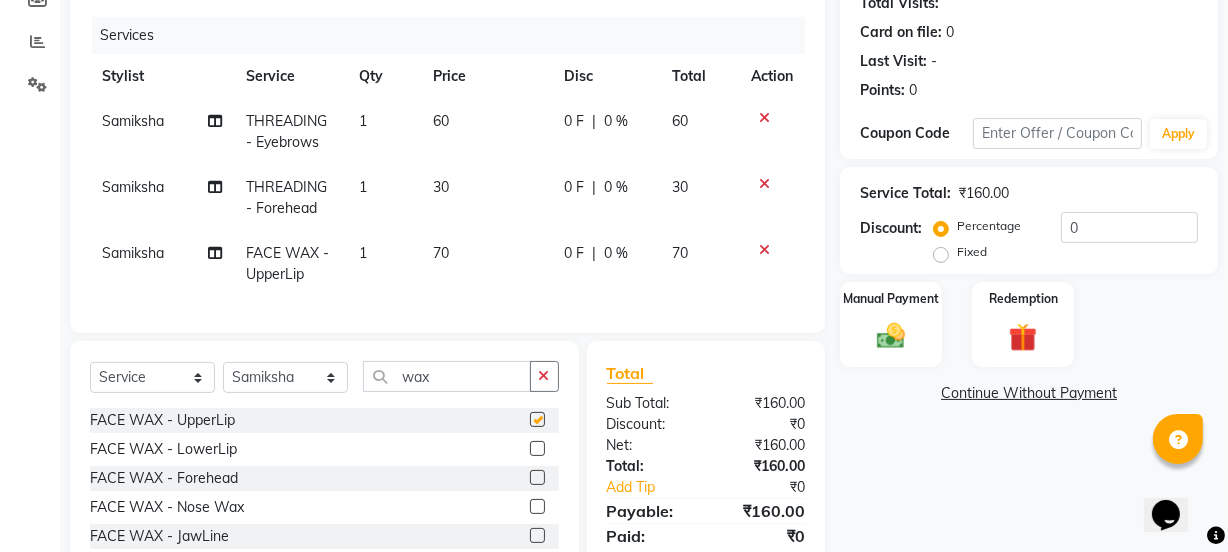 checkbox on "false" 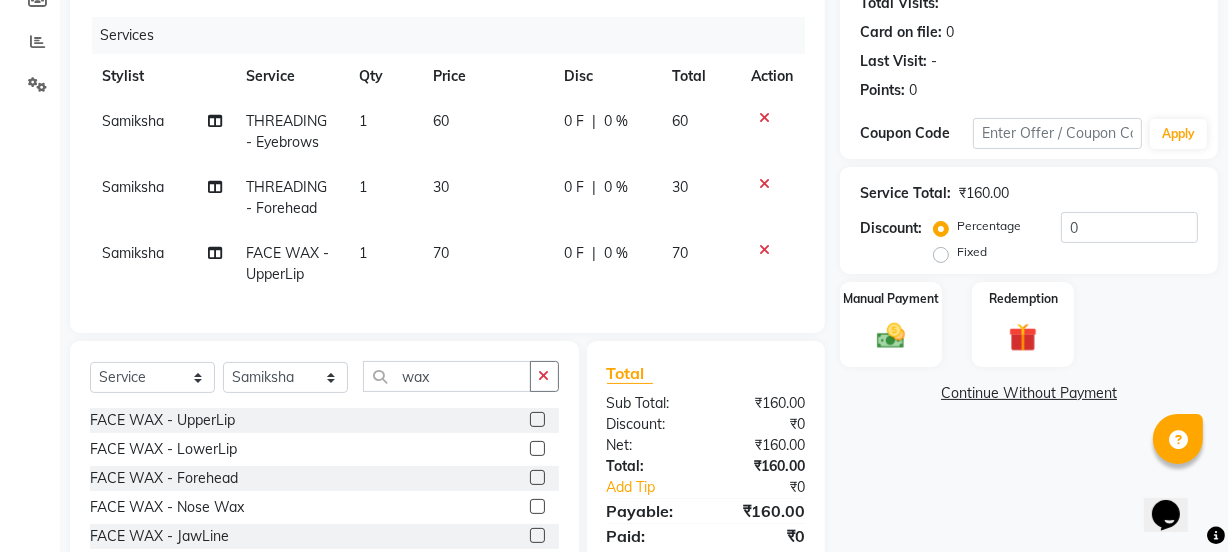 click 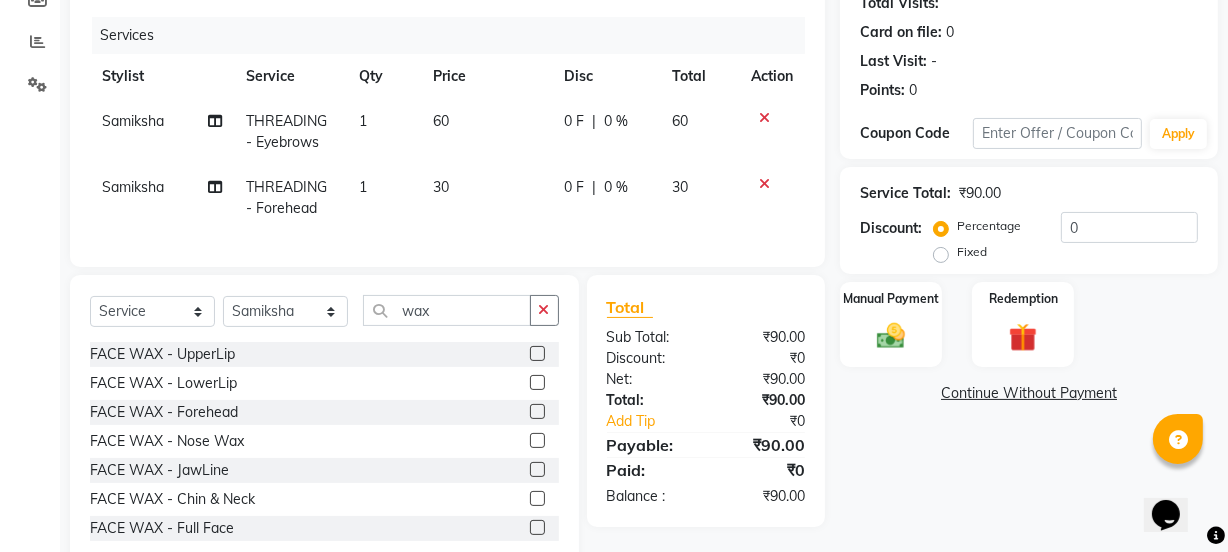 click 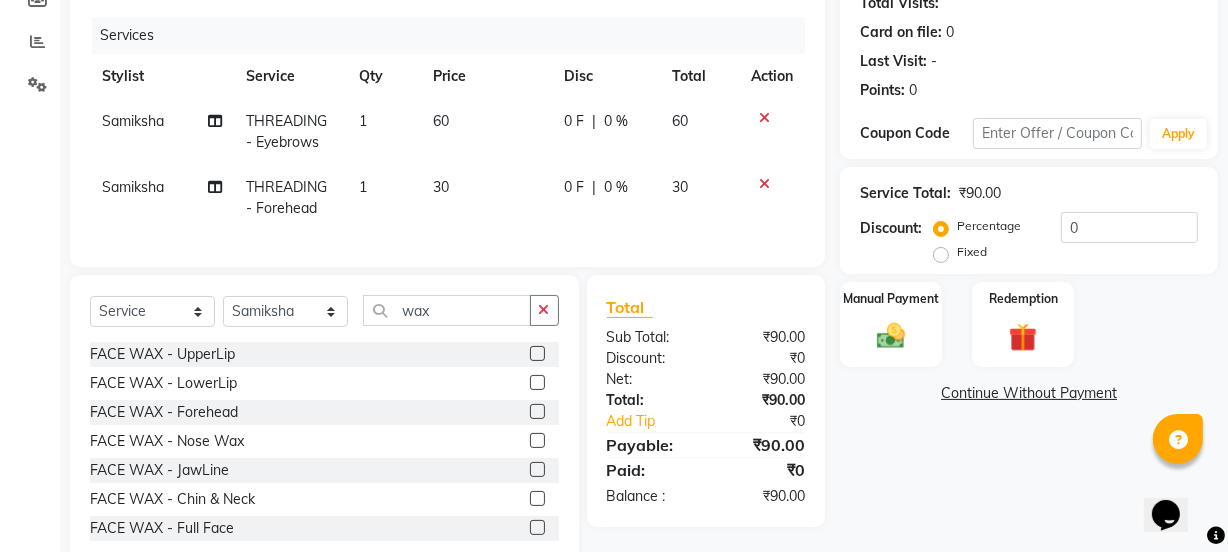 click at bounding box center [536, 383] 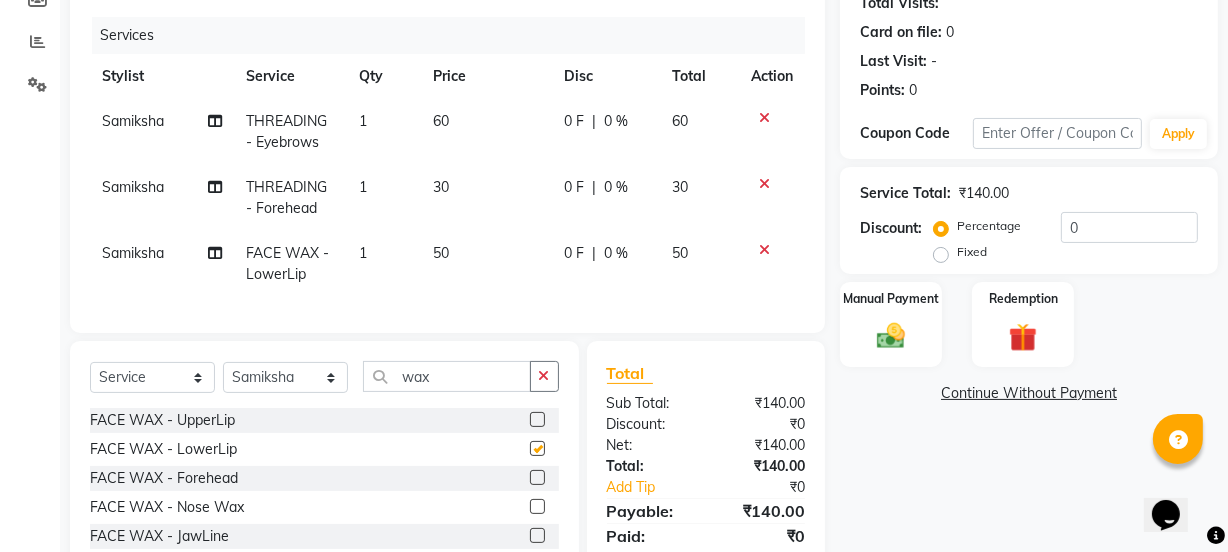 checkbox on "false" 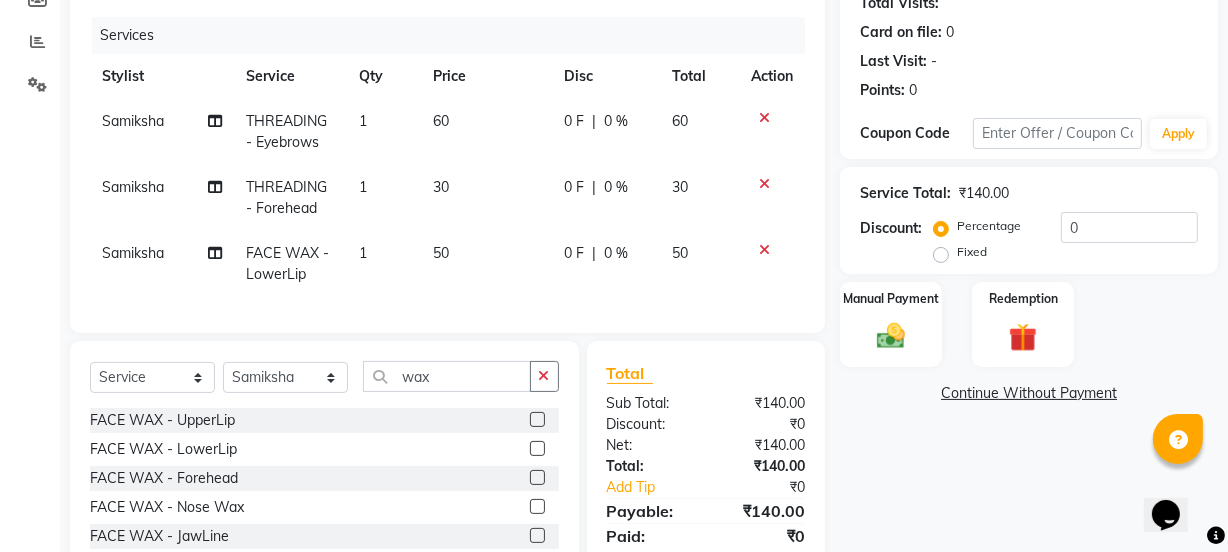 scroll, scrollTop: 322, scrollLeft: 0, axis: vertical 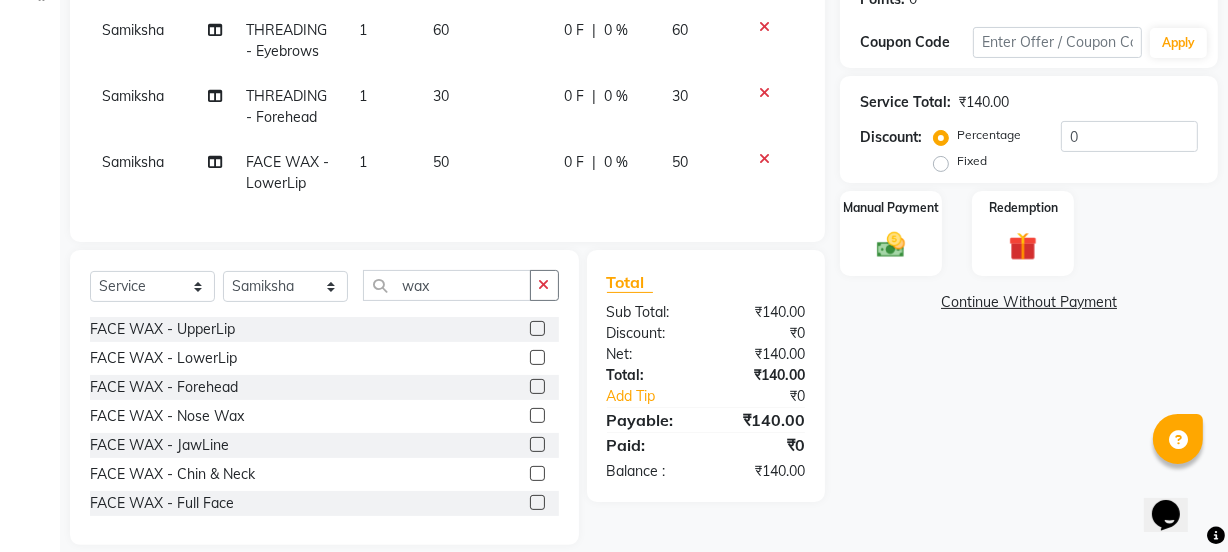 click 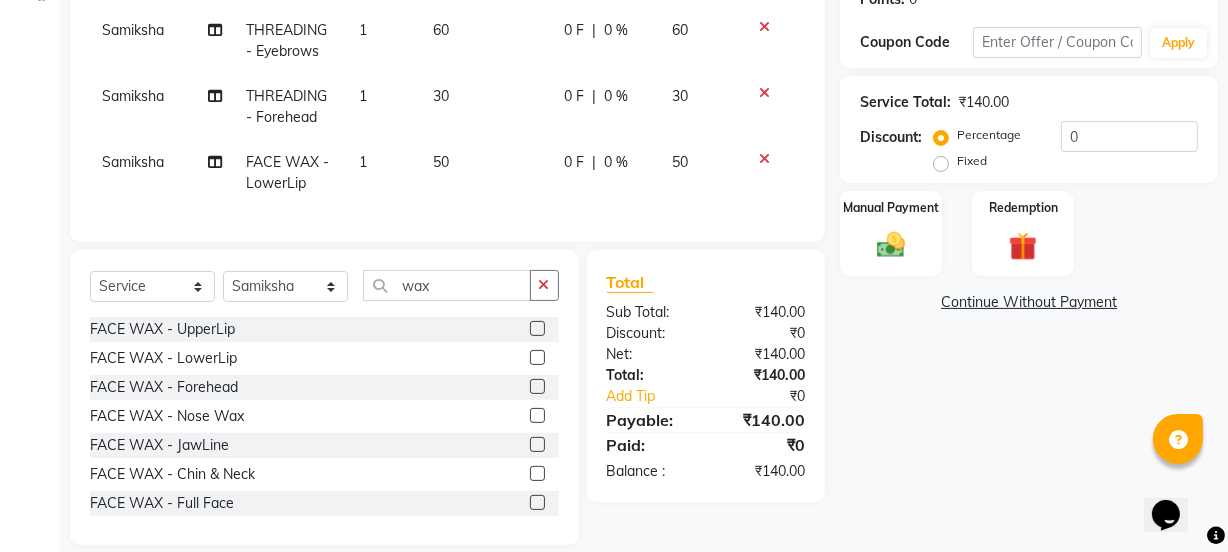 scroll, scrollTop: 293, scrollLeft: 0, axis: vertical 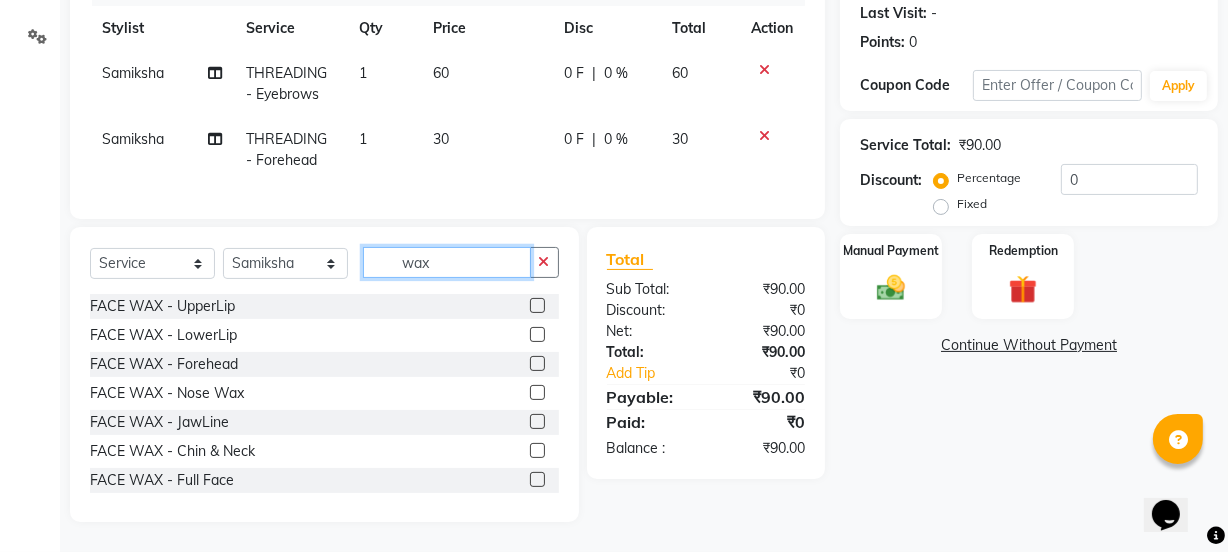 click on "wax" 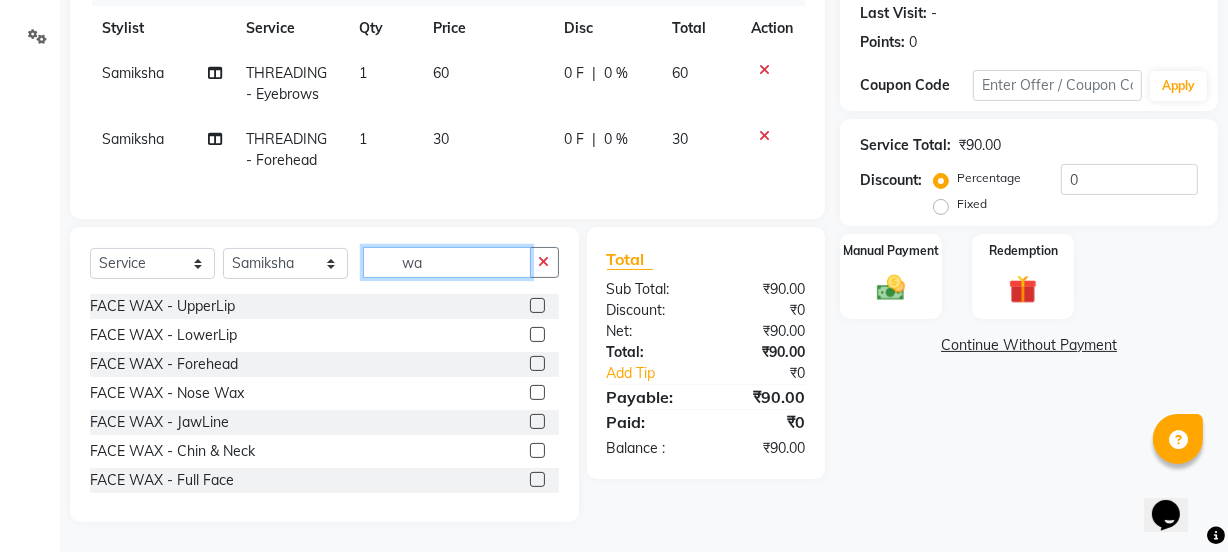 type on "w" 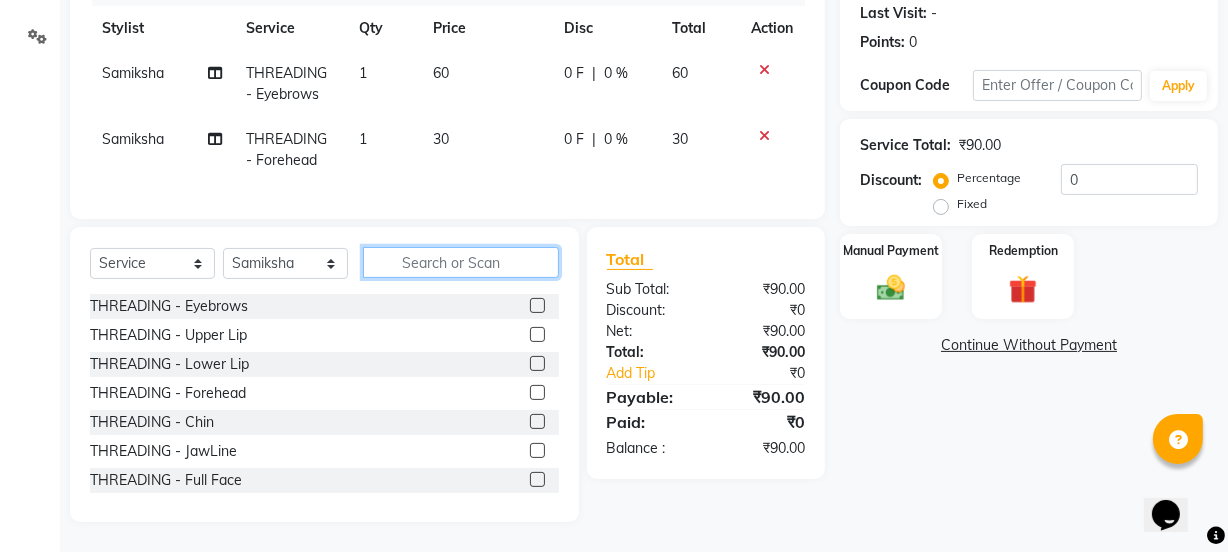 type 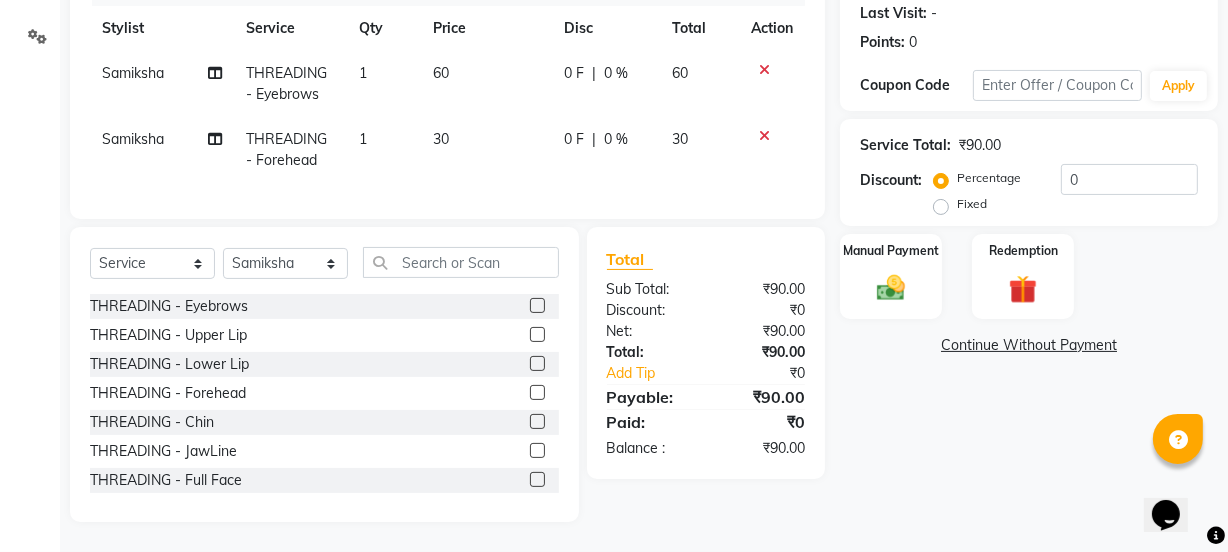 click 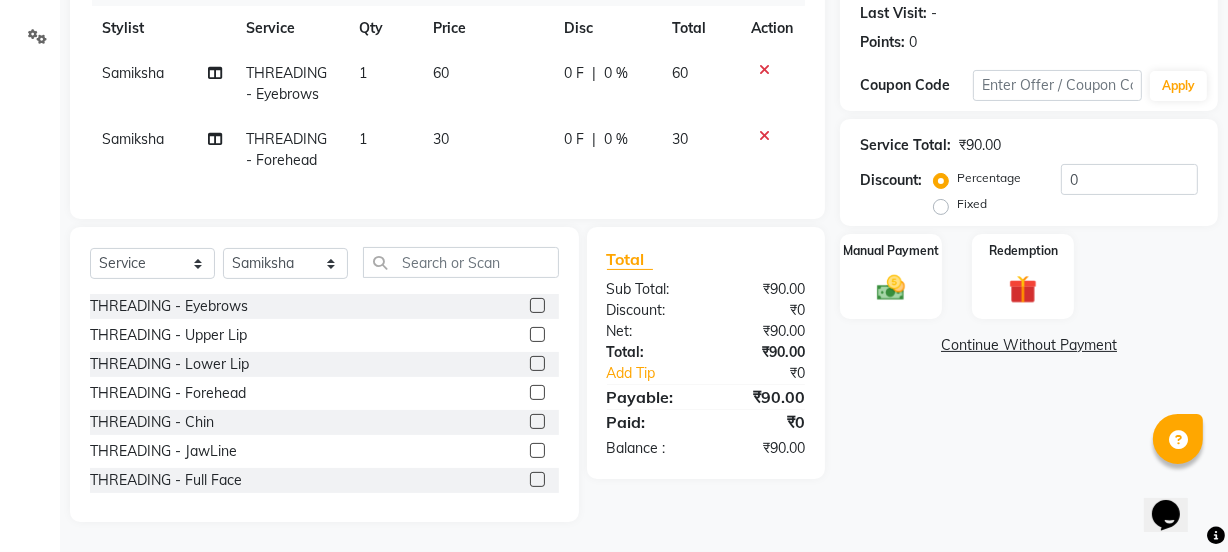 click at bounding box center [536, 335] 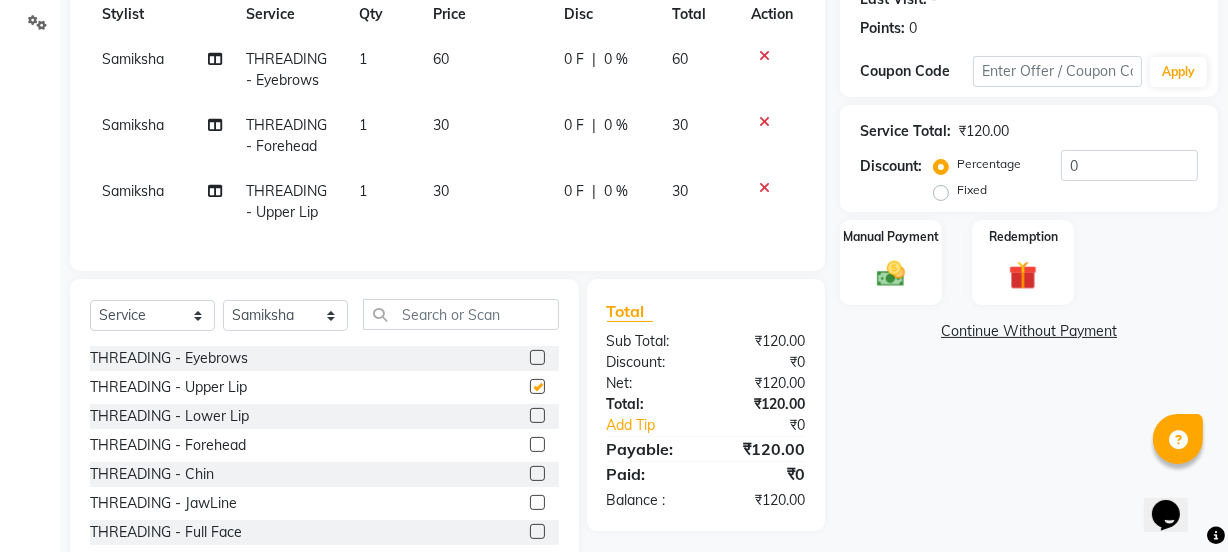 checkbox on "false" 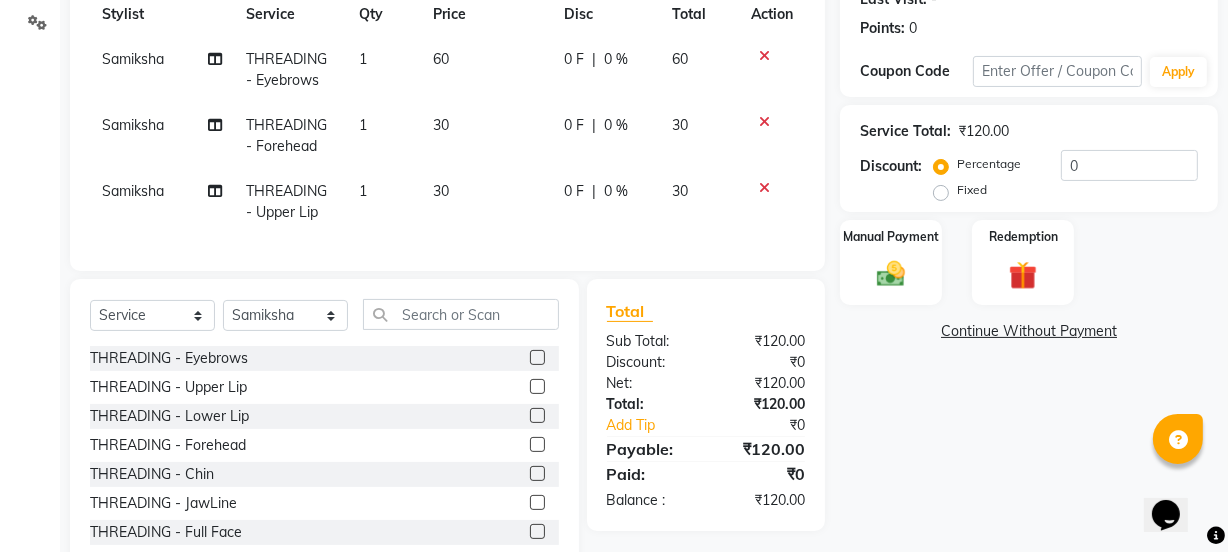 click 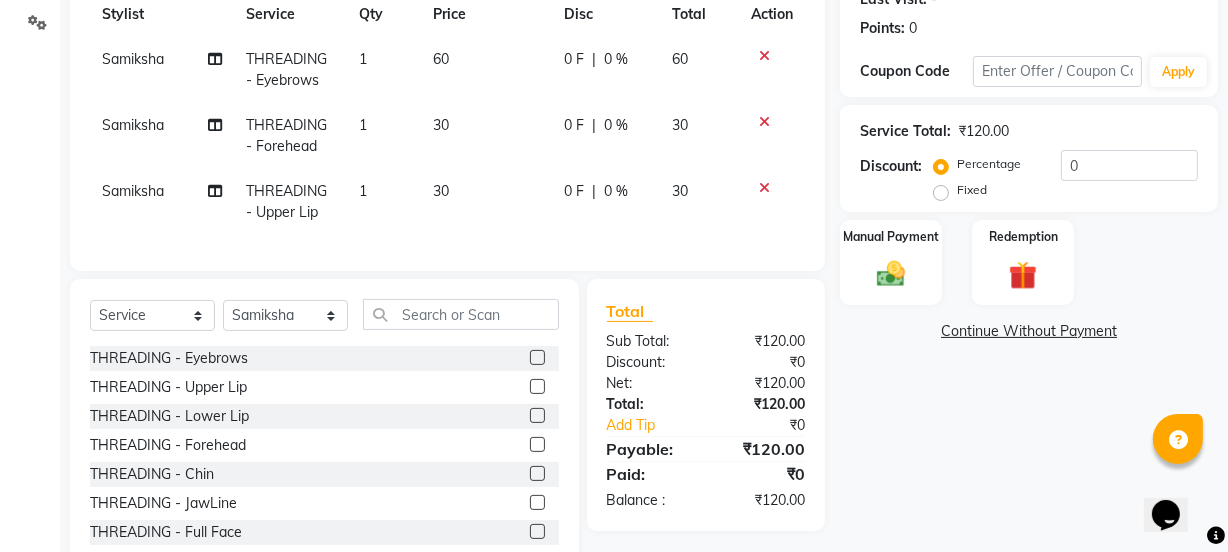 click at bounding box center [536, 416] 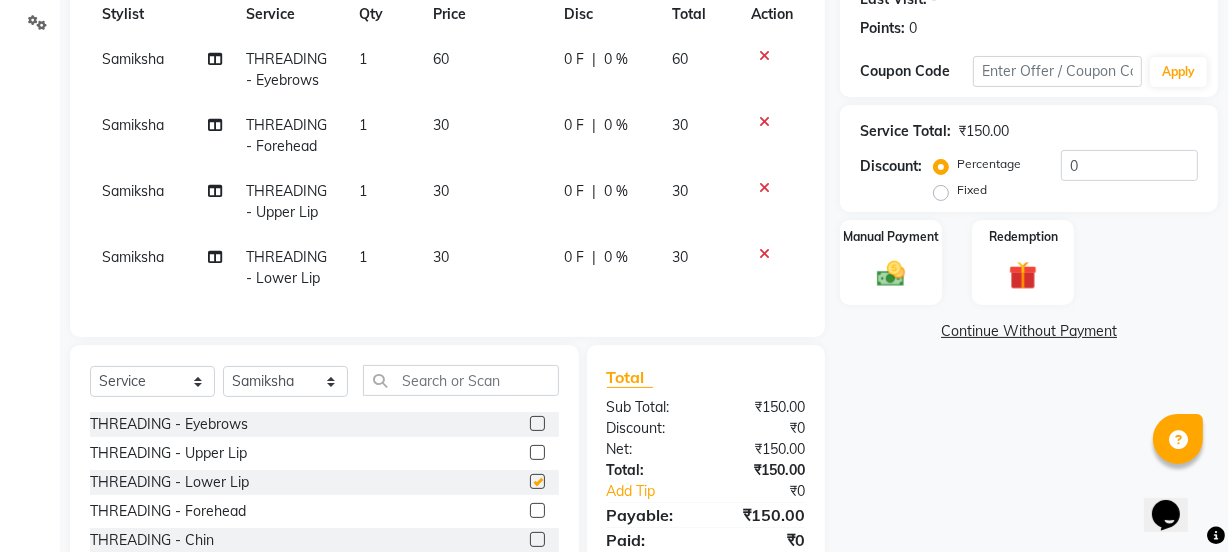 checkbox on "false" 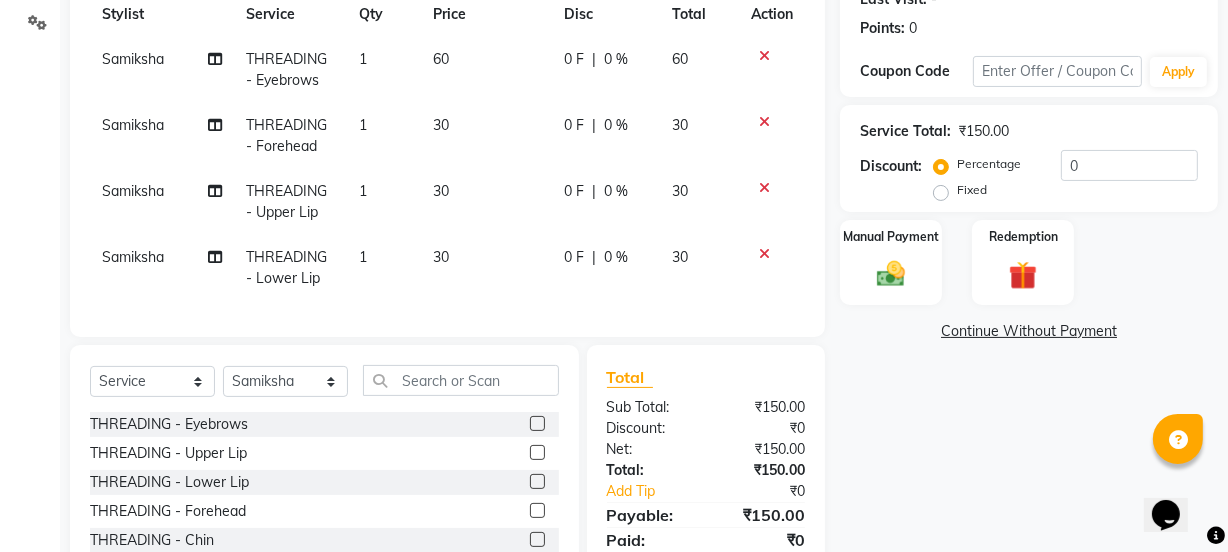 click 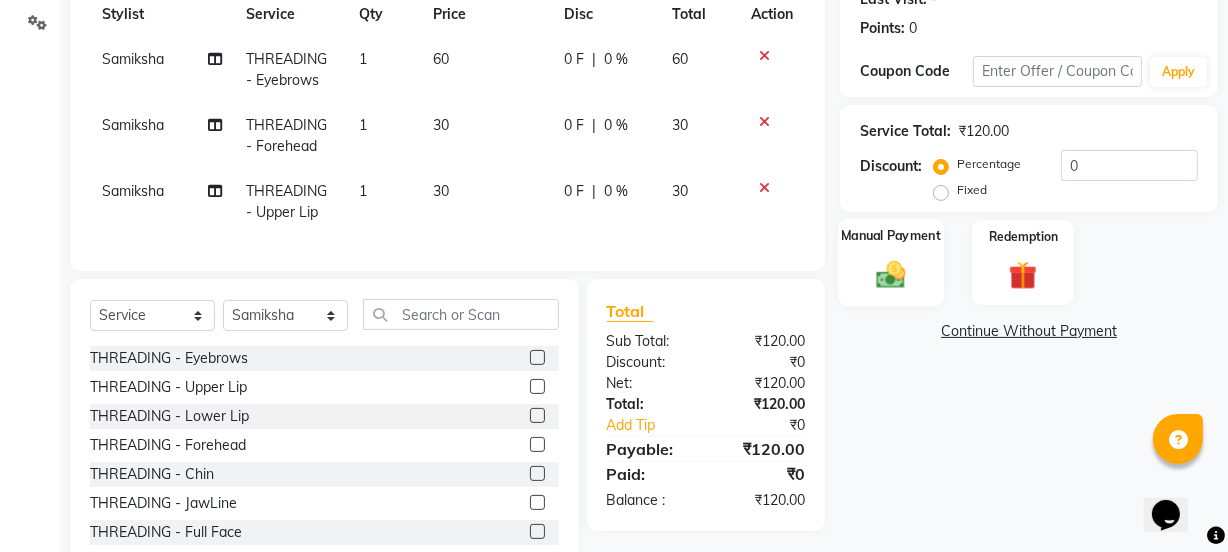 click 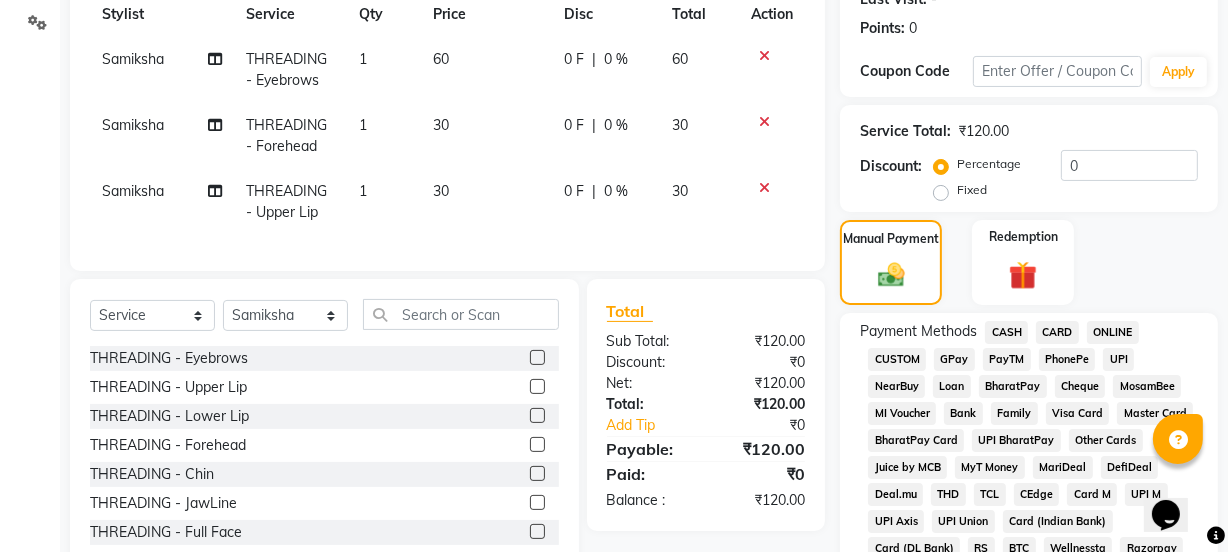 click on "GPay" 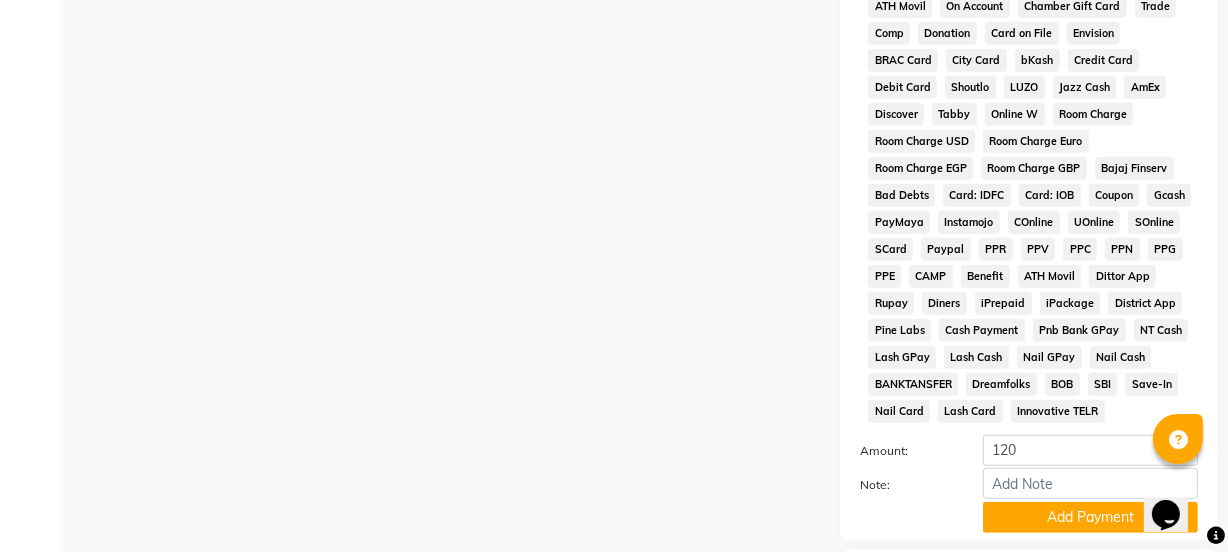 scroll, scrollTop: 1051, scrollLeft: 0, axis: vertical 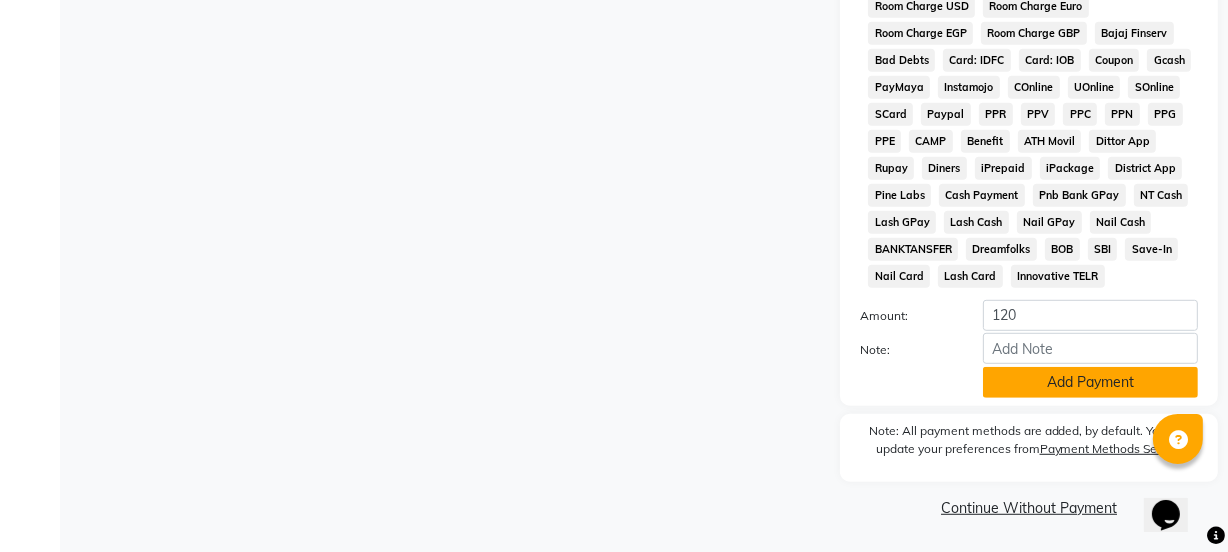 click on "Add Payment" 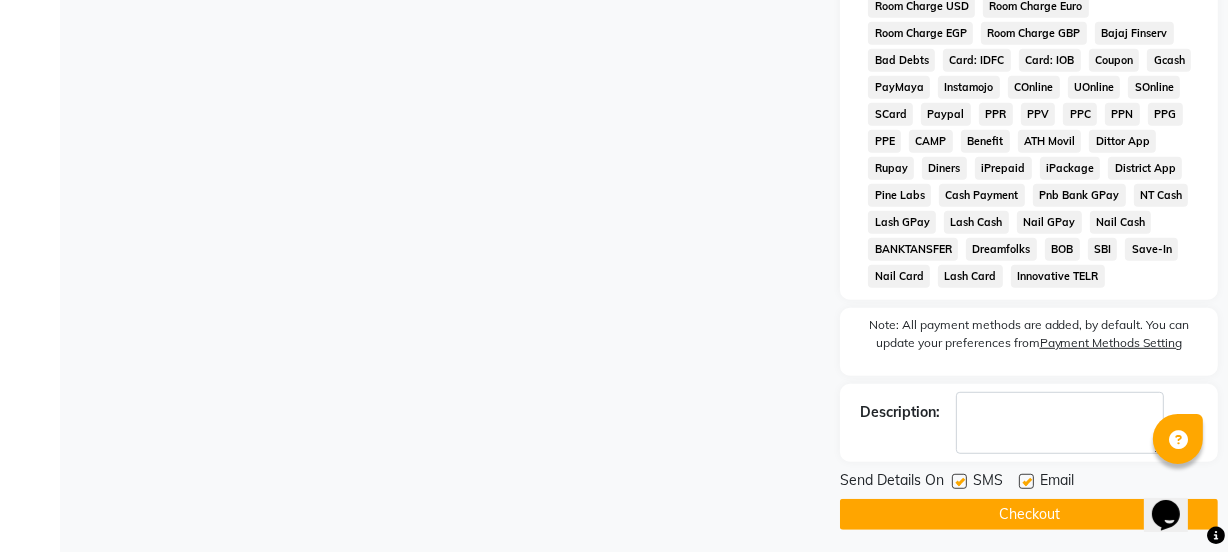 click 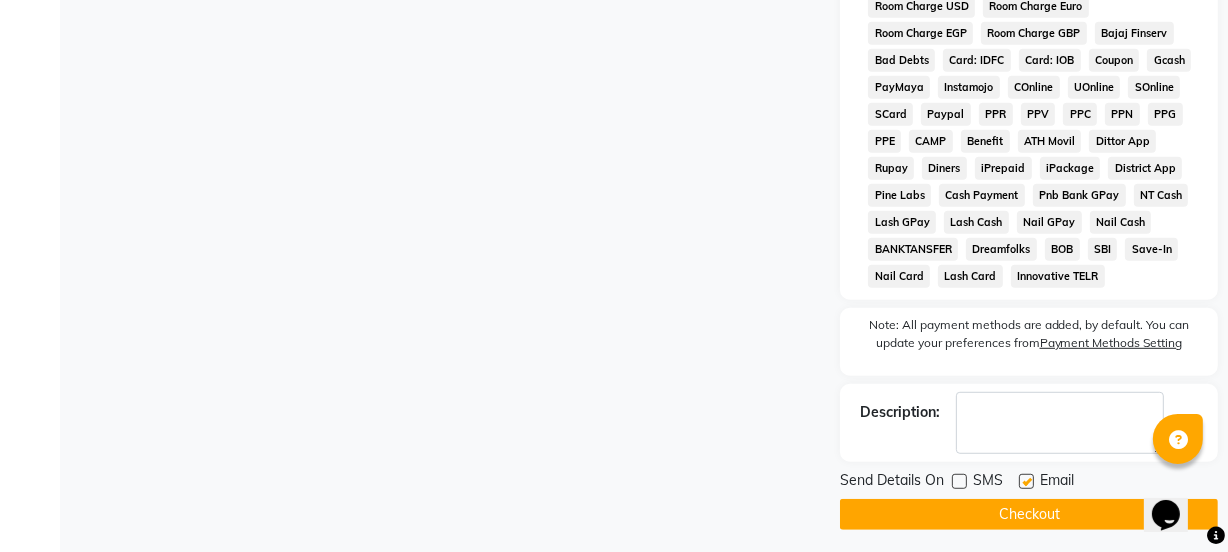 click 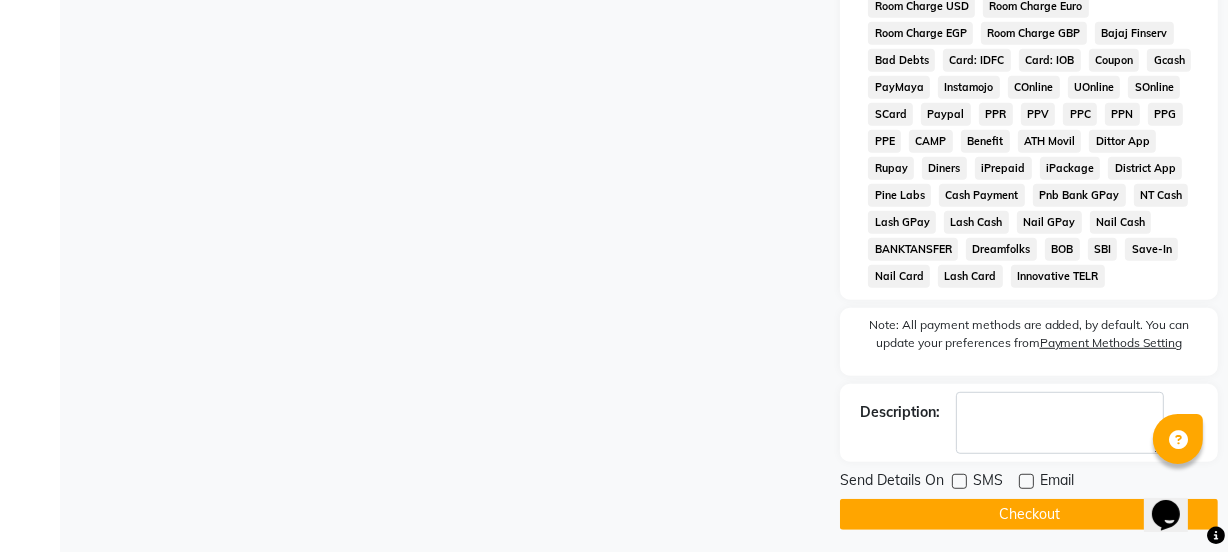 click on "Checkout" 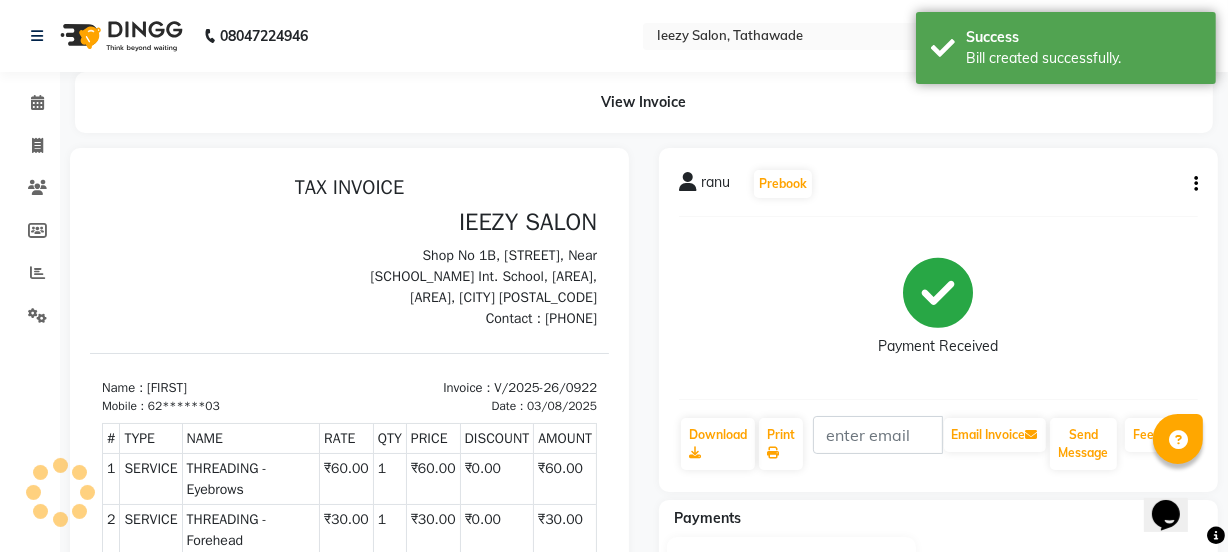 scroll, scrollTop: 0, scrollLeft: 0, axis: both 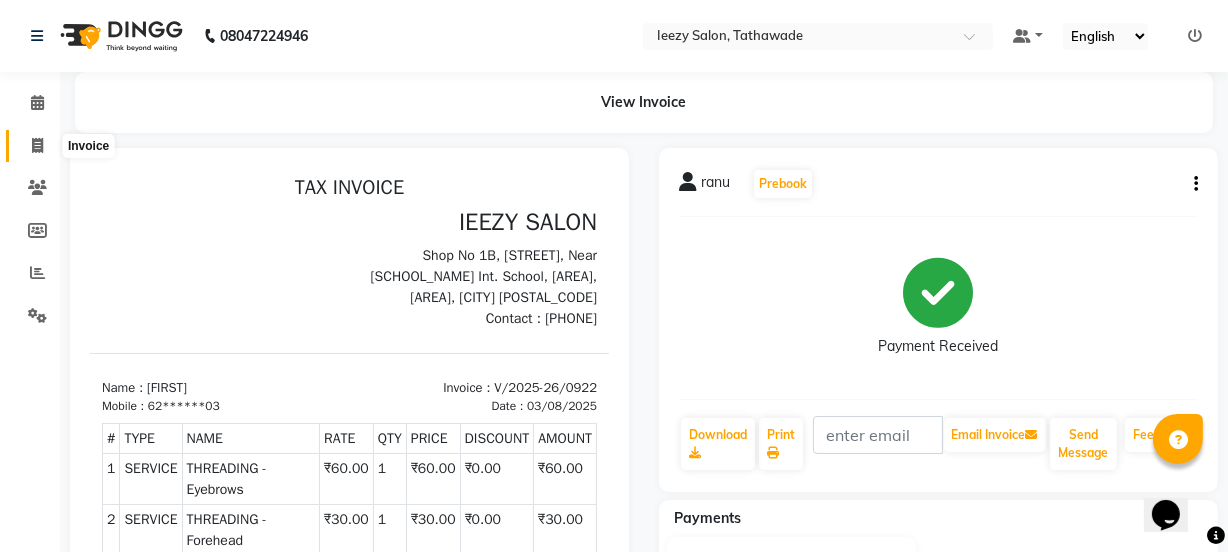 click 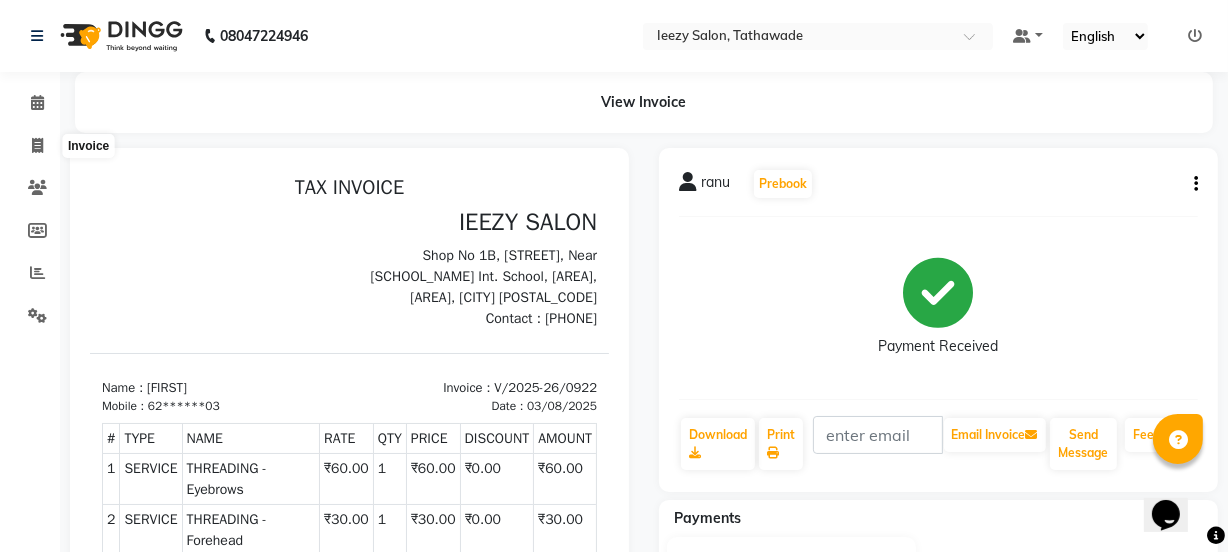select on "service" 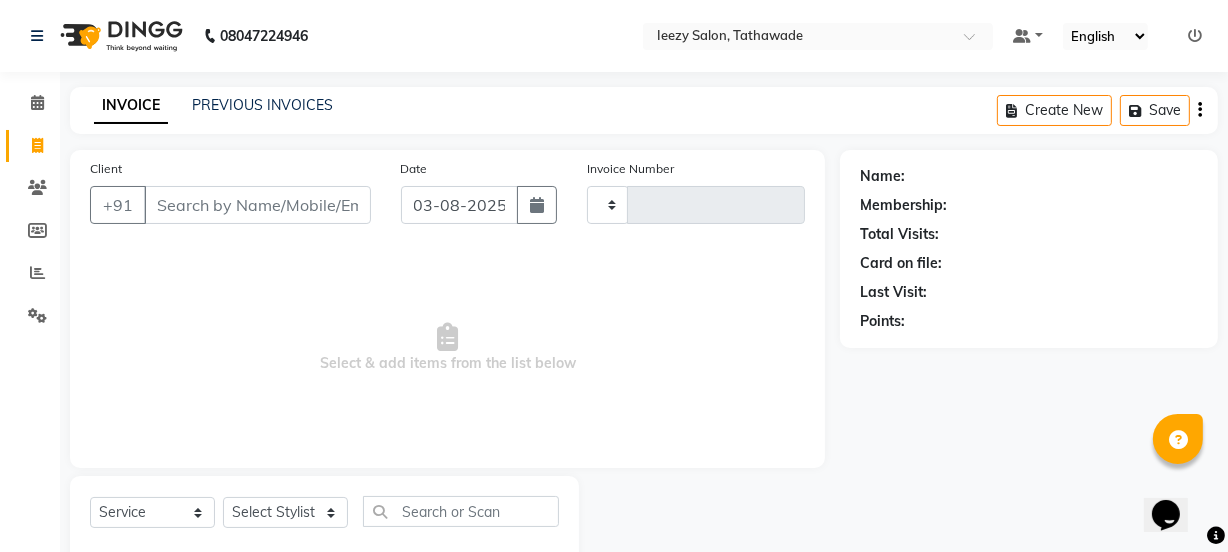 scroll, scrollTop: 50, scrollLeft: 0, axis: vertical 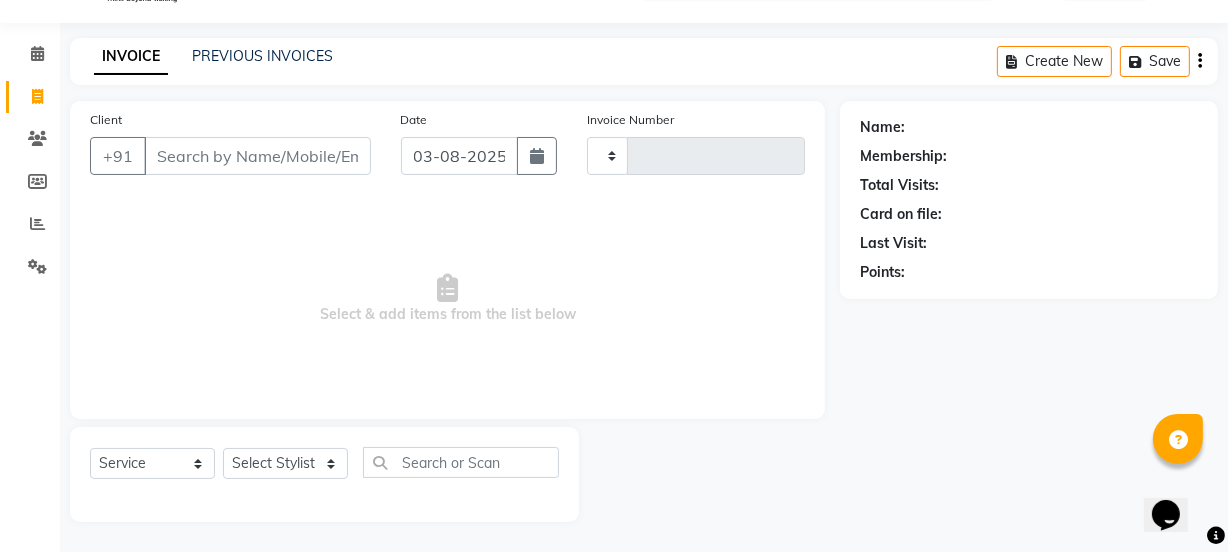 type on "0923" 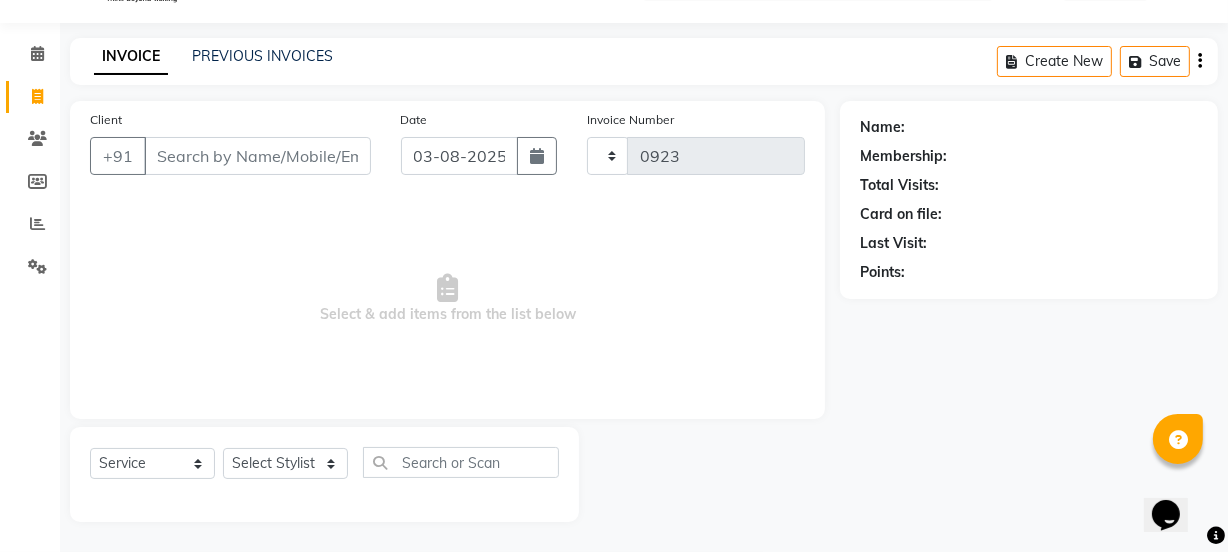select on "5982" 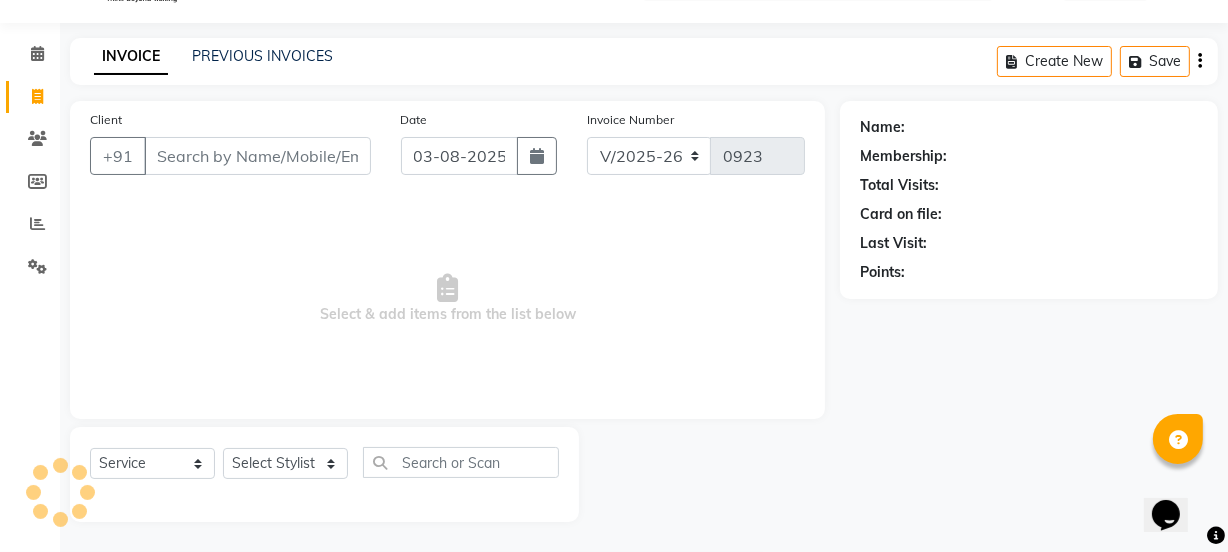 click on "Client" at bounding box center (257, 156) 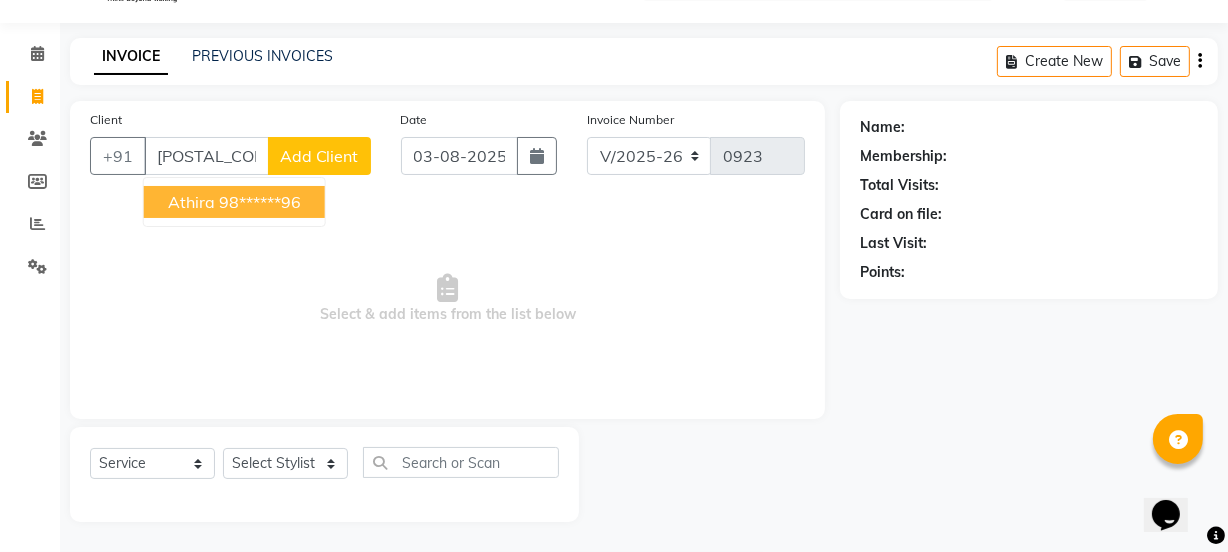 click on "athira  98******96" at bounding box center [234, 202] 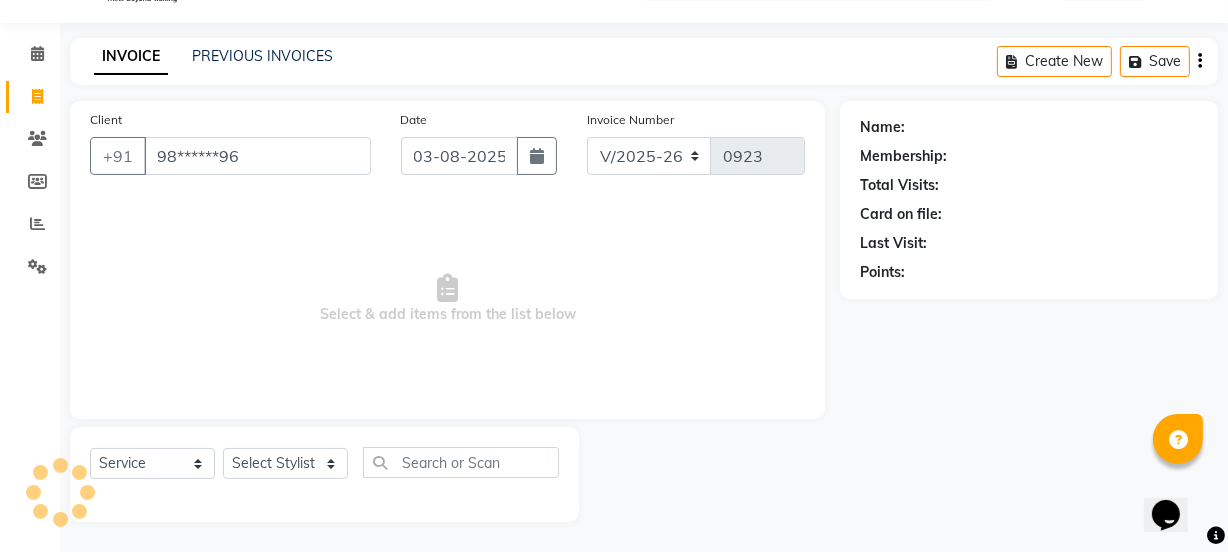 type on "98******96" 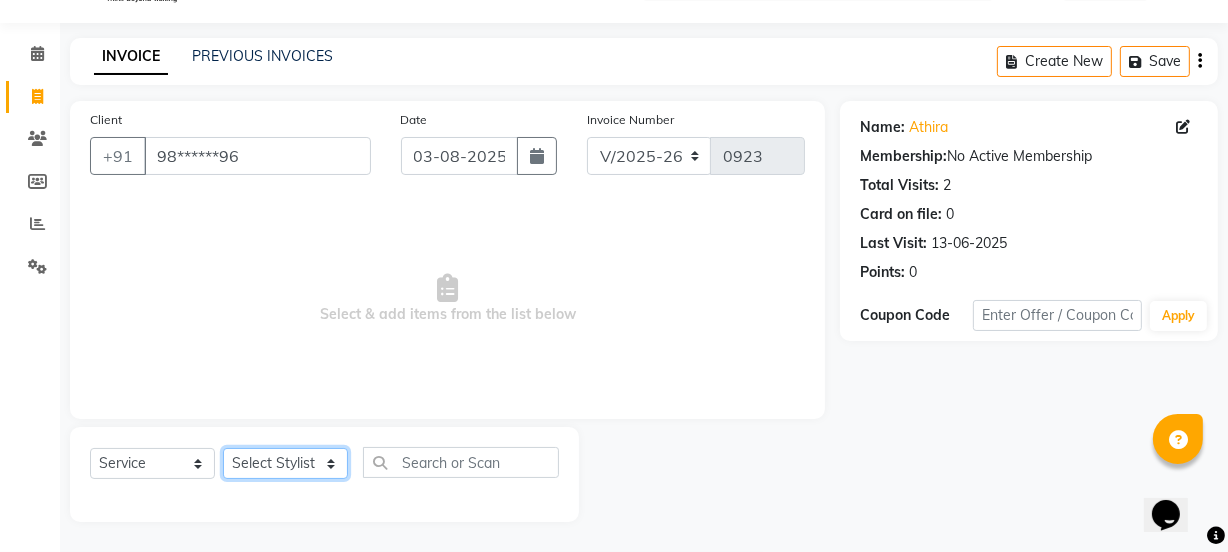 click on "Select Stylist IEEZY -Owner MS KOMAL  Ms Shraddha Pushpa  Rinku  Samiksha  Sr.Bu Rohini  Stylist Shree" 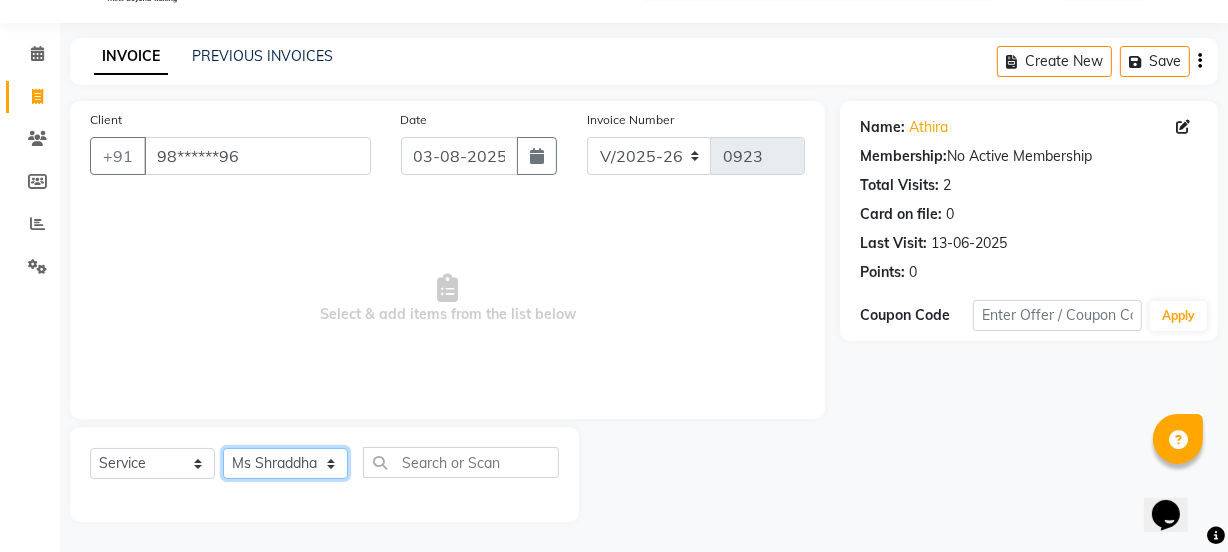 click on "Select Stylist IEEZY -Owner MS KOMAL  Ms Shraddha Pushpa  Rinku  Samiksha  Sr.Bu Rohini  Stylist Shree" 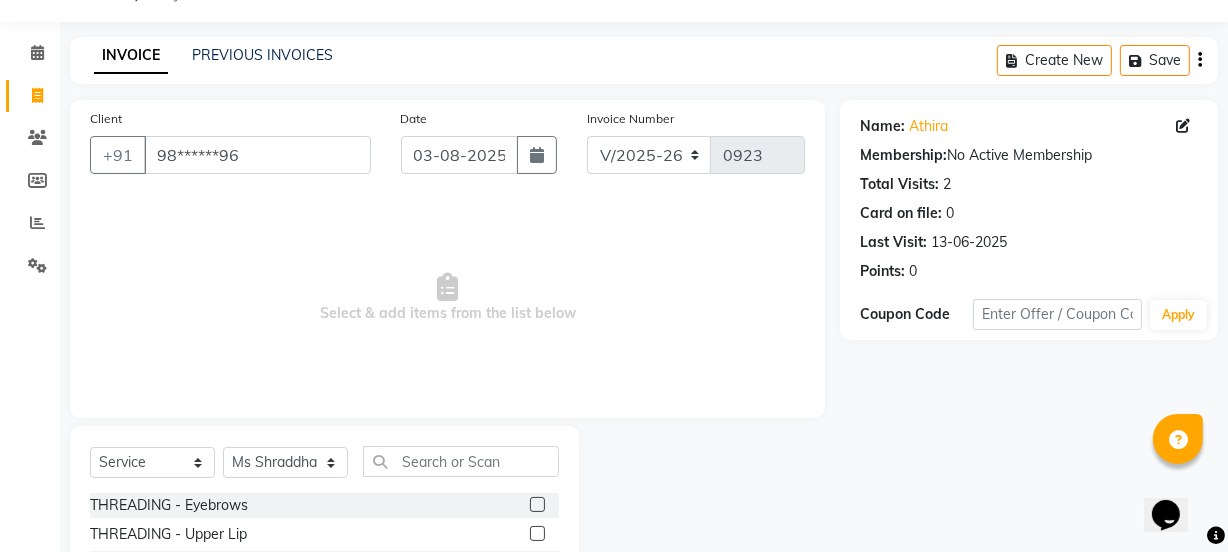 click 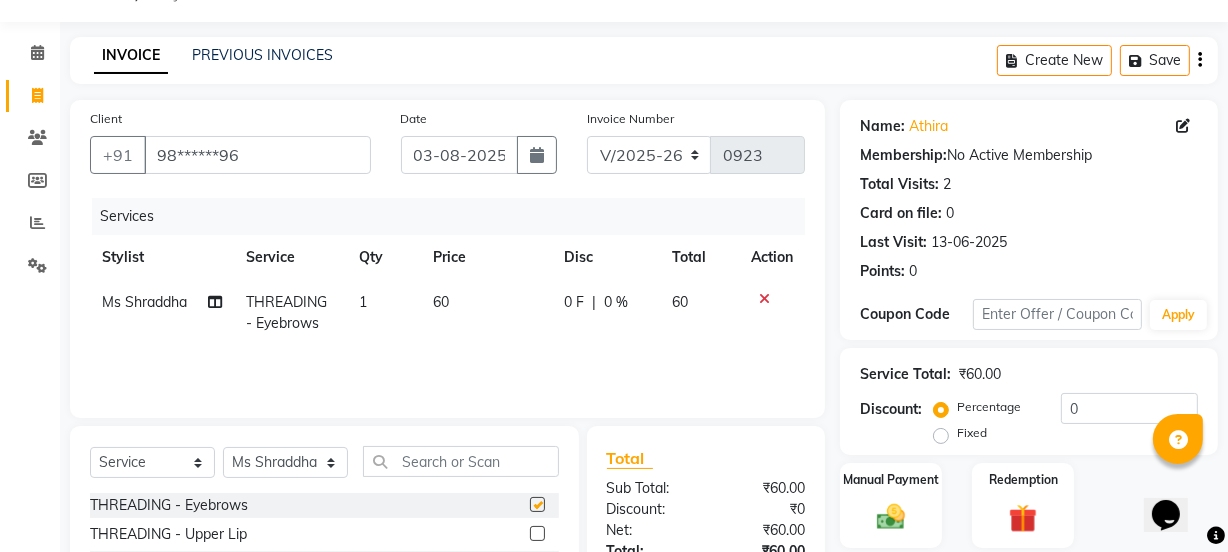 checkbox on "false" 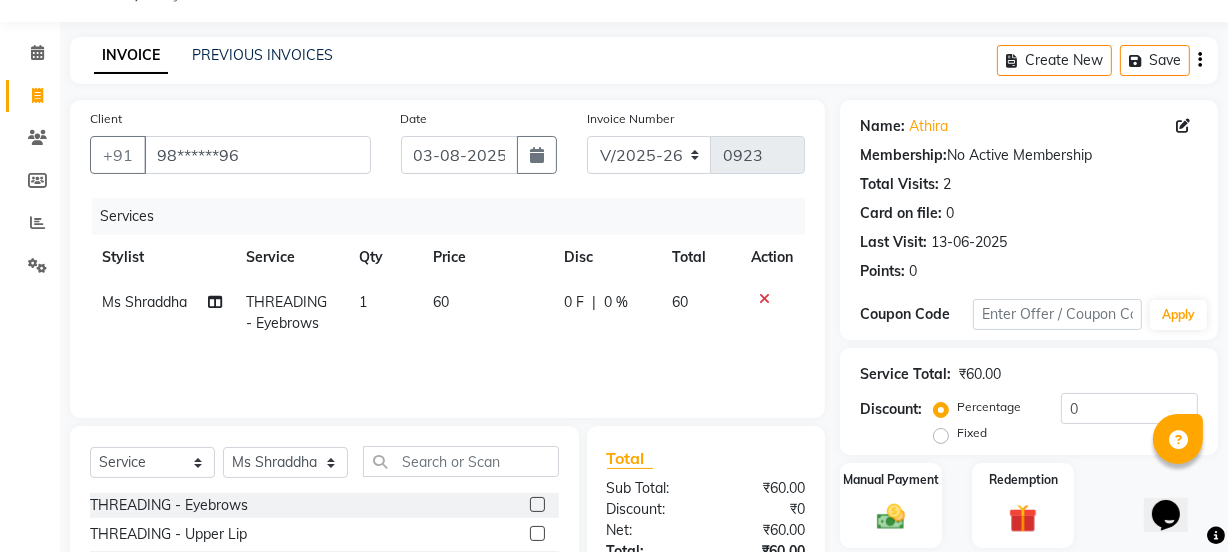 click 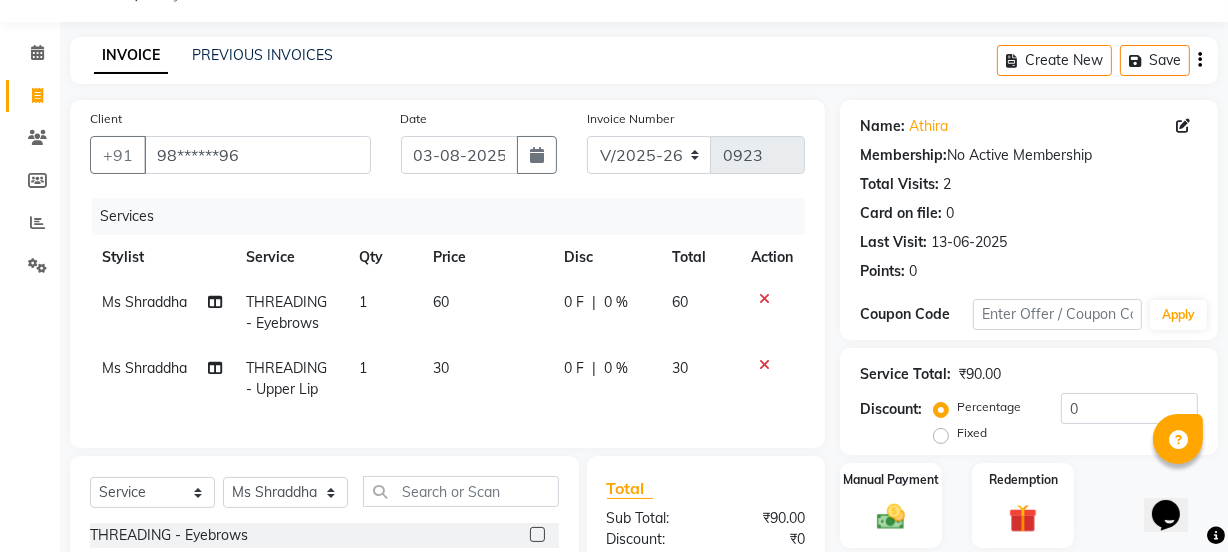 checkbox on "false" 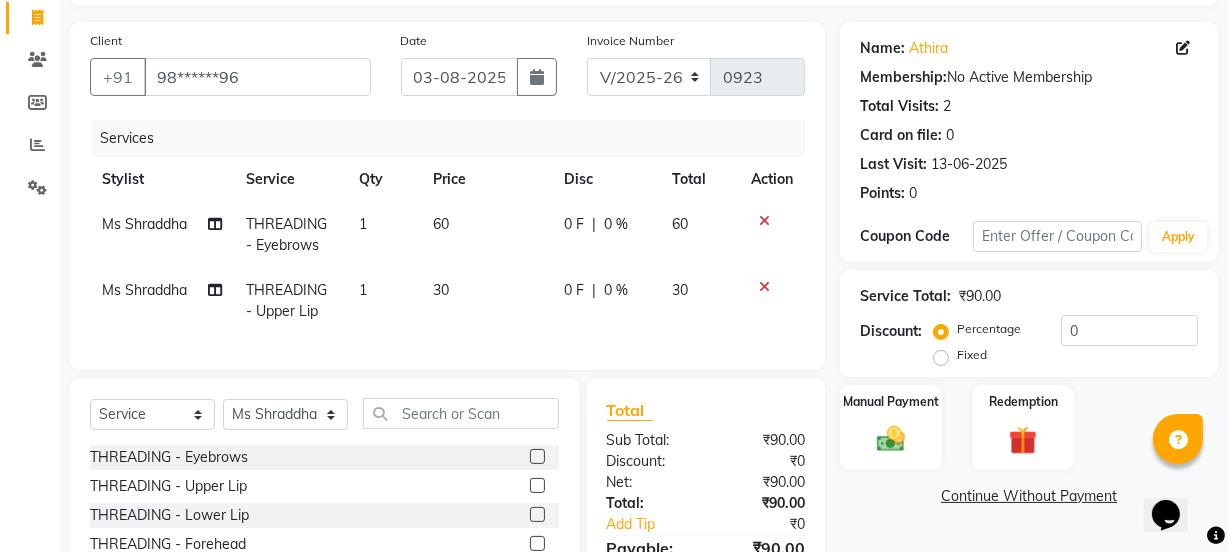 scroll, scrollTop: 293, scrollLeft: 0, axis: vertical 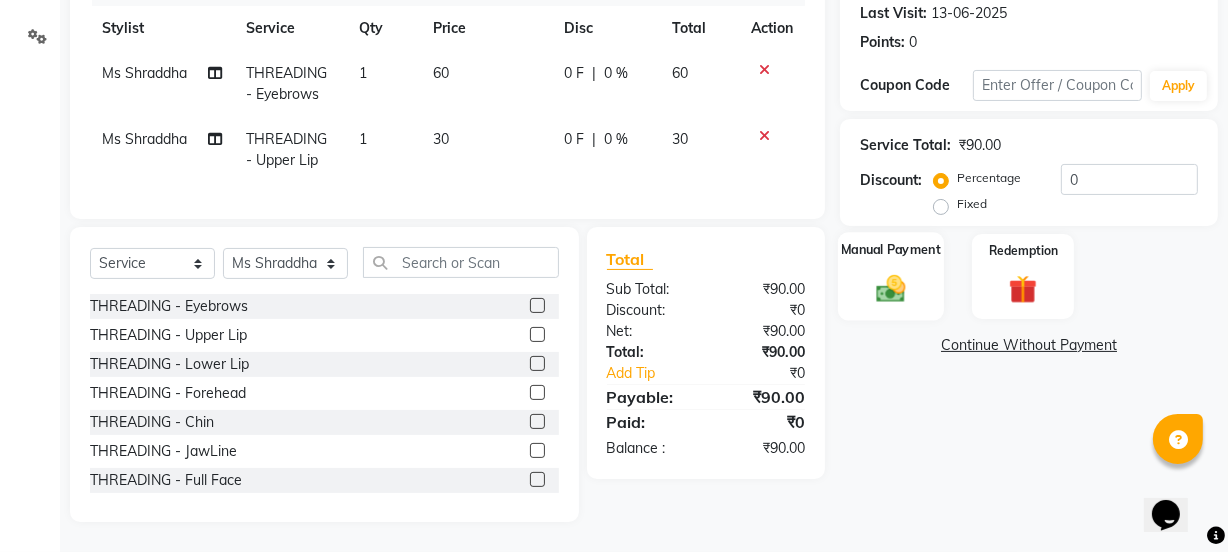 click 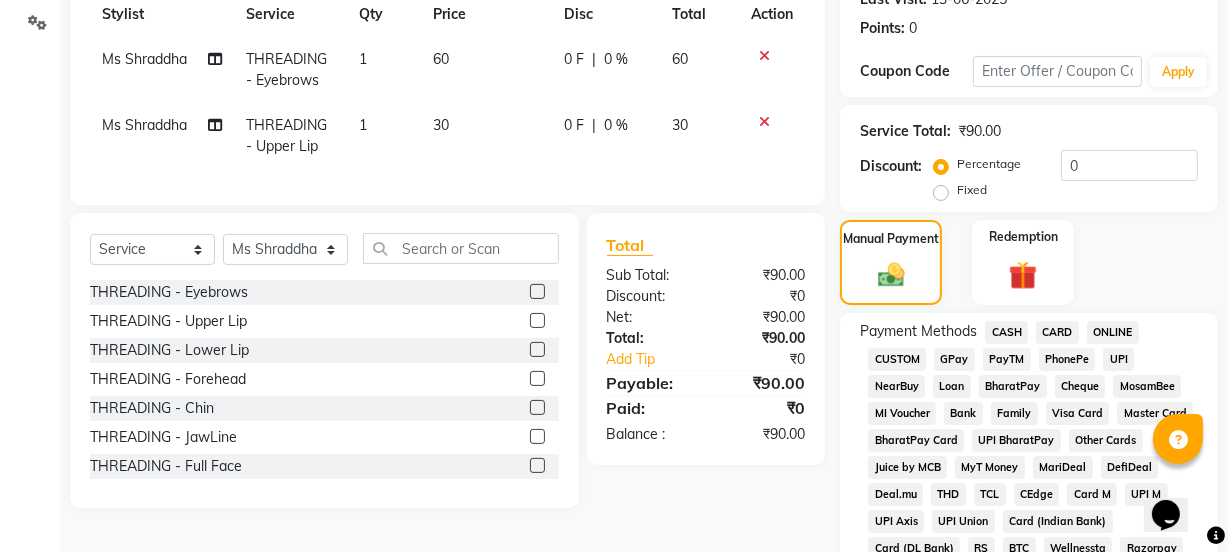 click on "GPay" 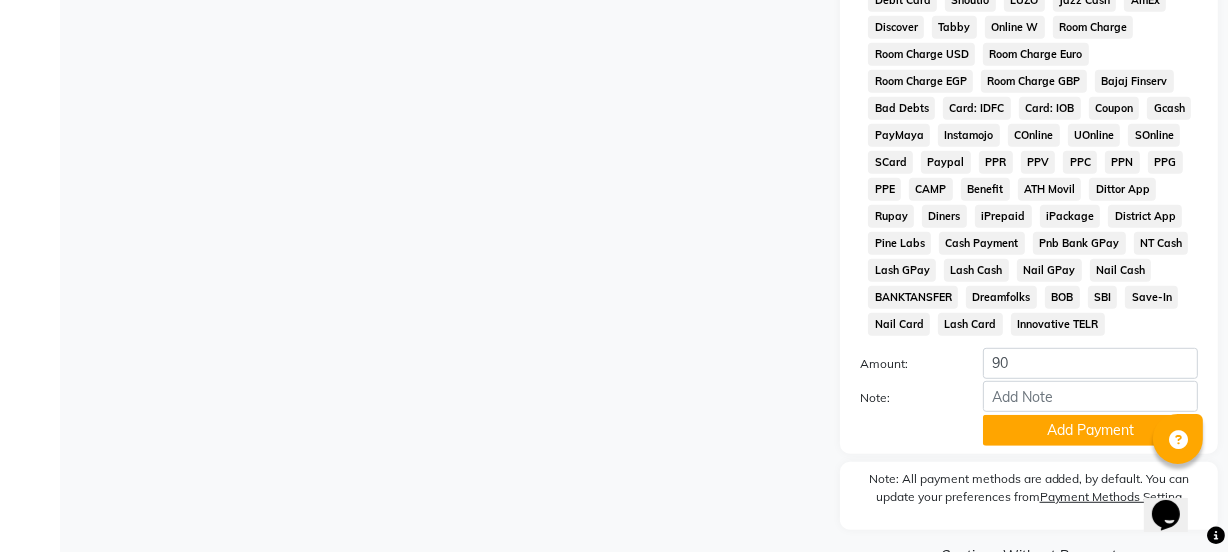 scroll, scrollTop: 960, scrollLeft: 0, axis: vertical 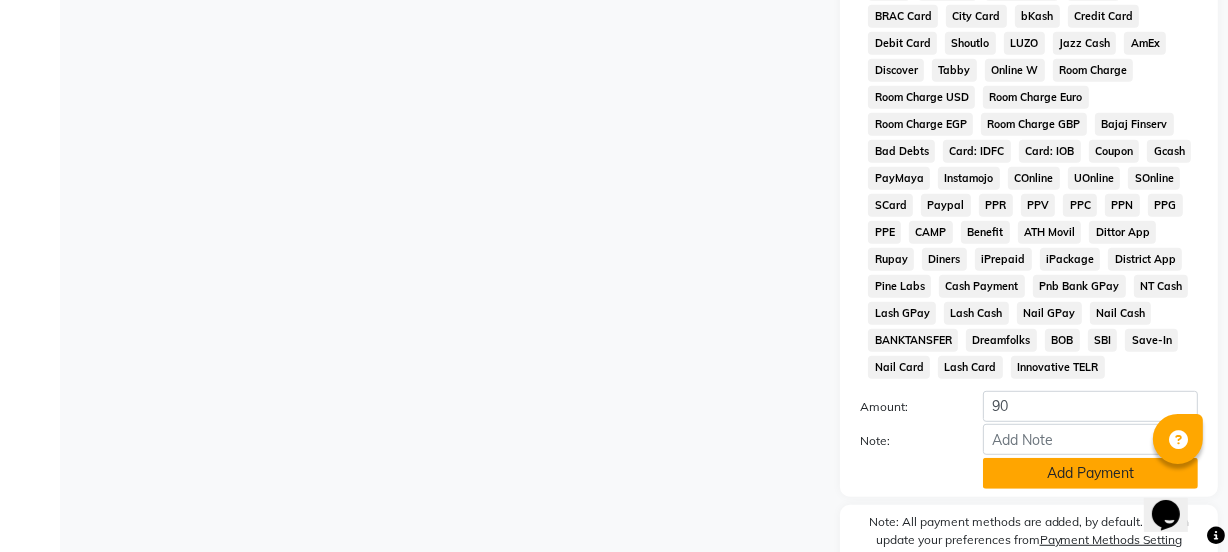 click on "Add Payment" 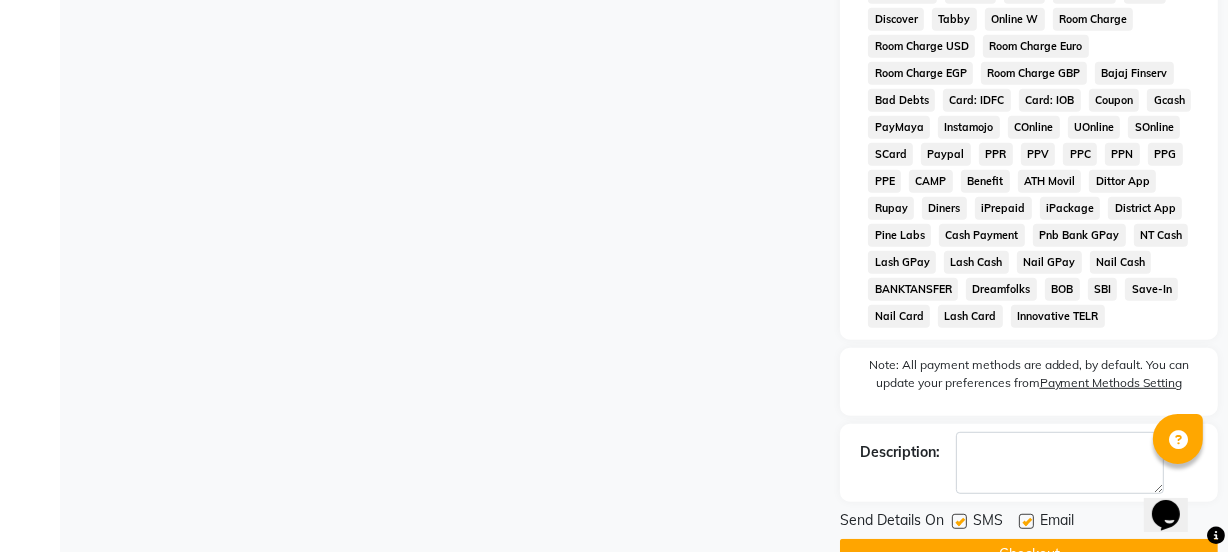 scroll, scrollTop: 1058, scrollLeft: 0, axis: vertical 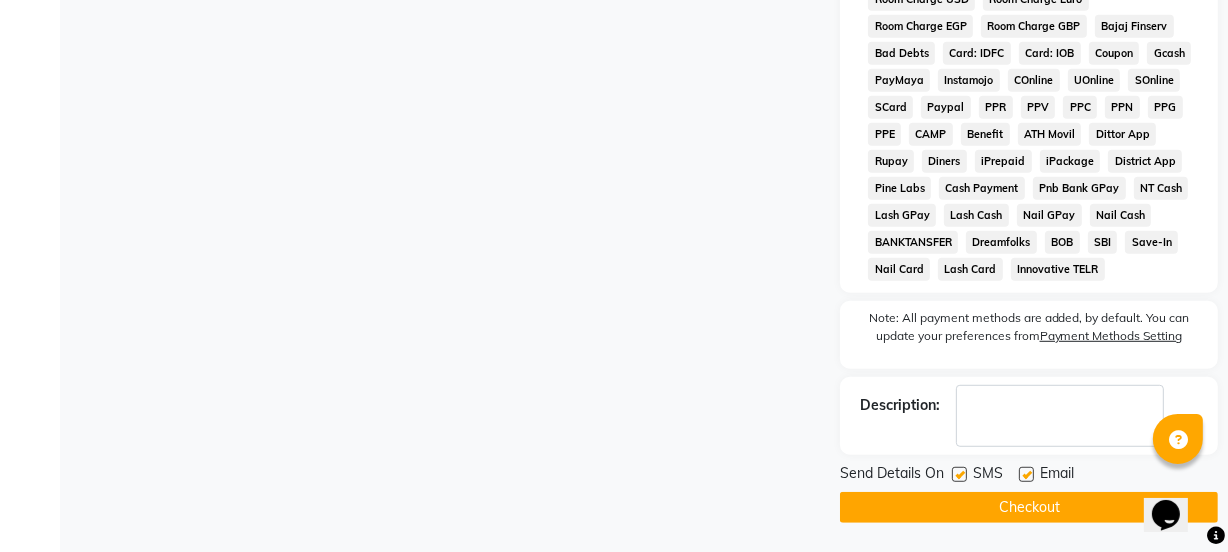 drag, startPoint x: 963, startPoint y: 474, endPoint x: 1031, endPoint y: 471, distance: 68.06615 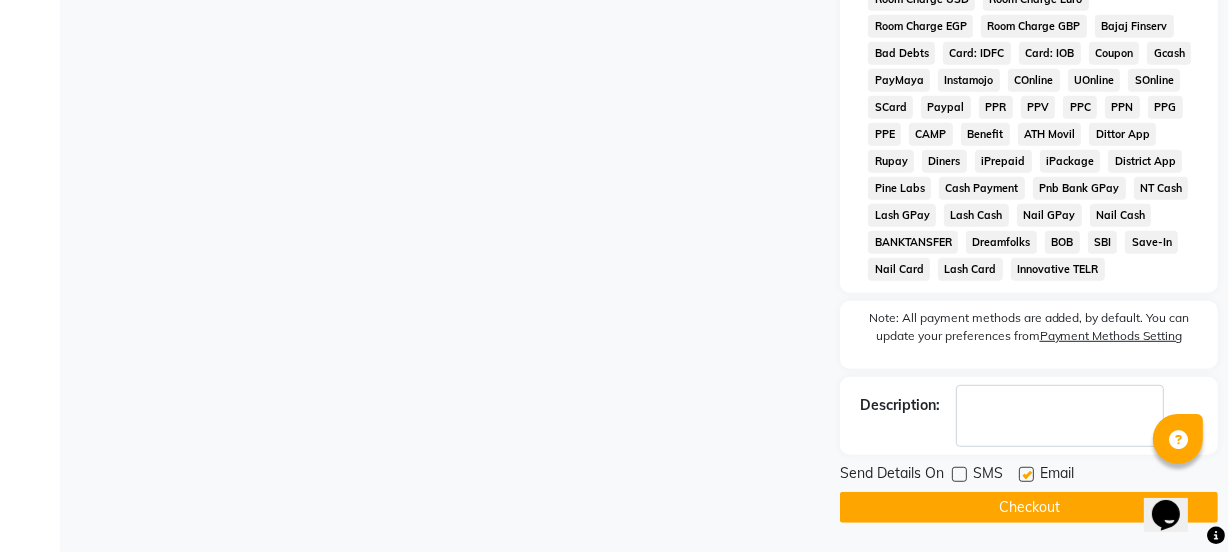 click 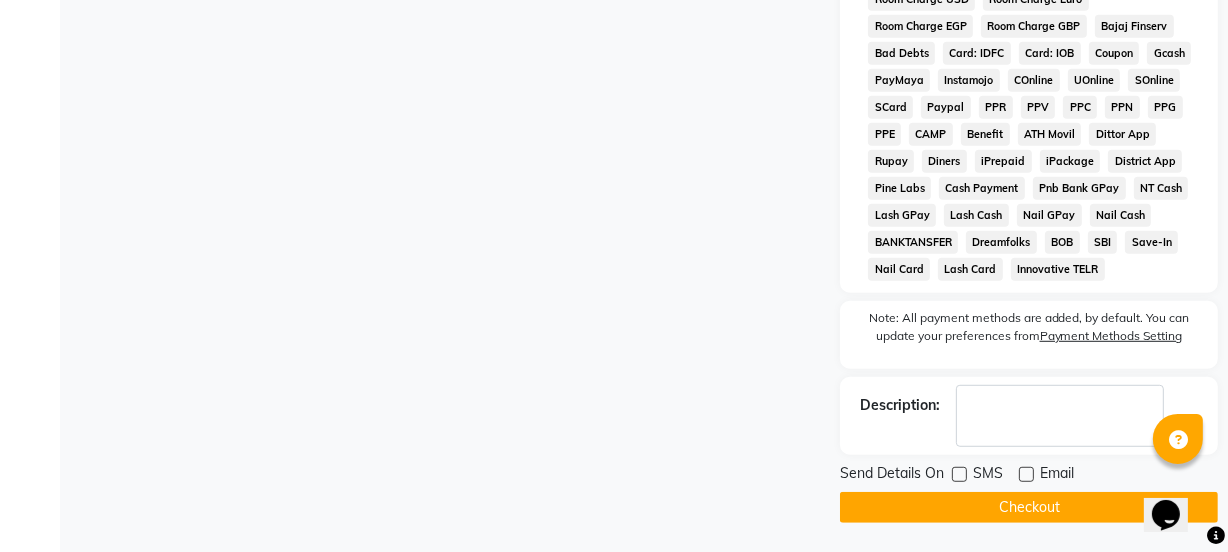 click on "Checkout" 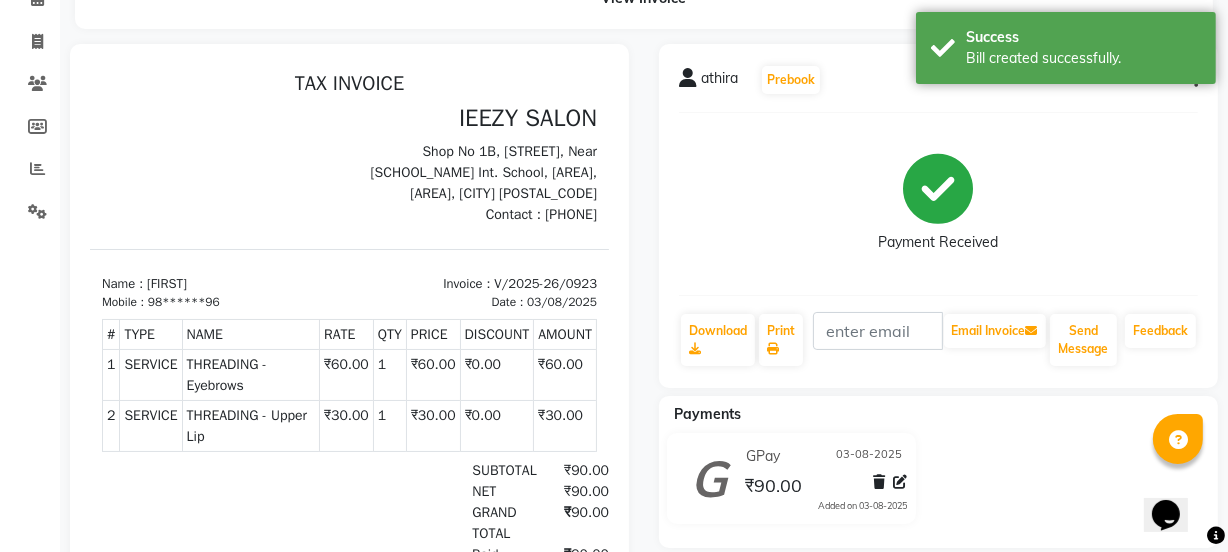 scroll, scrollTop: 0, scrollLeft: 0, axis: both 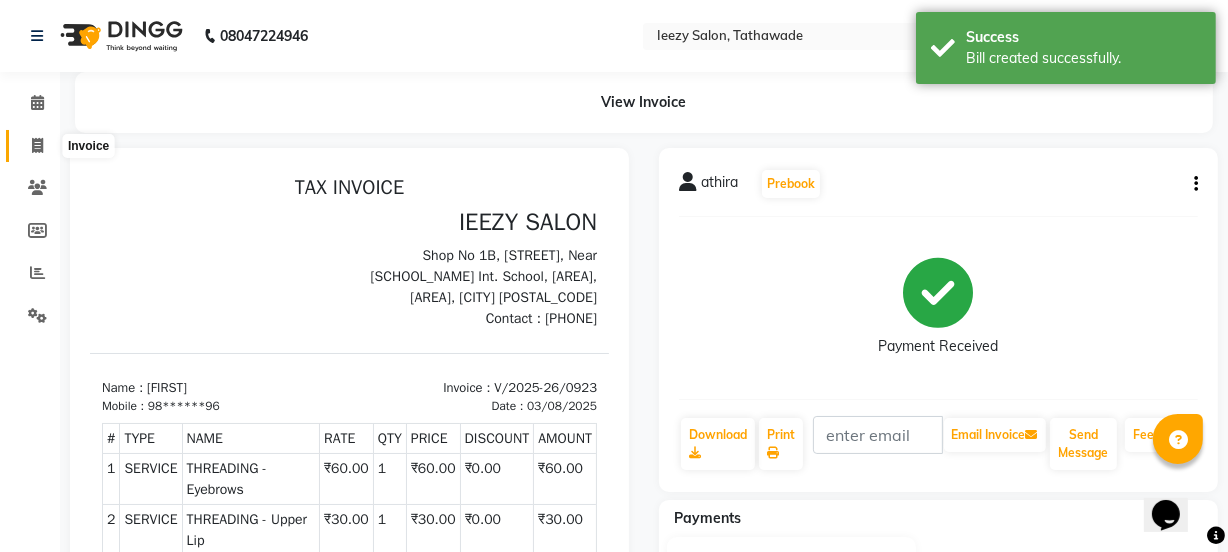 click 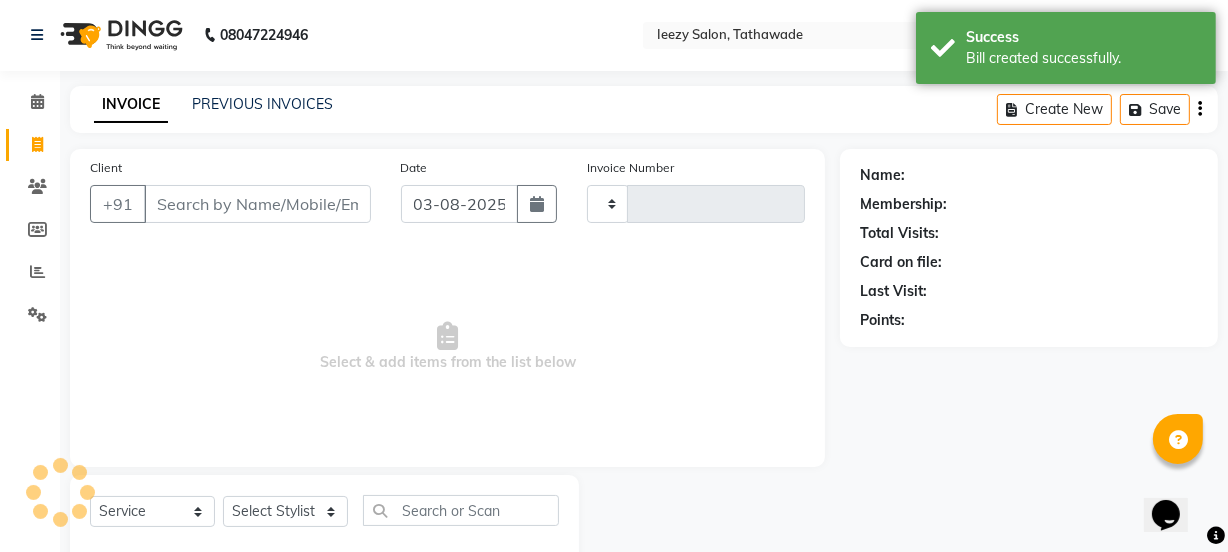 scroll, scrollTop: 50, scrollLeft: 0, axis: vertical 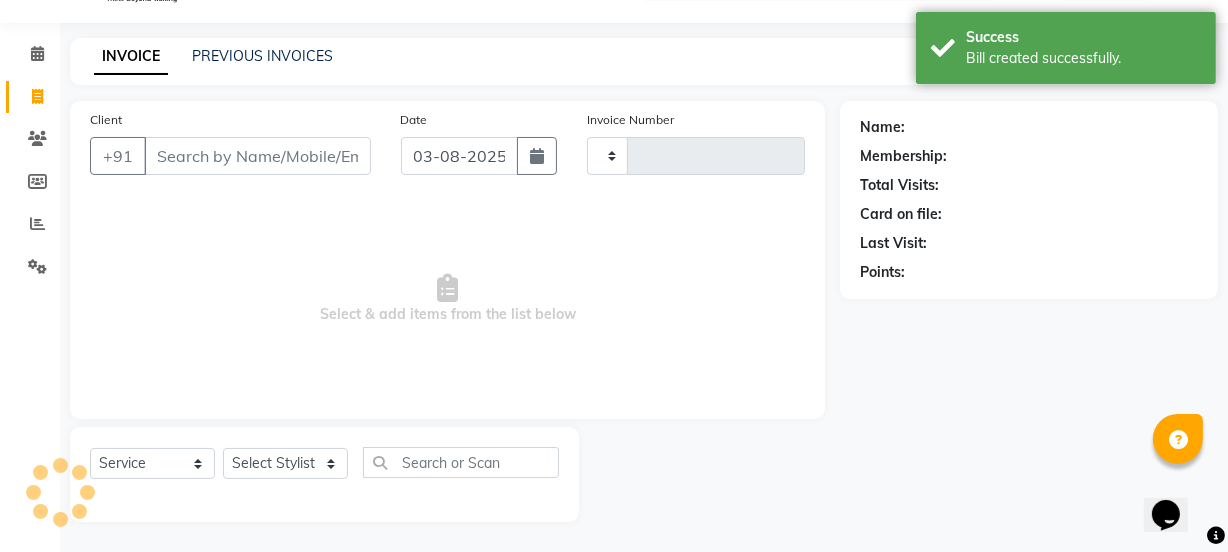 type on "0924" 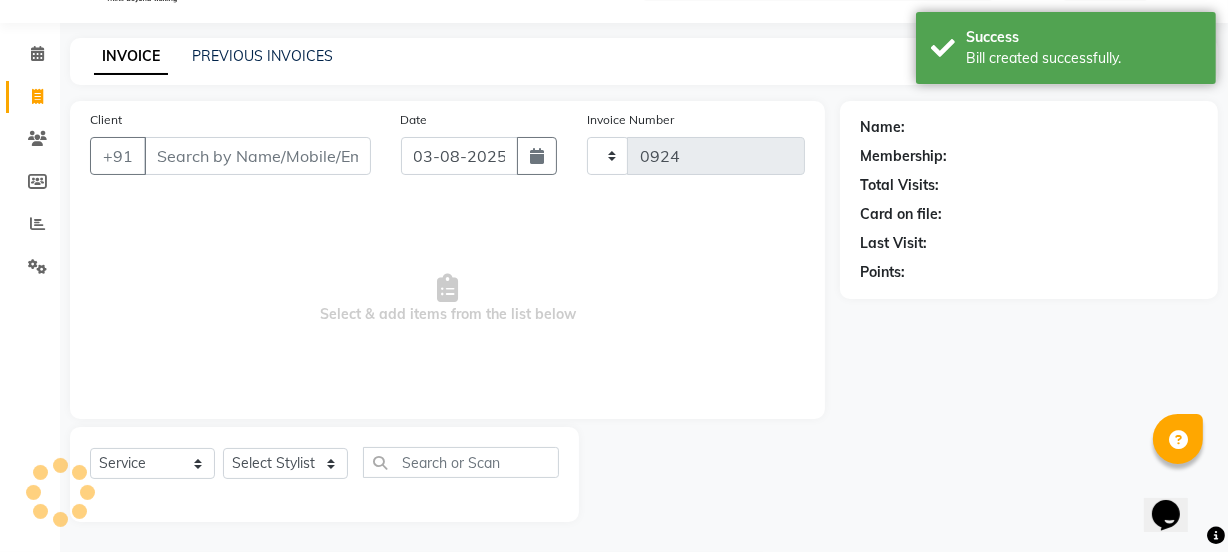 select on "5982" 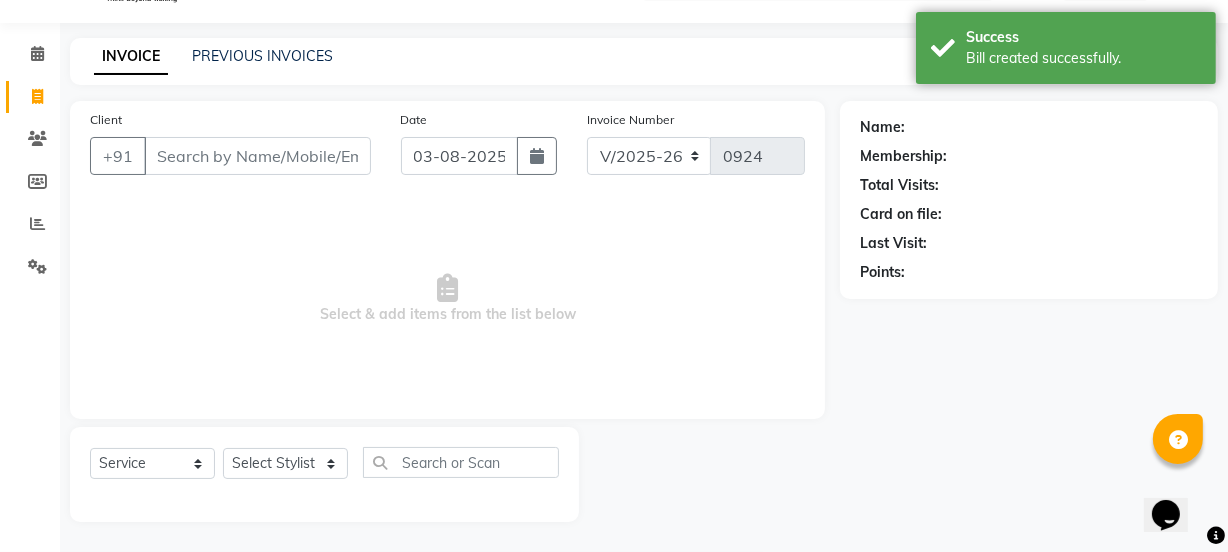 click on "Client" at bounding box center (257, 156) 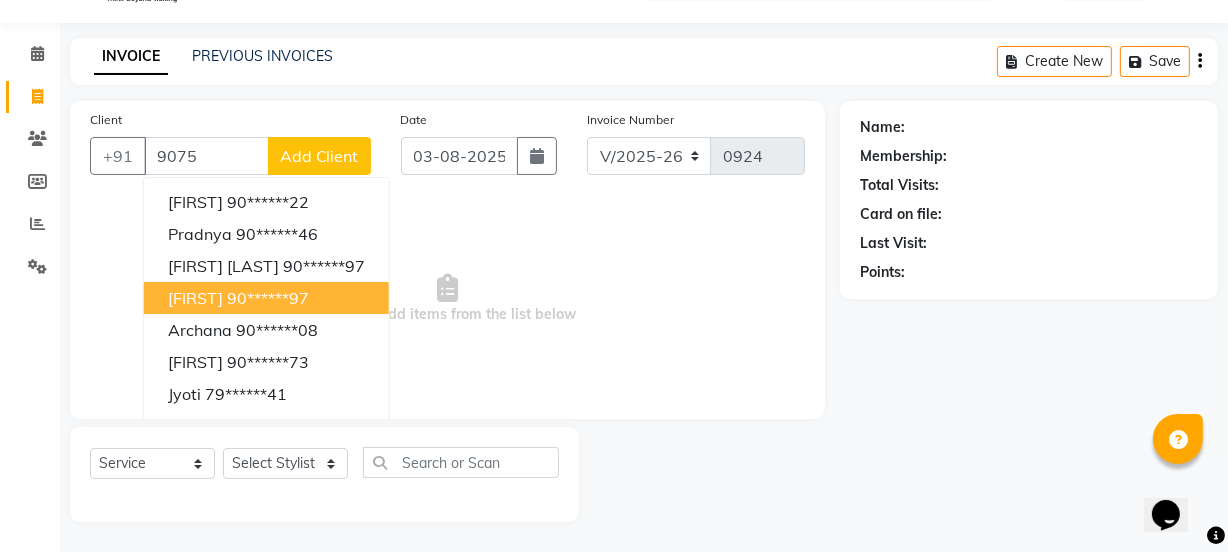 click on "Nishiganta" at bounding box center [195, 298] 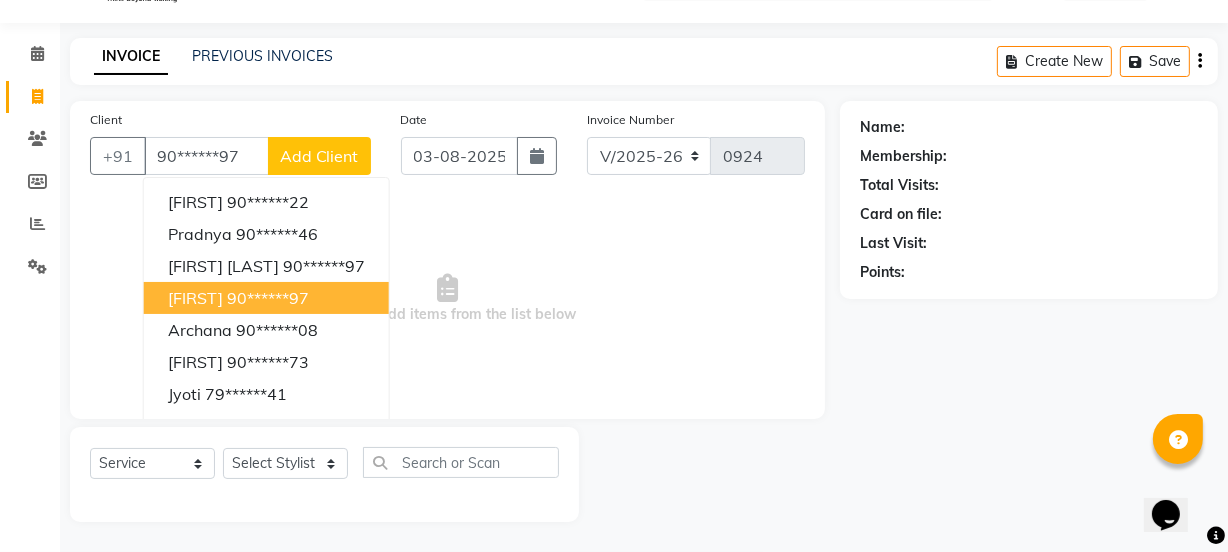 type on "90******97" 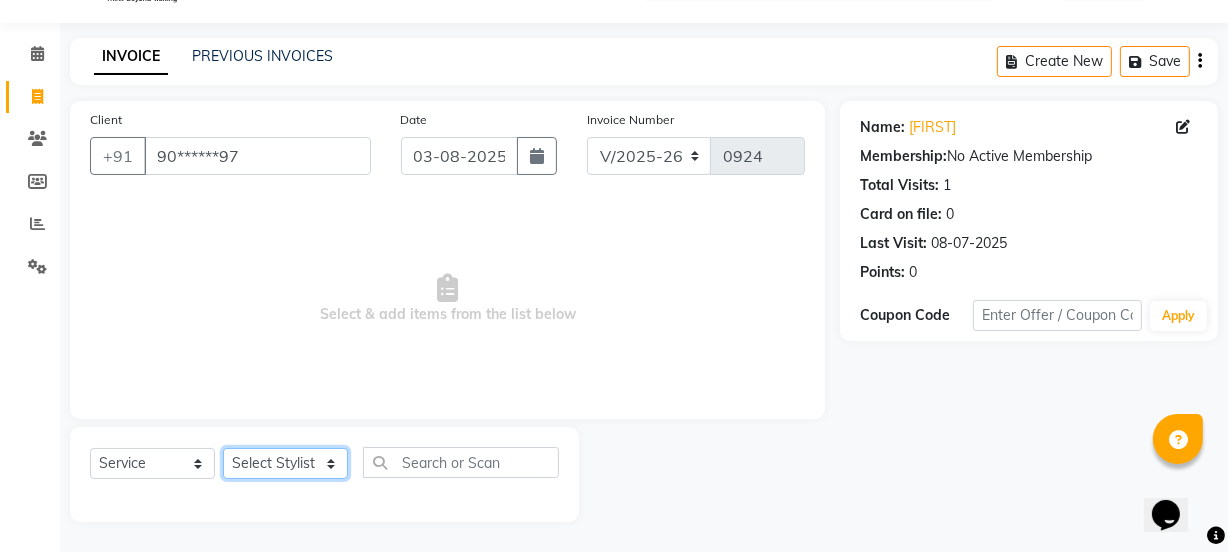 click on "Select Stylist IEEZY -Owner MS KOMAL  Ms Shraddha Pushpa  Rinku  Samiksha  Sr.Bu Rohini  Stylist Shree" 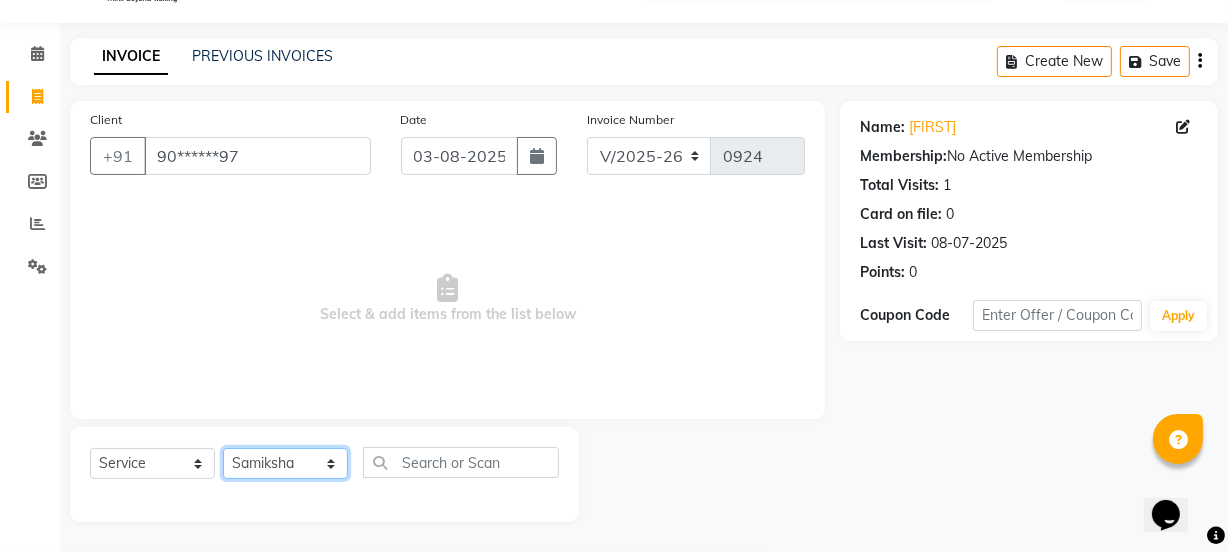 click on "Select Stylist IEEZY -Owner MS KOMAL  Ms Shraddha Pushpa  Rinku  Samiksha  Sr.Bu Rohini  Stylist Shree" 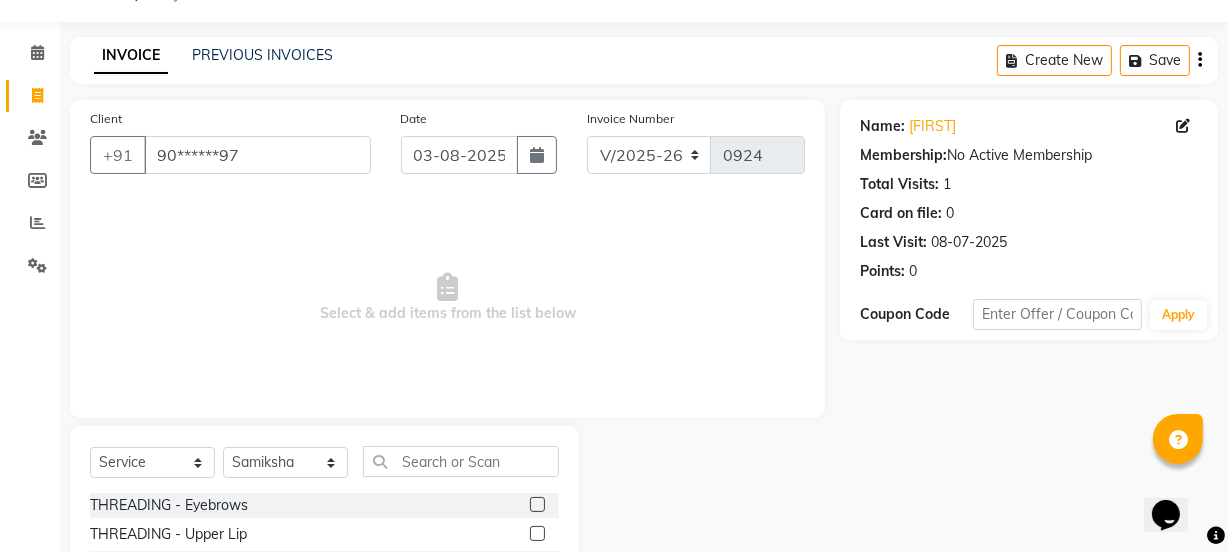 click 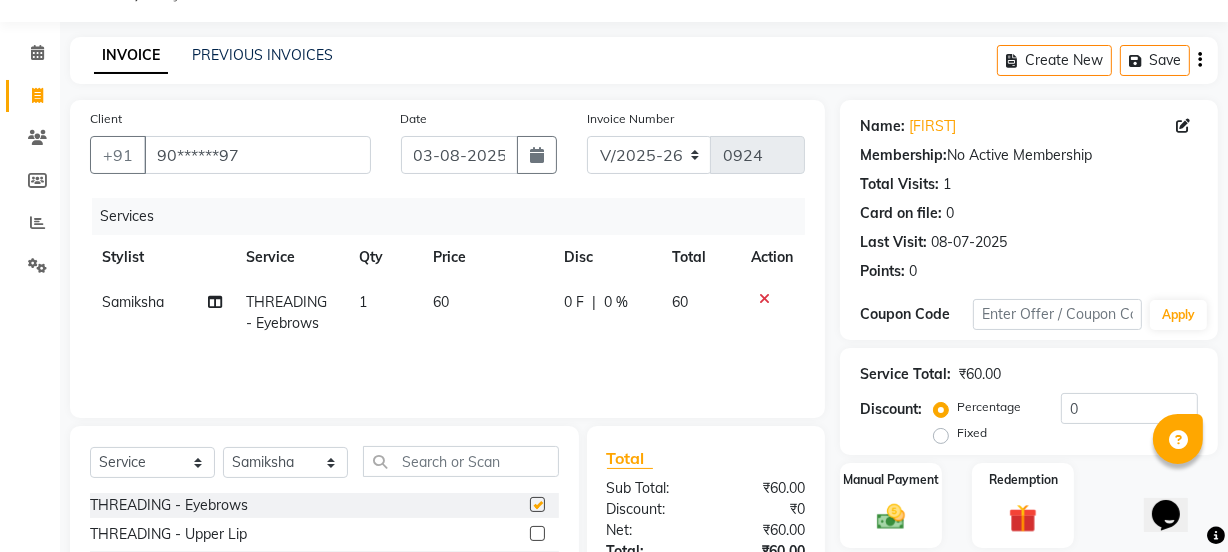 checkbox on "false" 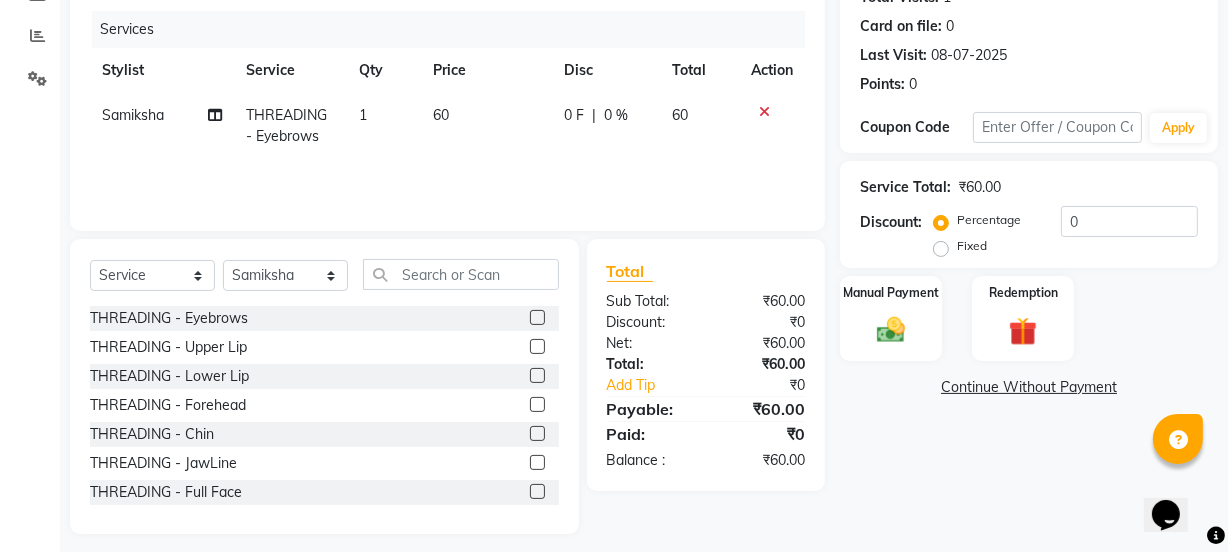 scroll, scrollTop: 250, scrollLeft: 0, axis: vertical 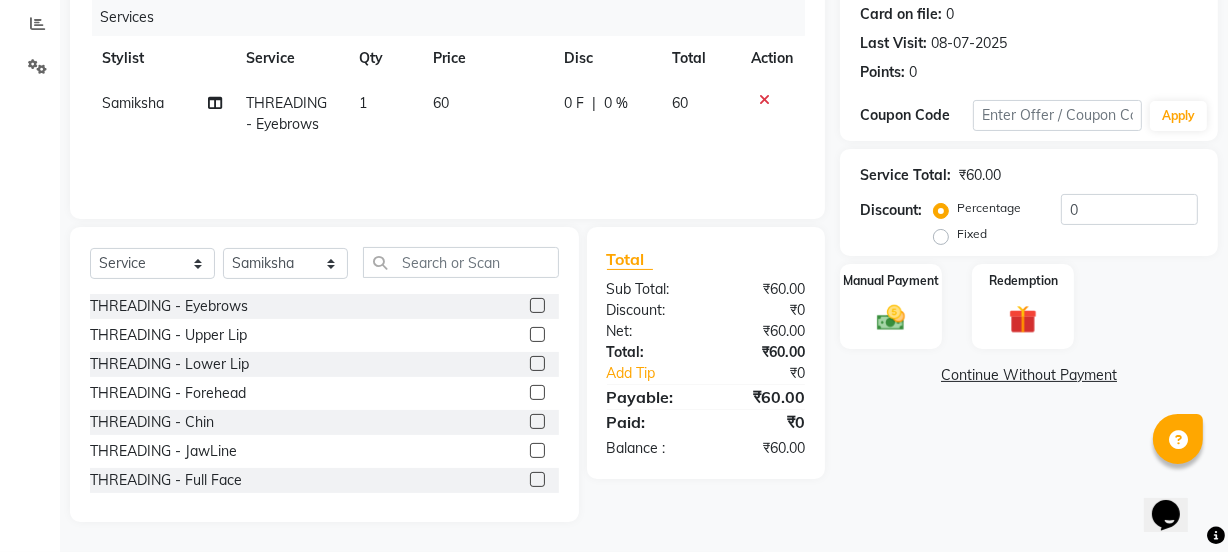 click 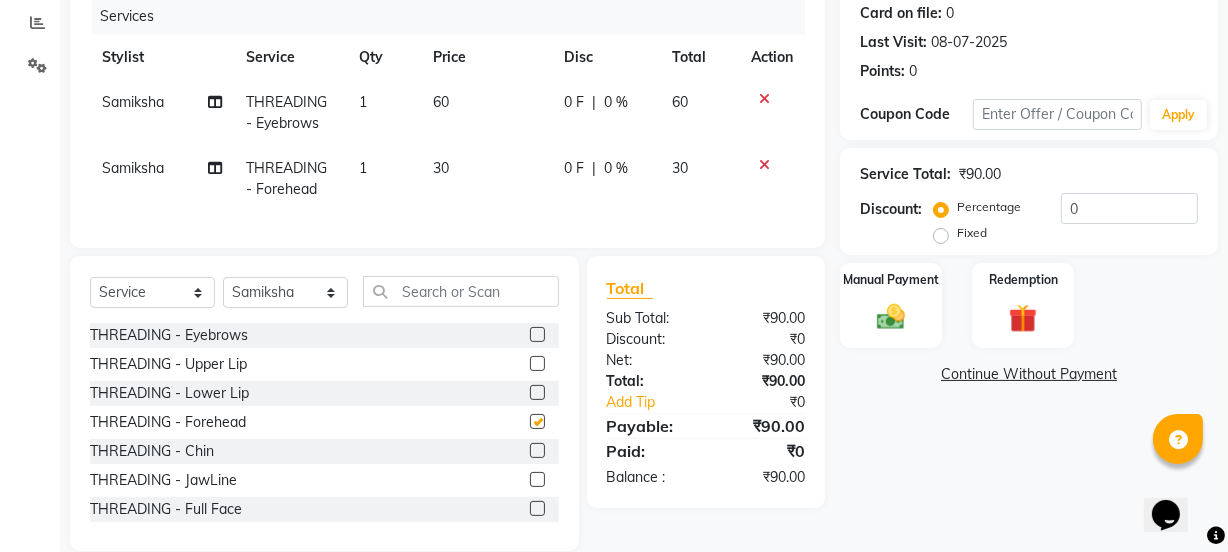 checkbox on "false" 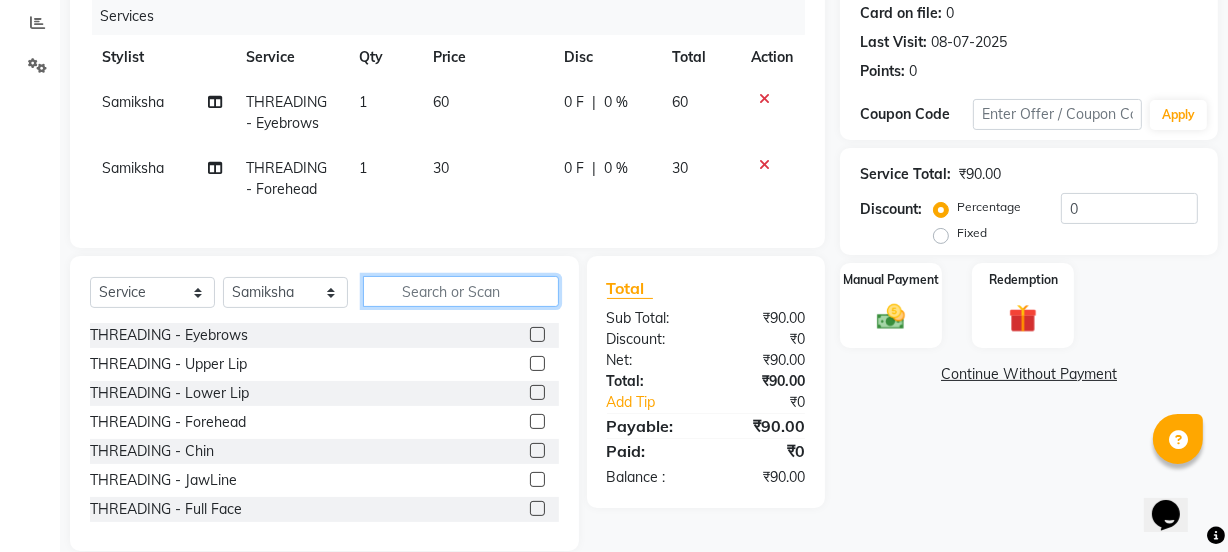 click 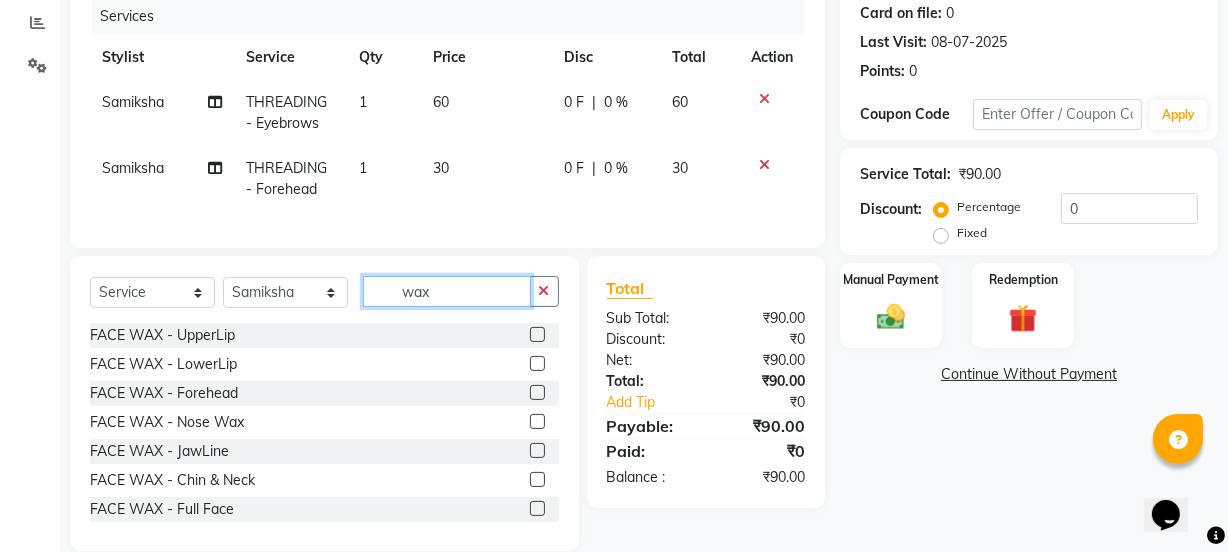 type on "wax" 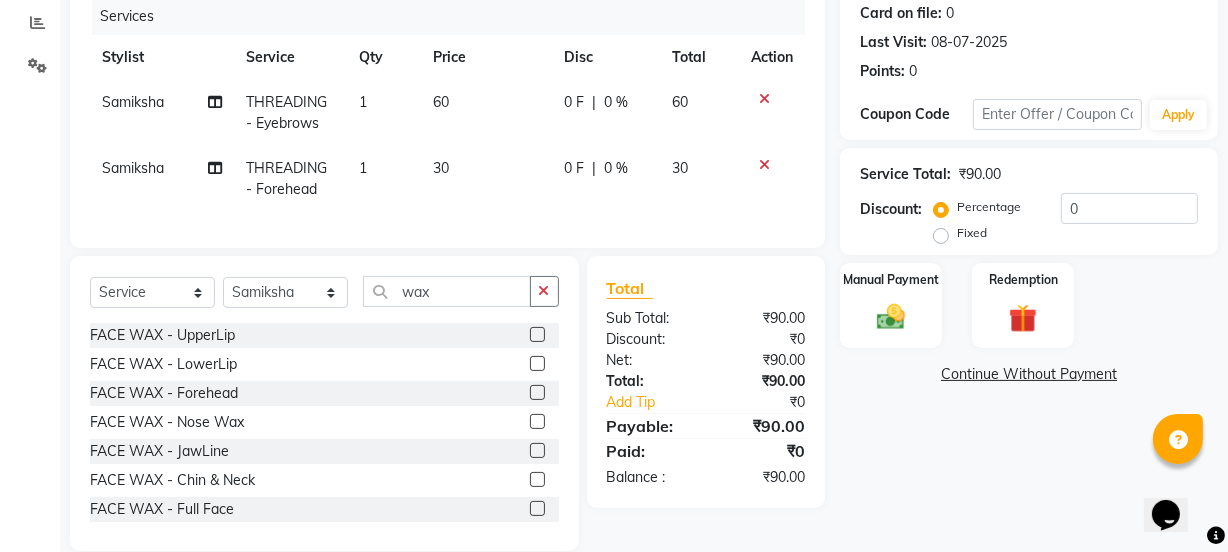 click 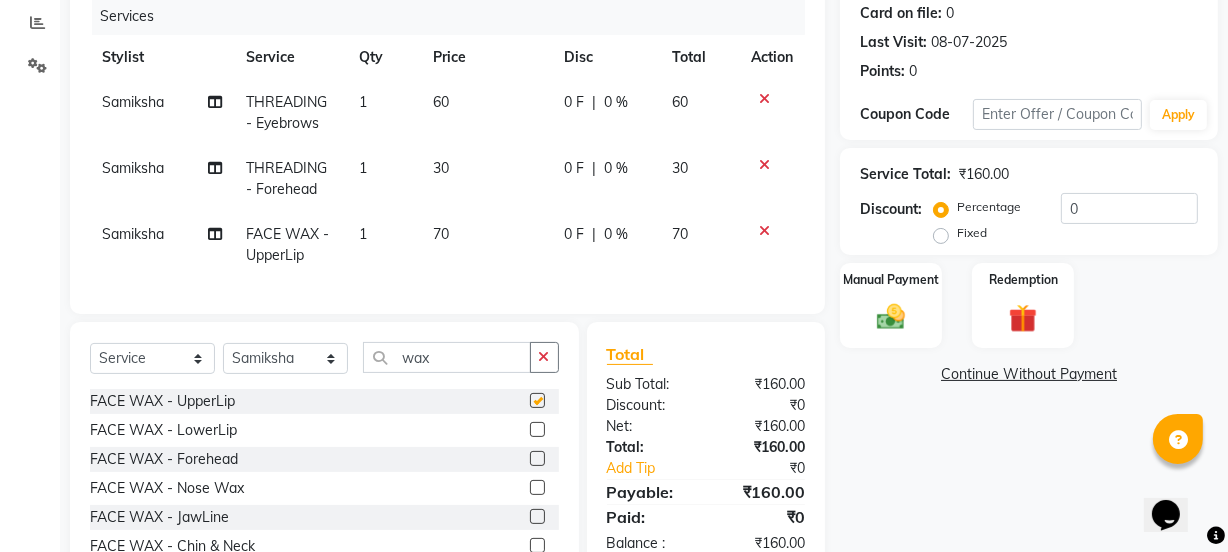 checkbox on "false" 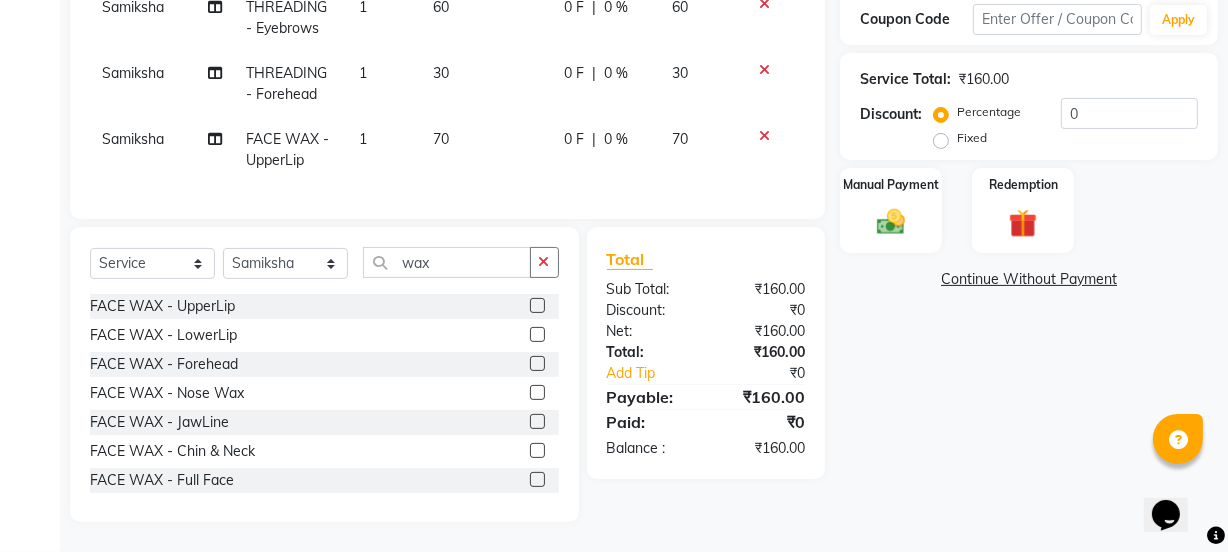 scroll, scrollTop: 359, scrollLeft: 0, axis: vertical 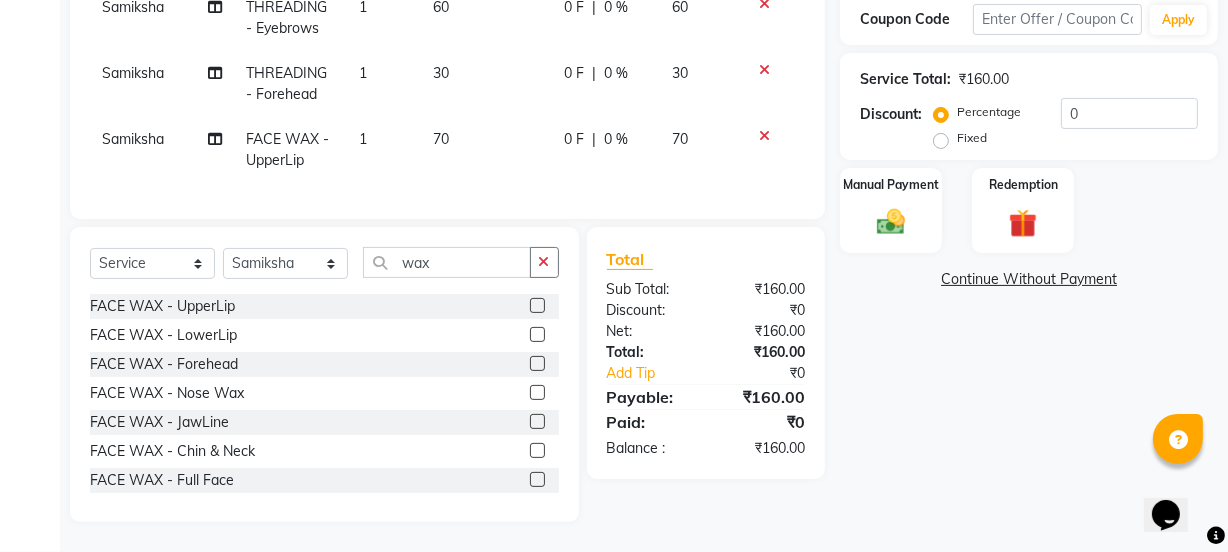 click 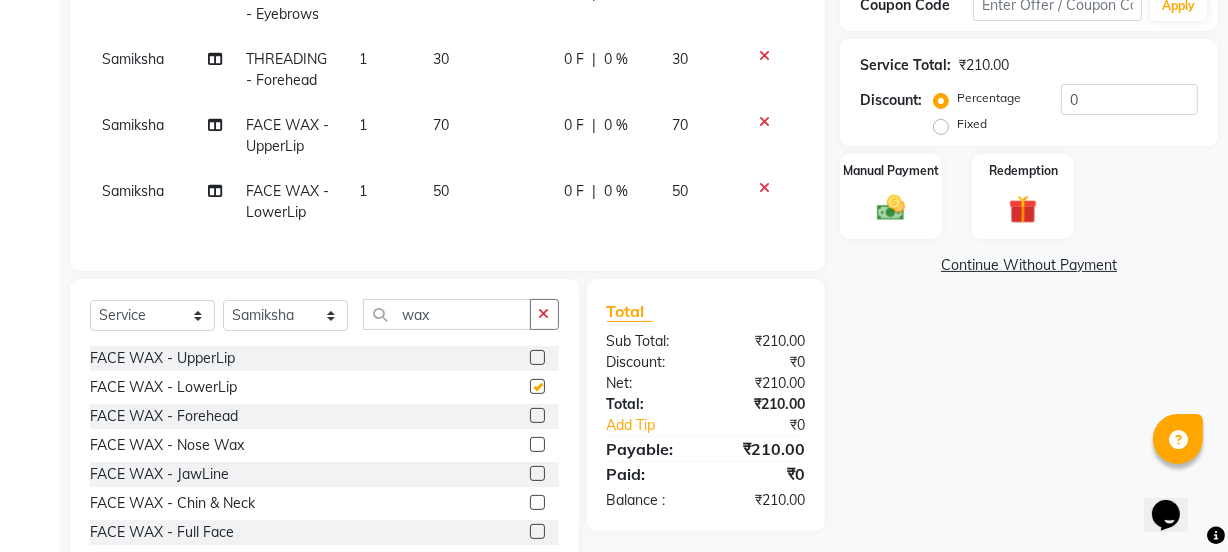 checkbox on "false" 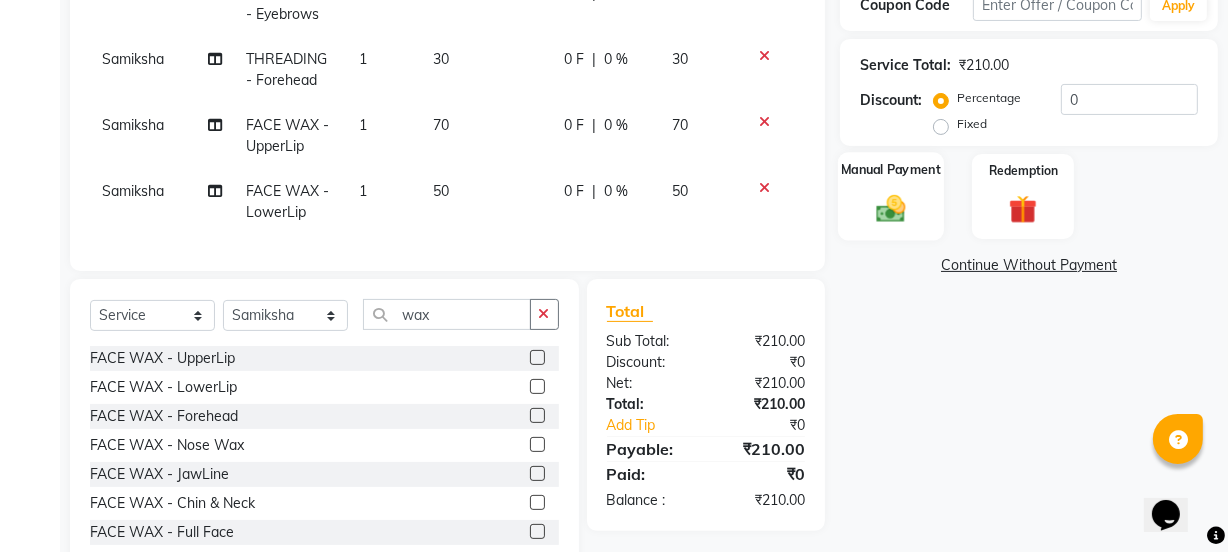 click 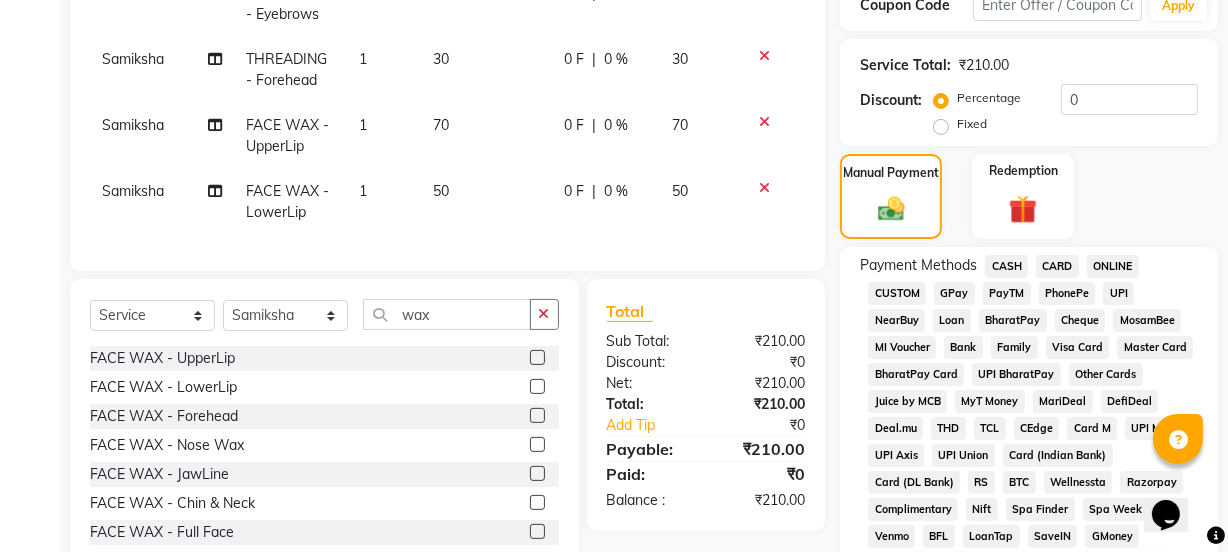 click on "GPay" 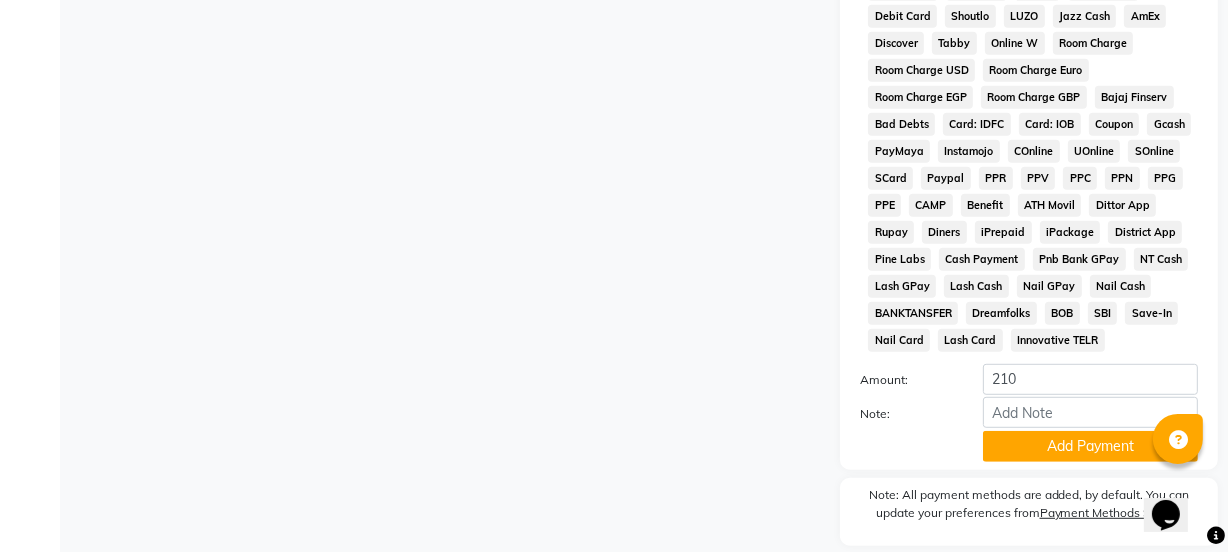 scroll, scrollTop: 995, scrollLeft: 0, axis: vertical 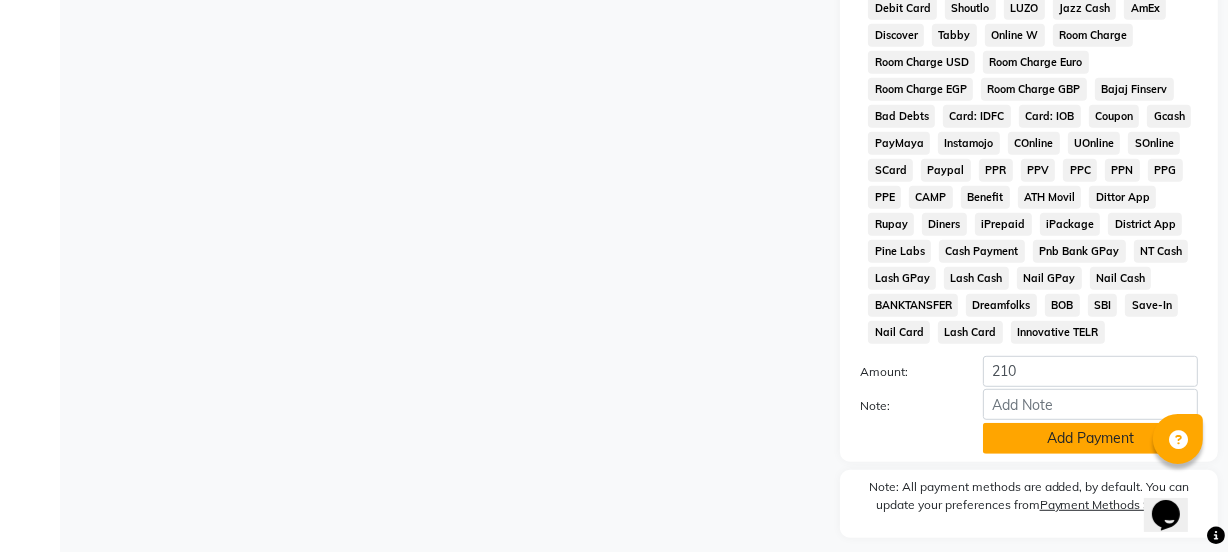 click on "Add Payment" 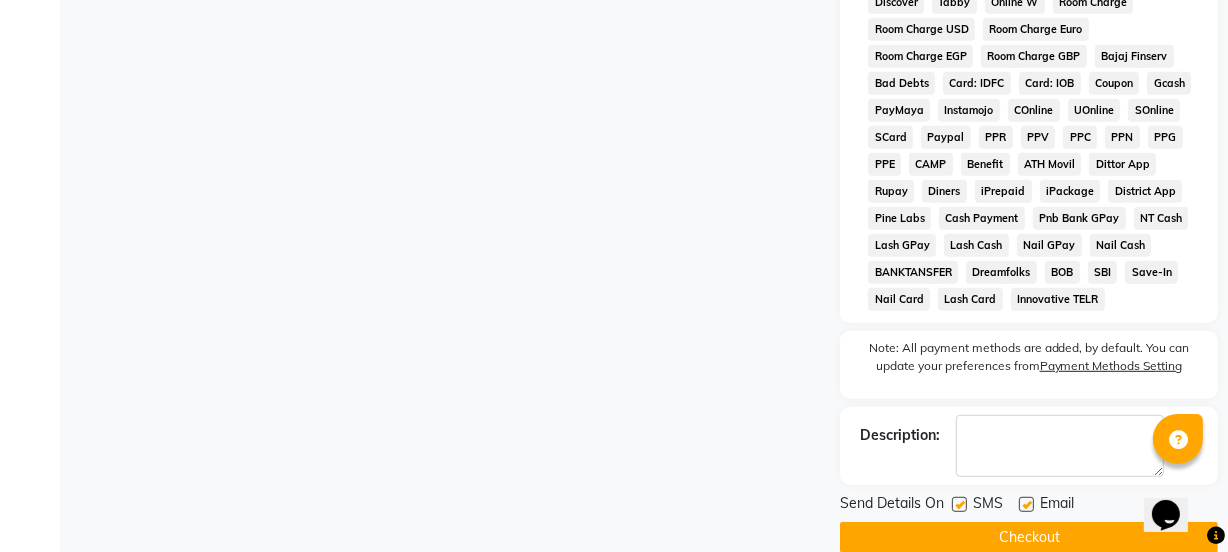 scroll, scrollTop: 1058, scrollLeft: 0, axis: vertical 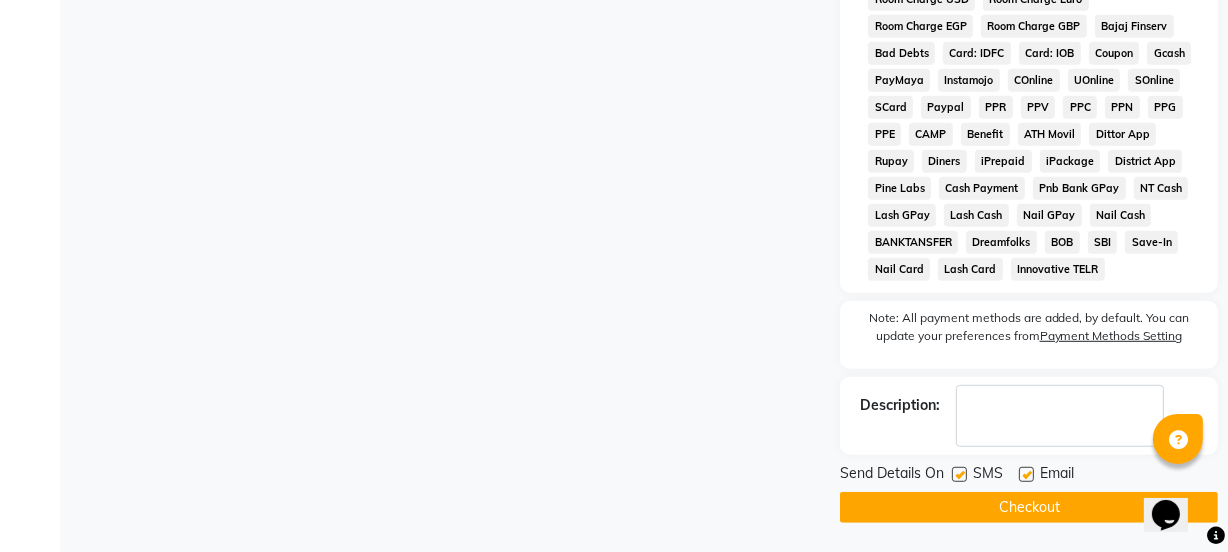 click 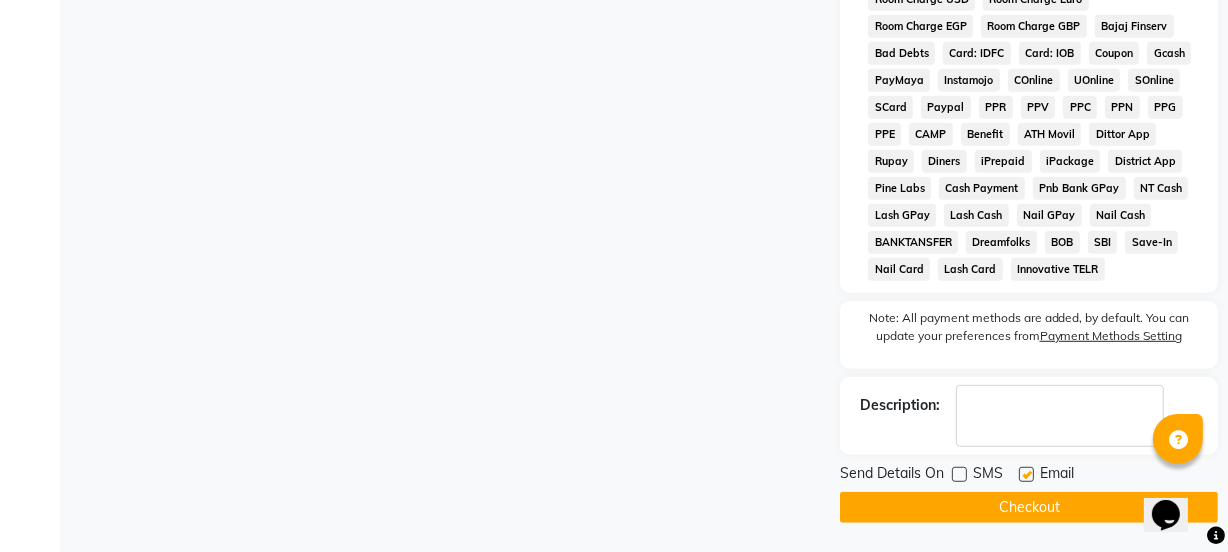 click 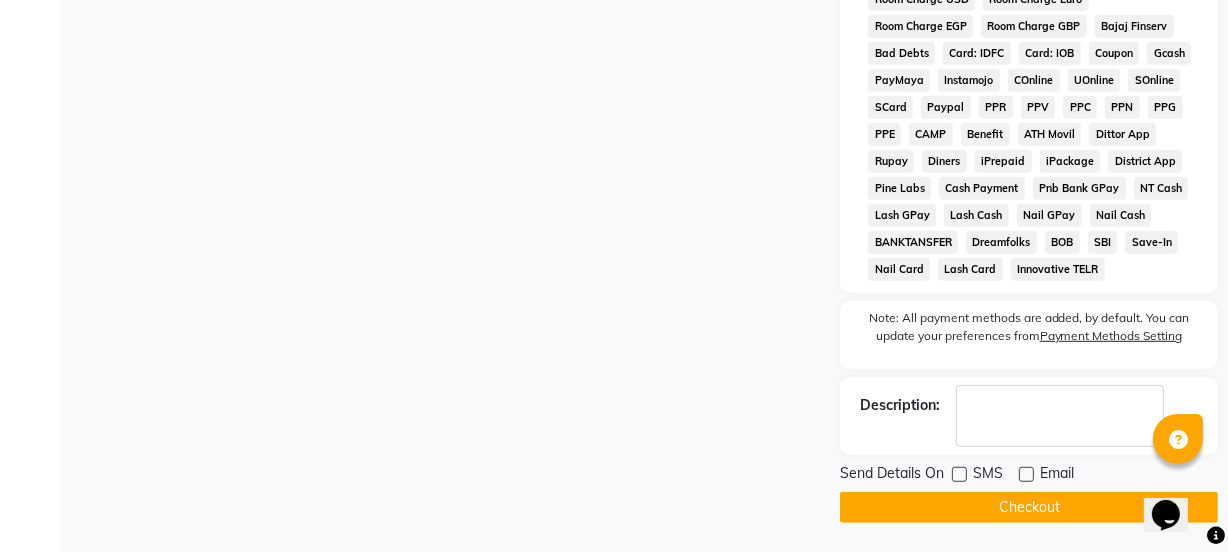 click on "Checkout" 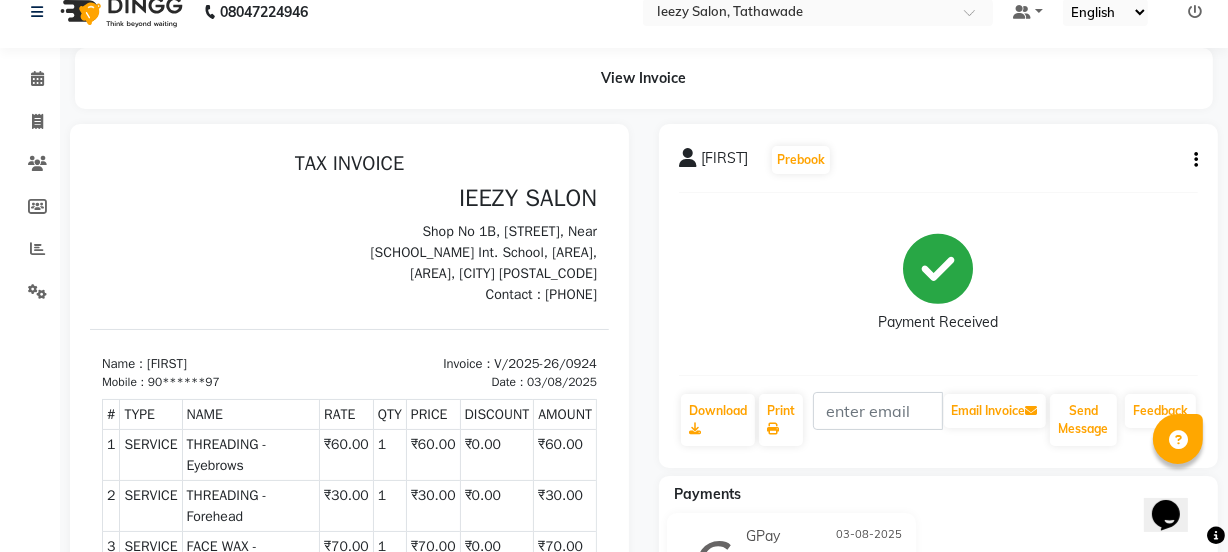 scroll, scrollTop: 0, scrollLeft: 0, axis: both 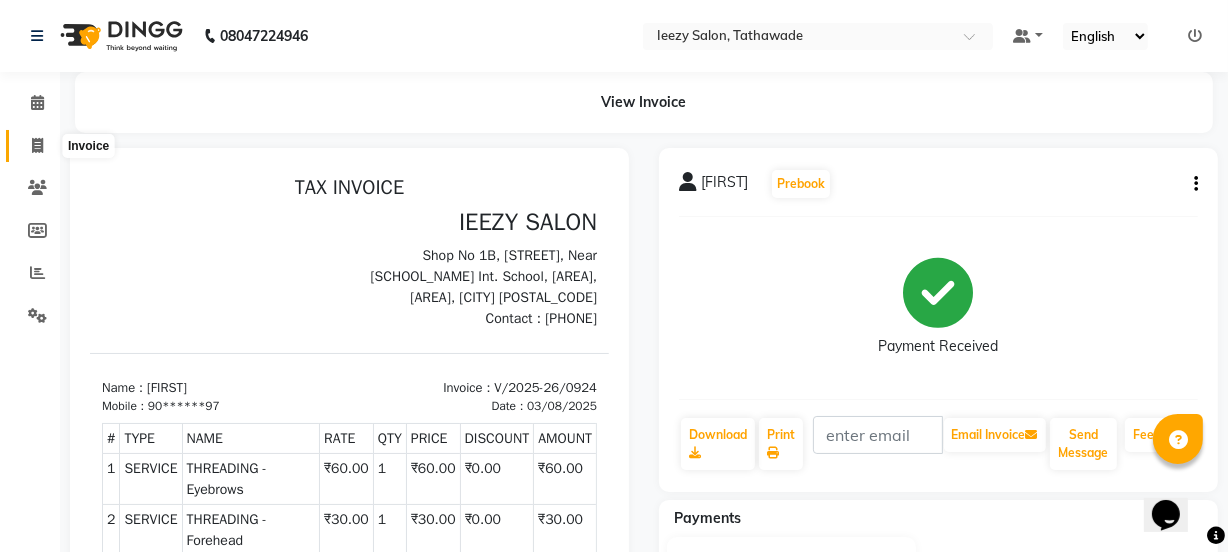 click 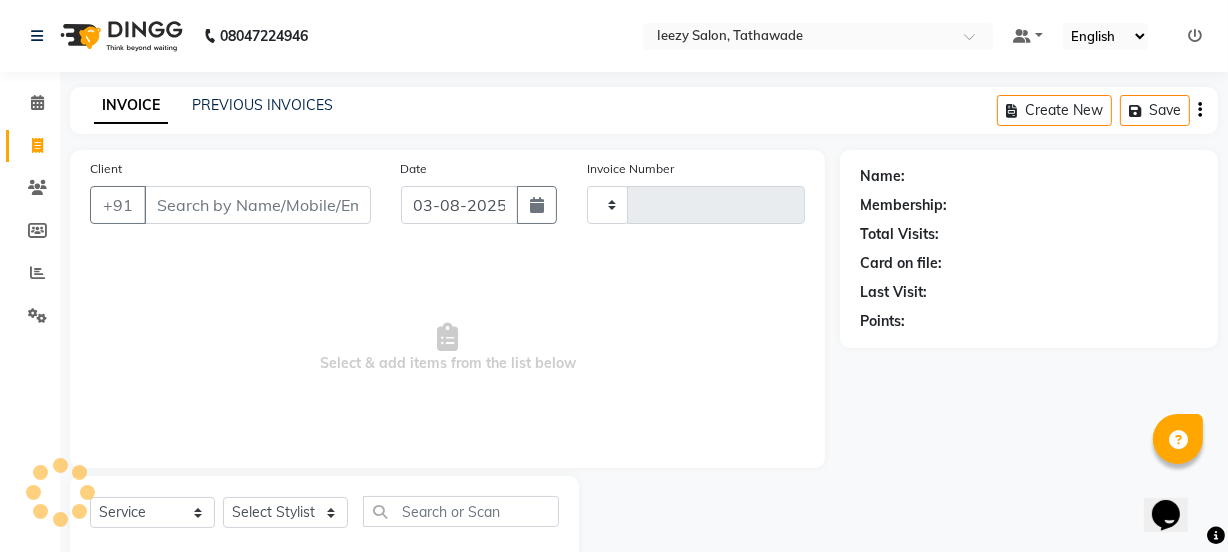 type on "0925" 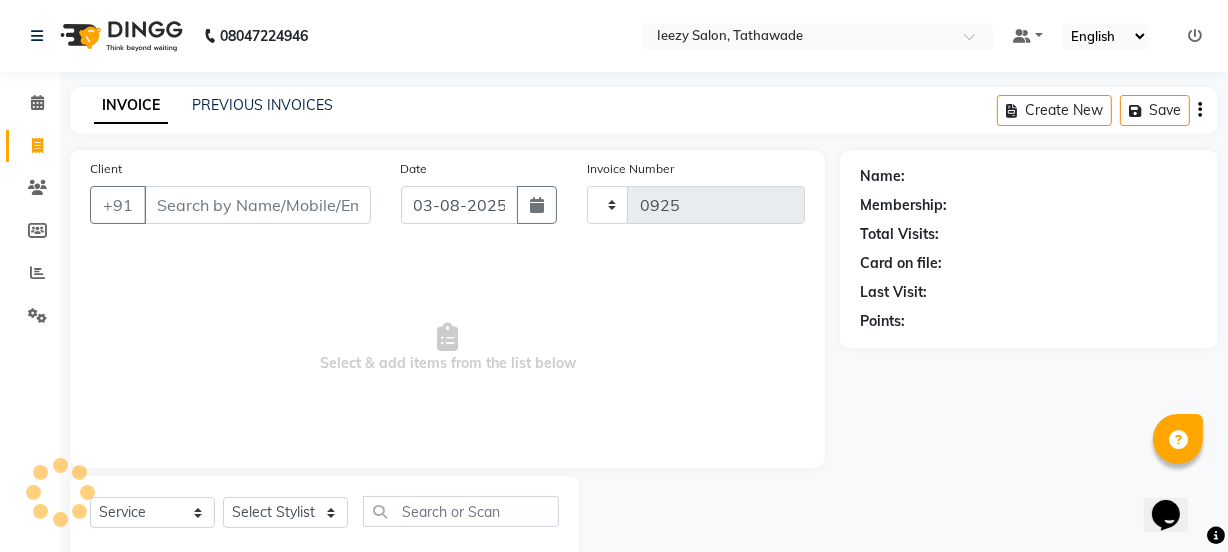 scroll, scrollTop: 50, scrollLeft: 0, axis: vertical 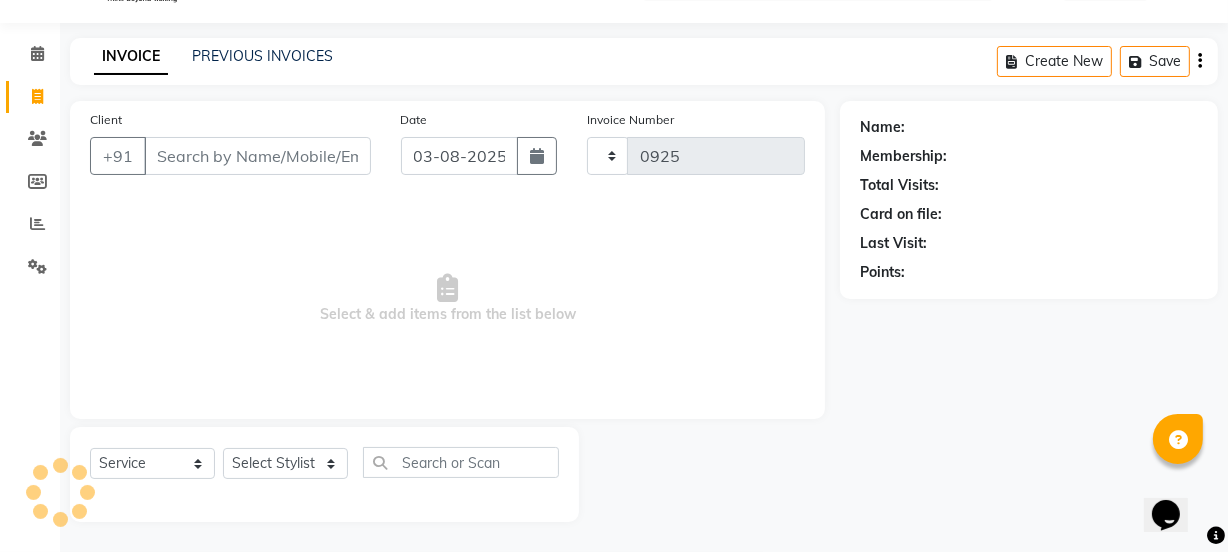 select on "5982" 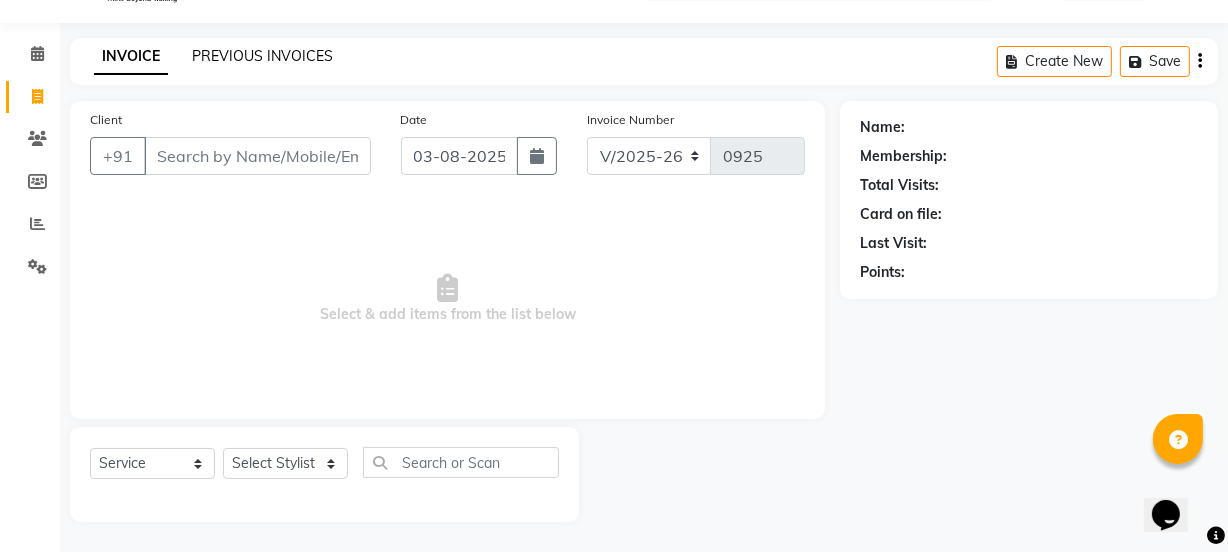 click on "PREVIOUS INVOICES" 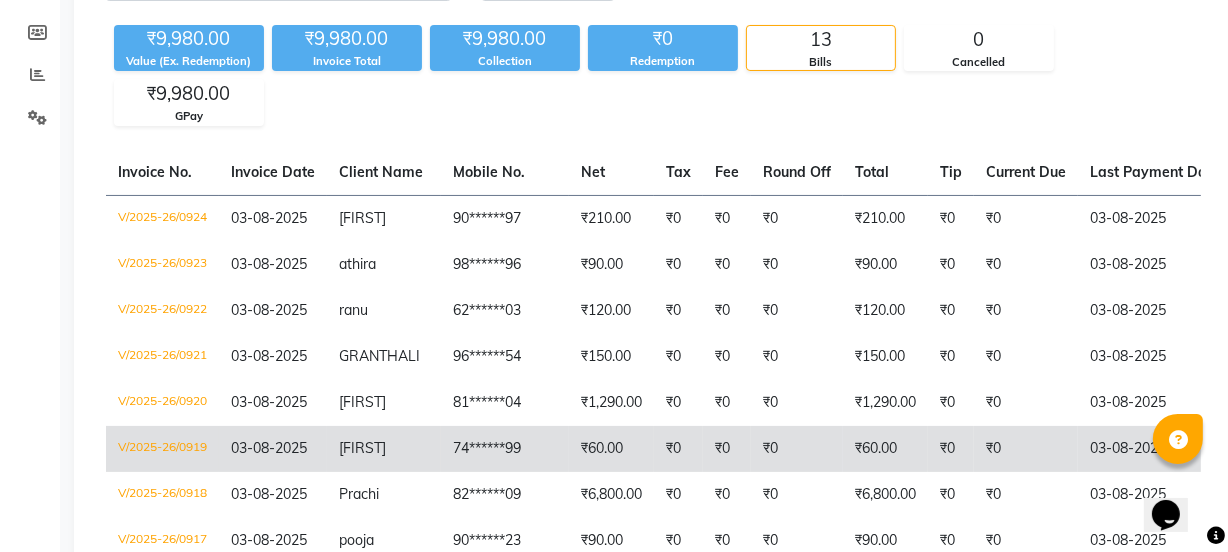 scroll, scrollTop: 0, scrollLeft: 0, axis: both 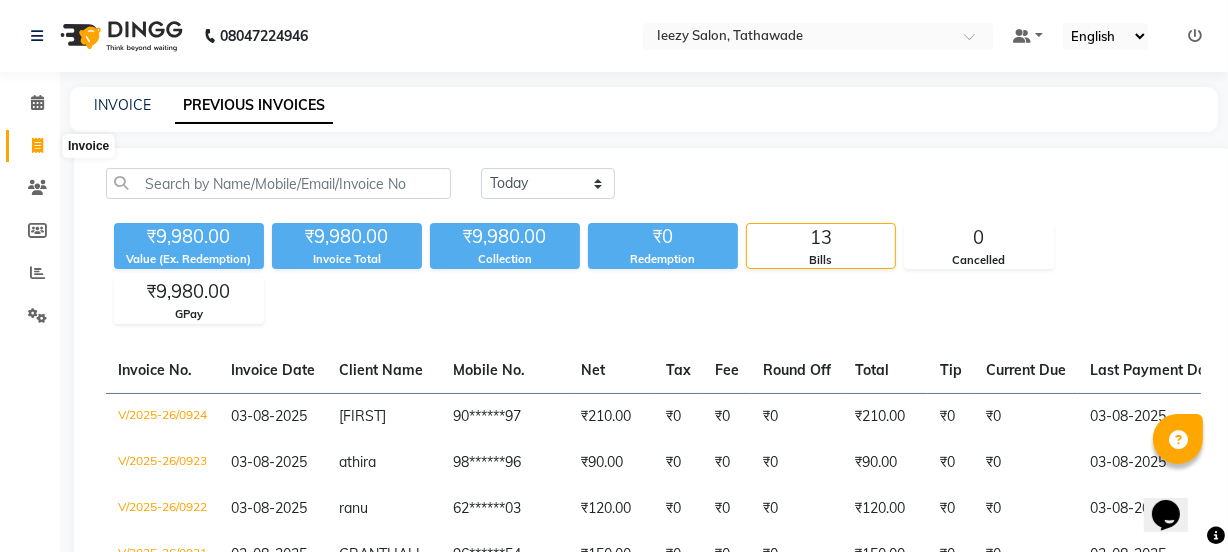 click 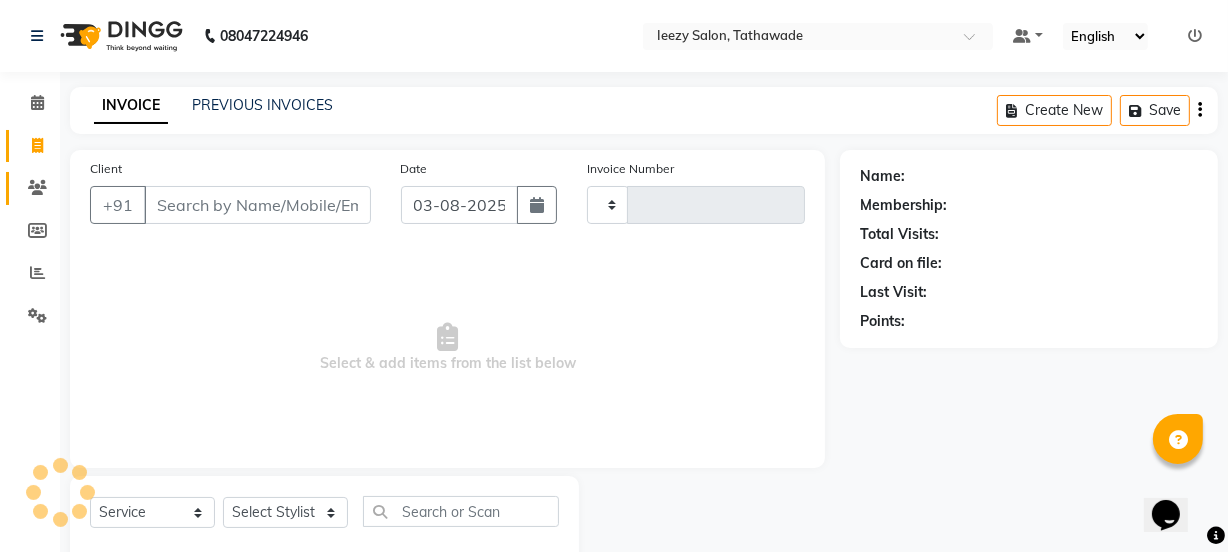 type on "0925" 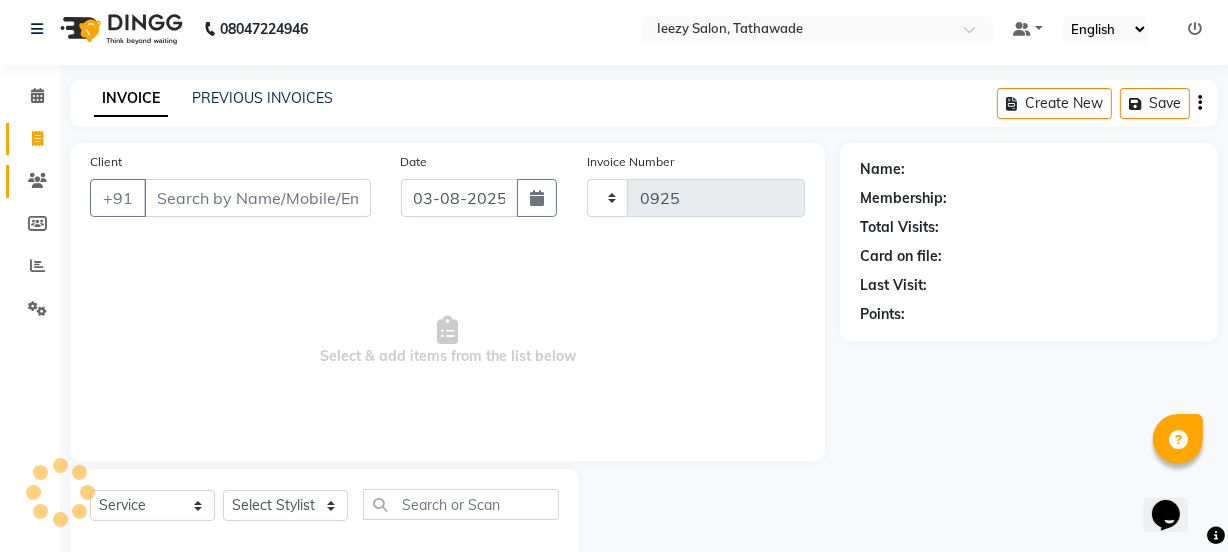 select on "5982" 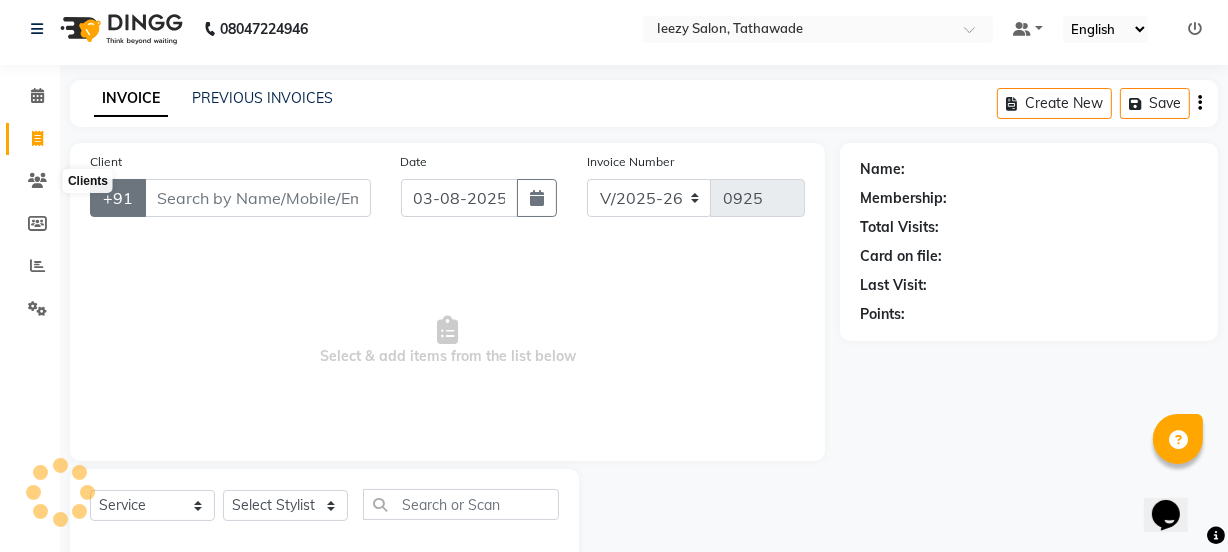 scroll, scrollTop: 50, scrollLeft: 0, axis: vertical 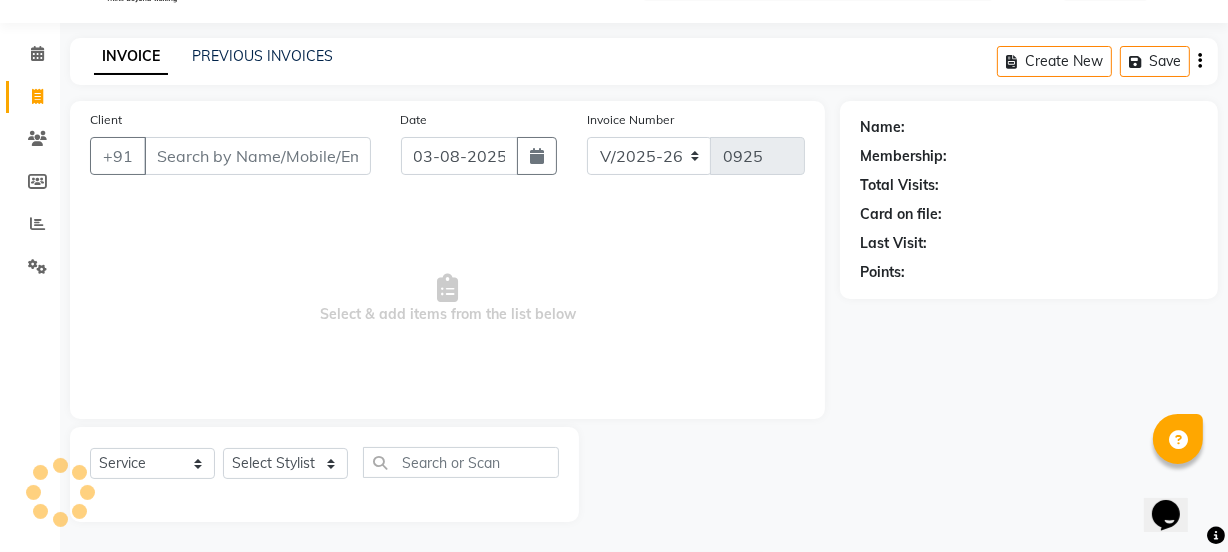 click on "PREVIOUS INVOICES" 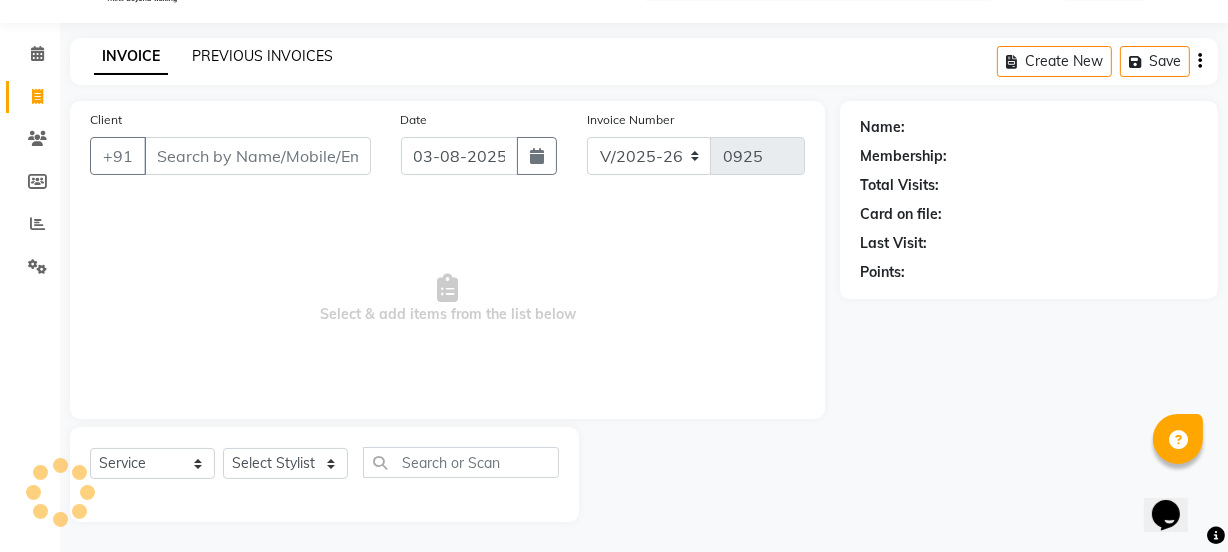click on "PREVIOUS INVOICES" 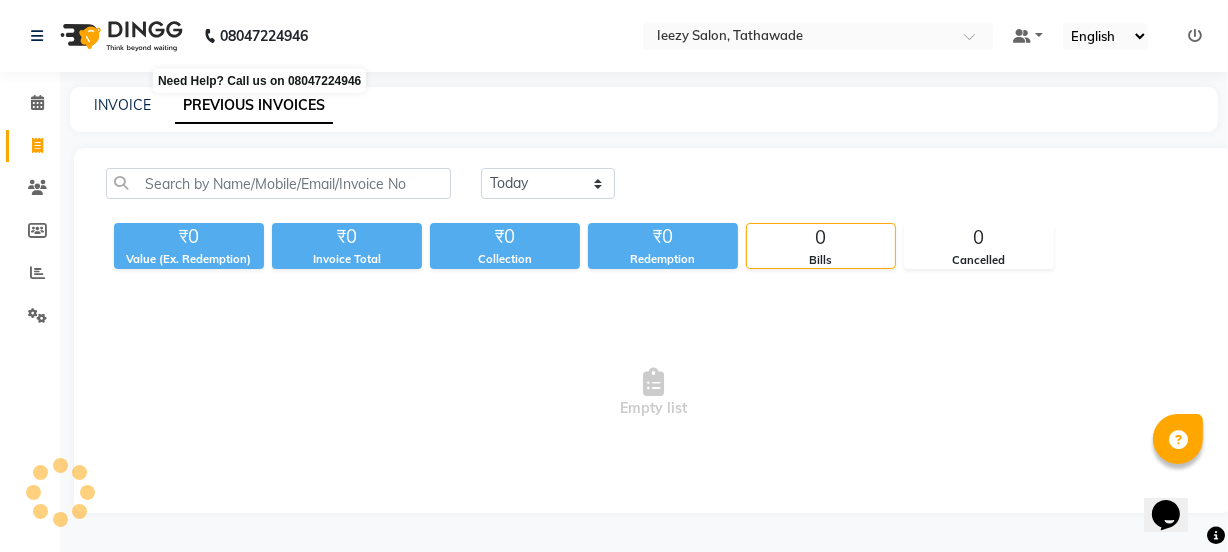 scroll, scrollTop: 0, scrollLeft: 0, axis: both 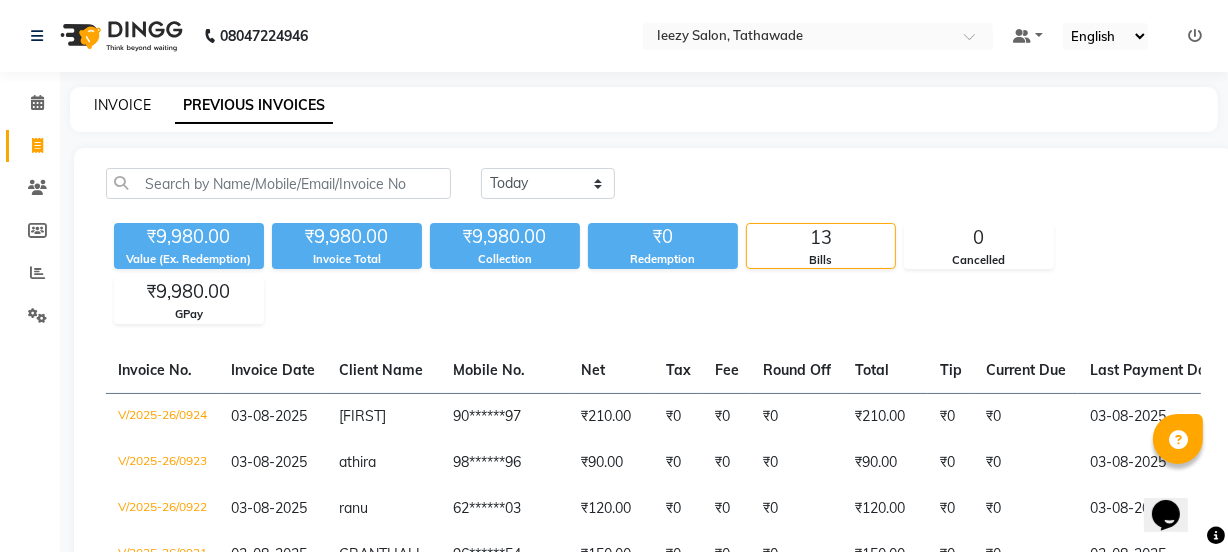 click on "INVOICE" 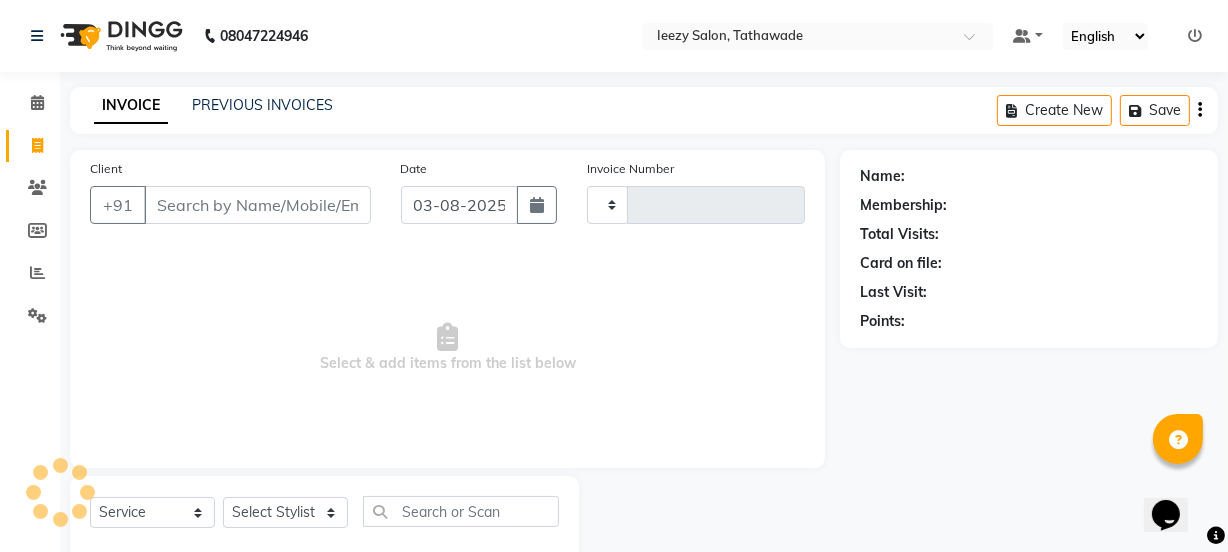 type on "0925" 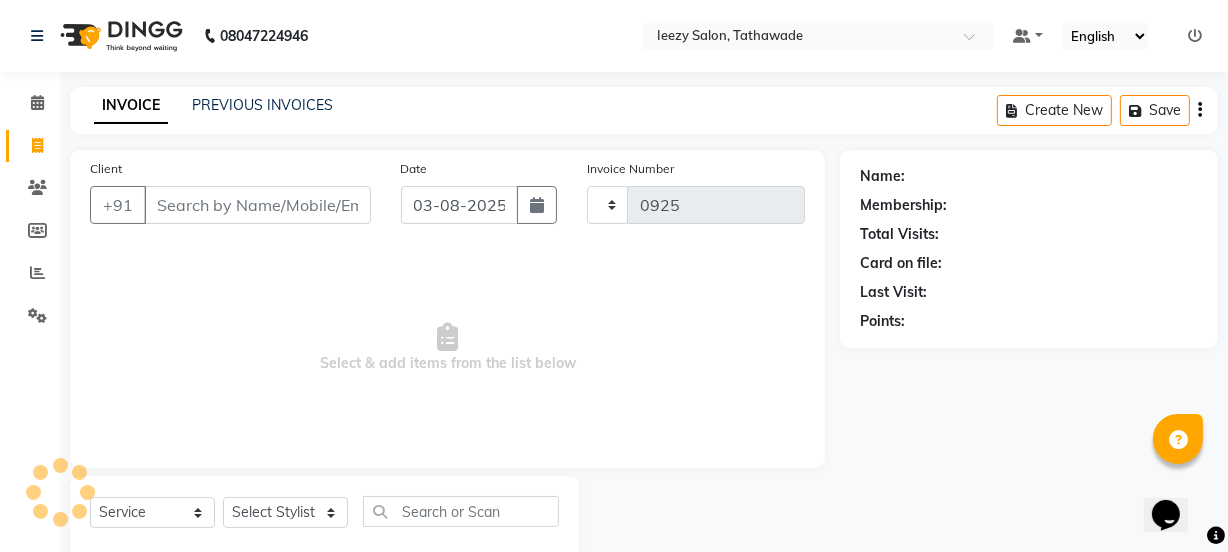 scroll, scrollTop: 50, scrollLeft: 0, axis: vertical 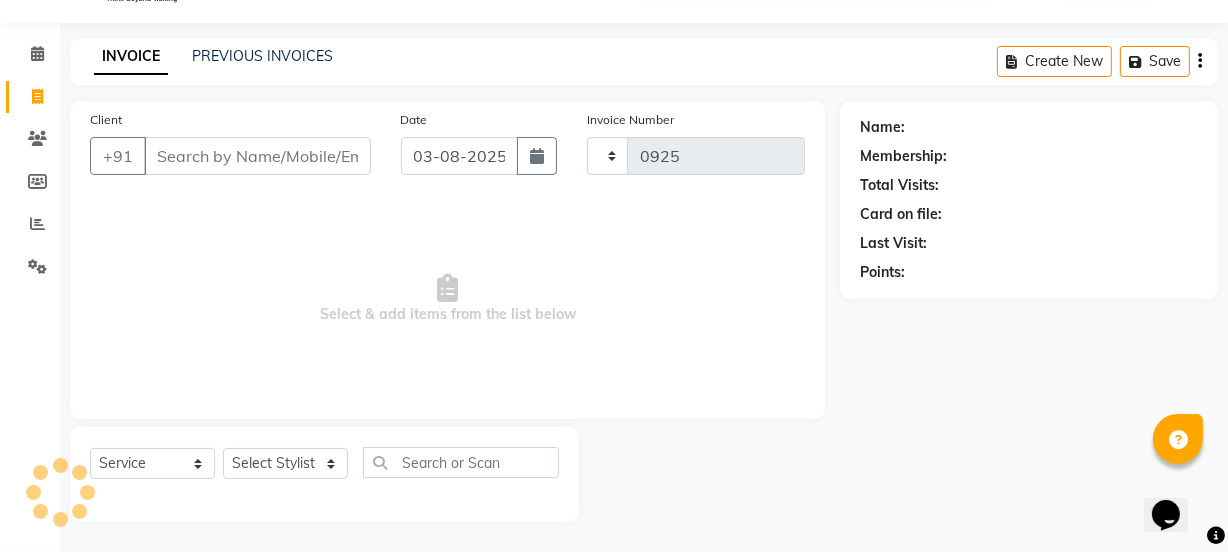 select on "5982" 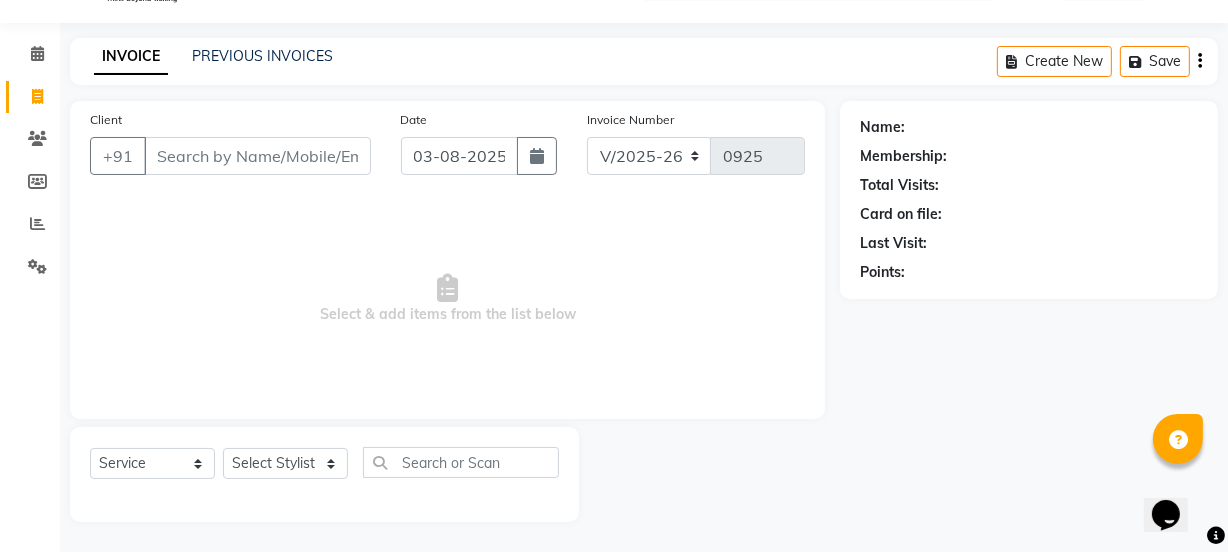 click on "Client" at bounding box center [257, 156] 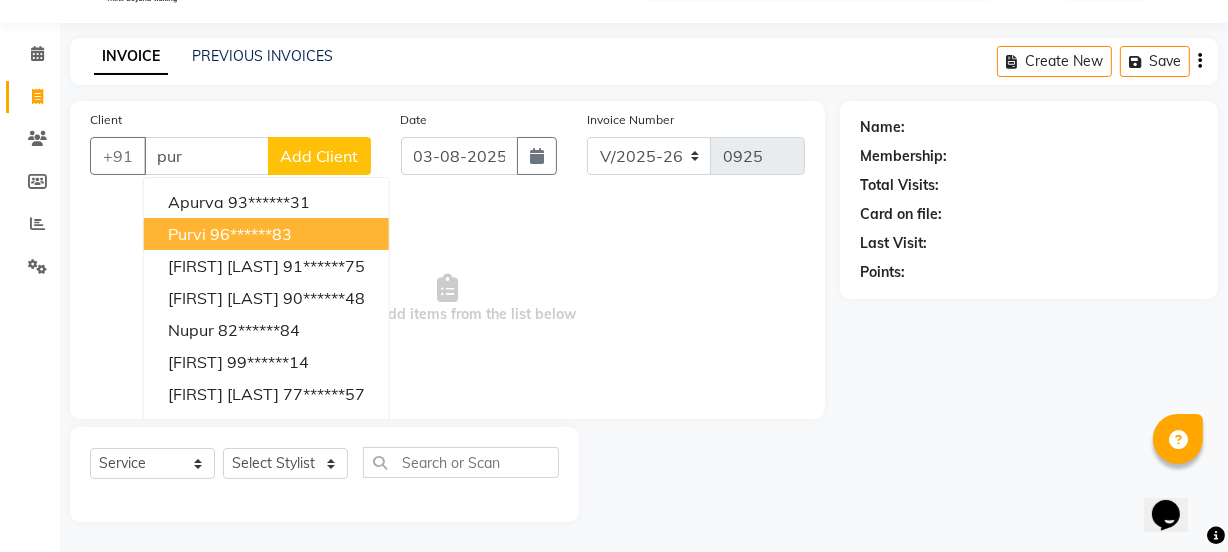 click on "96******83" at bounding box center [251, 234] 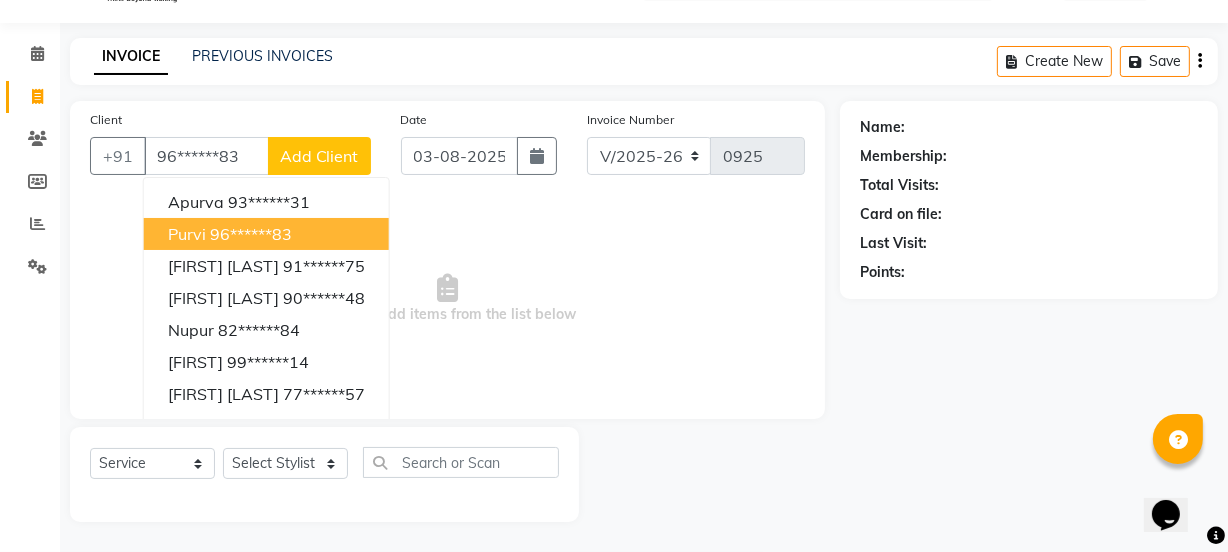 type on "96******83" 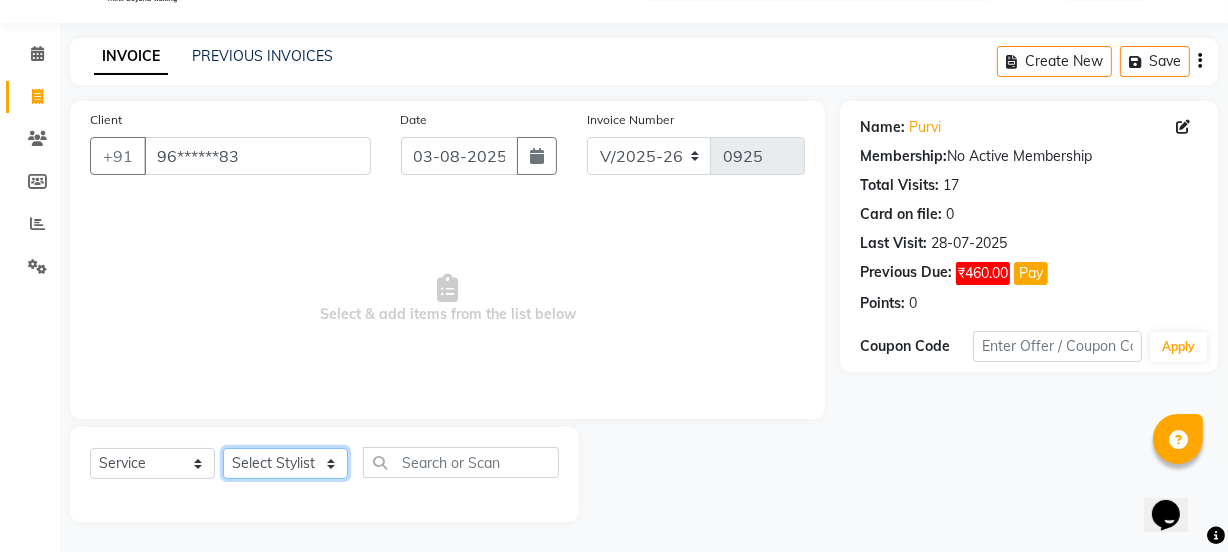 click on "Select Stylist IEEZY -Owner MS KOMAL  Ms Shraddha Pushpa  Rinku  Samiksha  Sr.Bu Rohini  Stylist Shree" 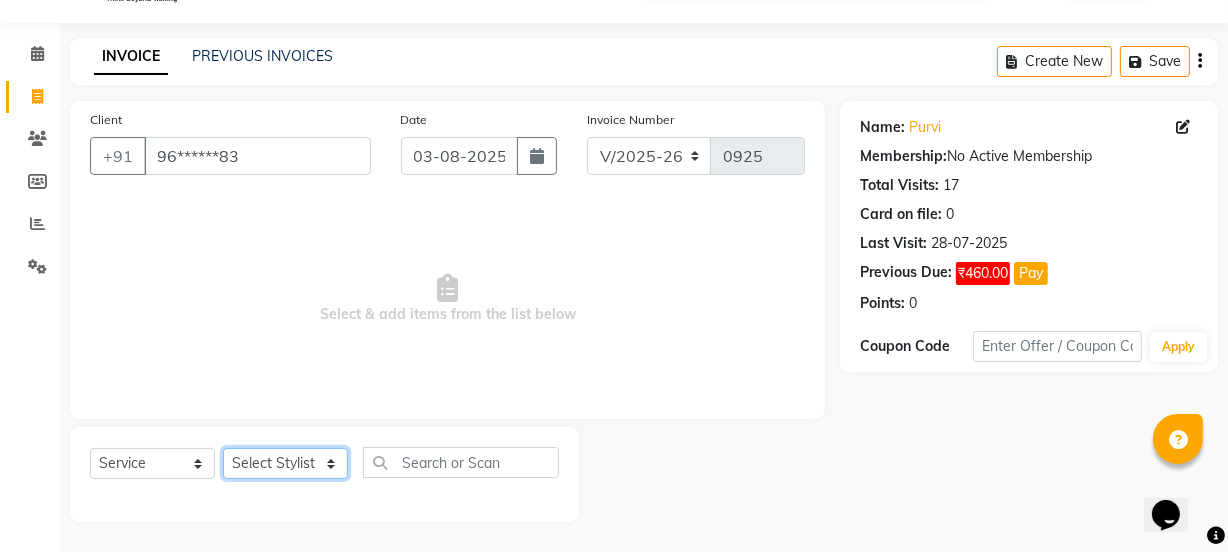 select on "75494" 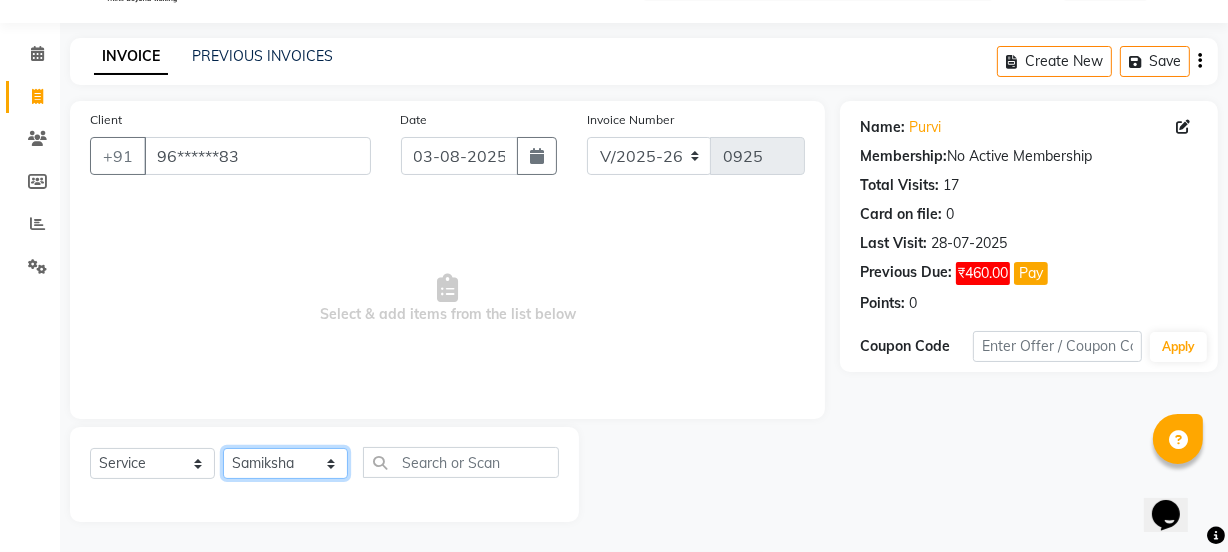 click on "Select Stylist IEEZY -Owner MS KOMAL  Ms Shraddha Pushpa  Rinku  Samiksha  Sr.Bu Rohini  Stylist Shree" 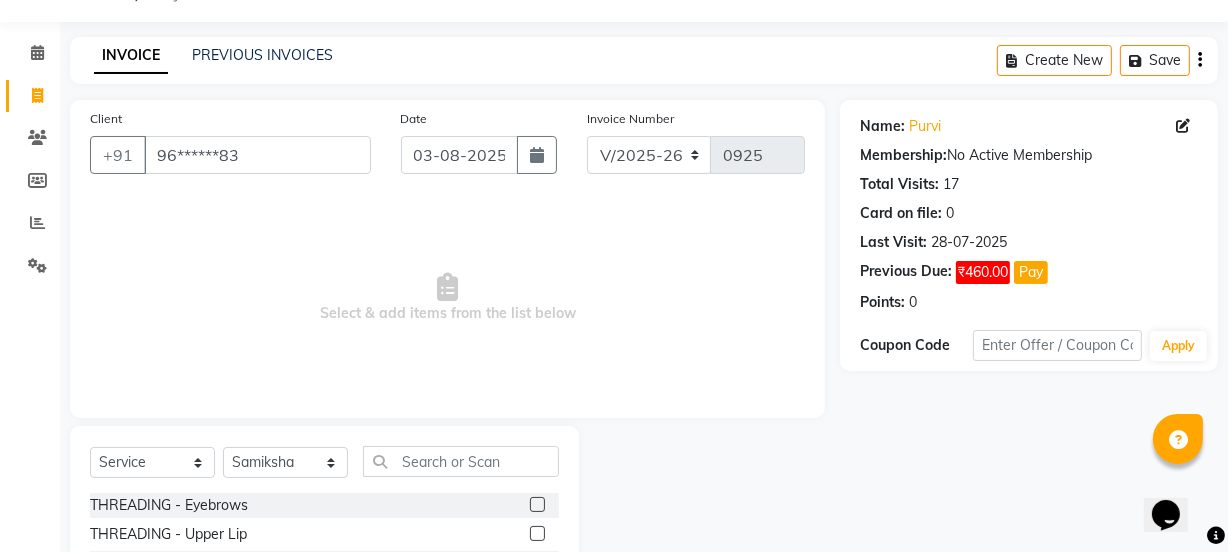 click 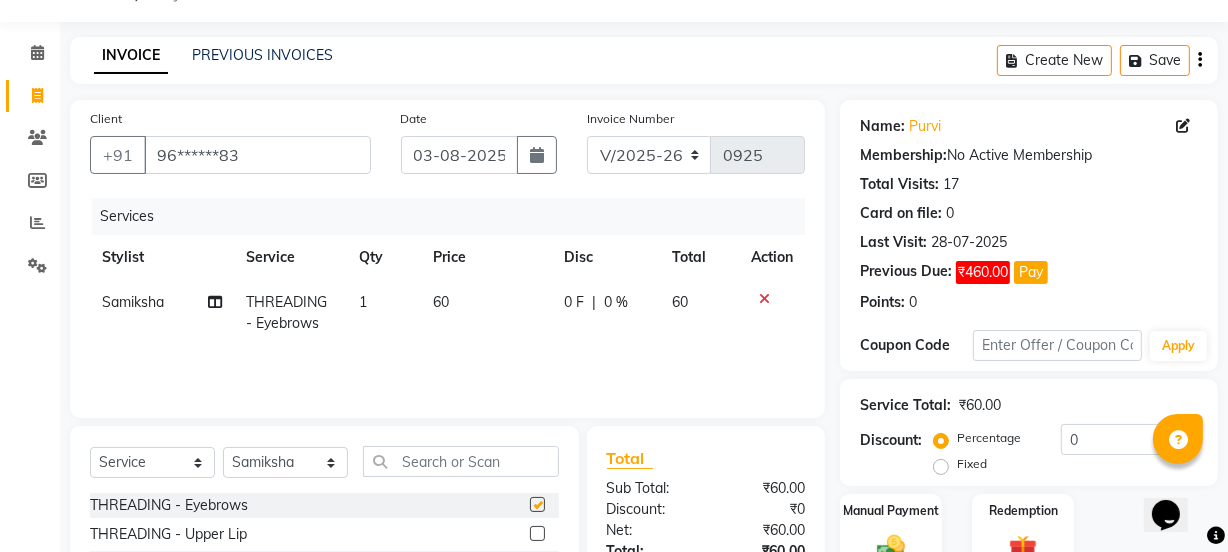 checkbox on "false" 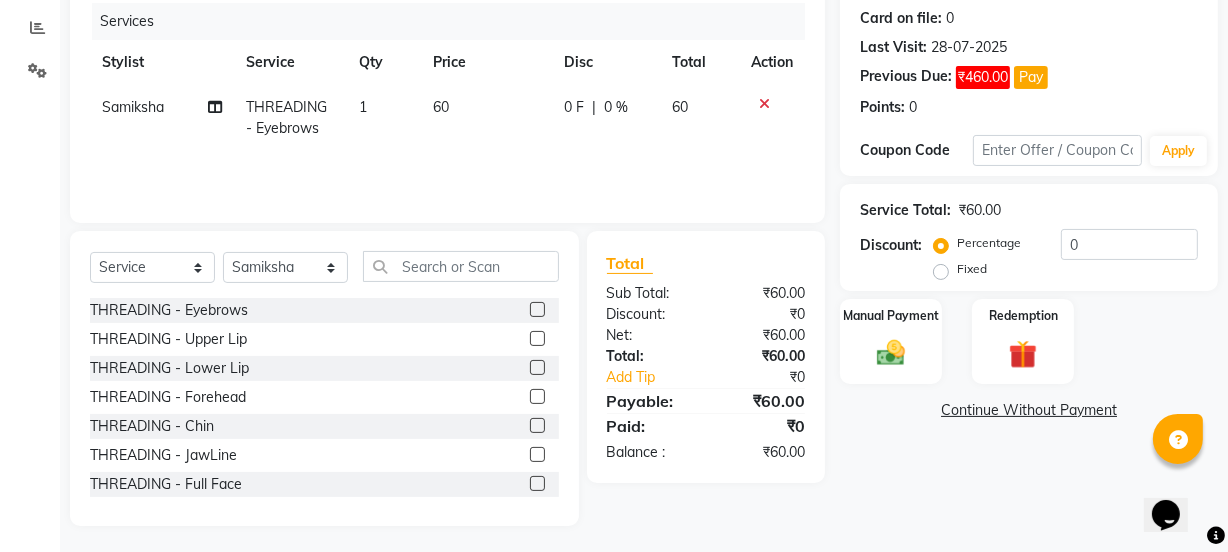 scroll, scrollTop: 250, scrollLeft: 0, axis: vertical 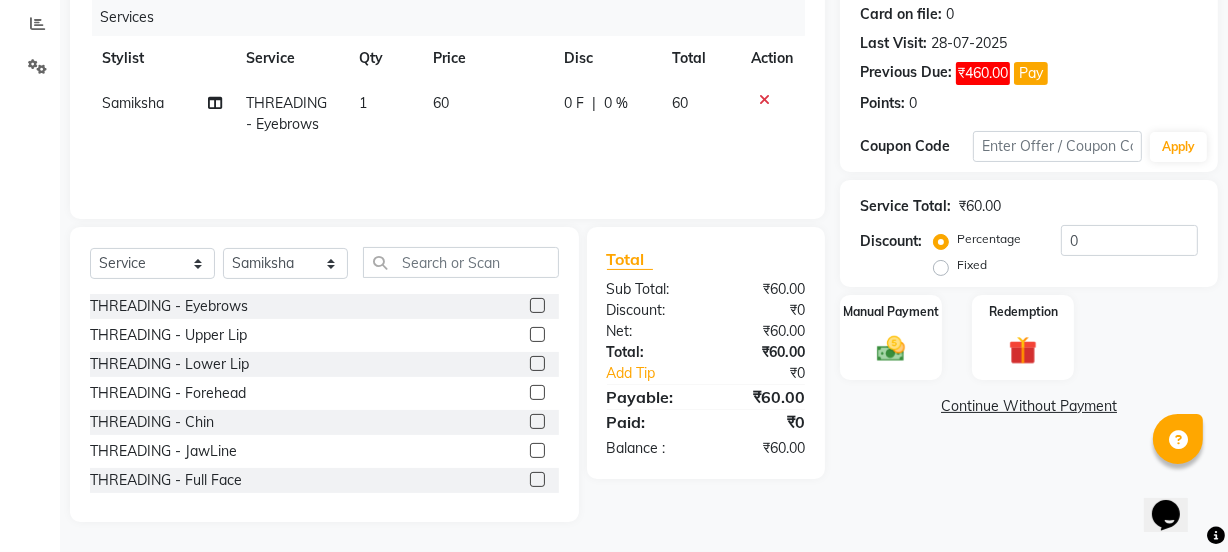 click 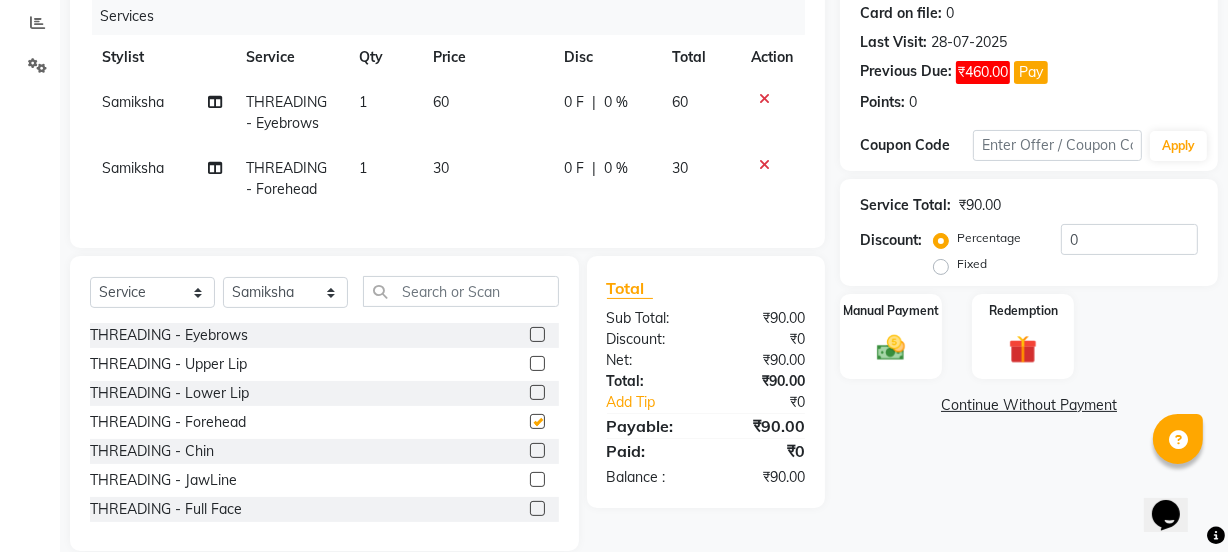 checkbox on "false" 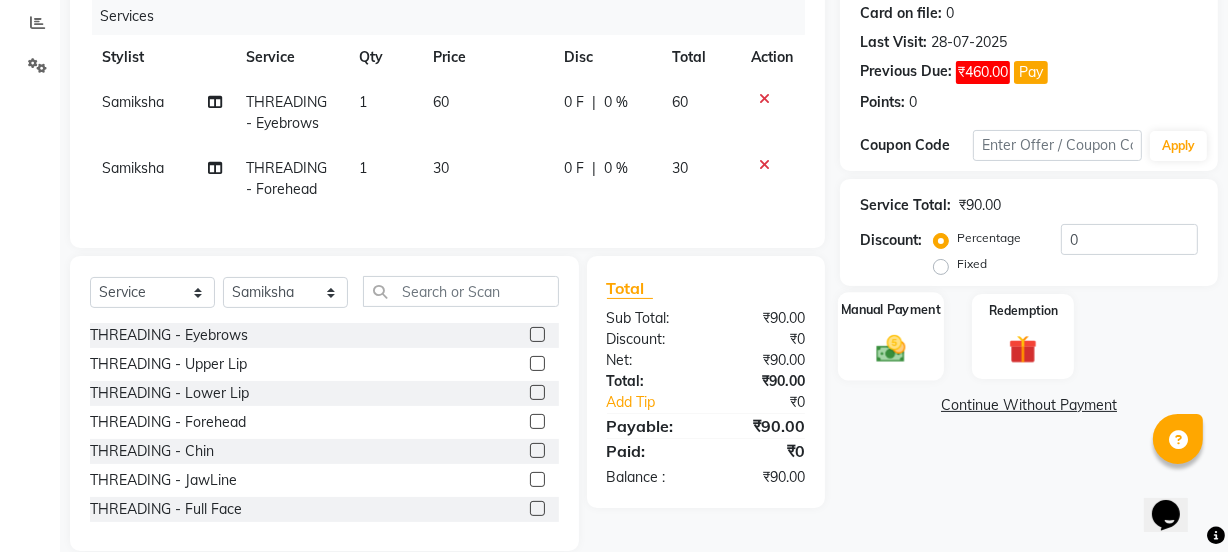 click 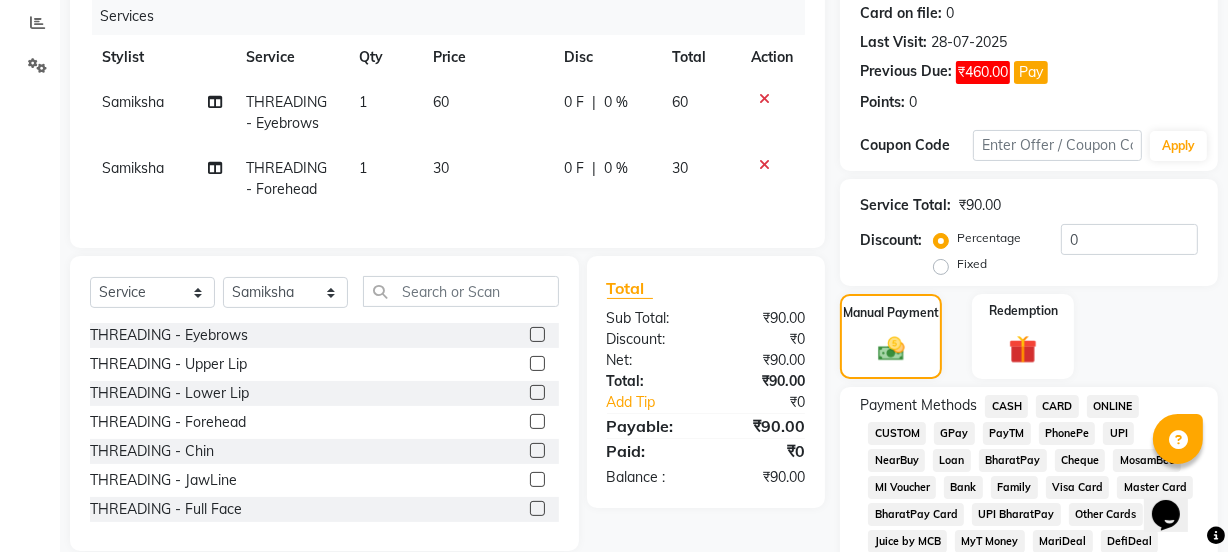 click on "GPay" 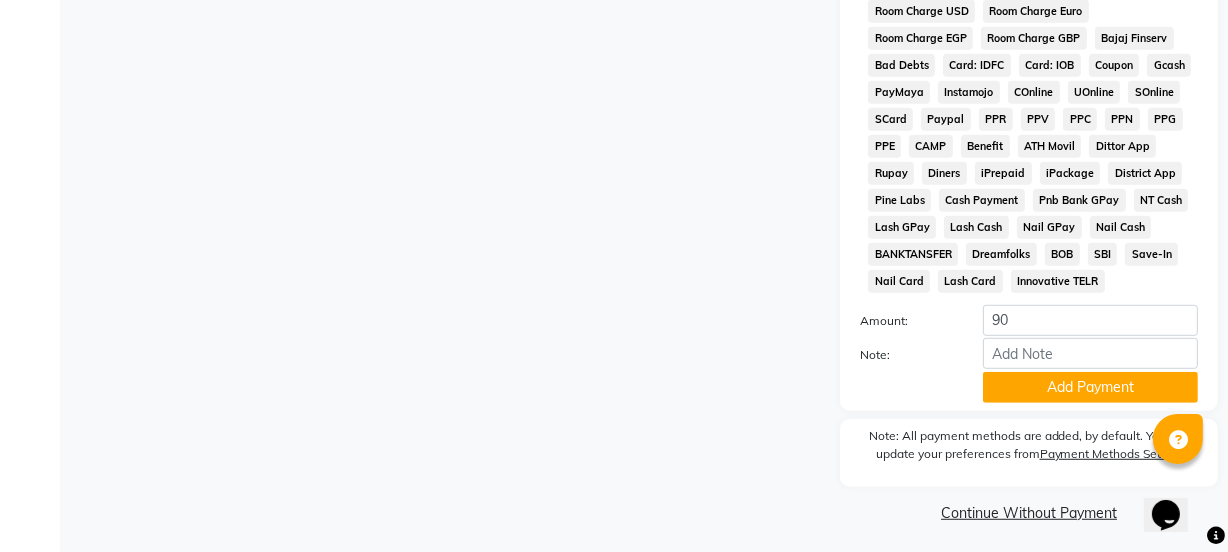 scroll, scrollTop: 1082, scrollLeft: 0, axis: vertical 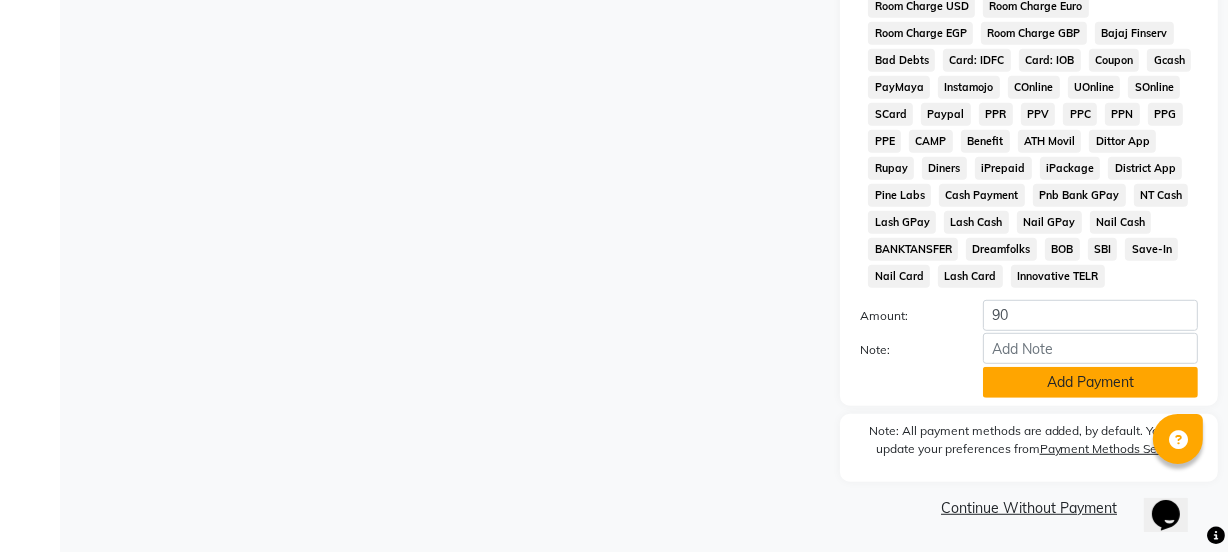 click on "Add Payment" 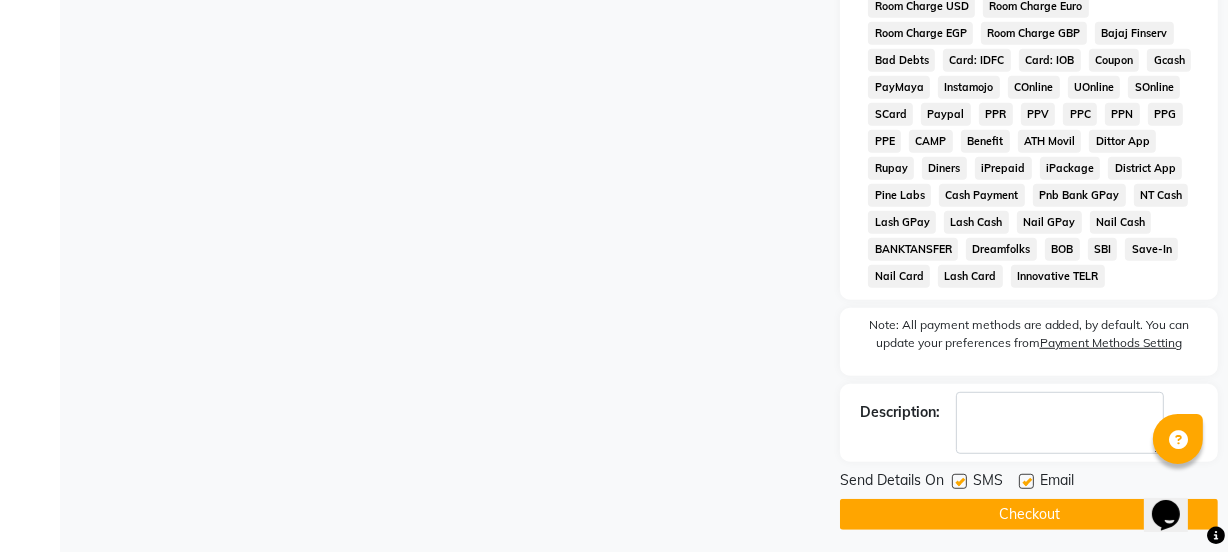 click 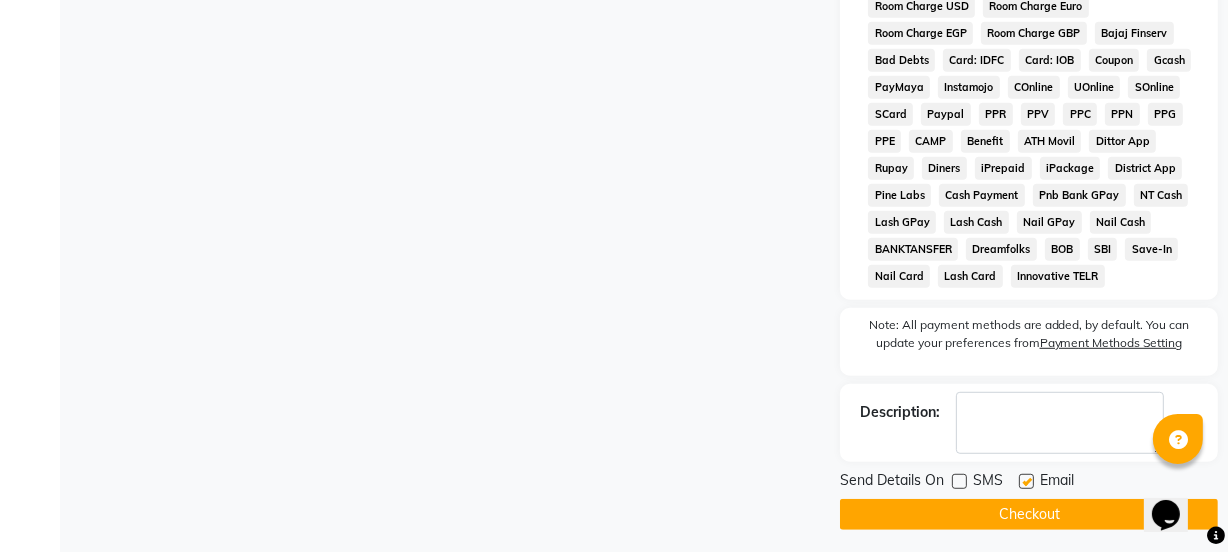 click 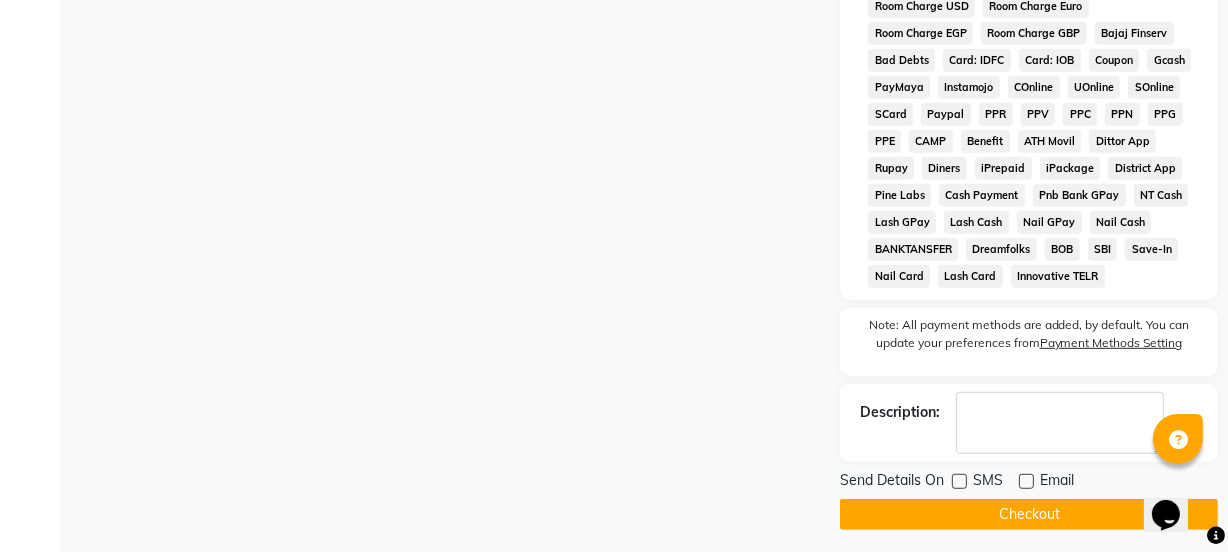 click on "Checkout" 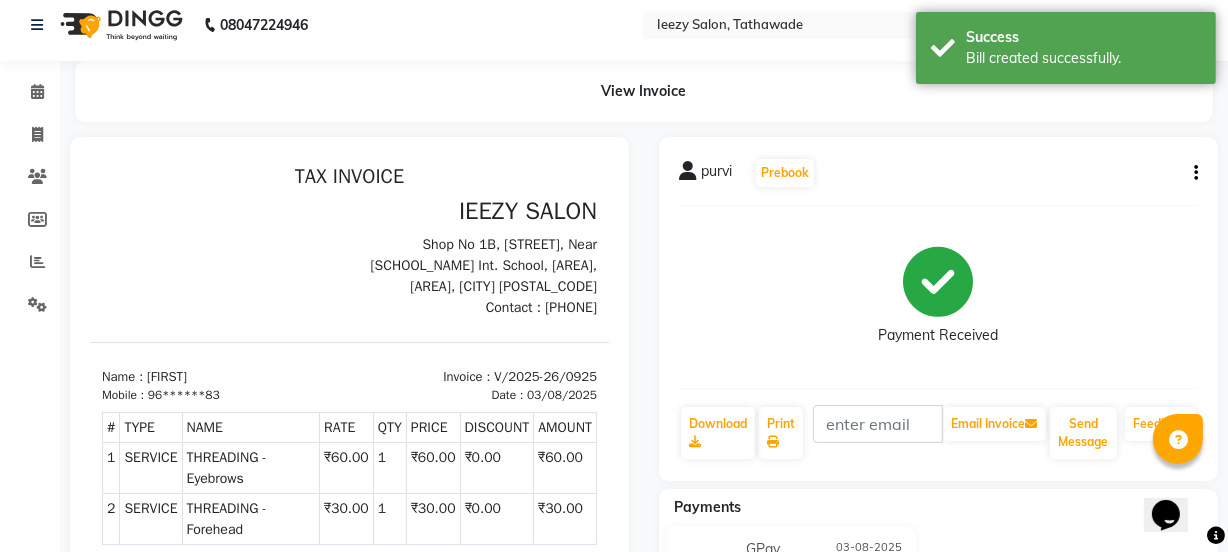 scroll, scrollTop: 0, scrollLeft: 0, axis: both 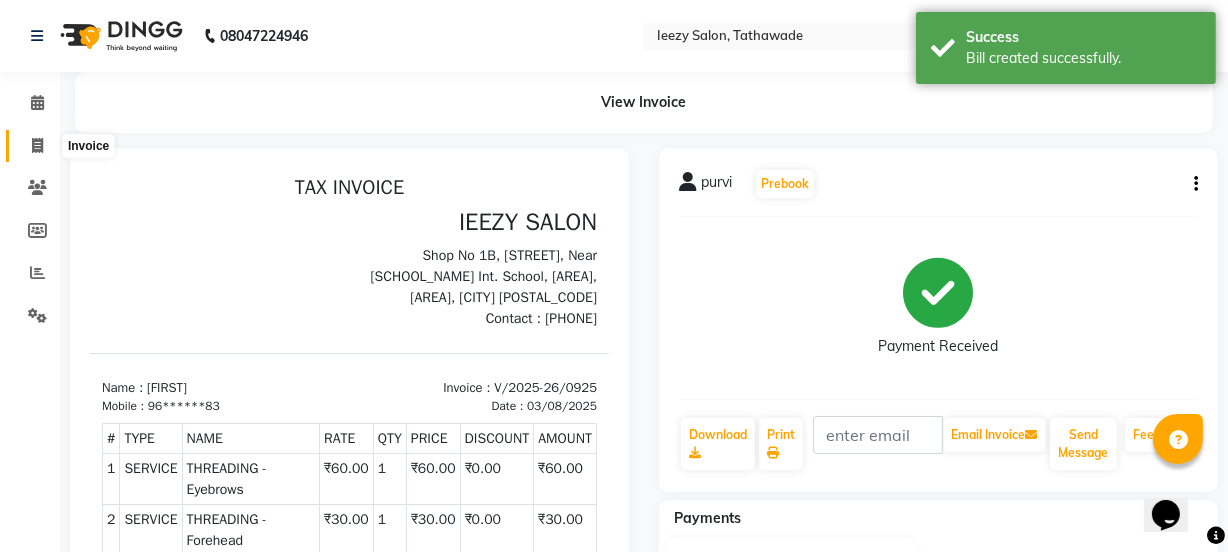 click 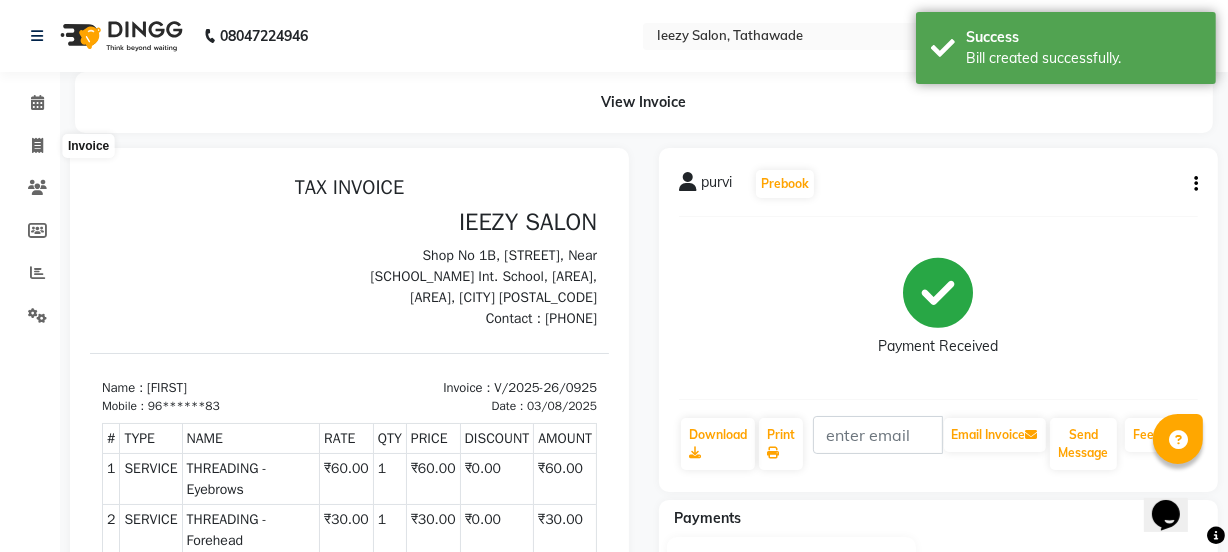select on "service" 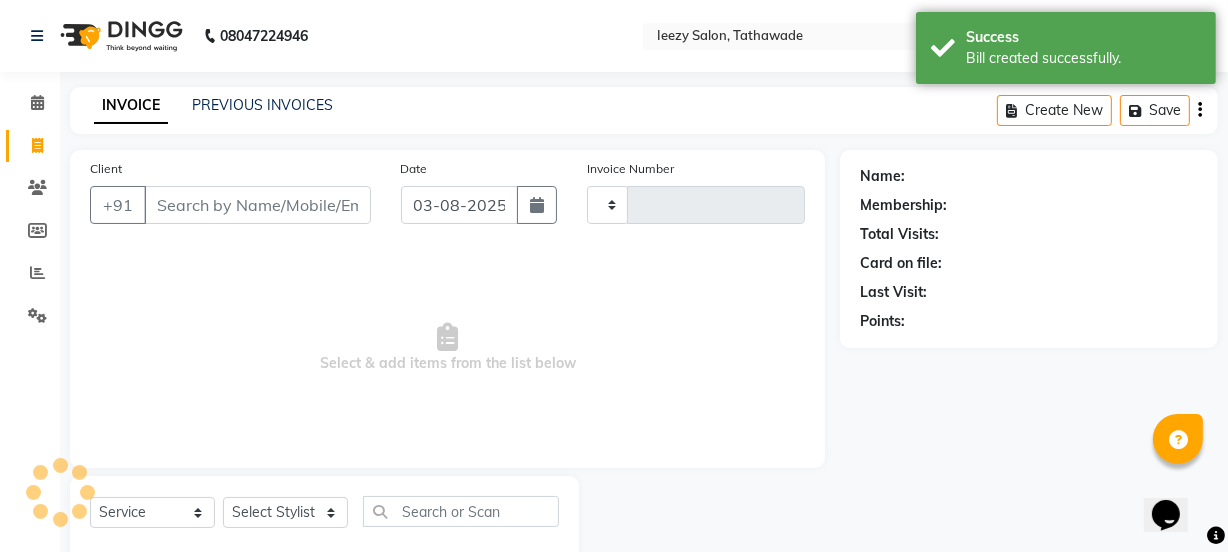 scroll, scrollTop: 50, scrollLeft: 0, axis: vertical 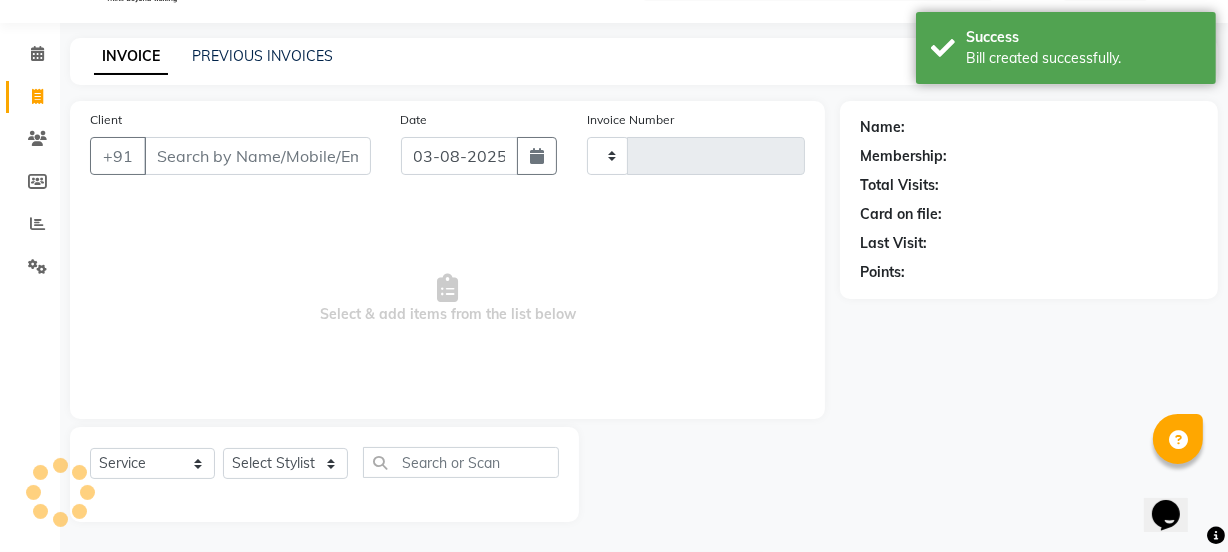 type on "0926" 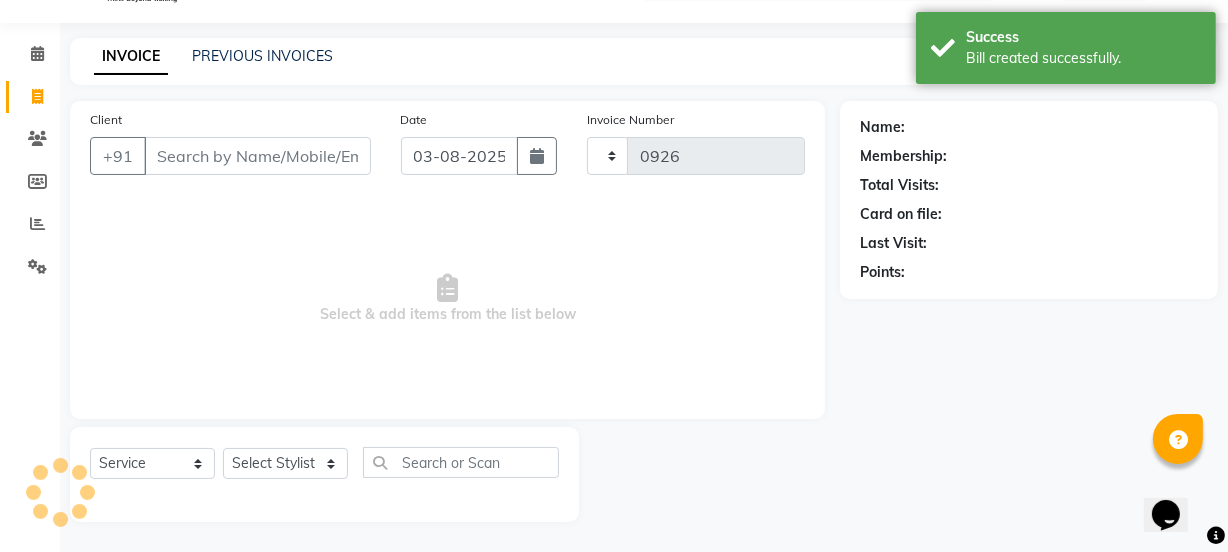 select on "5982" 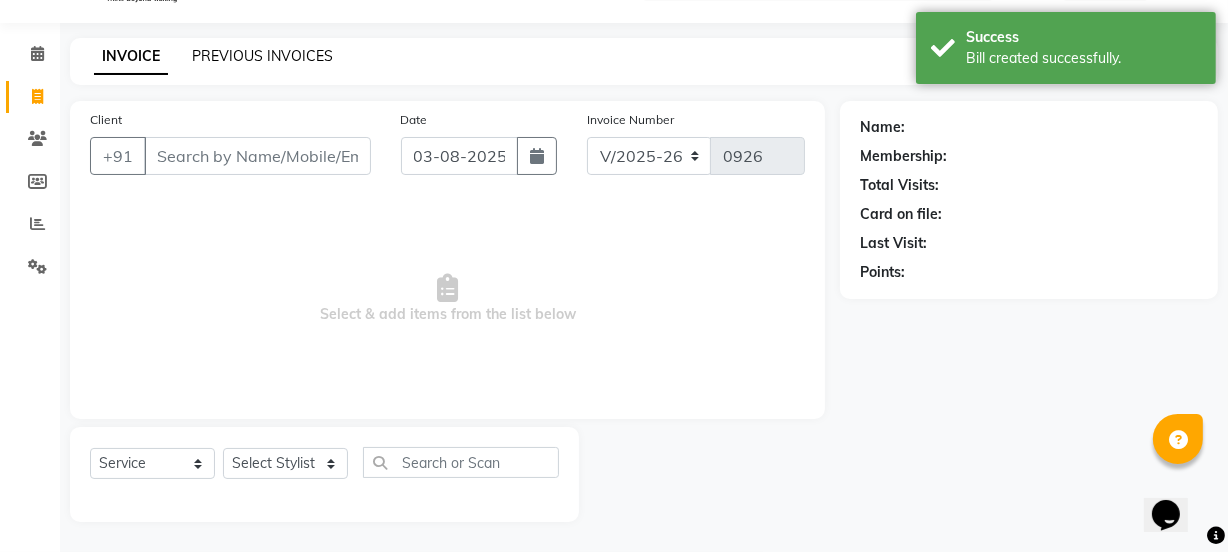 click on "PREVIOUS INVOICES" 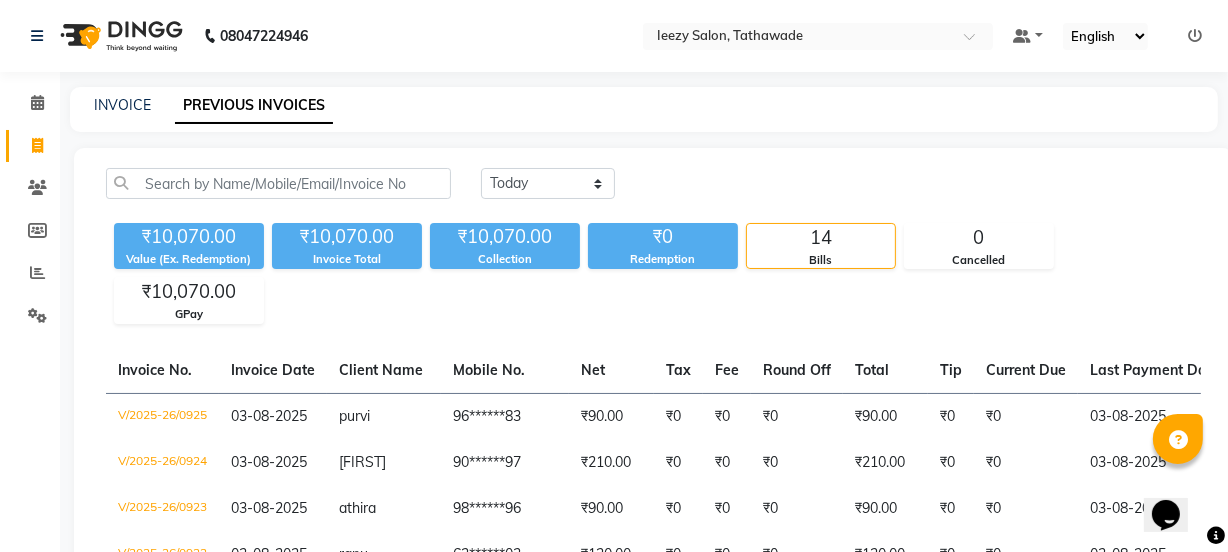 click on "INVOICE PREVIOUS INVOICES" 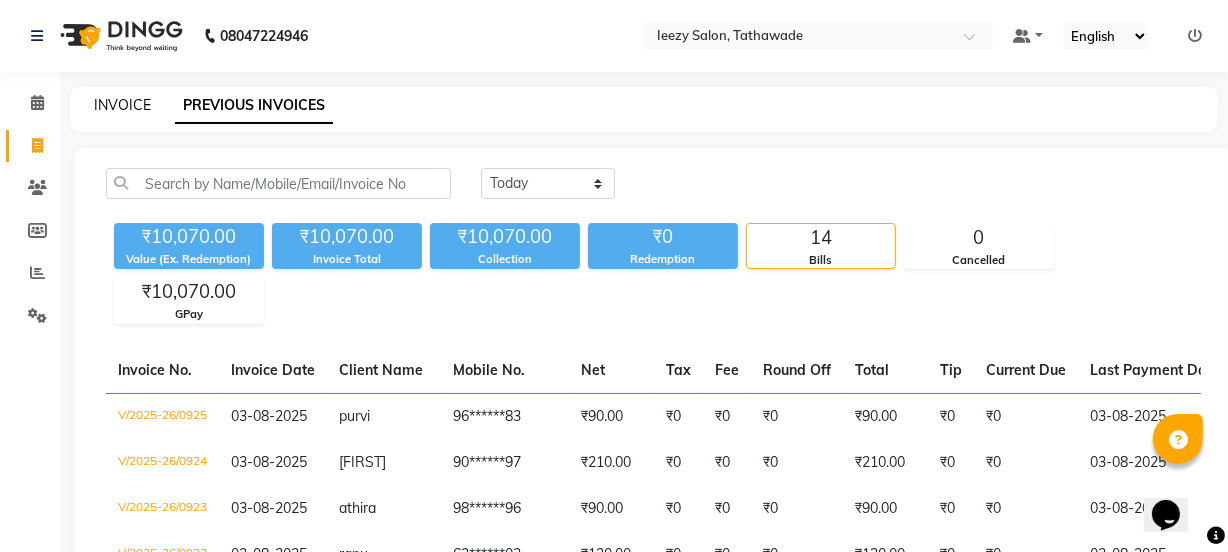 click on "INVOICE" 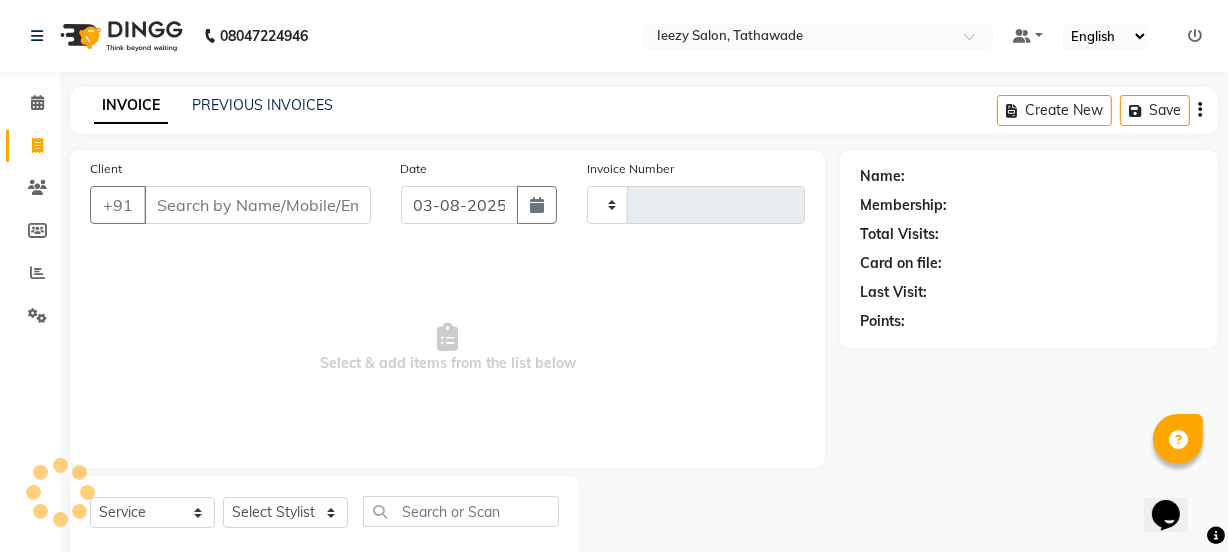 type on "0926" 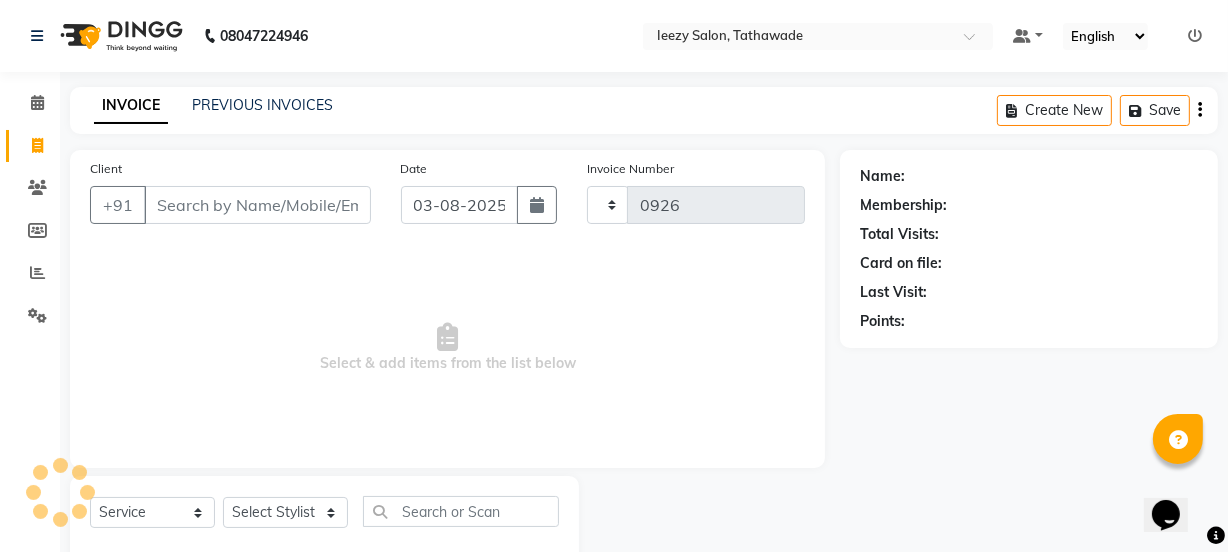 scroll, scrollTop: 50, scrollLeft: 0, axis: vertical 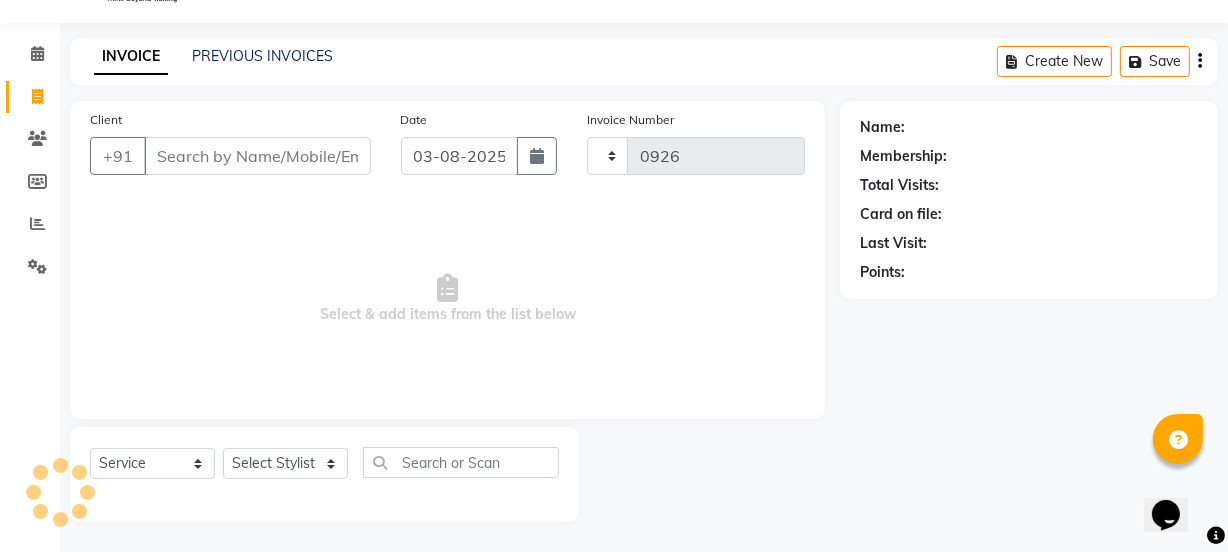 select on "5982" 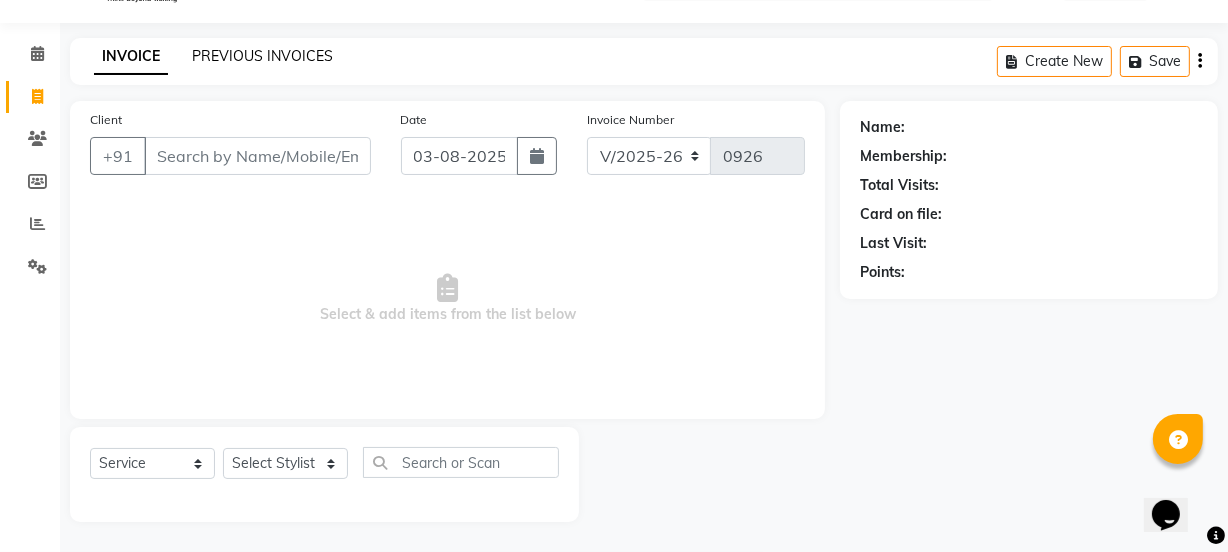click on "PREVIOUS INVOICES" 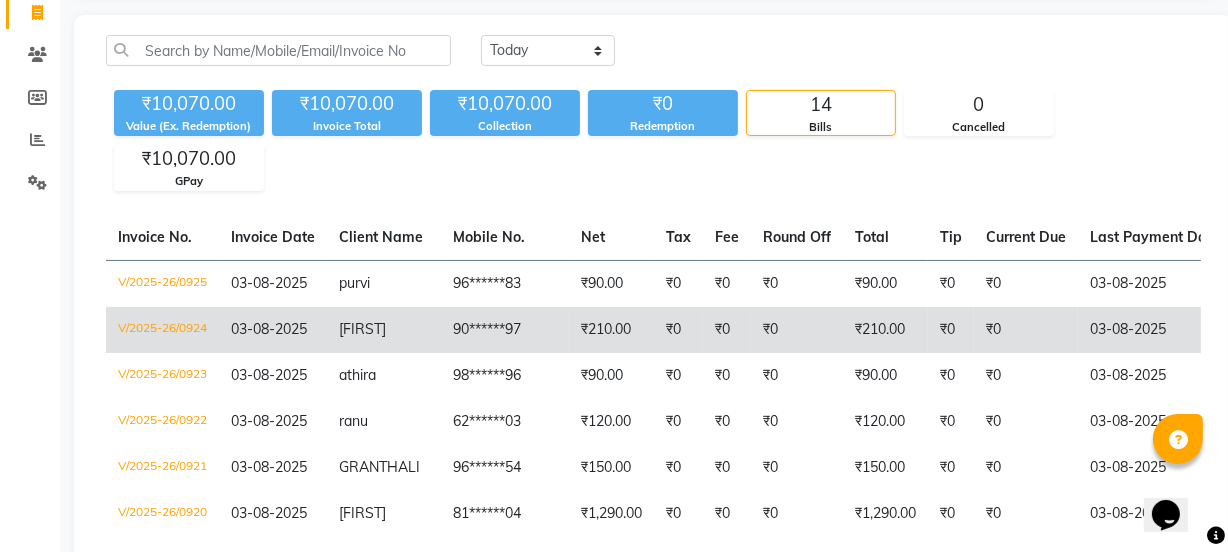 scroll, scrollTop: 90, scrollLeft: 0, axis: vertical 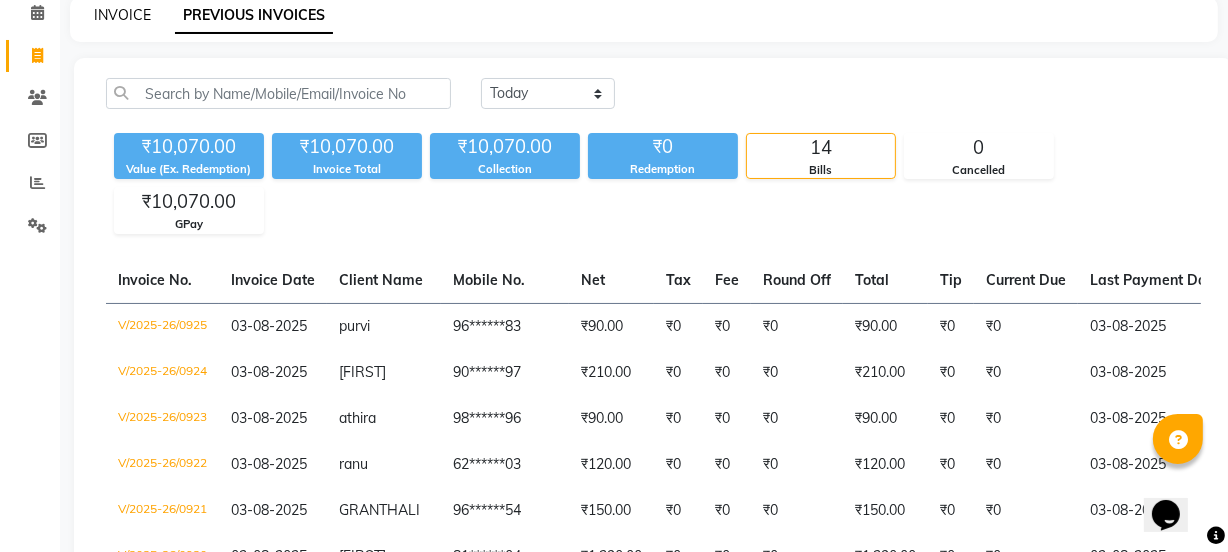 click on "INVOICE" 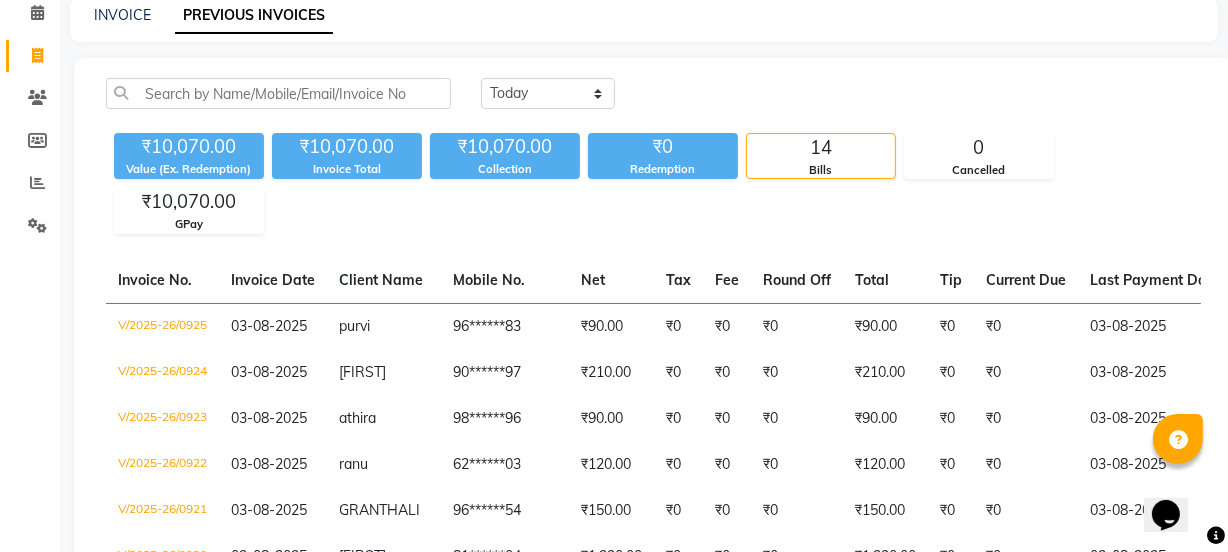 scroll, scrollTop: 50, scrollLeft: 0, axis: vertical 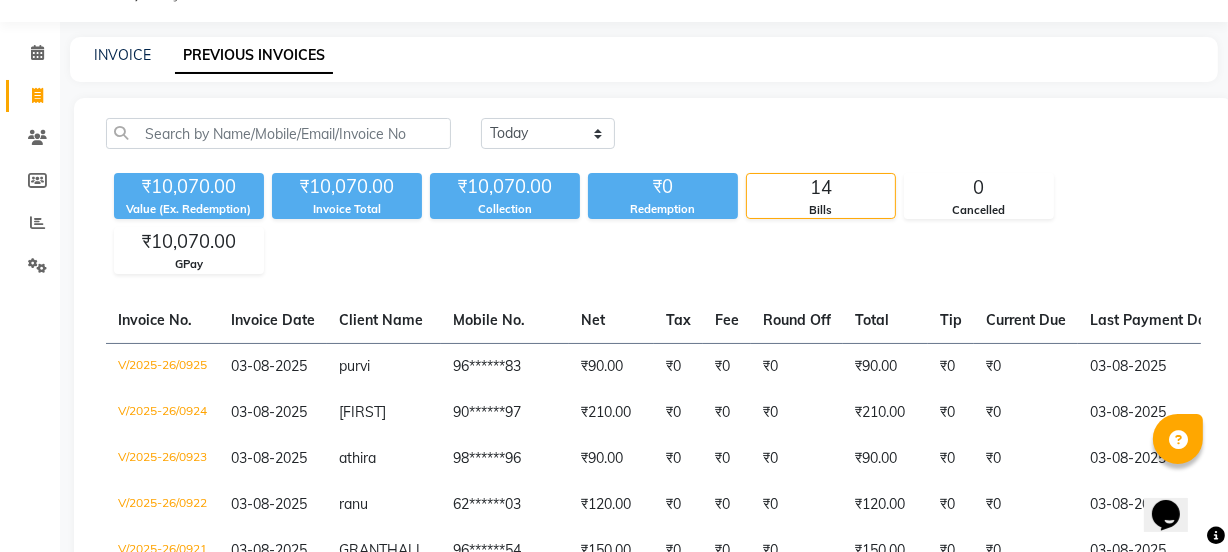 select on "service" 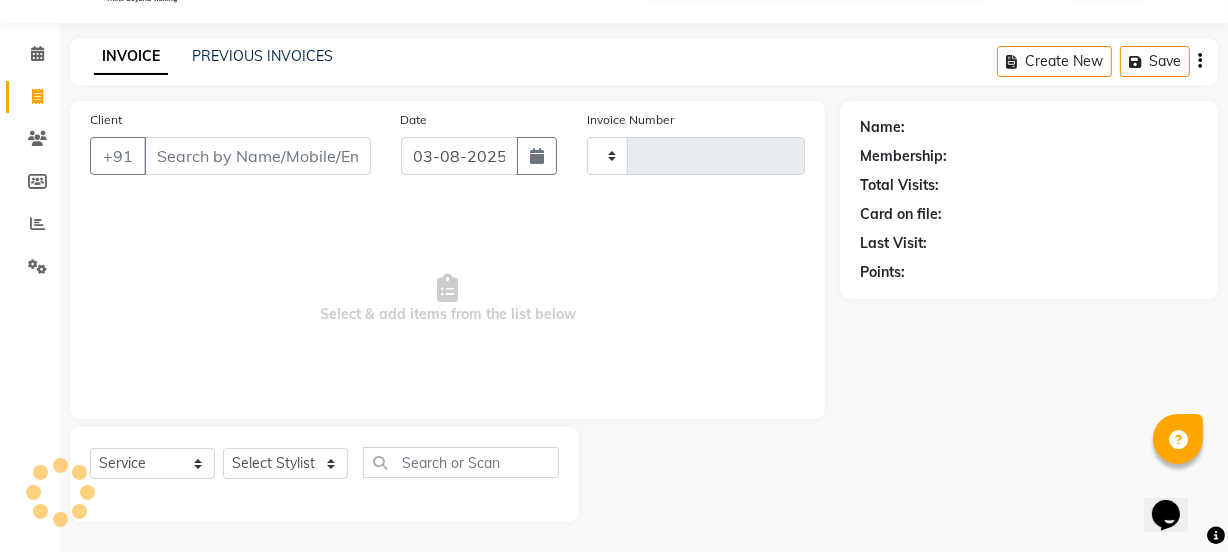 type on "0926" 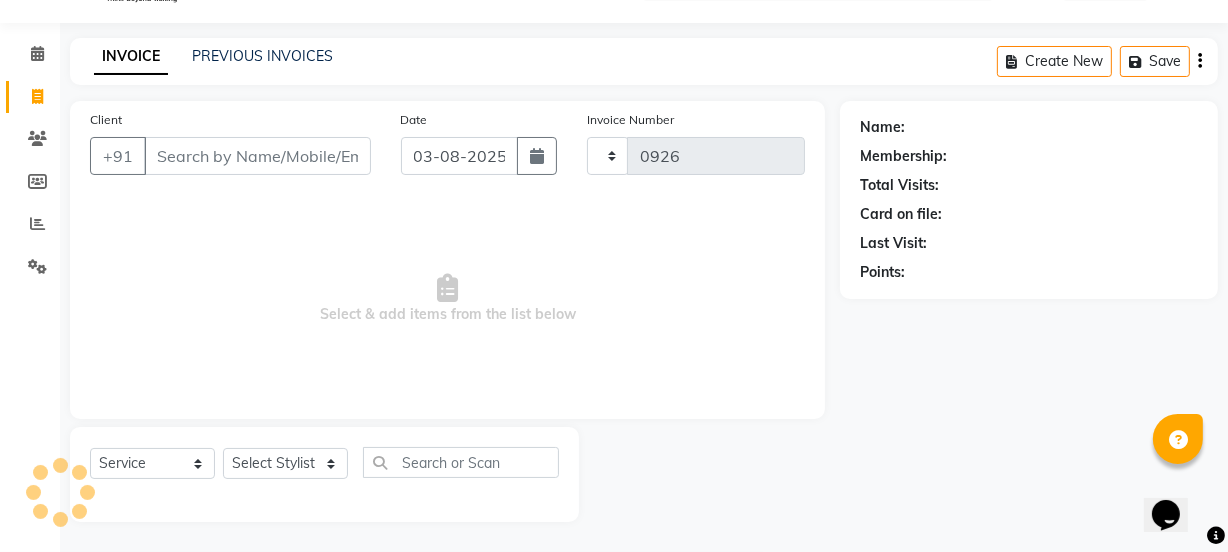 select on "5982" 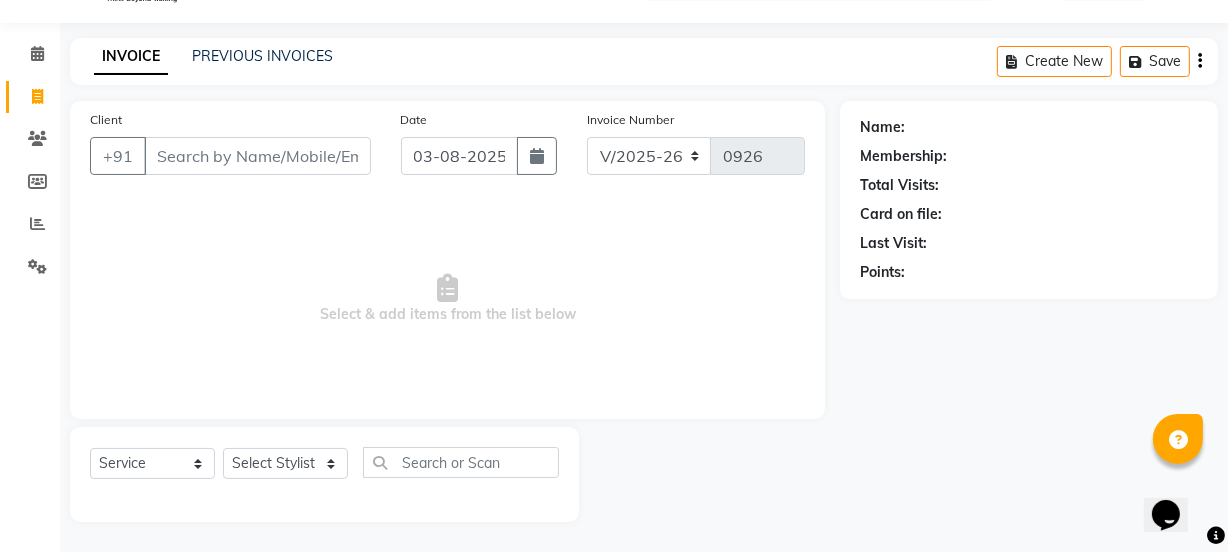 click on "Client" at bounding box center [257, 156] 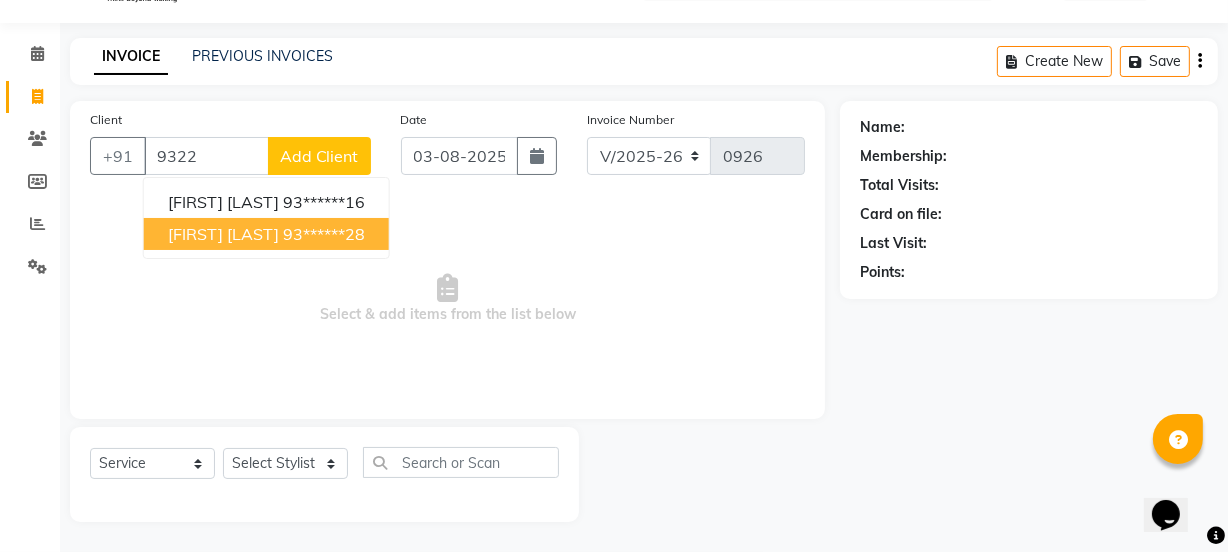 click on "93******28" at bounding box center (324, 234) 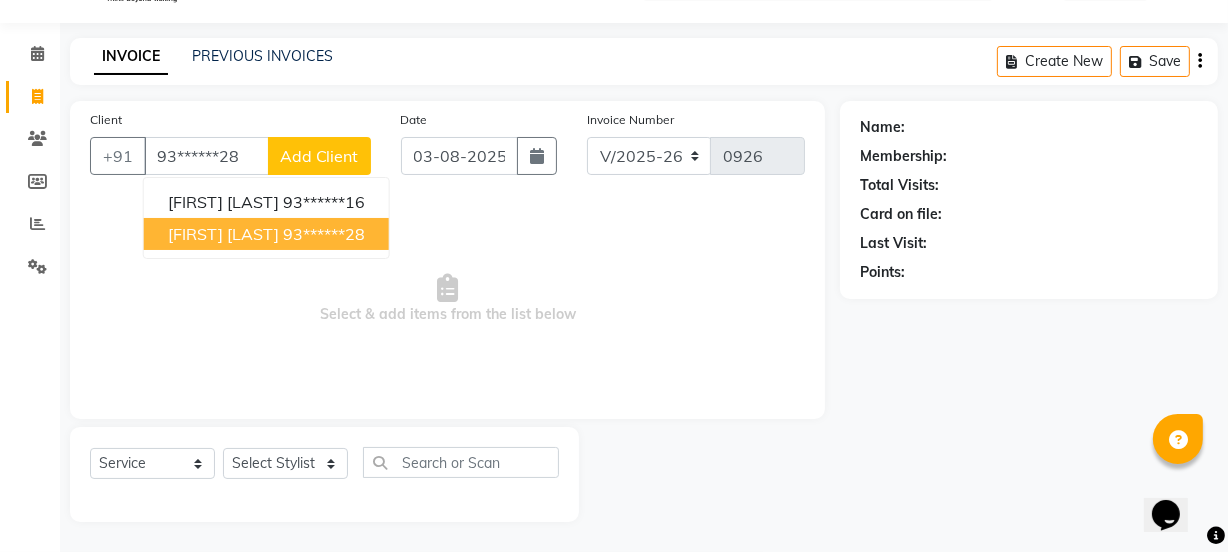 type on "93******28" 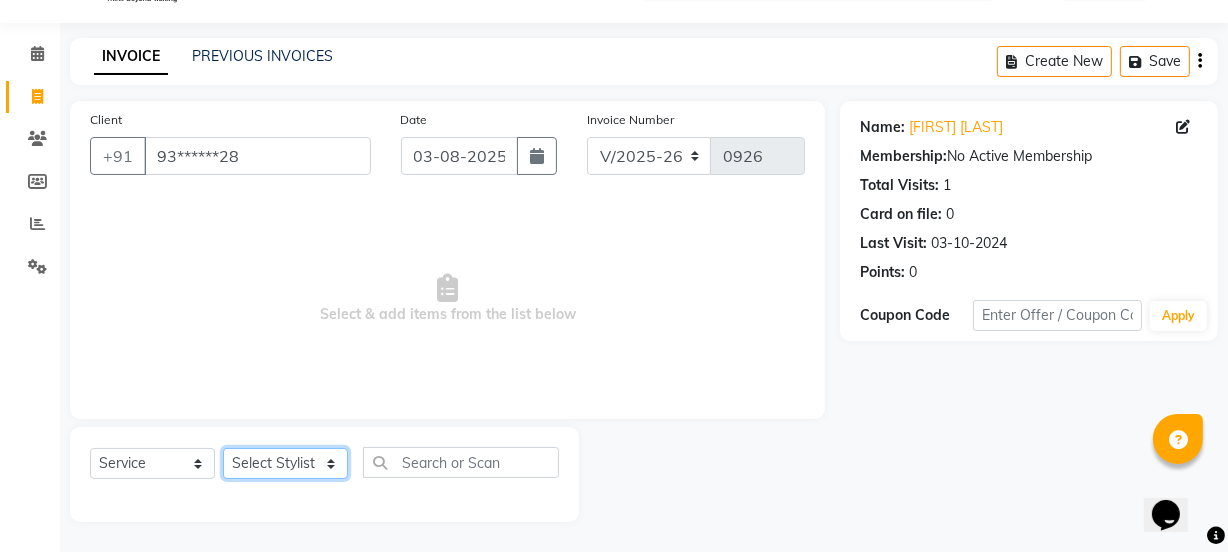 click on "Select Stylist IEEZY -Owner MS KOMAL  Ms Shraddha Pushpa  Rinku  Samiksha  Sr.Bu Rohini  Stylist Shree" 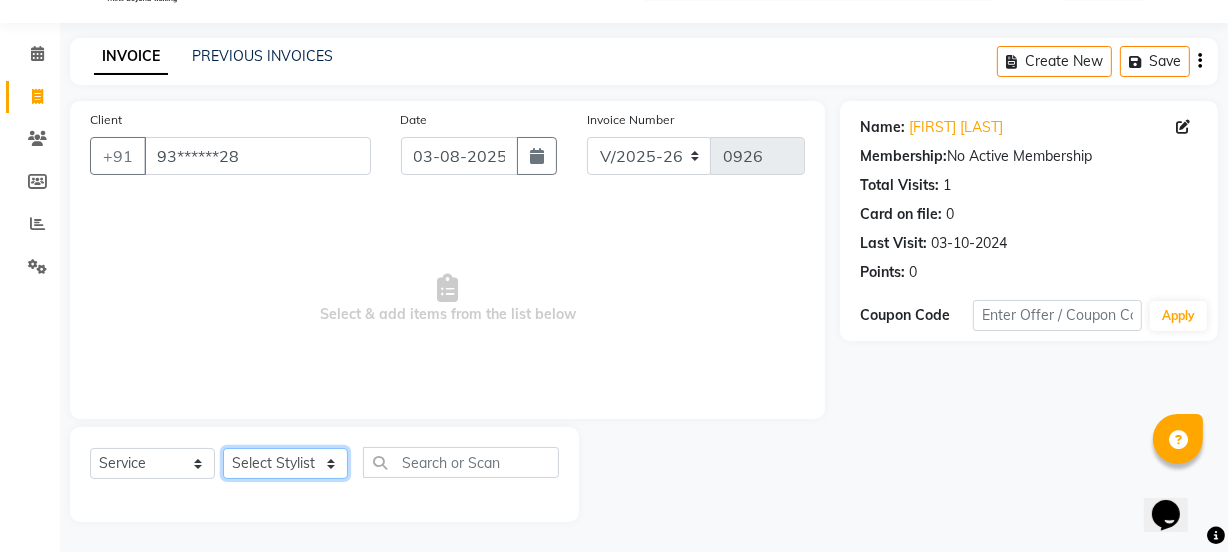 select on "52849" 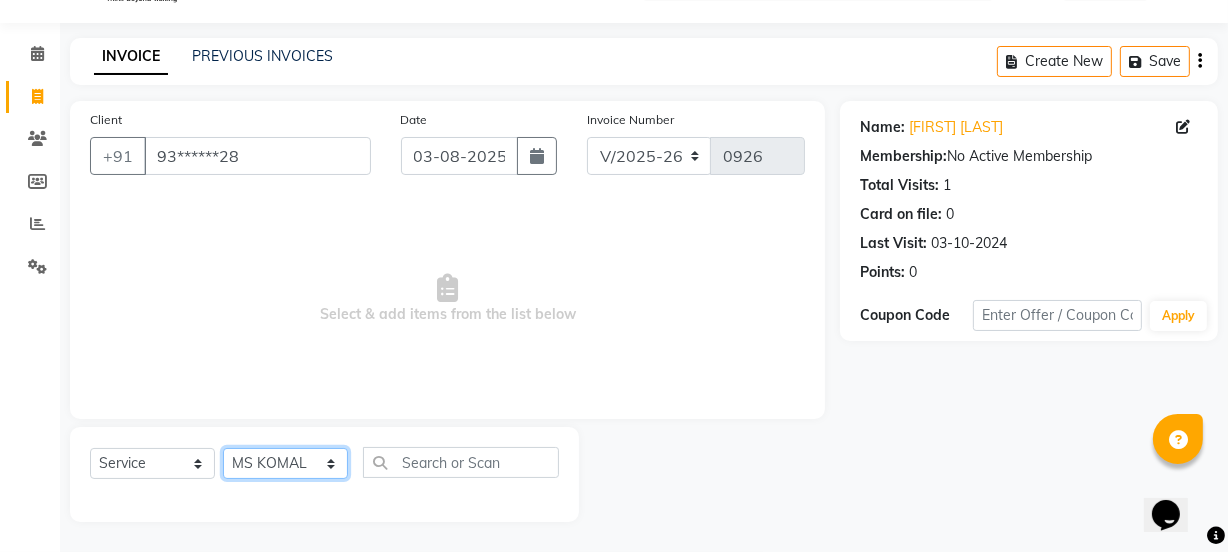click on "Select Stylist IEEZY -Owner MS KOMAL  Ms Shraddha Pushpa  Rinku  Samiksha  Sr.Bu Rohini  Stylist Shree" 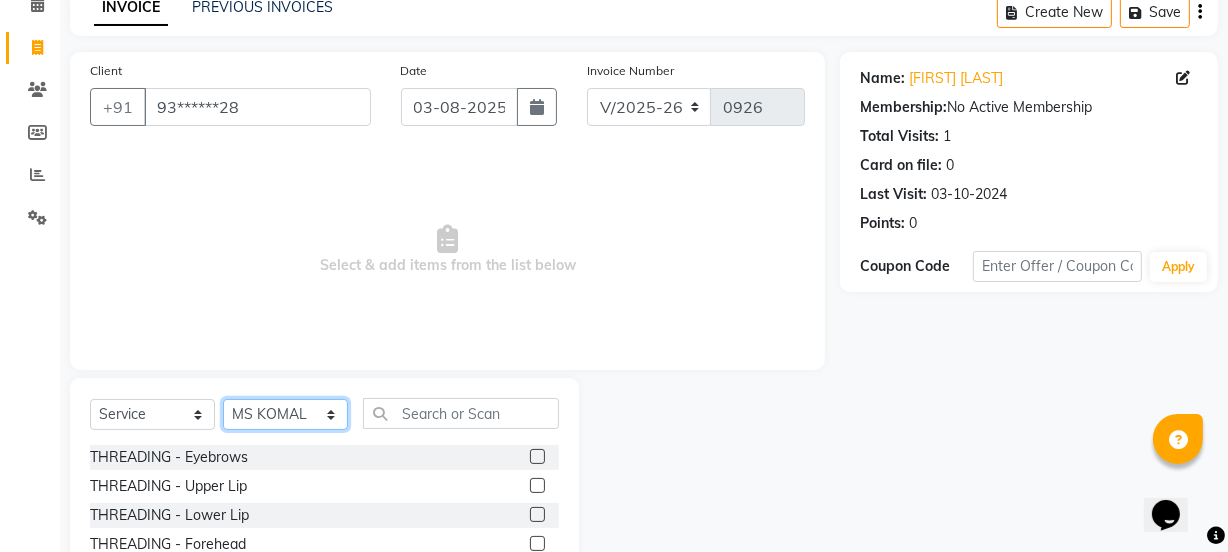scroll, scrollTop: 250, scrollLeft: 0, axis: vertical 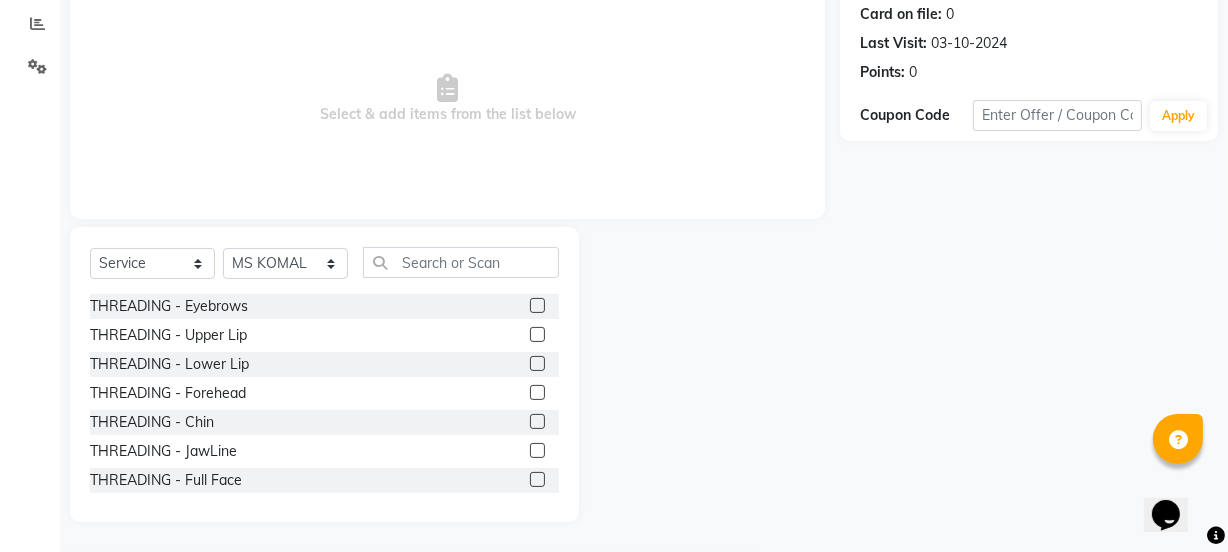 click 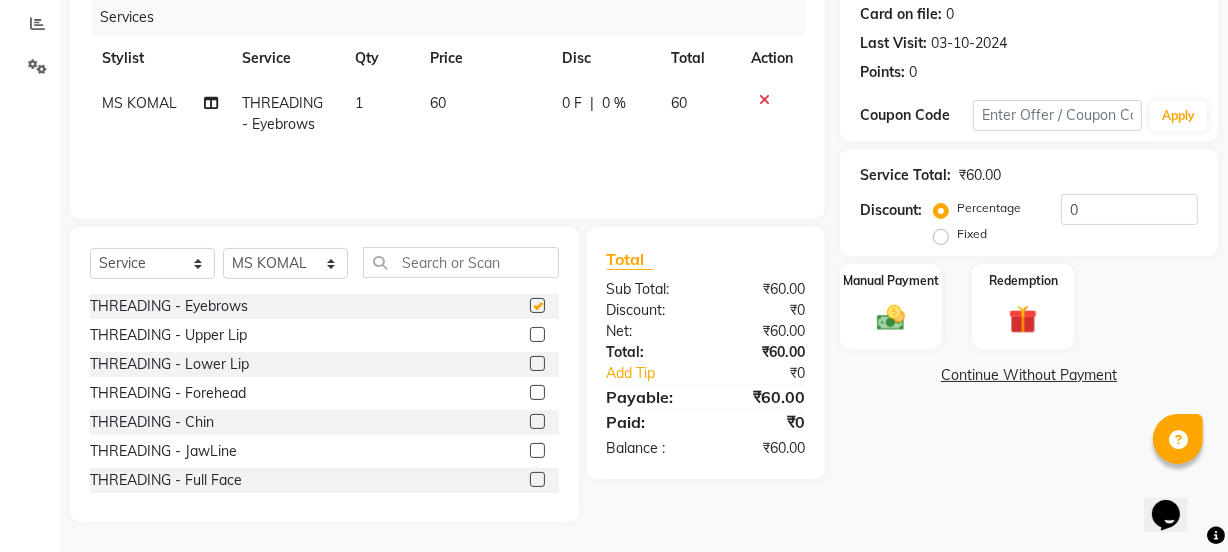checkbox on "false" 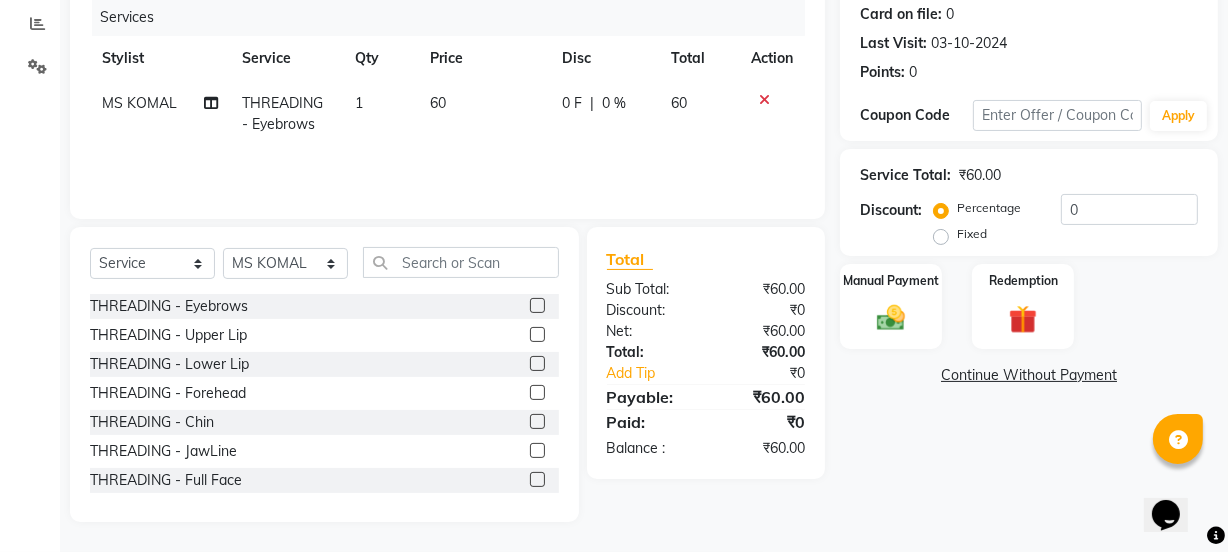 click 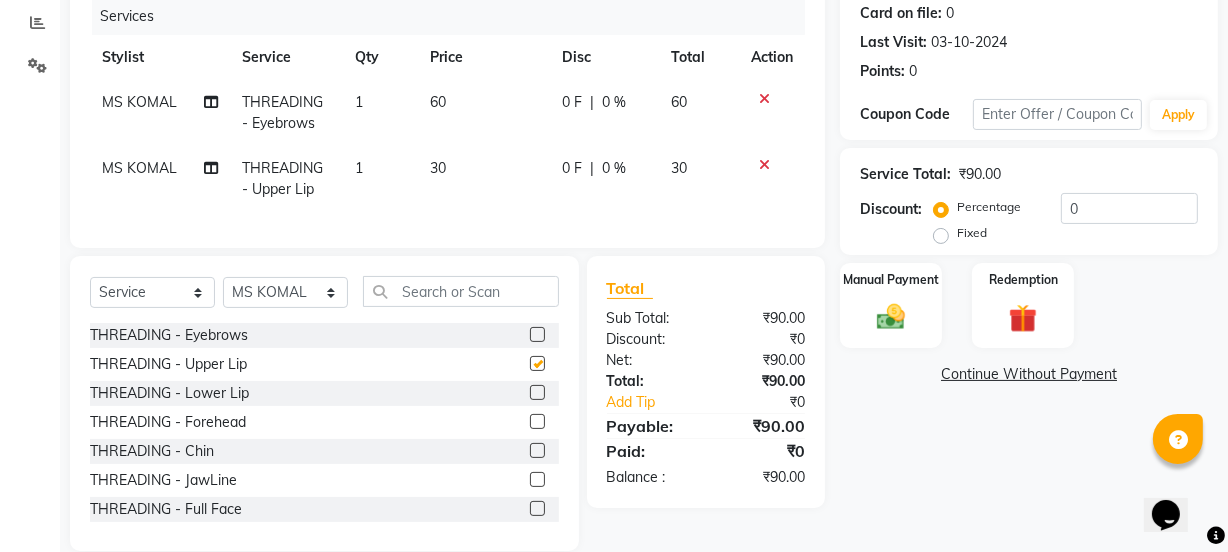checkbox on "false" 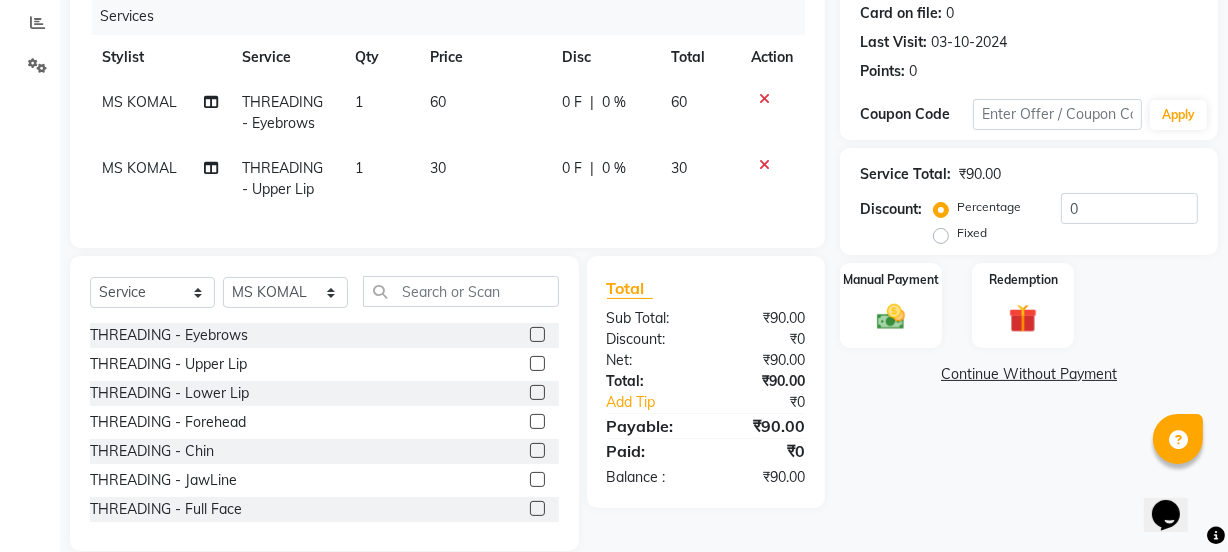 click 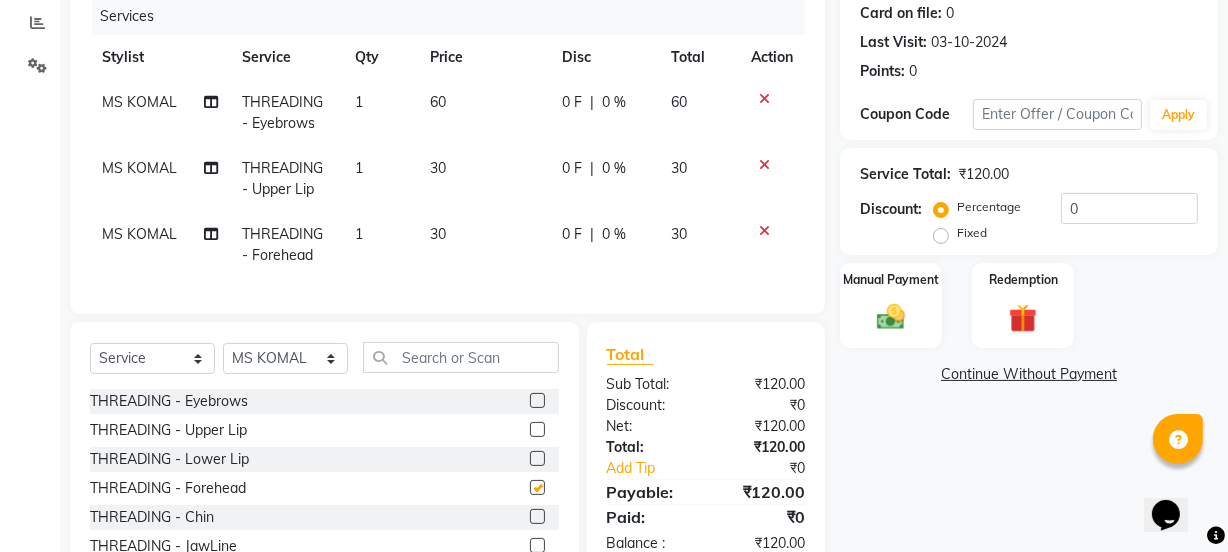 checkbox on "false" 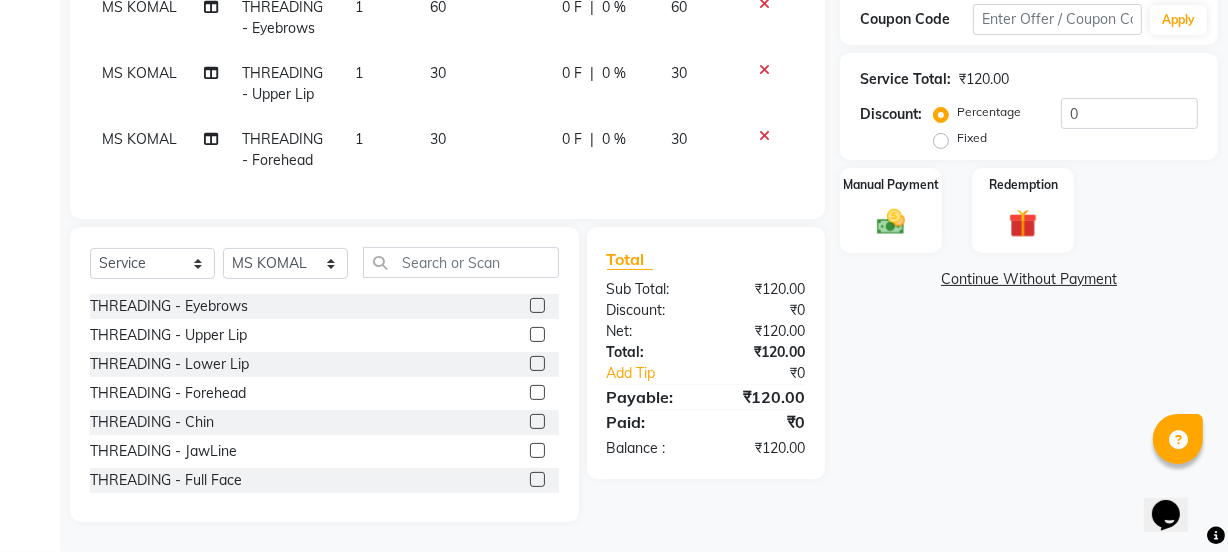 scroll, scrollTop: 359, scrollLeft: 0, axis: vertical 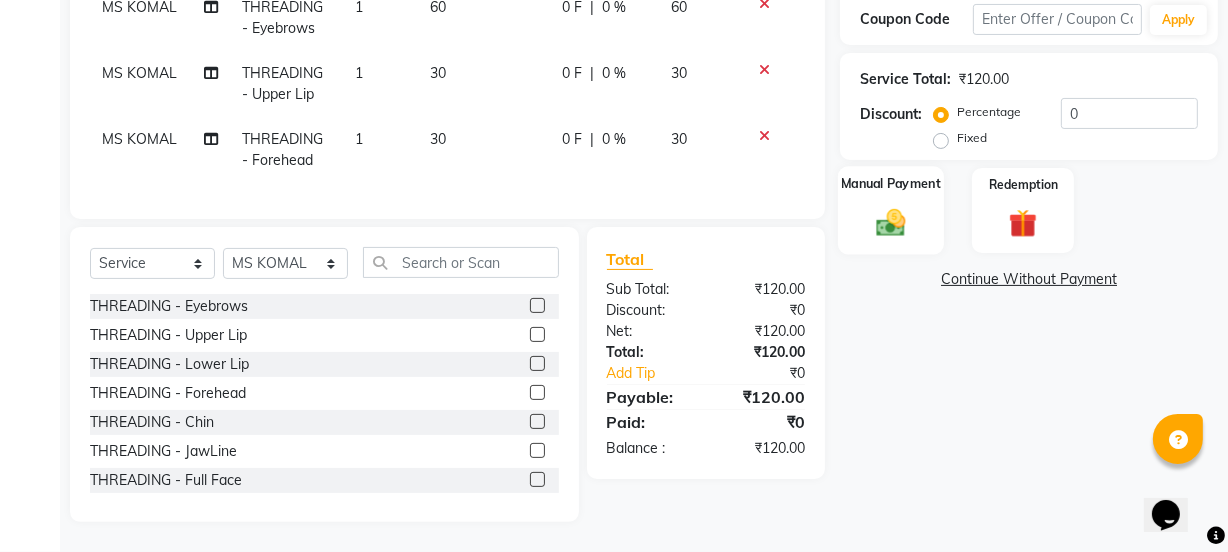click 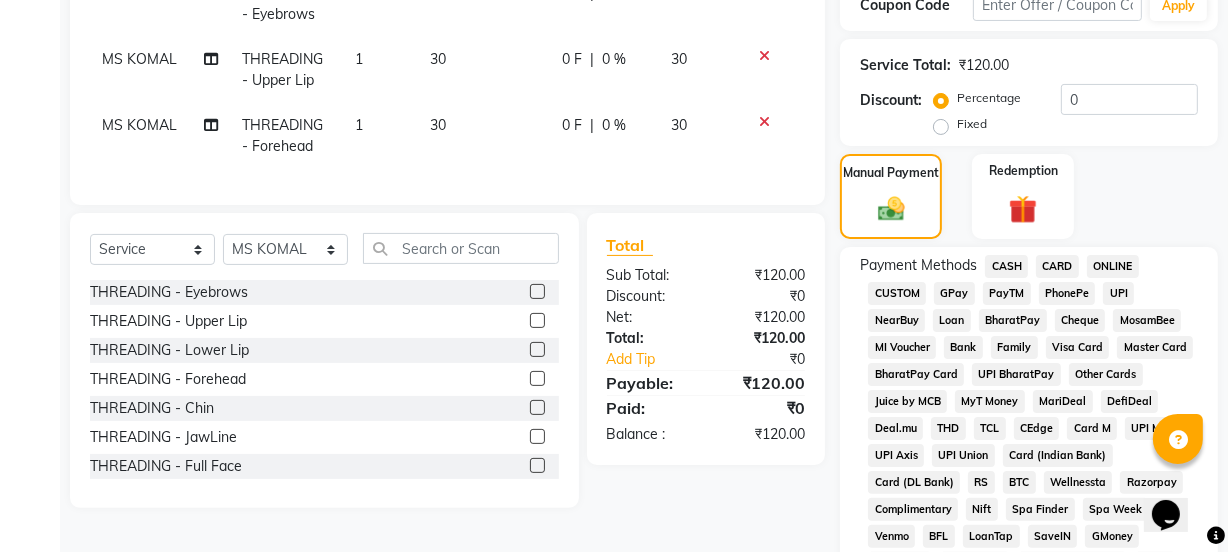 click on "GPay" 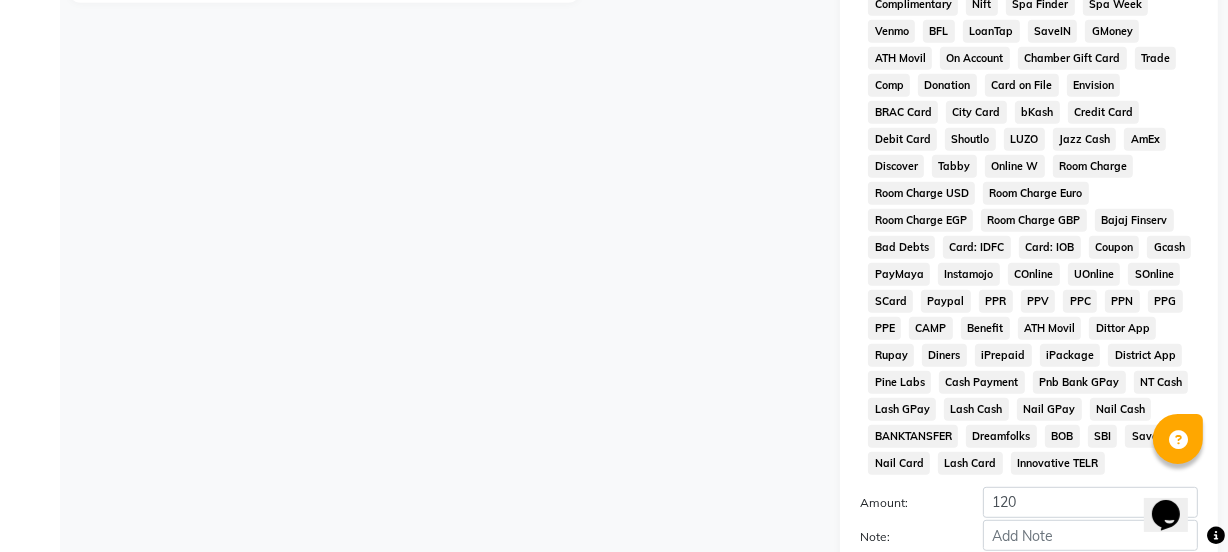 scroll, scrollTop: 904, scrollLeft: 0, axis: vertical 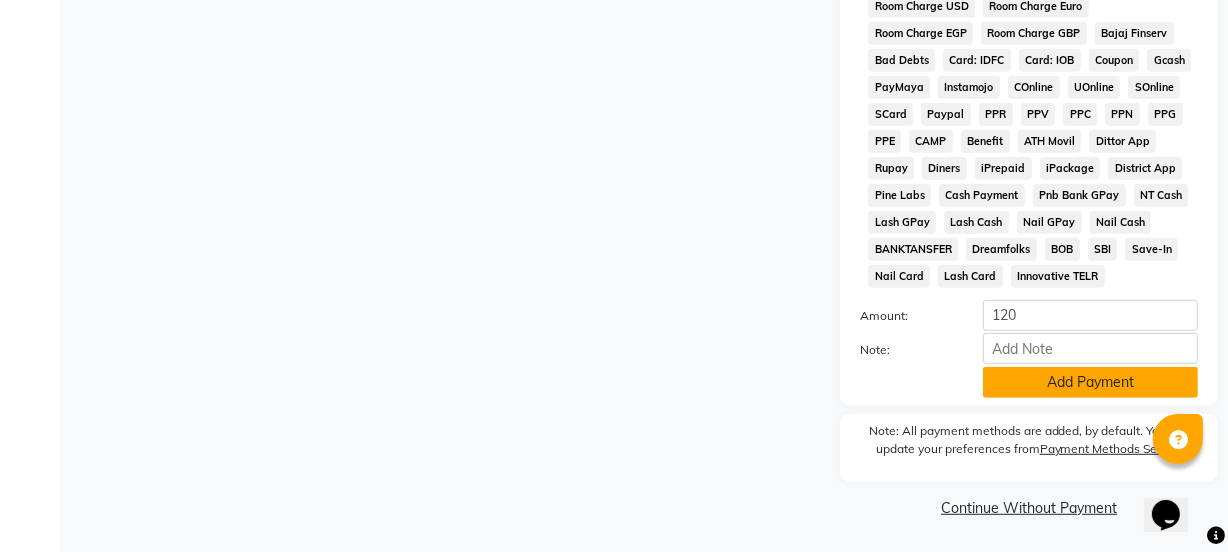 click on "Add Payment" 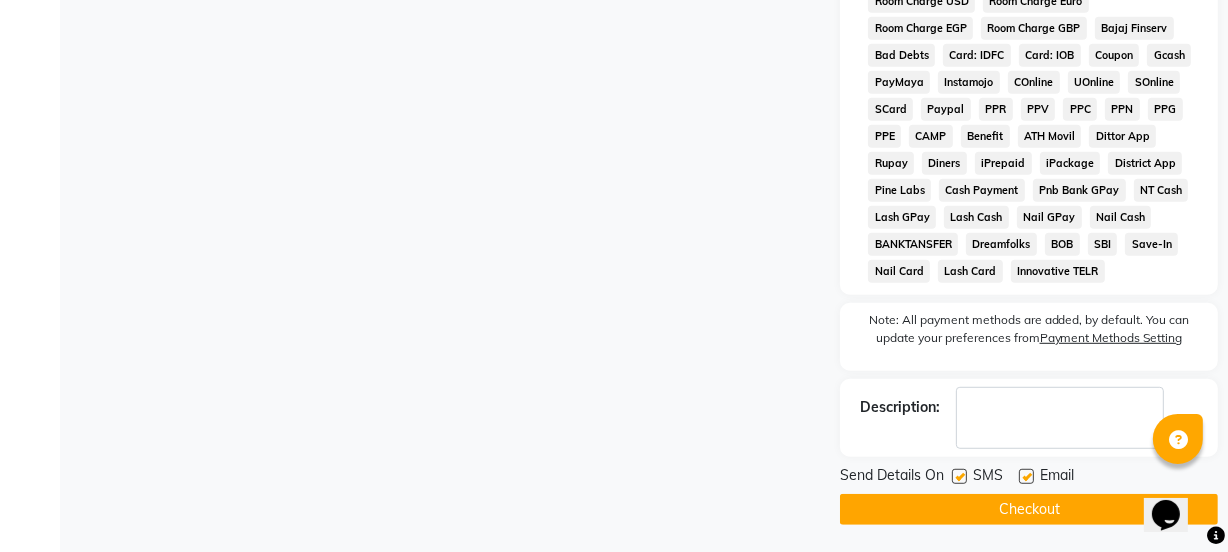 scroll, scrollTop: 1058, scrollLeft: 0, axis: vertical 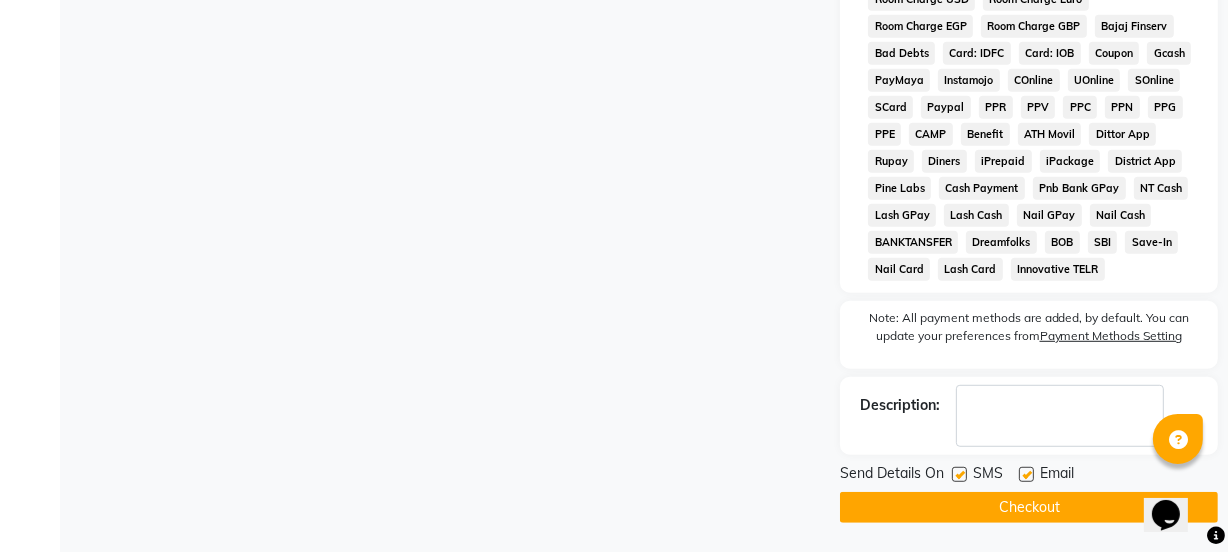 click 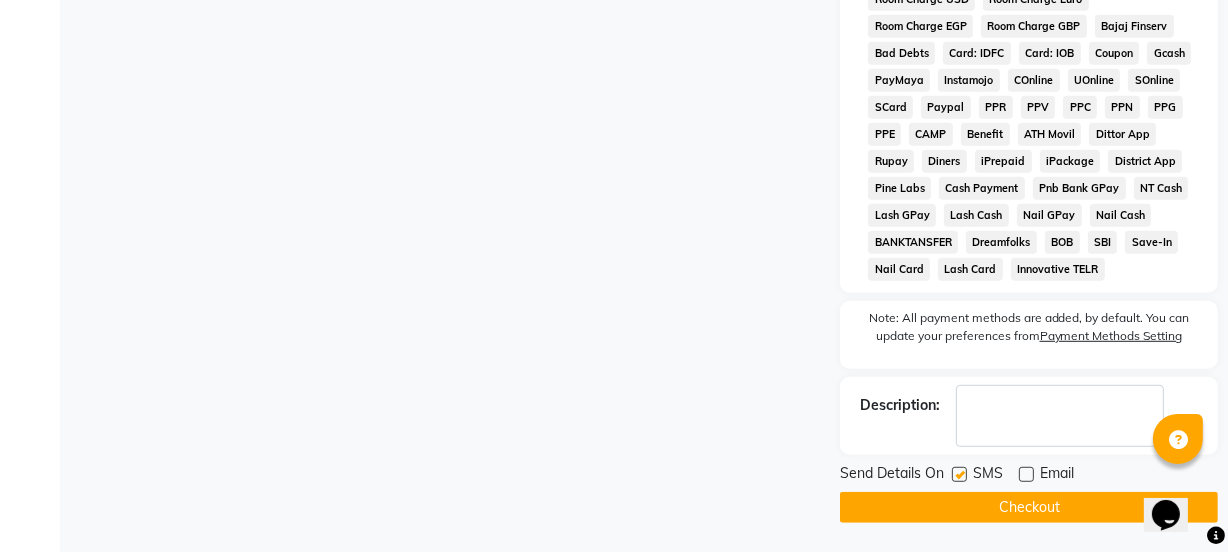 click 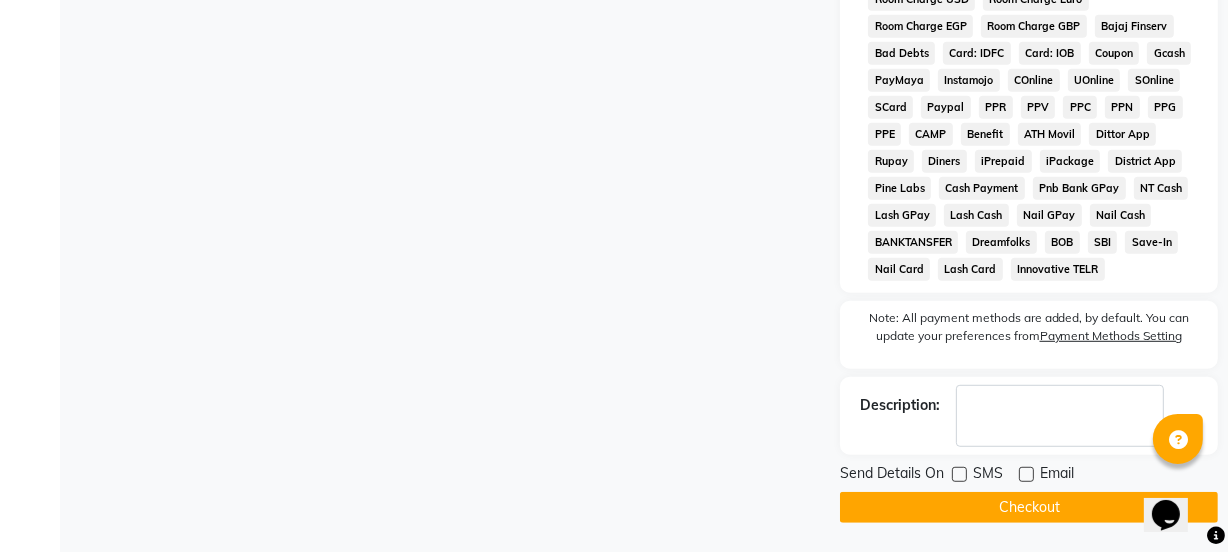 click on "Checkout" 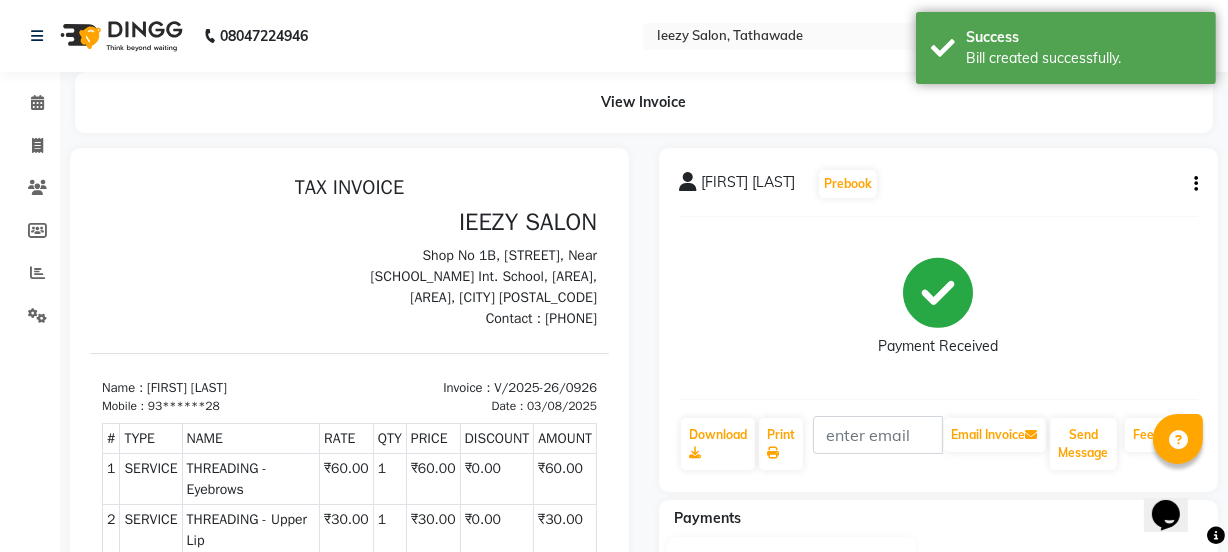 scroll, scrollTop: 0, scrollLeft: 0, axis: both 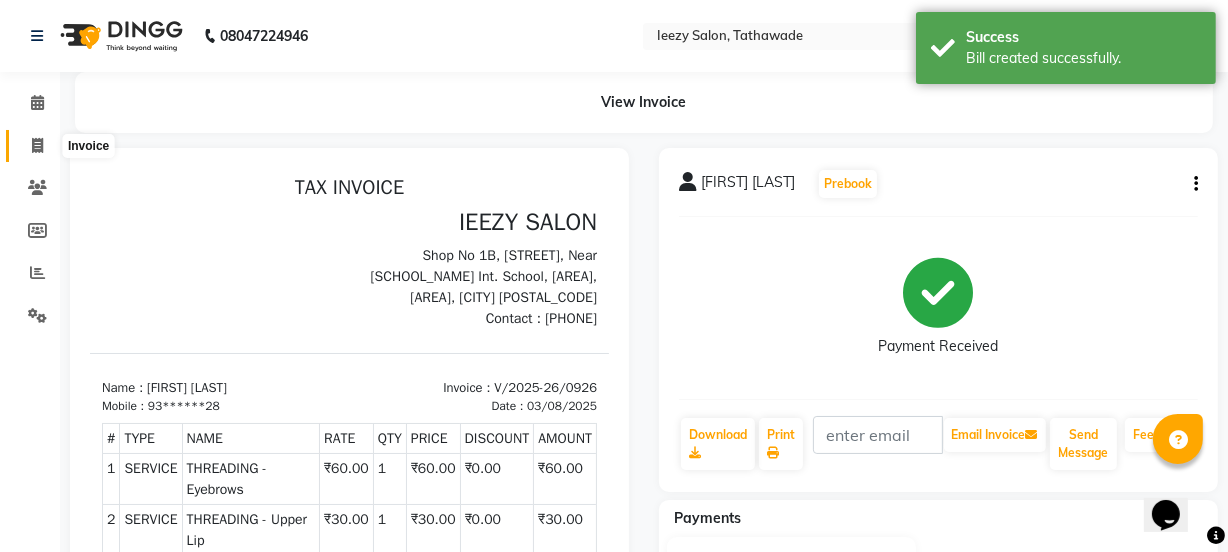 click 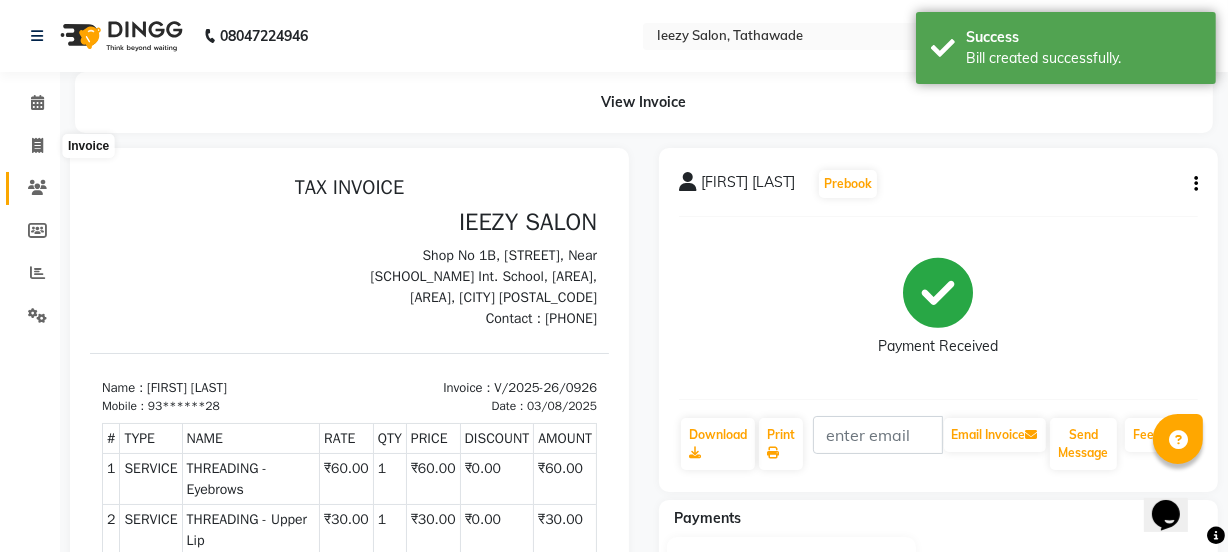 scroll, scrollTop: 50, scrollLeft: 0, axis: vertical 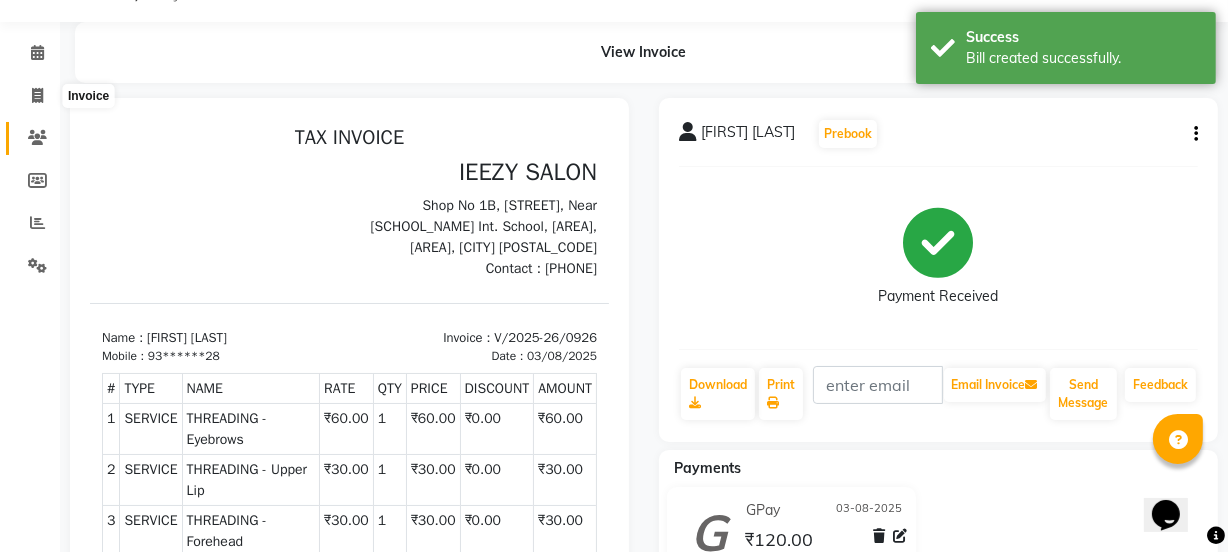 select on "service" 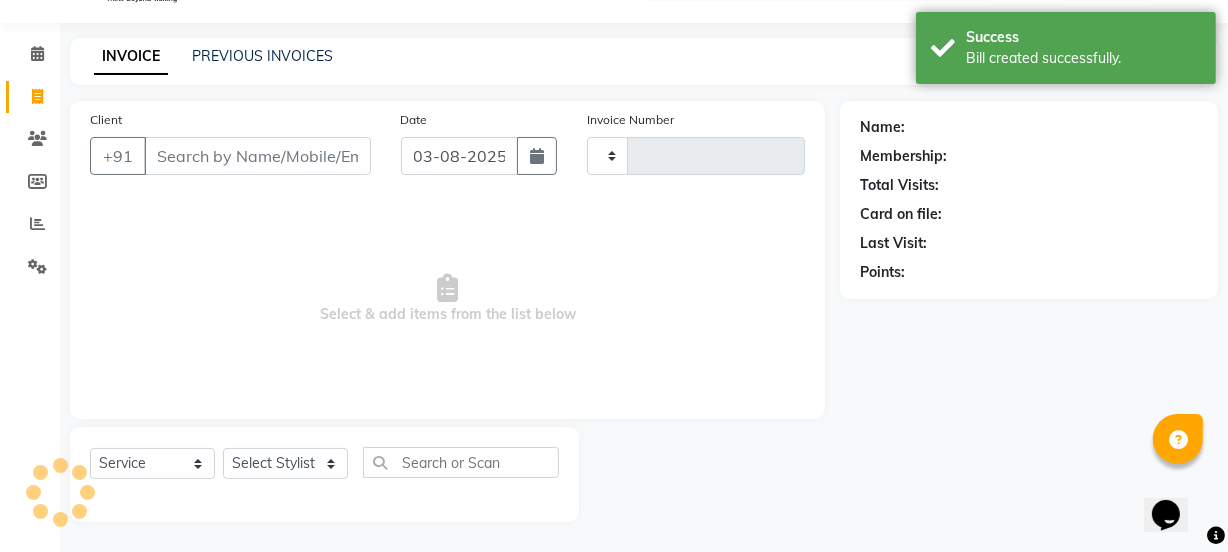 click on "Client" at bounding box center (257, 156) 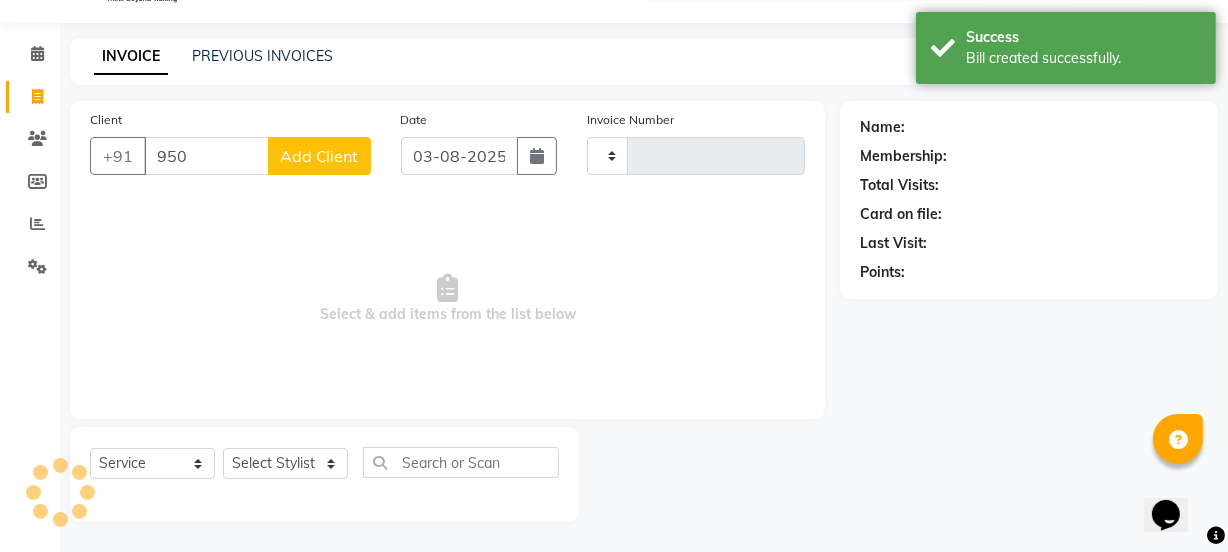 type on "9503" 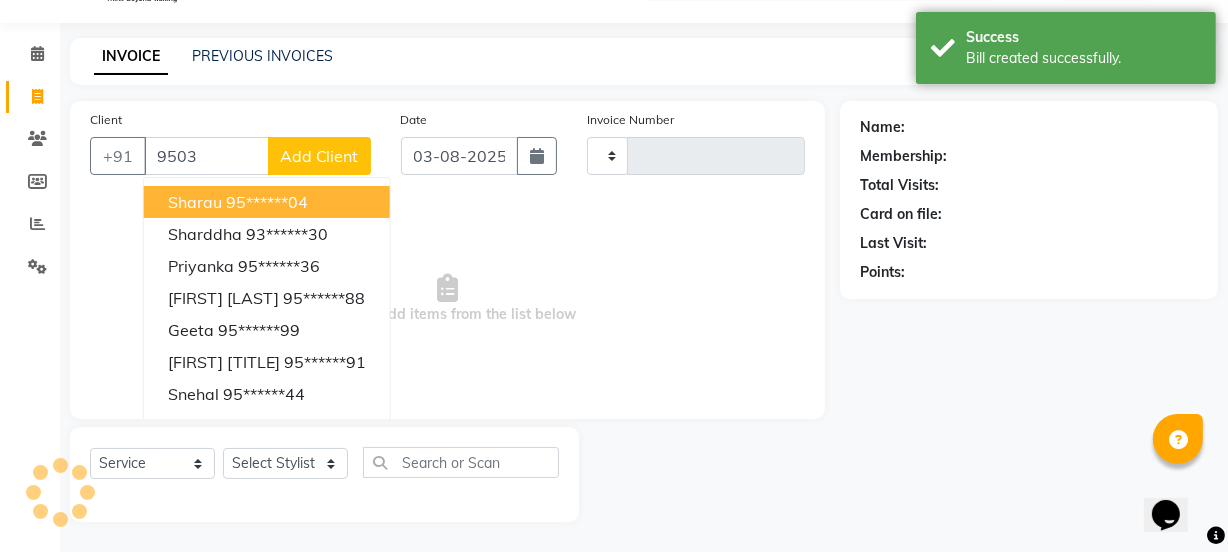 type on "0927" 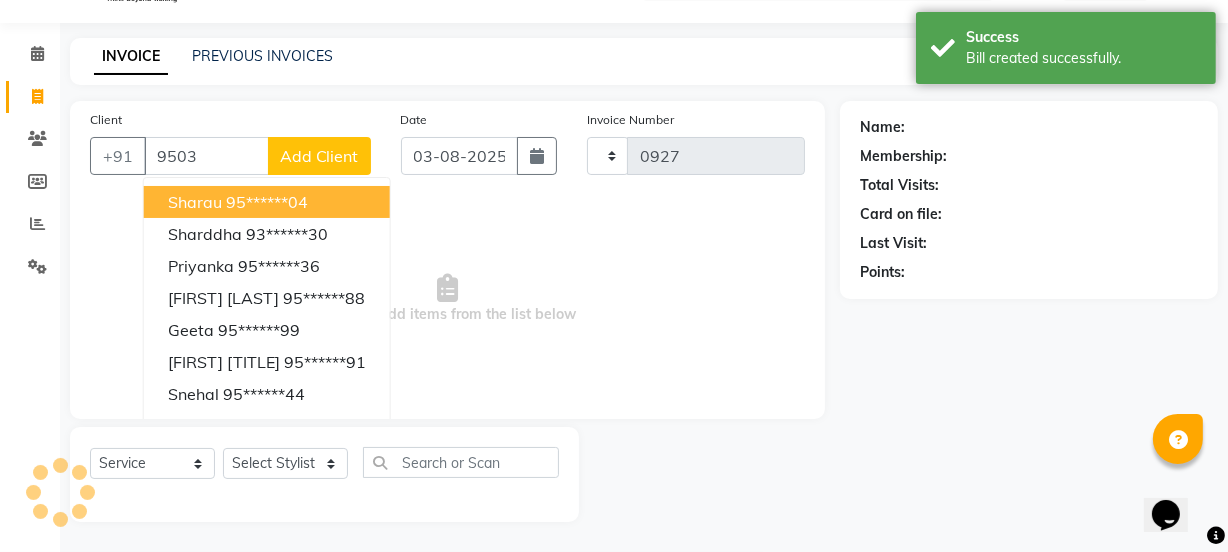 select on "5982" 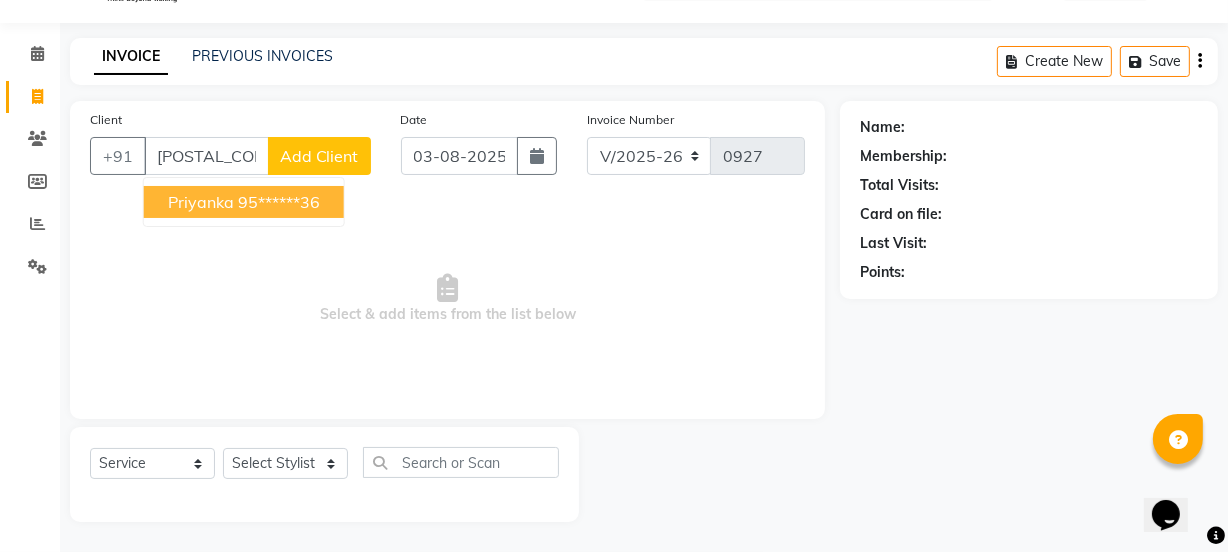 click on "95******36" at bounding box center [279, 202] 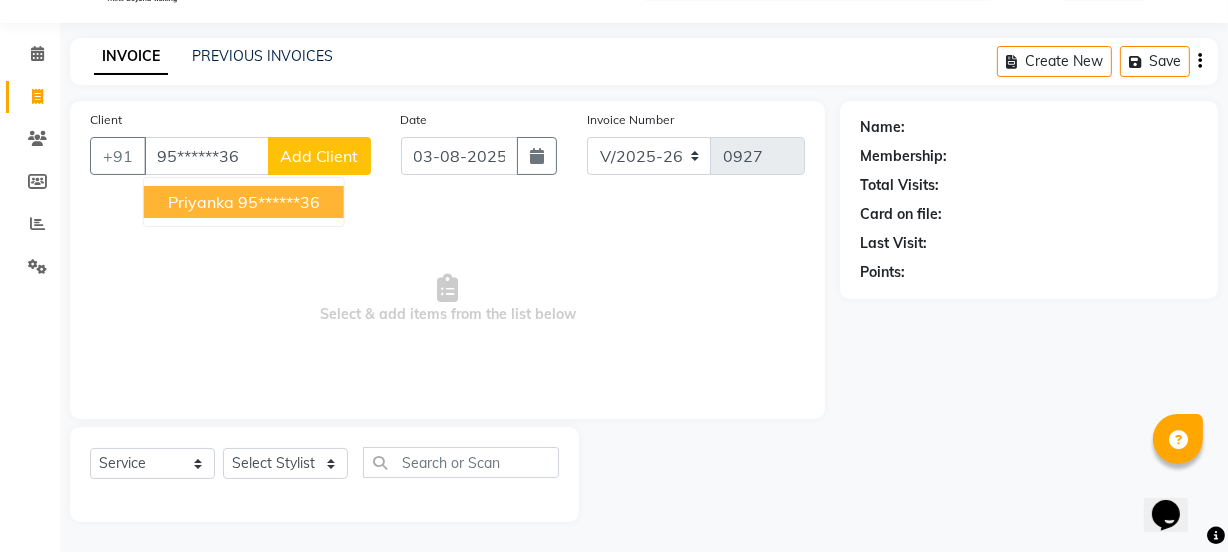 click on "Client +91 95******36 priyanka  95******36 Add Client Date 03-08-2025 Invoice Number V/2025 V/2025-26 0927  Select & add items from the list below" 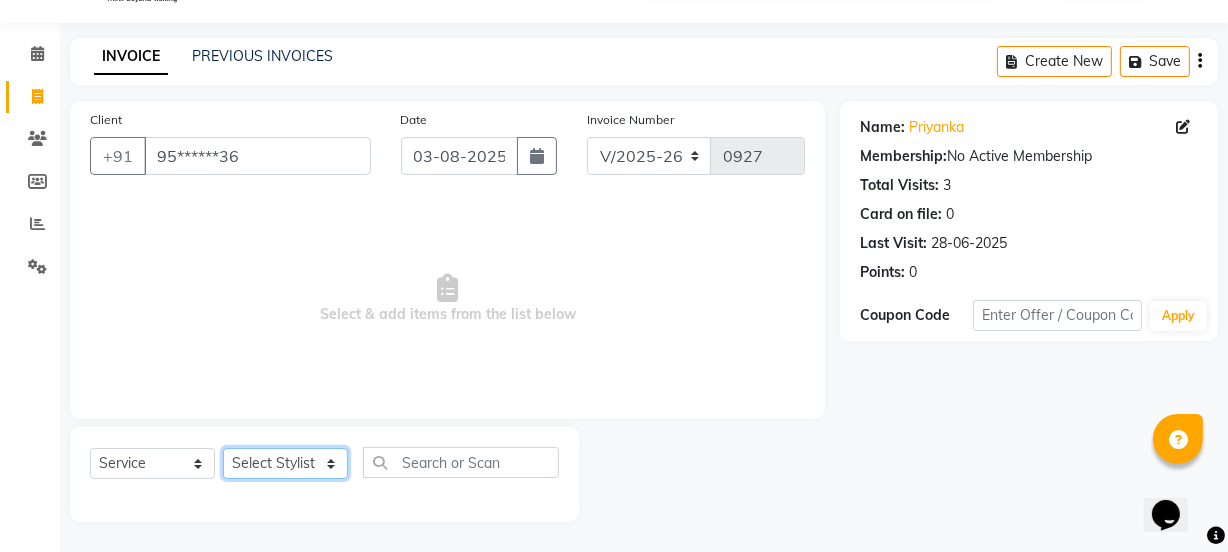click on "Select Stylist IEEZY -Owner MS KOMAL  Ms Shraddha Pushpa  Rinku  Samiksha  Sr.Bu Rohini  Stylist Shree" 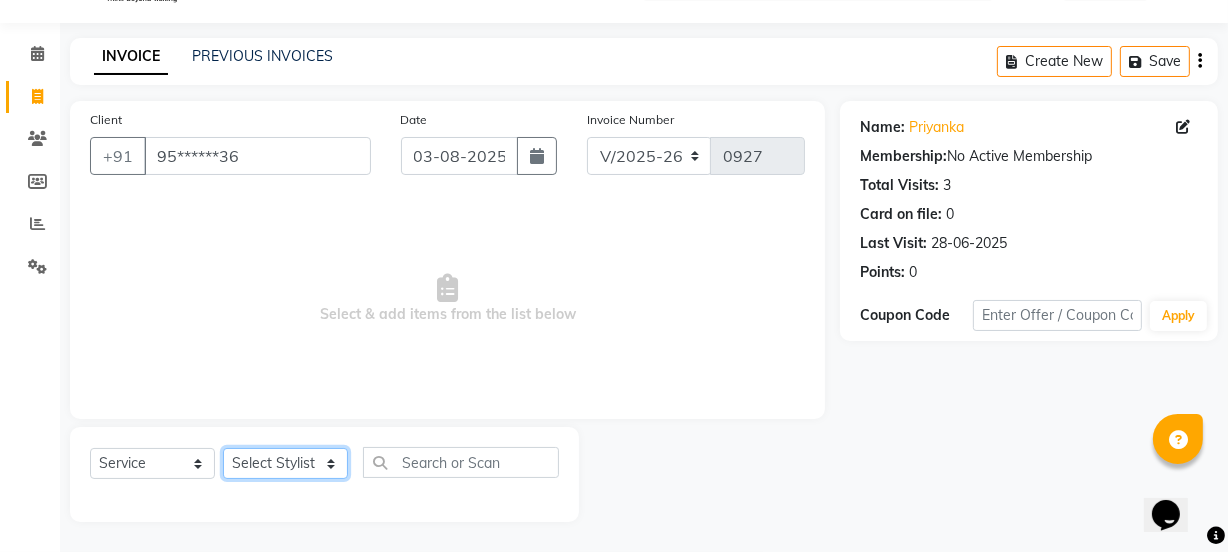 select on "75494" 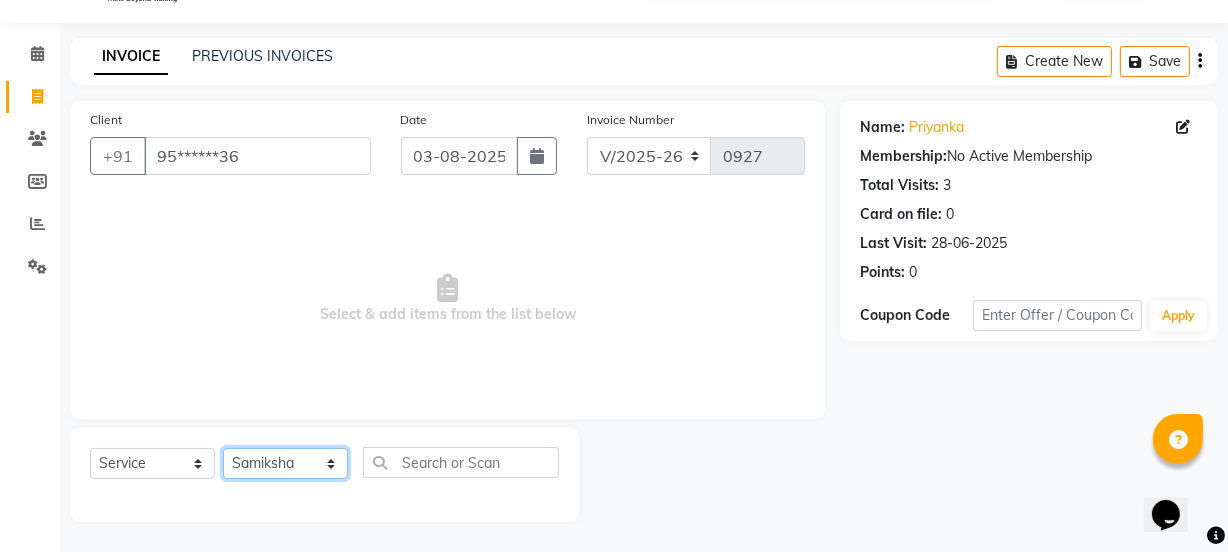 click on "Select Stylist IEEZY -Owner MS KOMAL  Ms Shraddha Pushpa  Rinku  Samiksha  Sr.Bu Rohini  Stylist Shree" 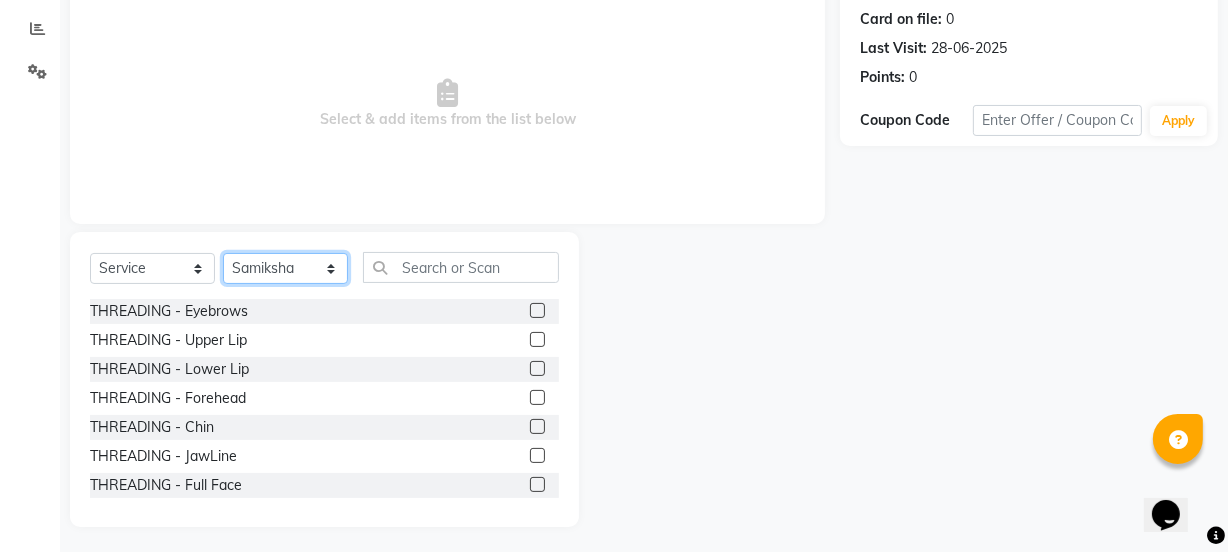 scroll, scrollTop: 250, scrollLeft: 0, axis: vertical 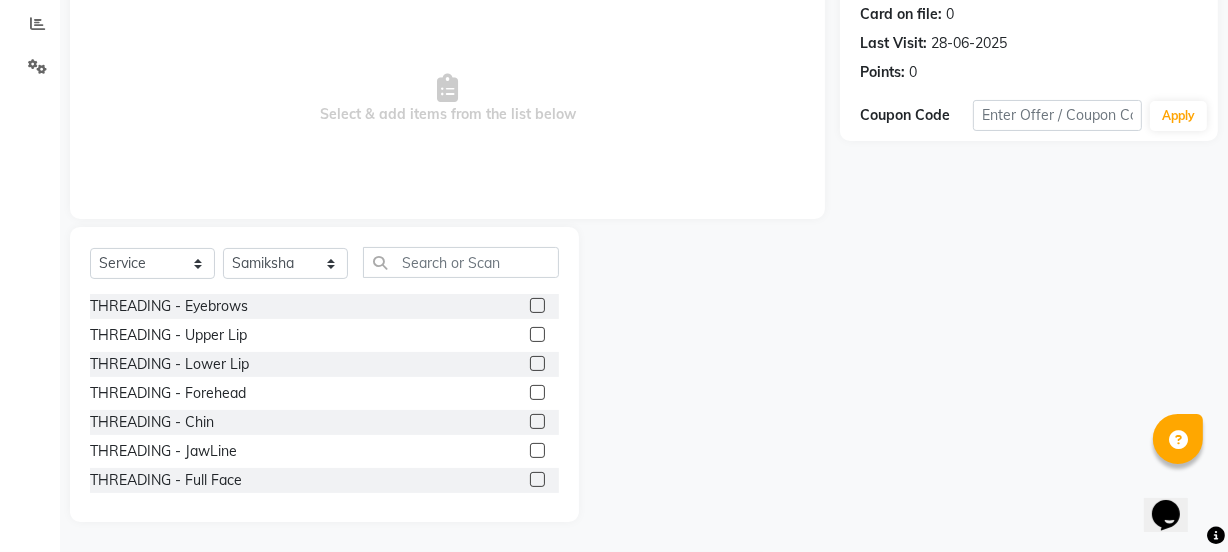 click 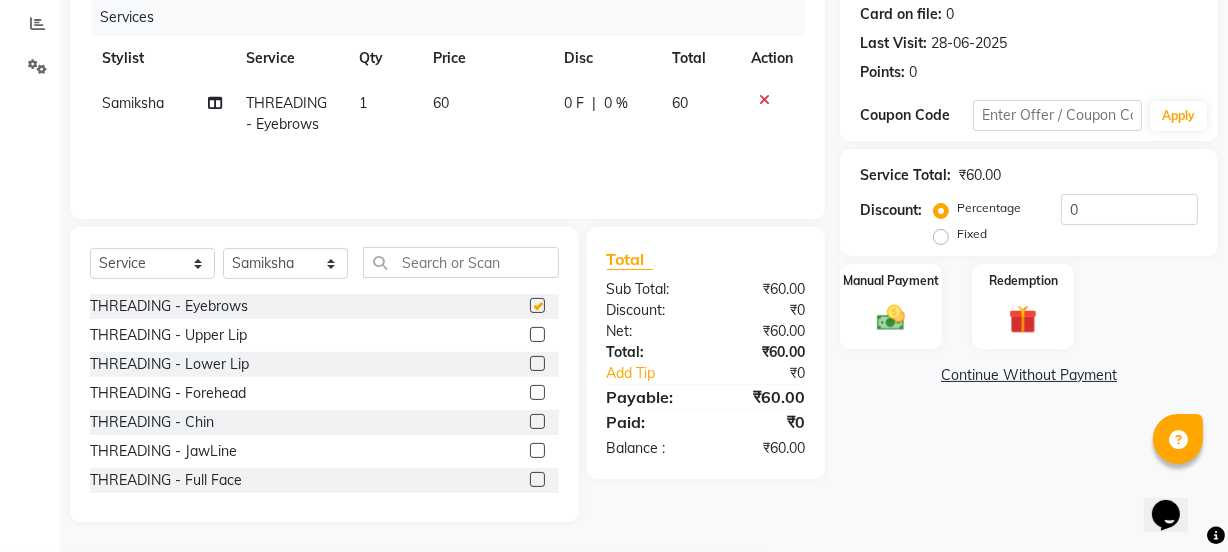 checkbox on "false" 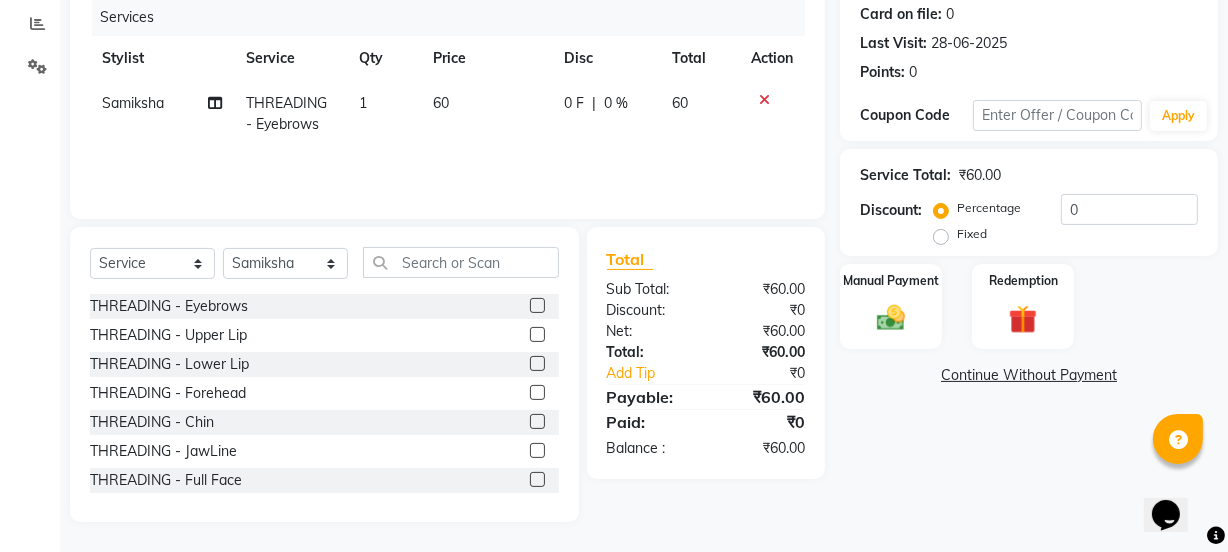 click 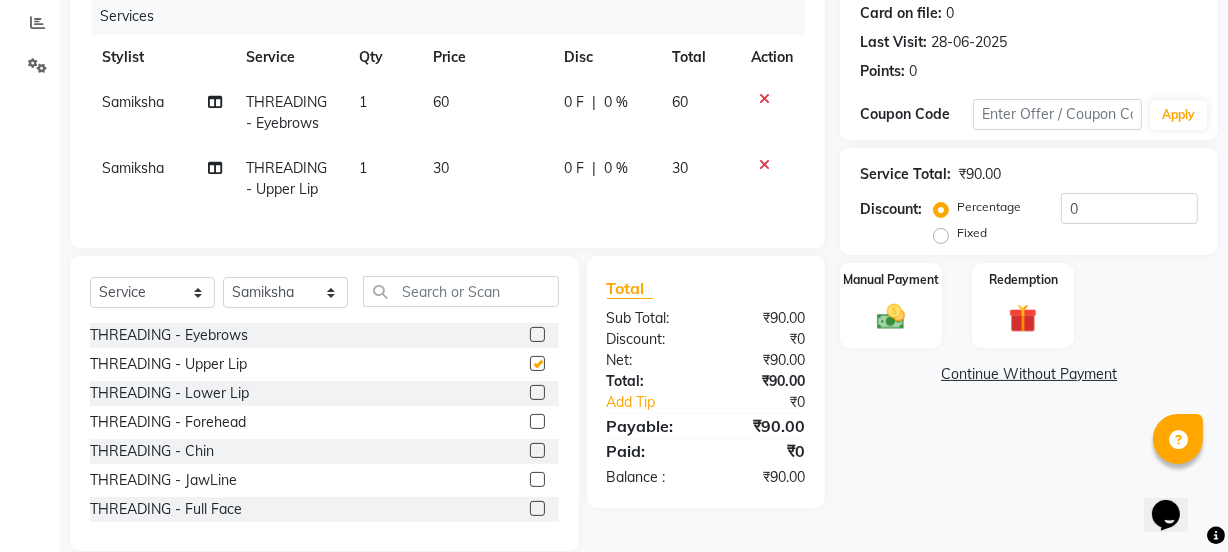 checkbox on "false" 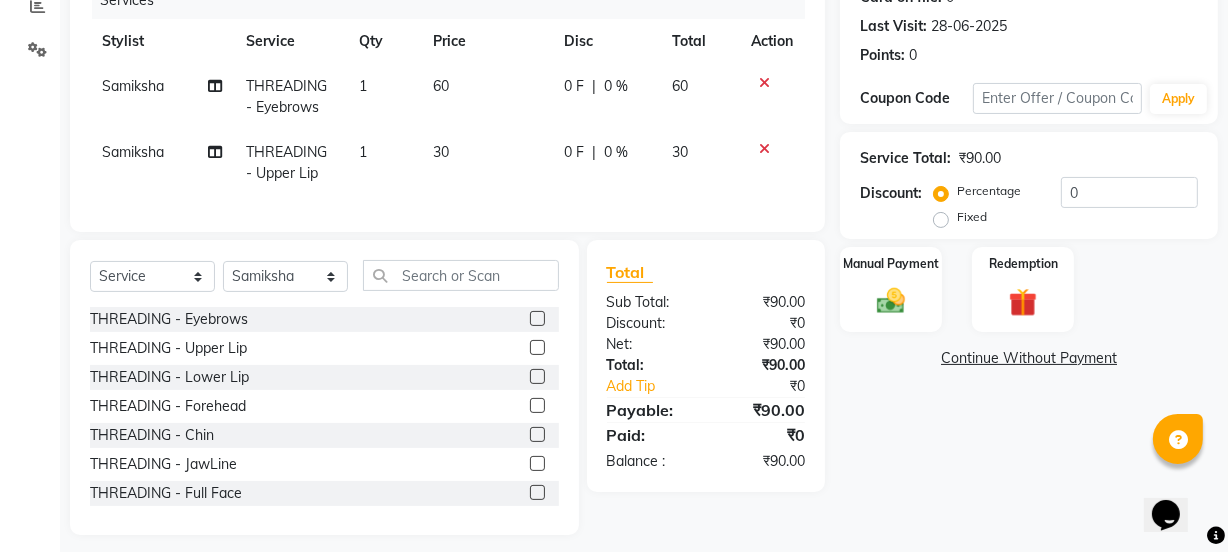 scroll, scrollTop: 293, scrollLeft: 0, axis: vertical 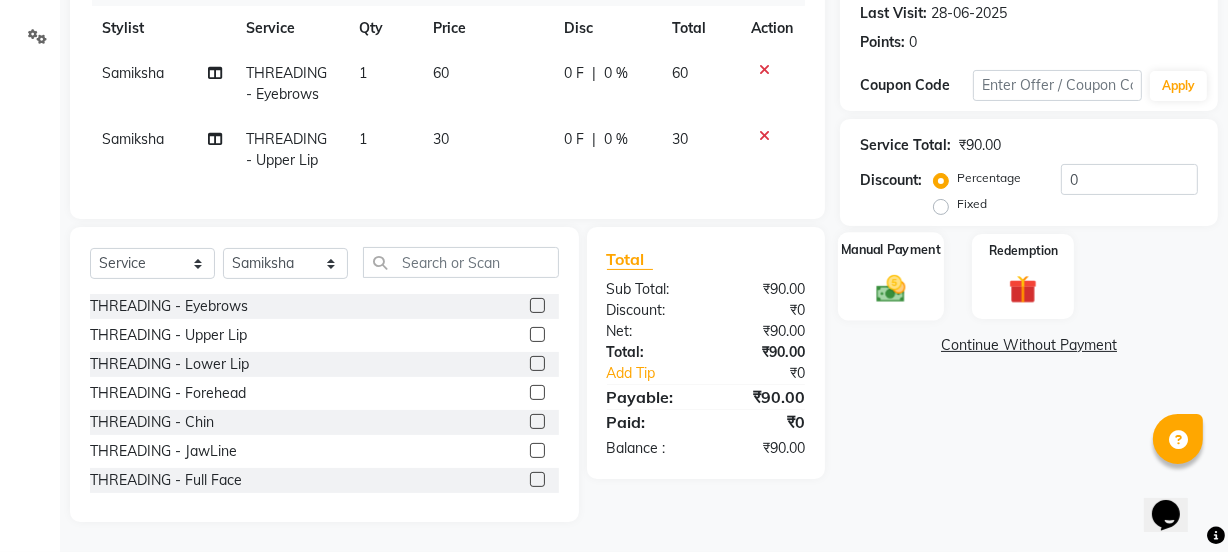 click on "Manual Payment" 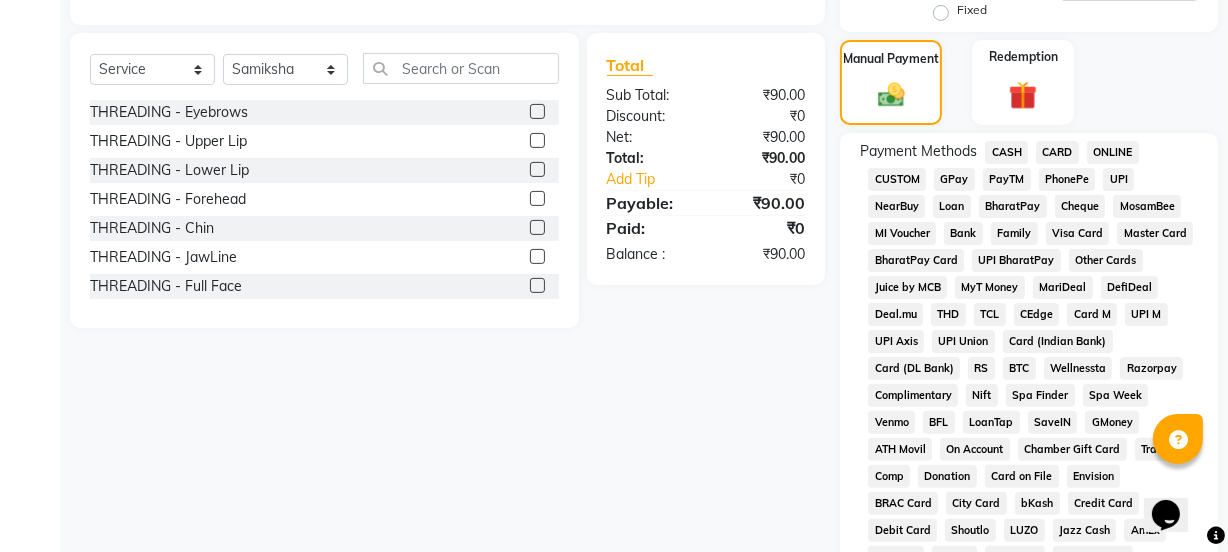 scroll, scrollTop: 475, scrollLeft: 0, axis: vertical 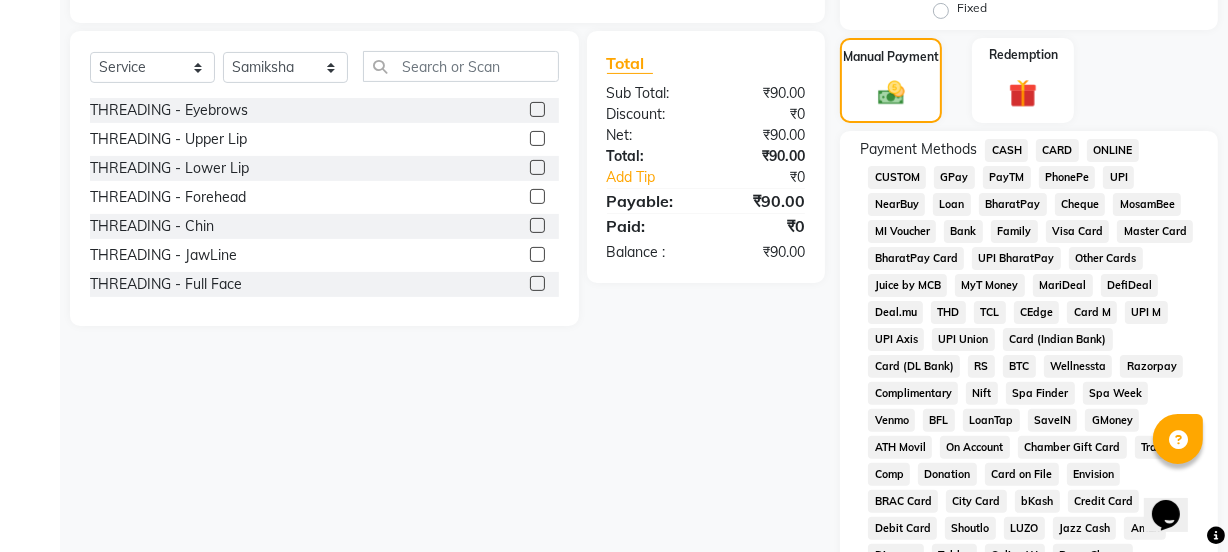 click on "GPay" 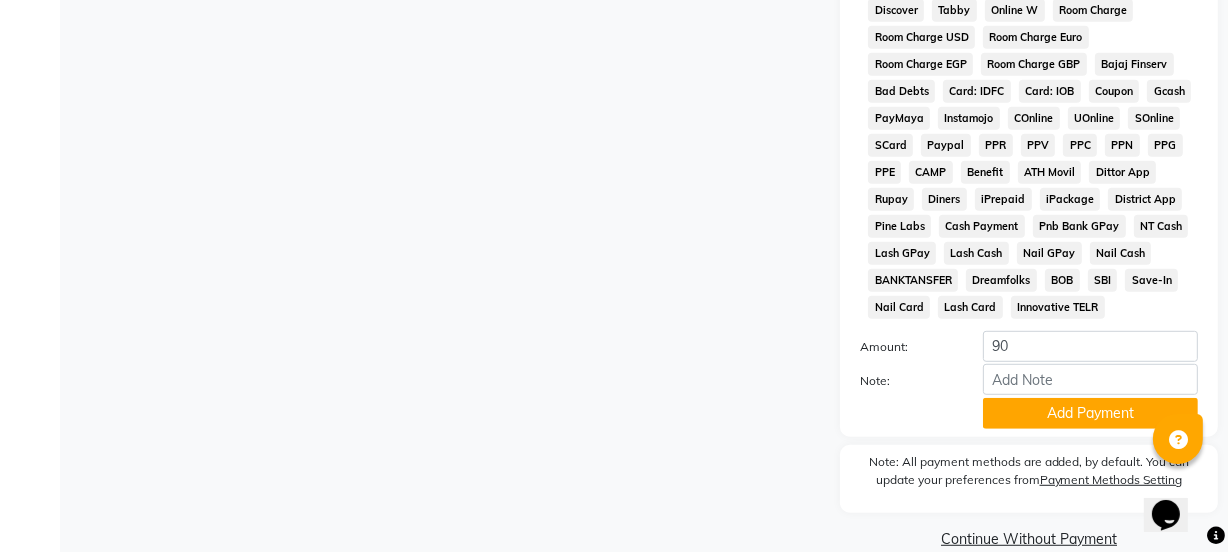 scroll, scrollTop: 1051, scrollLeft: 0, axis: vertical 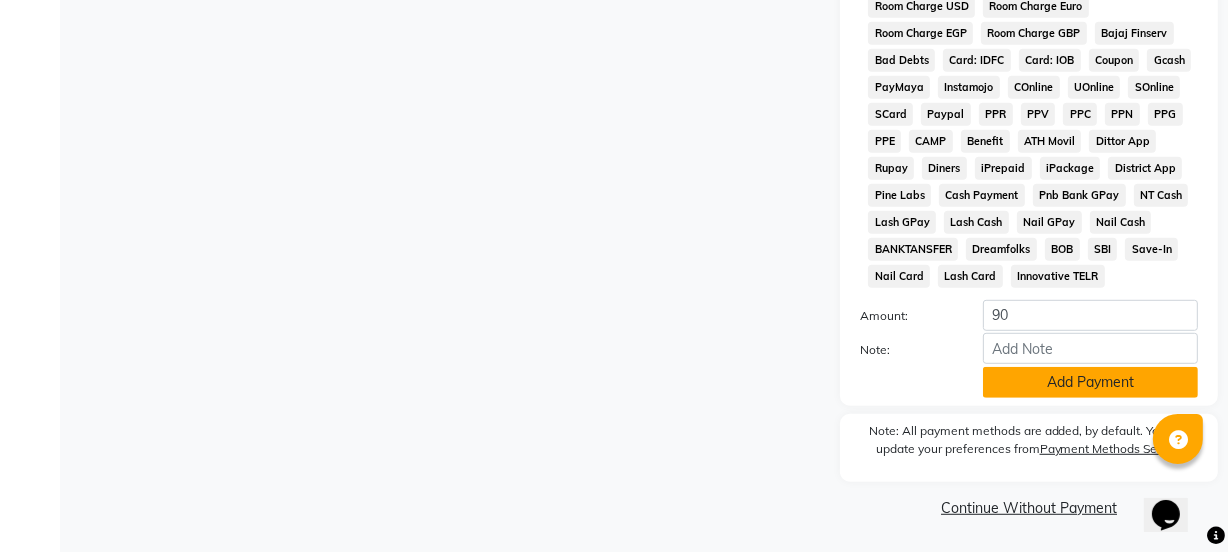 click on "Add Payment" 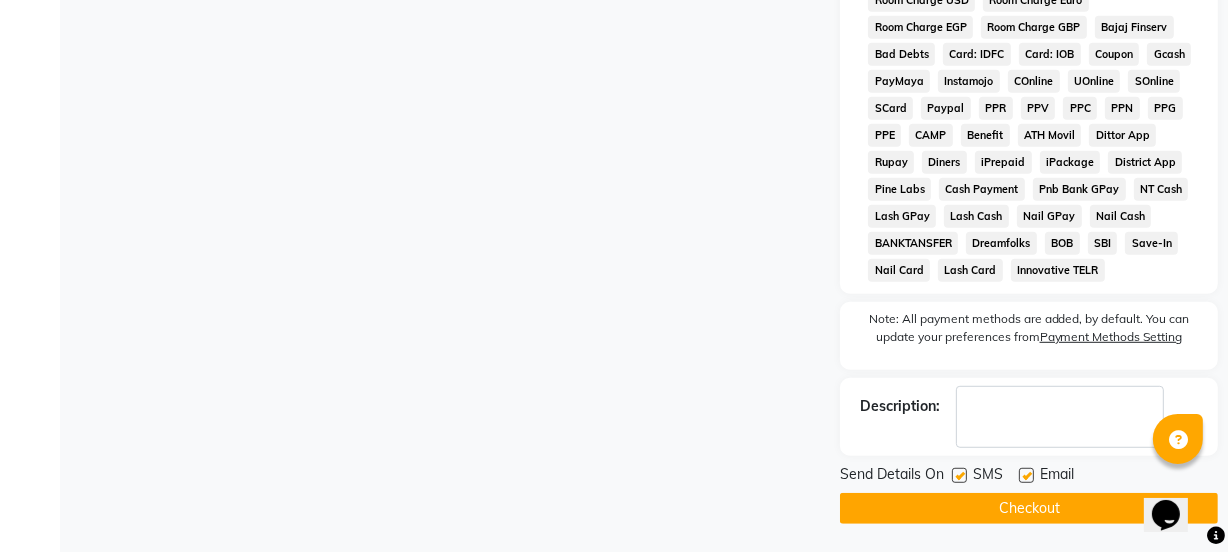 scroll, scrollTop: 1058, scrollLeft: 0, axis: vertical 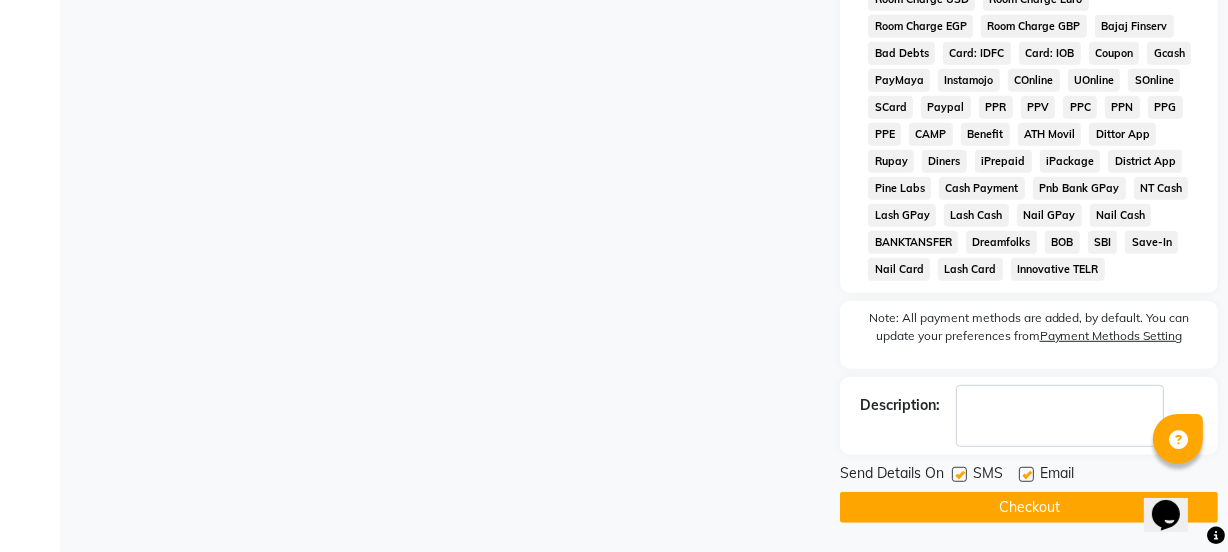 click 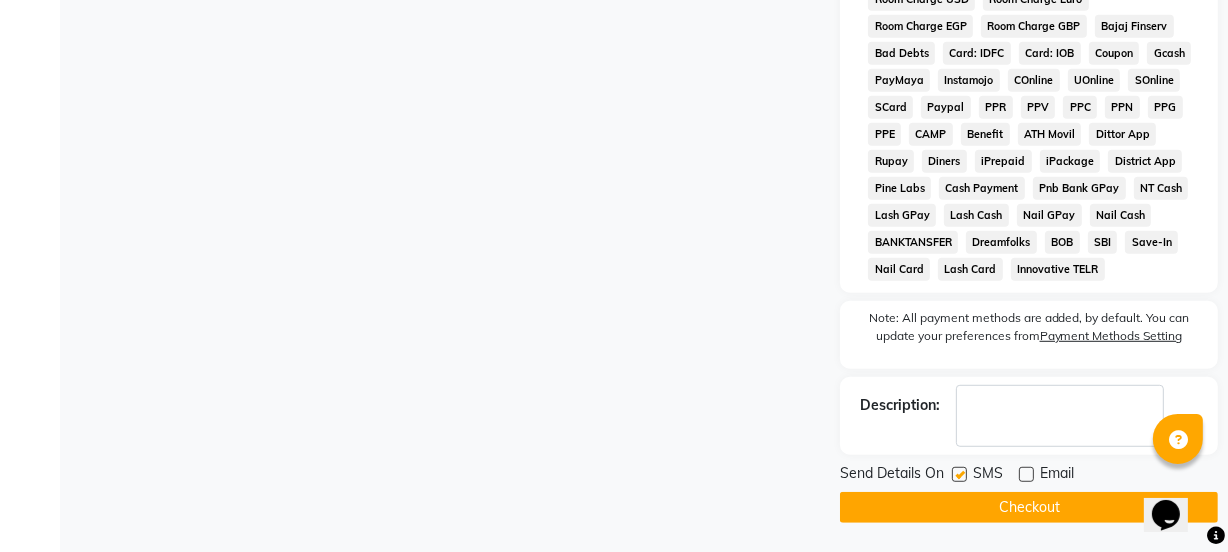 click 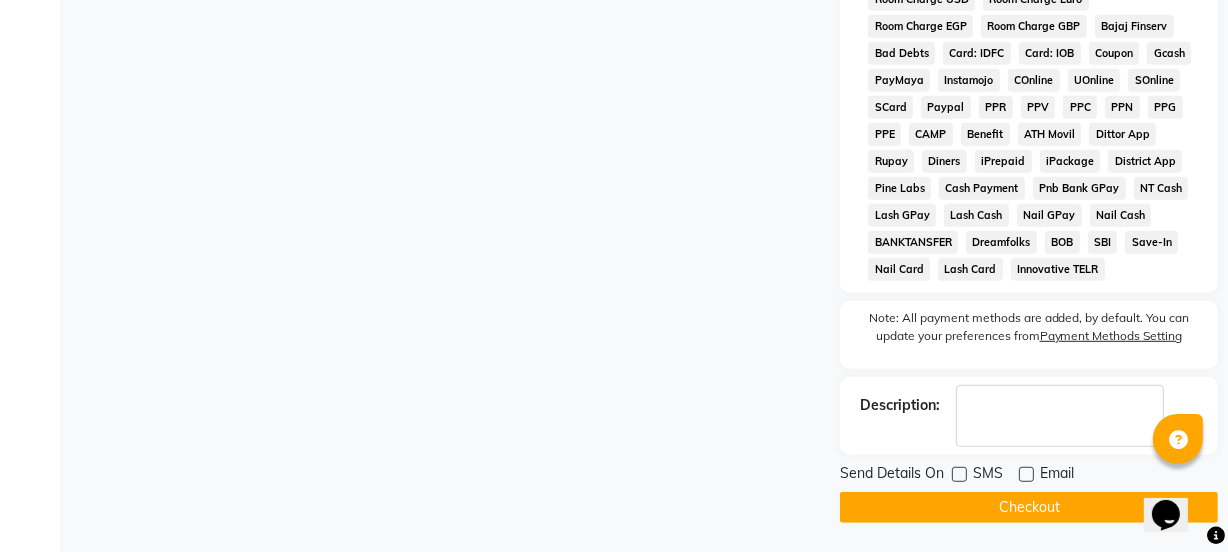click 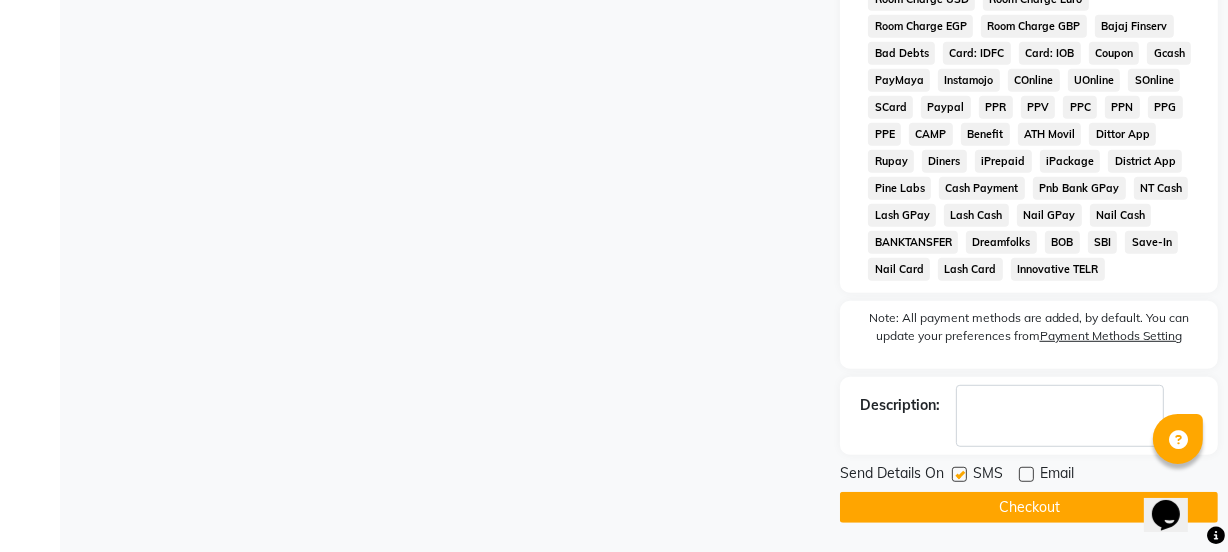 click 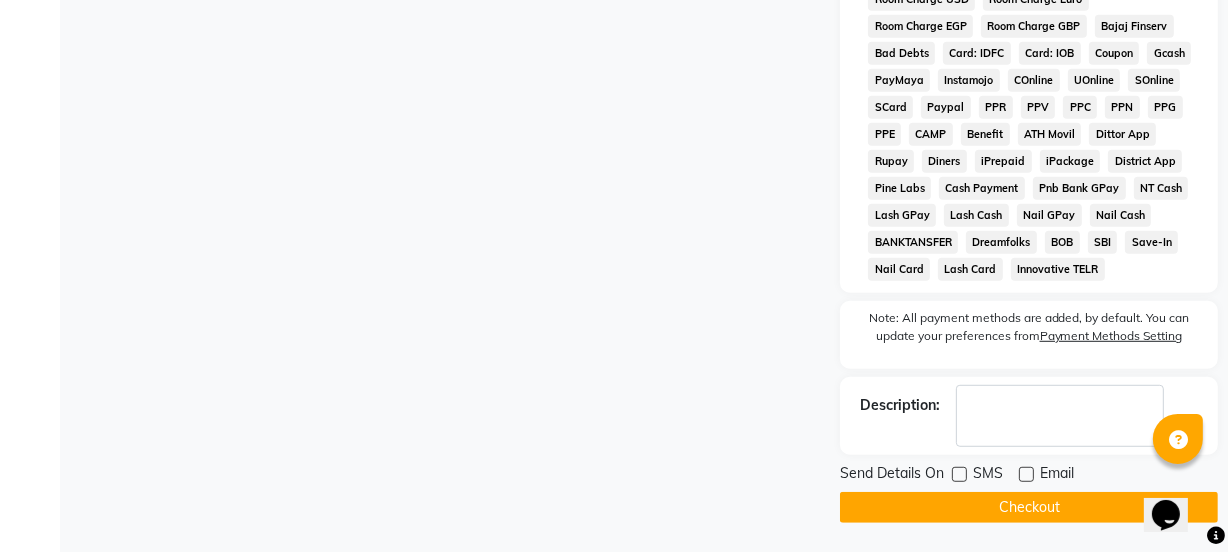click 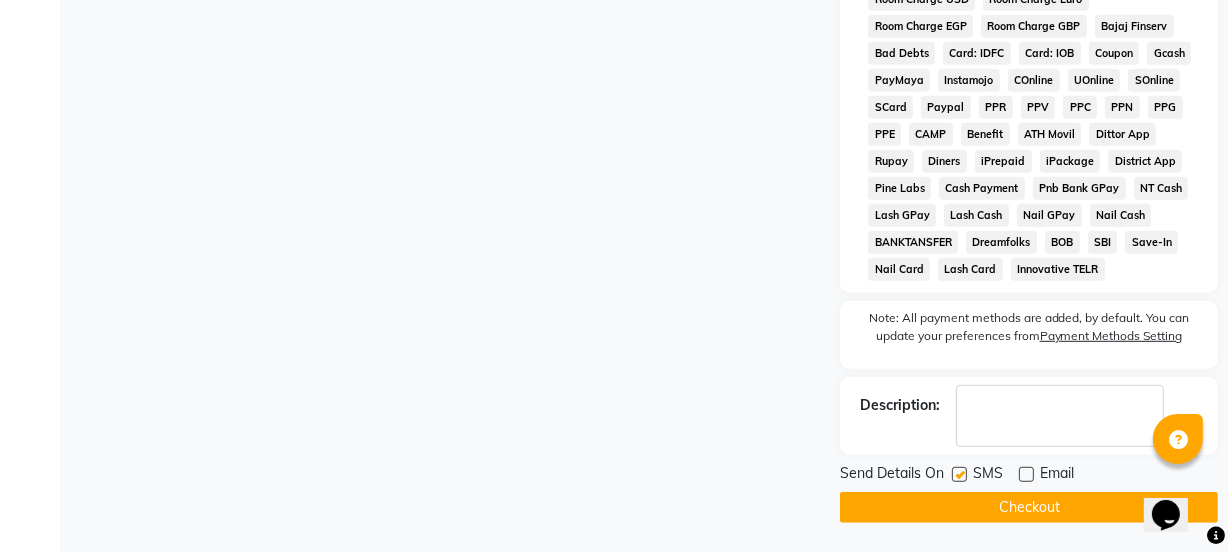 click 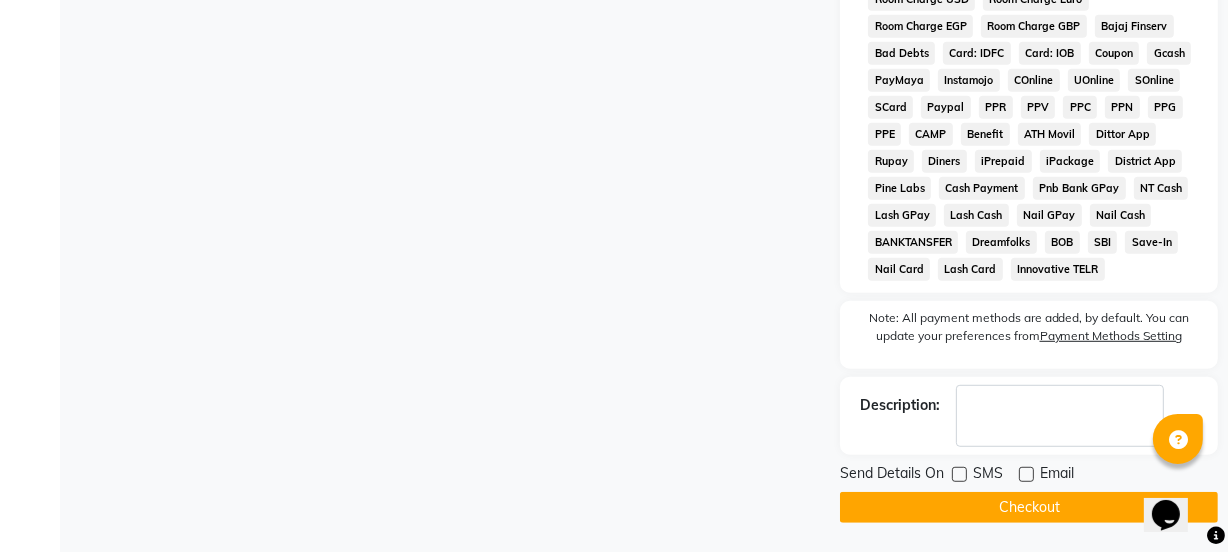 click on "Checkout" 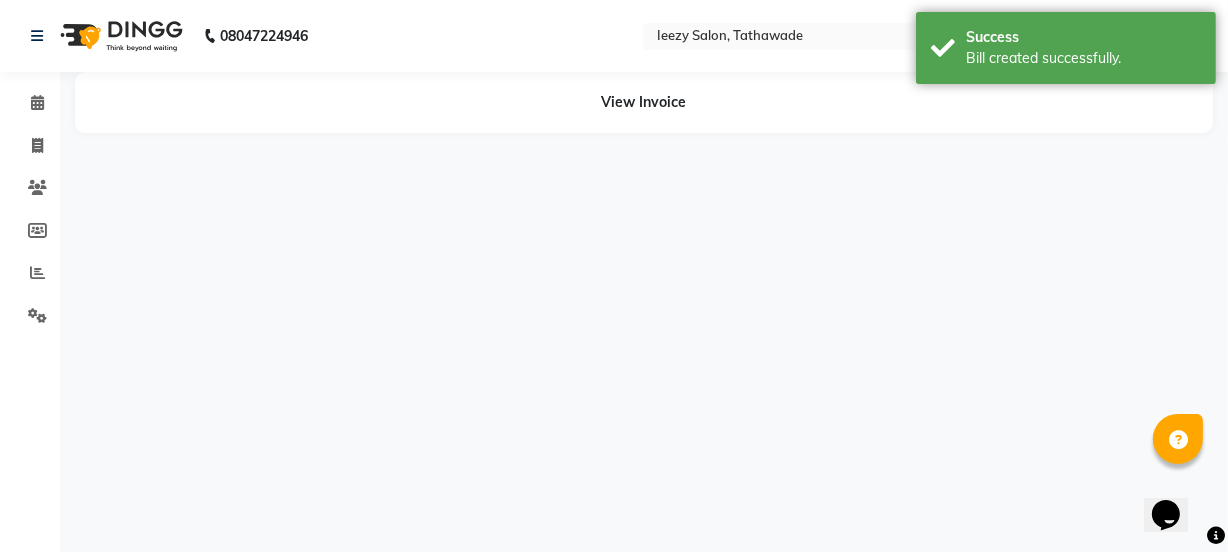 scroll, scrollTop: 0, scrollLeft: 0, axis: both 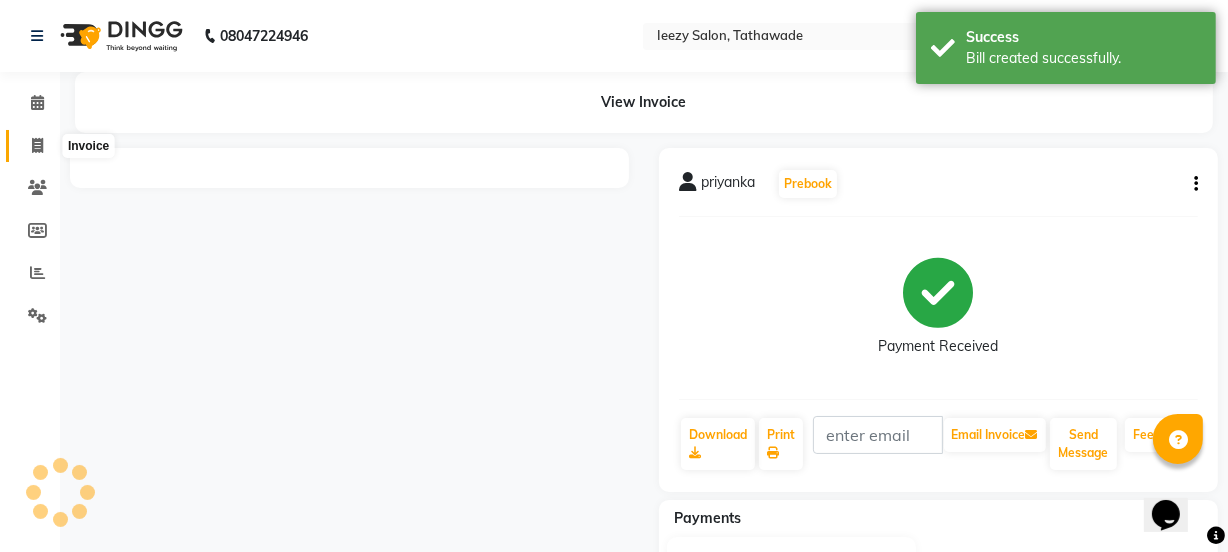 click 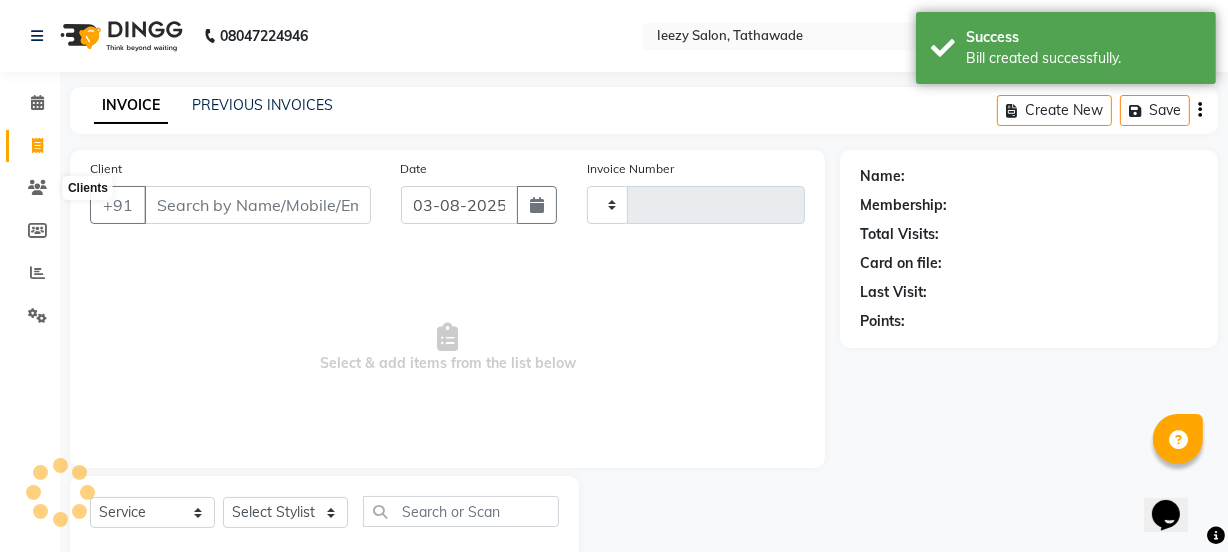 scroll, scrollTop: 50, scrollLeft: 0, axis: vertical 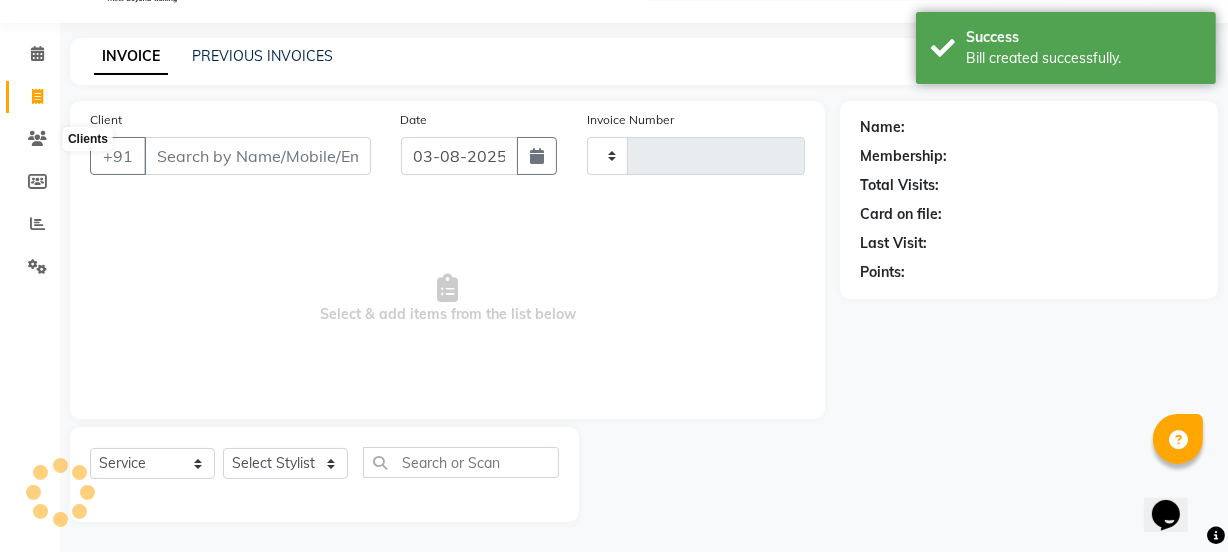 type on "0928" 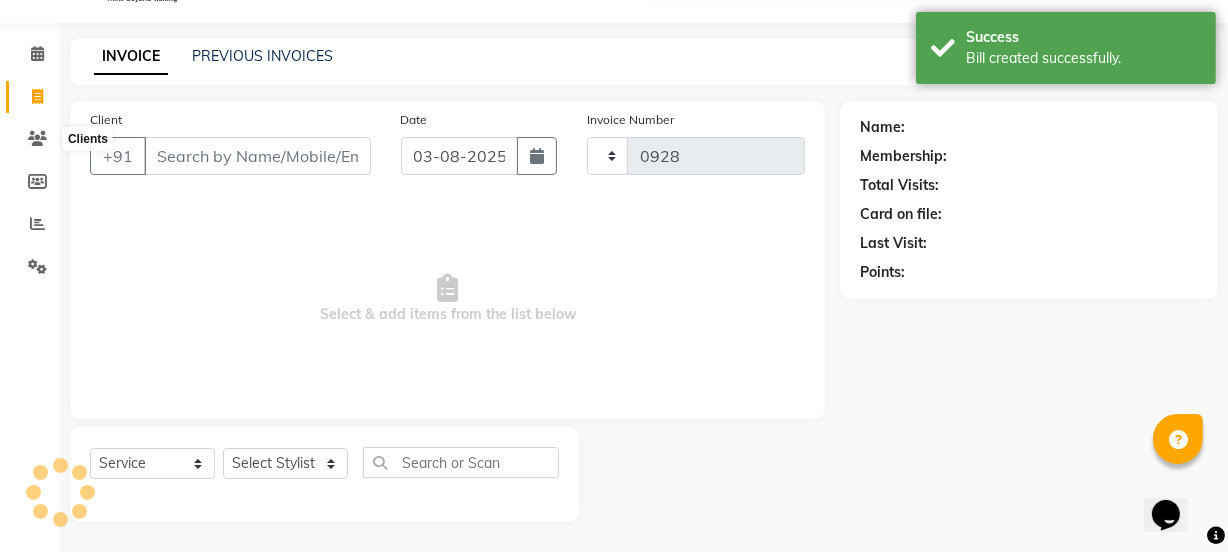 select on "5982" 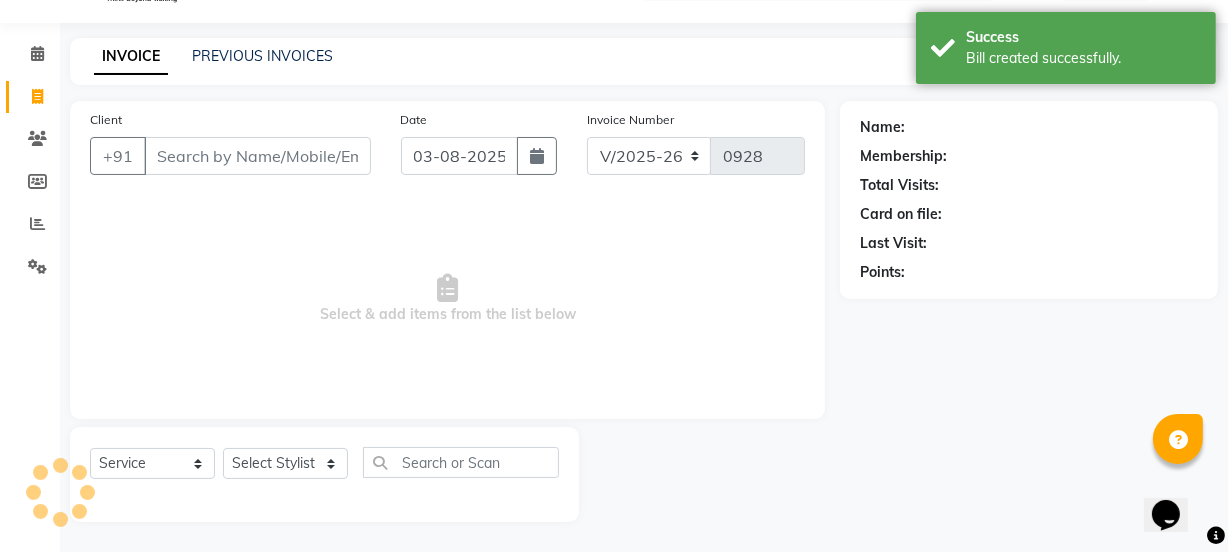 click on "Client" at bounding box center [257, 156] 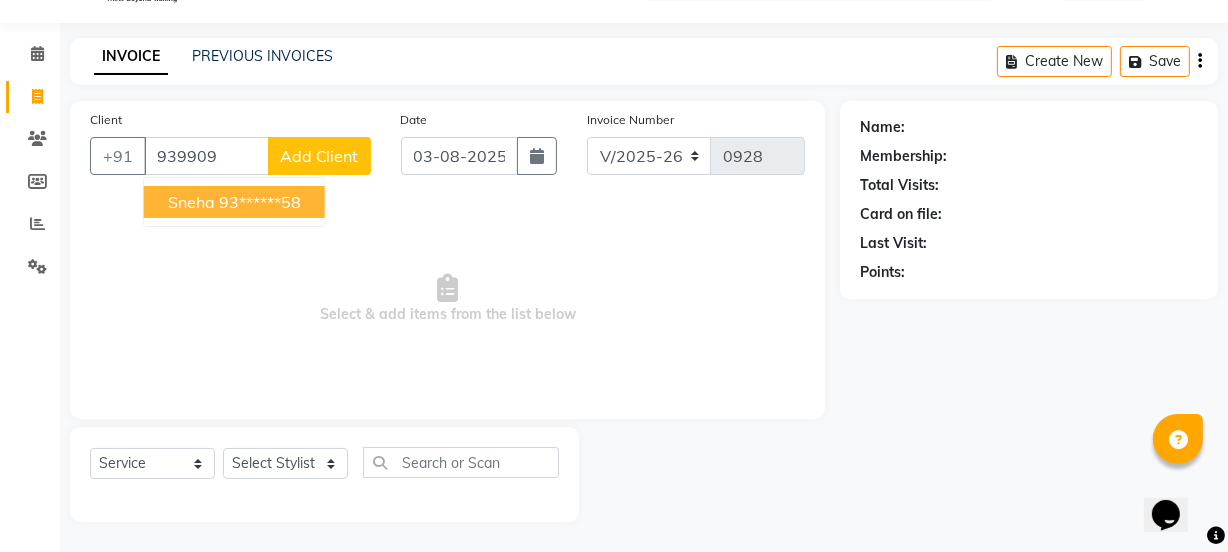 click on "93******58" at bounding box center [260, 202] 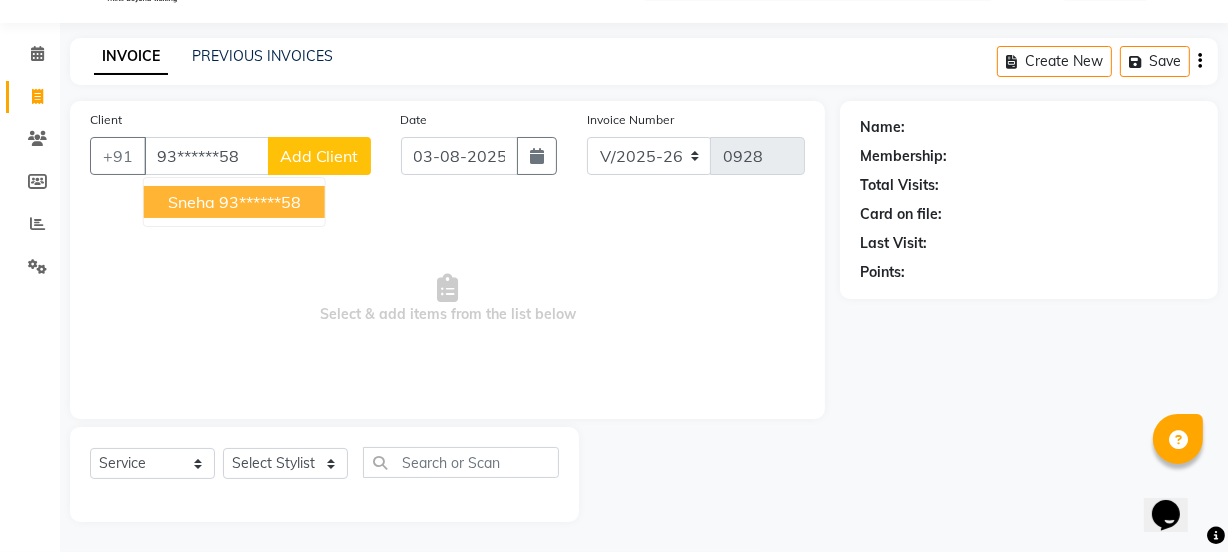 type on "93******58" 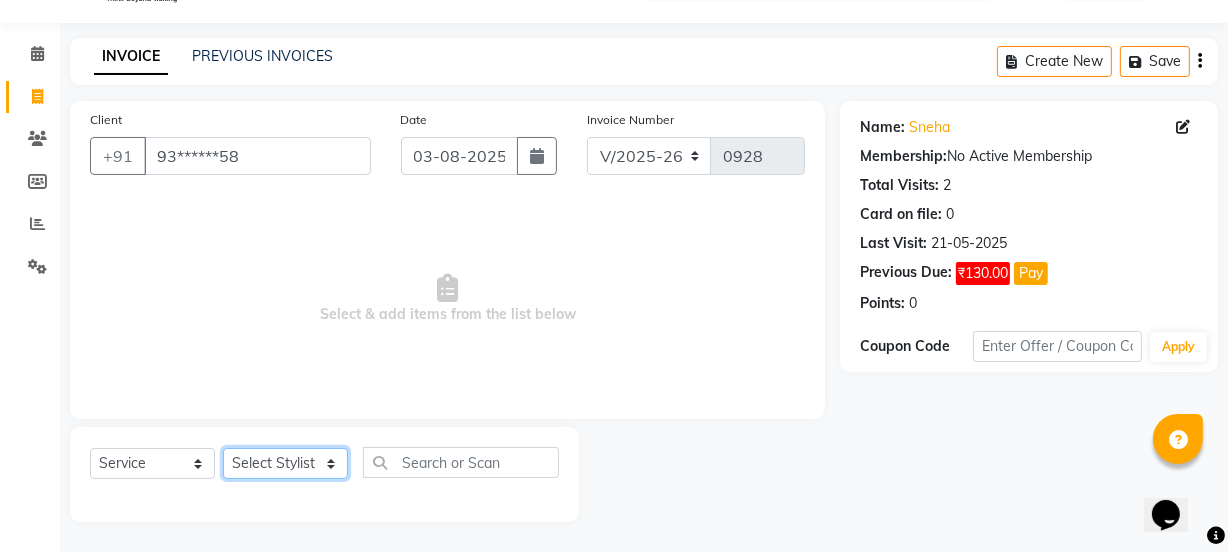 click on "Select Stylist IEEZY -Owner MS KOMAL  Ms Shraddha Pushpa  Rinku  Samiksha  Sr.Bu Rohini  Stylist Shree" 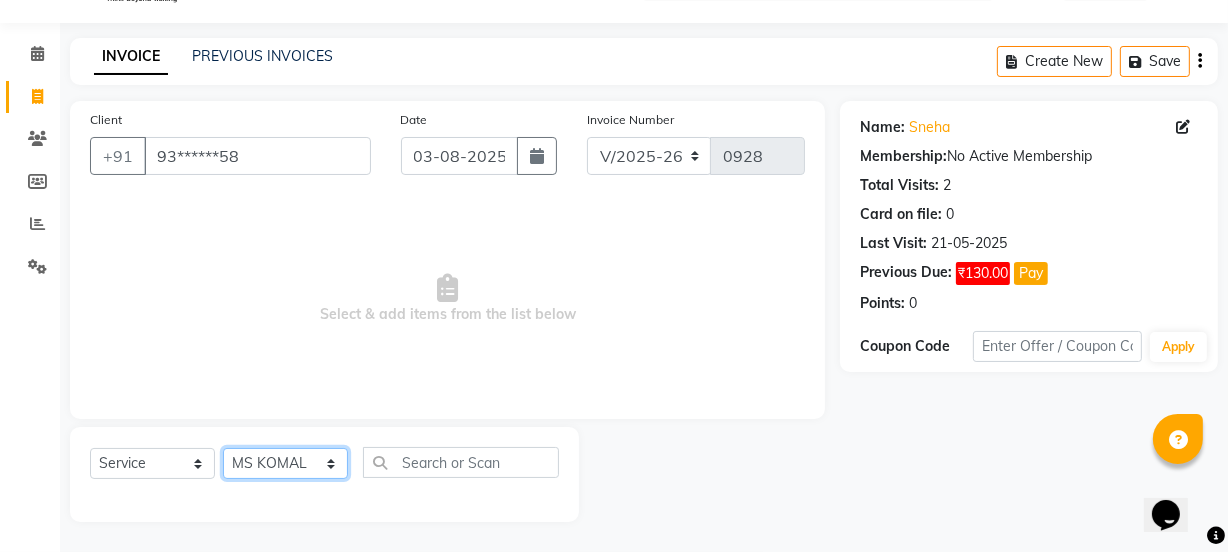 click on "Select Stylist IEEZY -Owner MS KOMAL  Ms Shraddha Pushpa  Rinku  Samiksha  Sr.Bu Rohini  Stylist Shree" 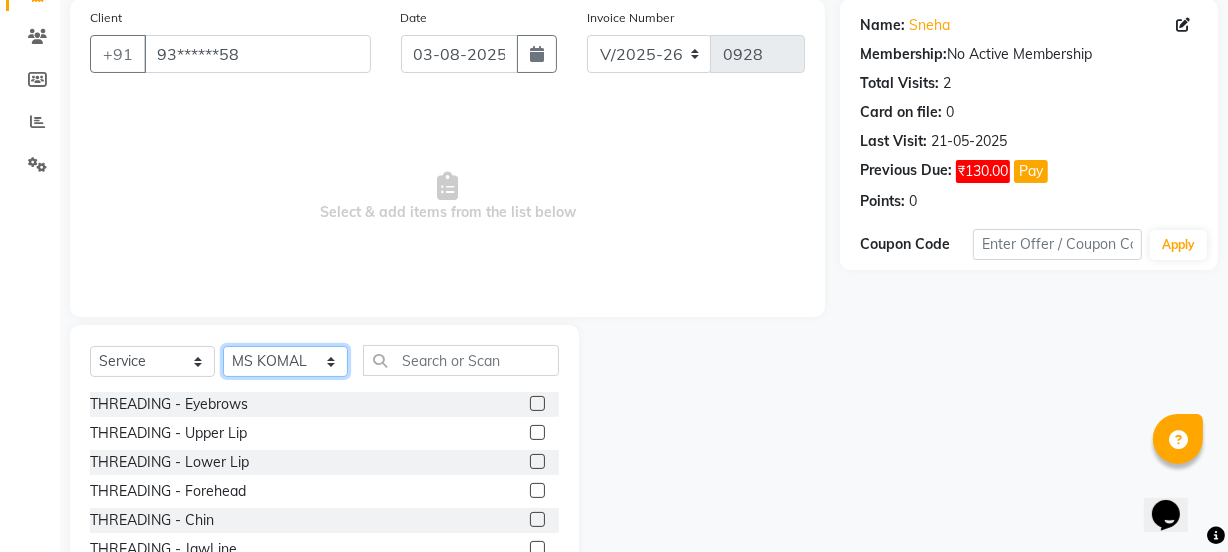 scroll, scrollTop: 250, scrollLeft: 0, axis: vertical 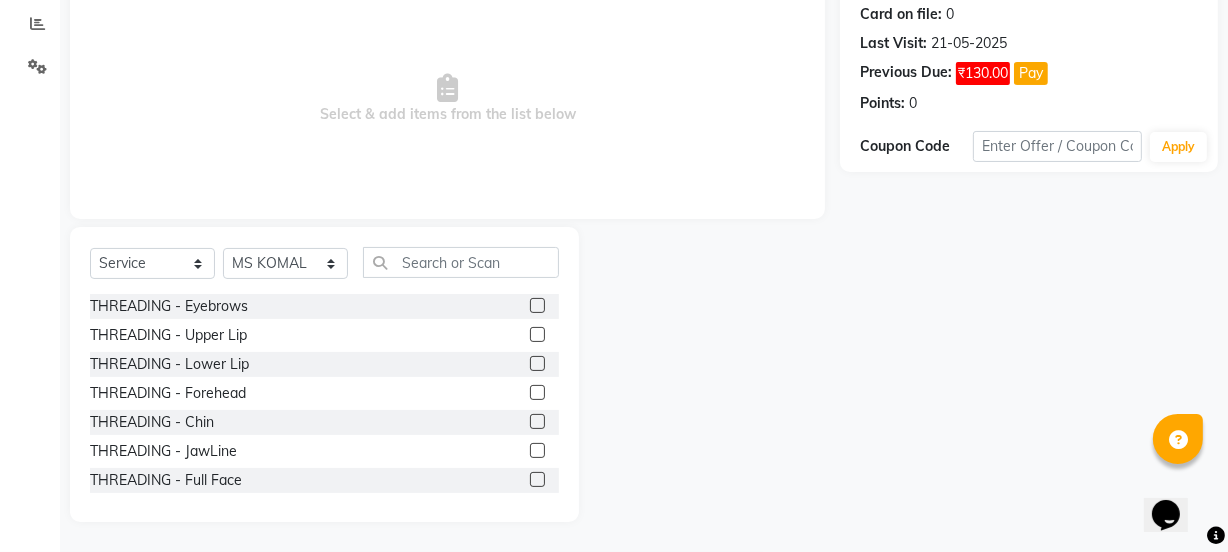 click 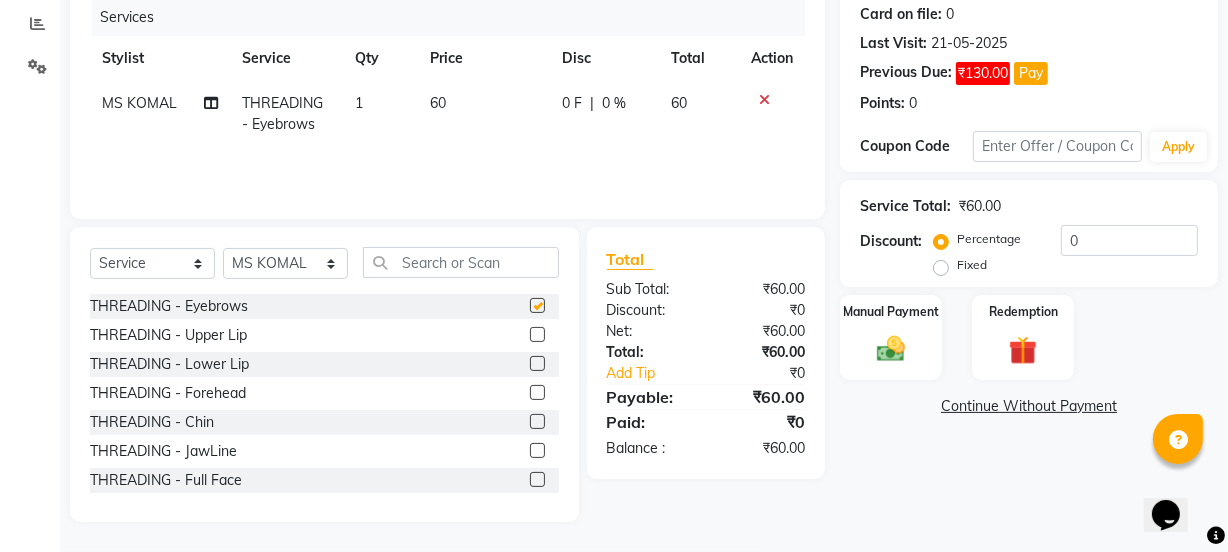 checkbox on "false" 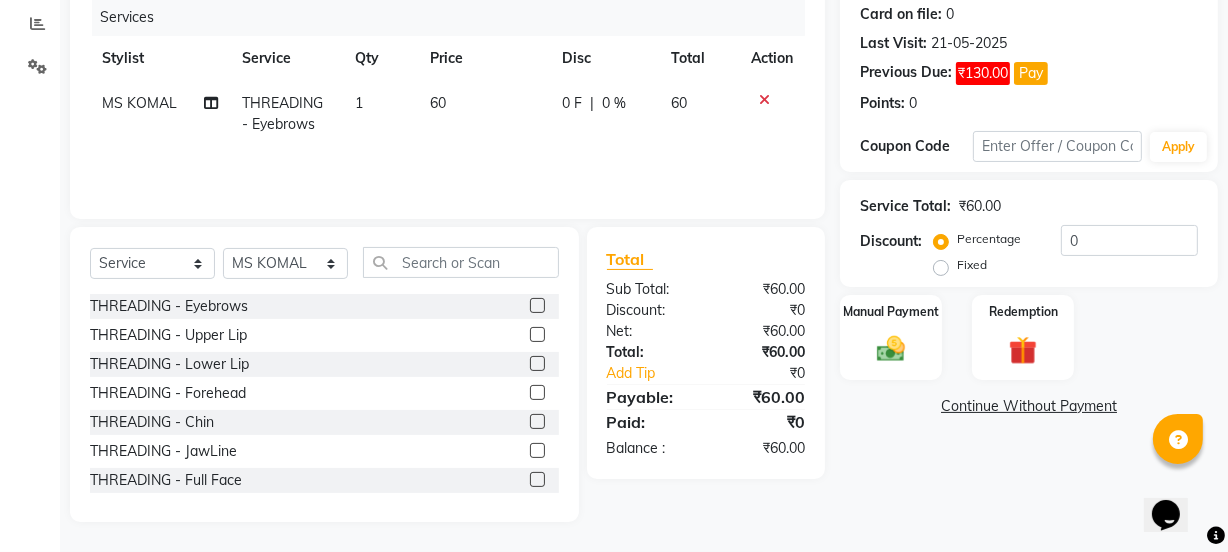 click 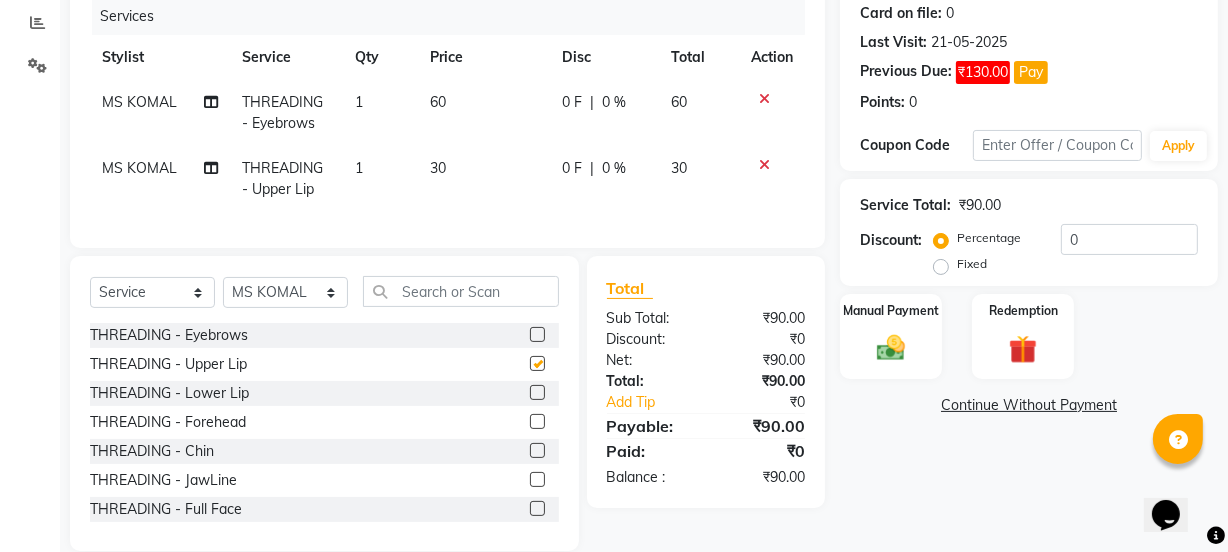 checkbox on "false" 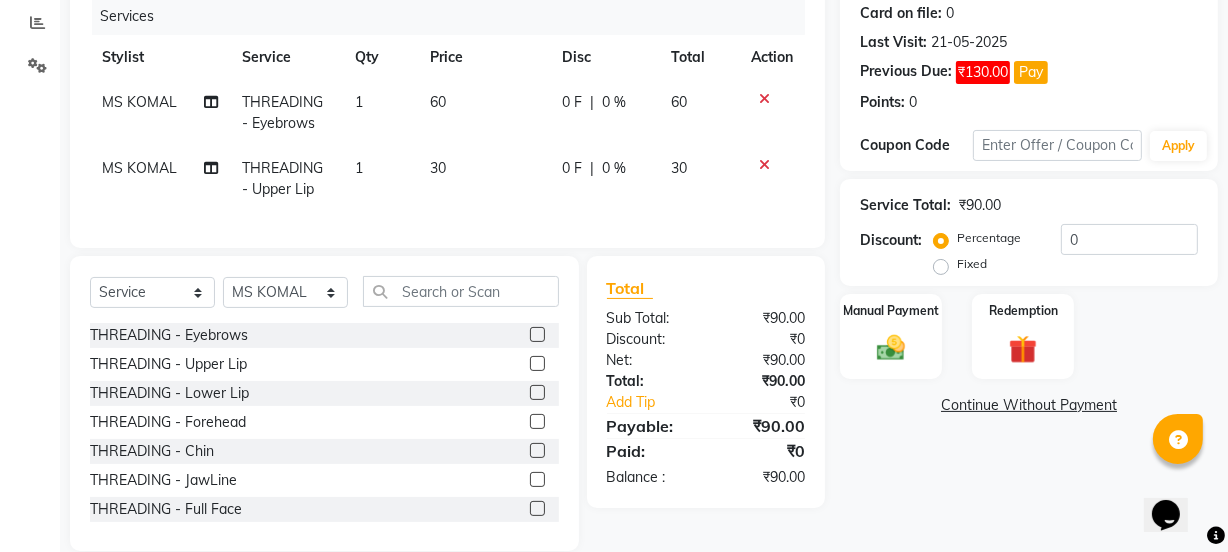 click 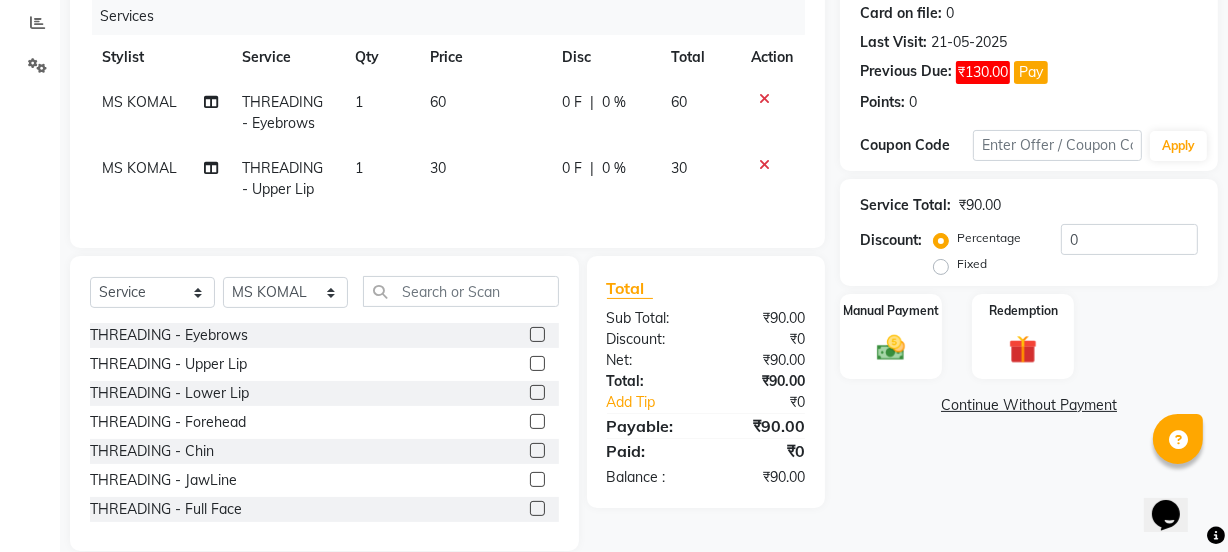 click at bounding box center (536, 422) 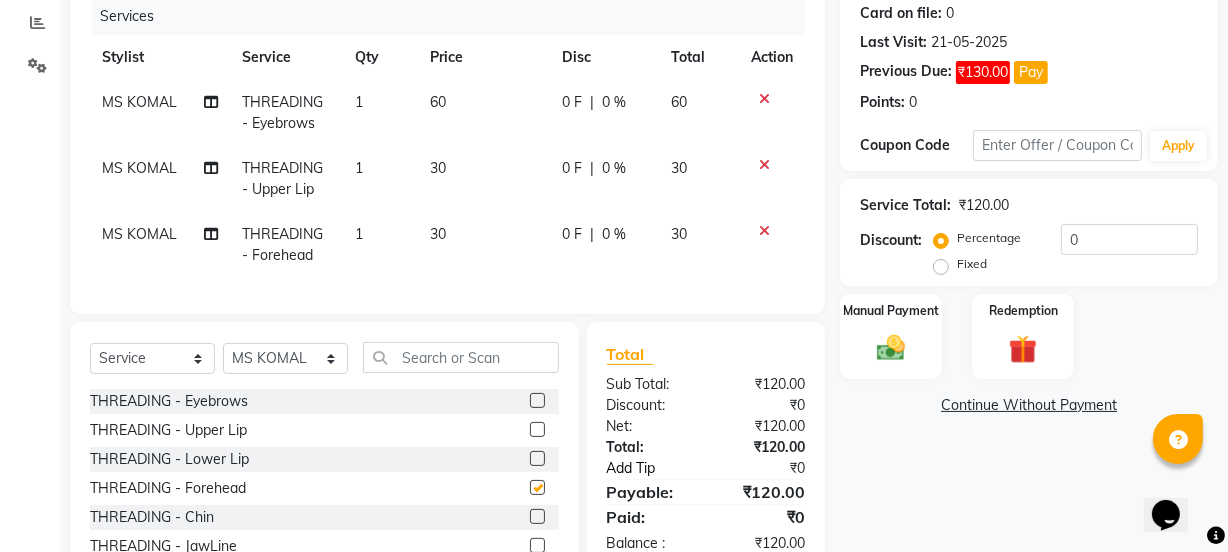 checkbox on "false" 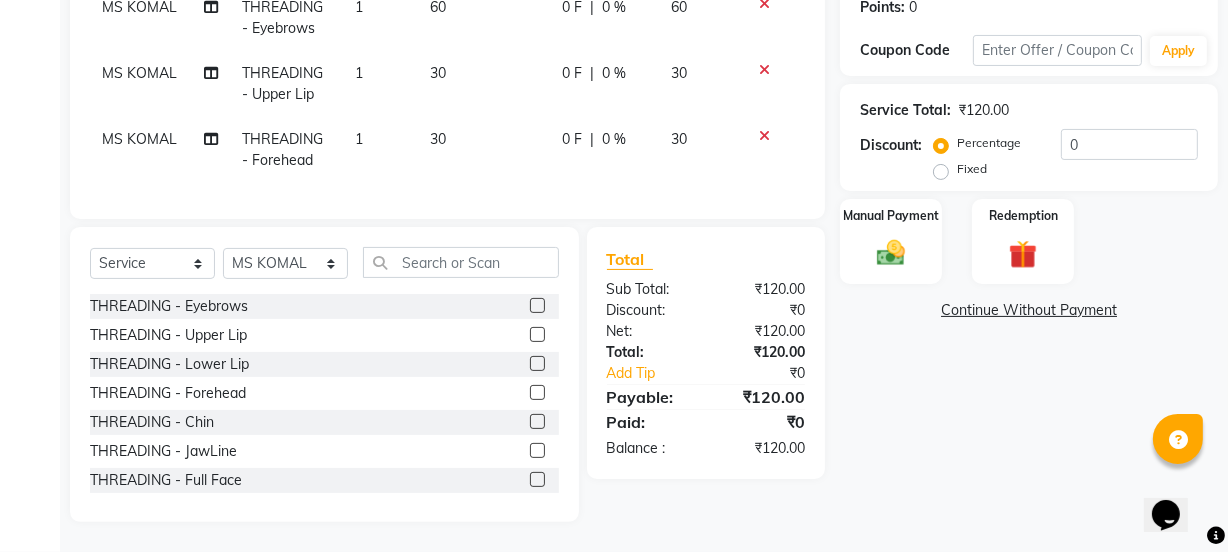 scroll, scrollTop: 359, scrollLeft: 0, axis: vertical 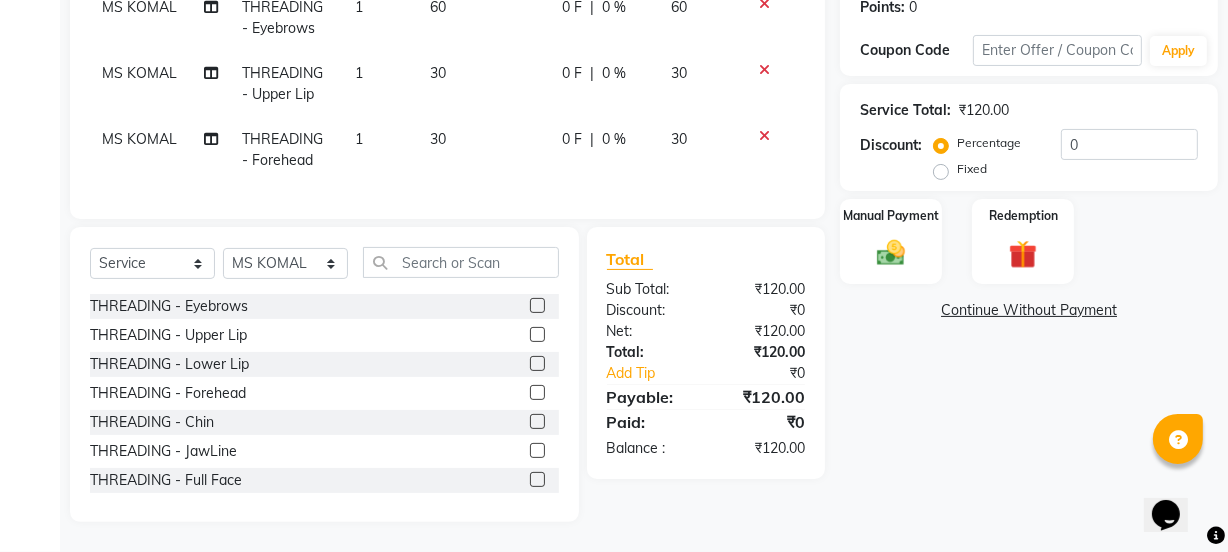 click 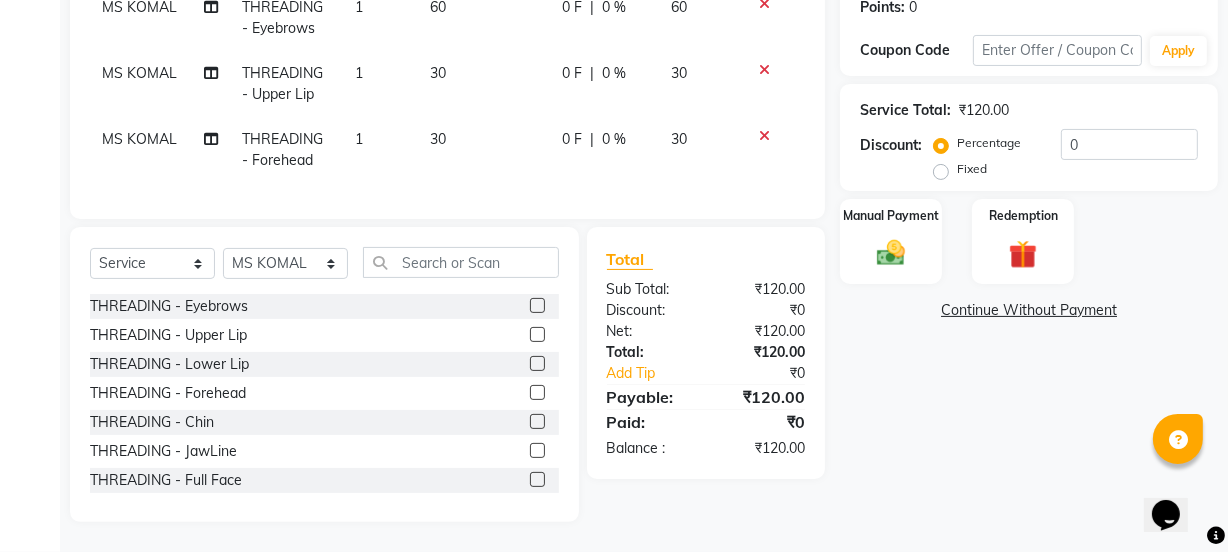 click at bounding box center [536, 422] 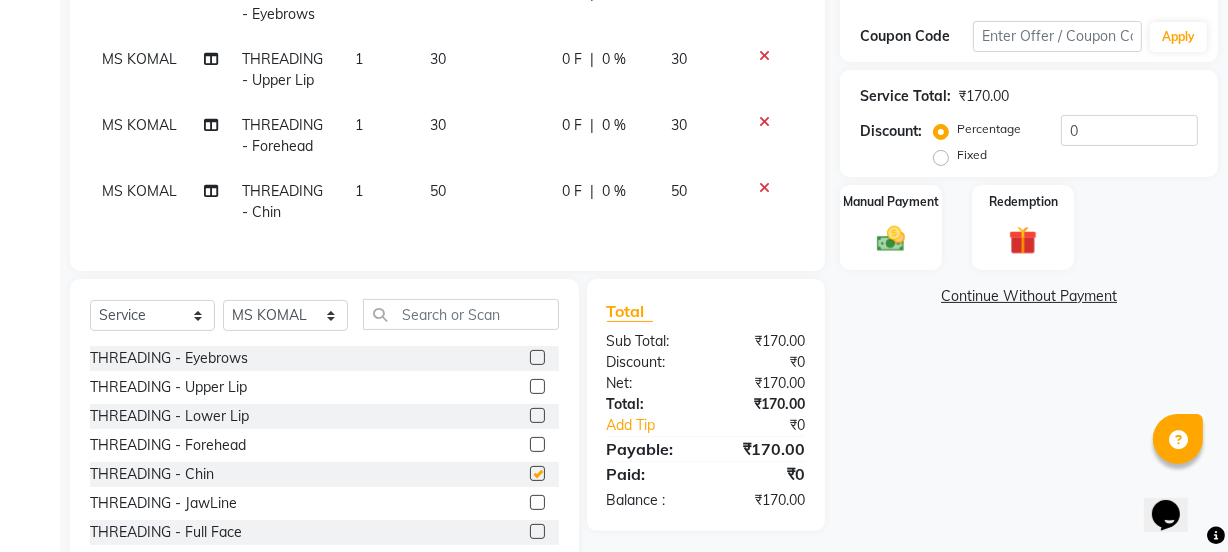 checkbox on "false" 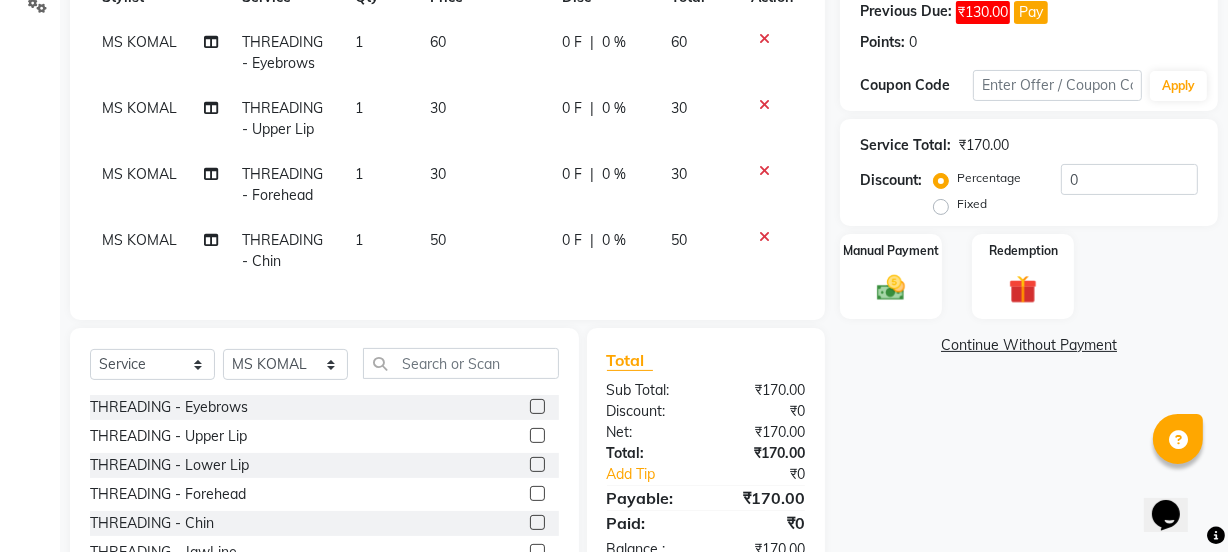 scroll, scrollTop: 268, scrollLeft: 0, axis: vertical 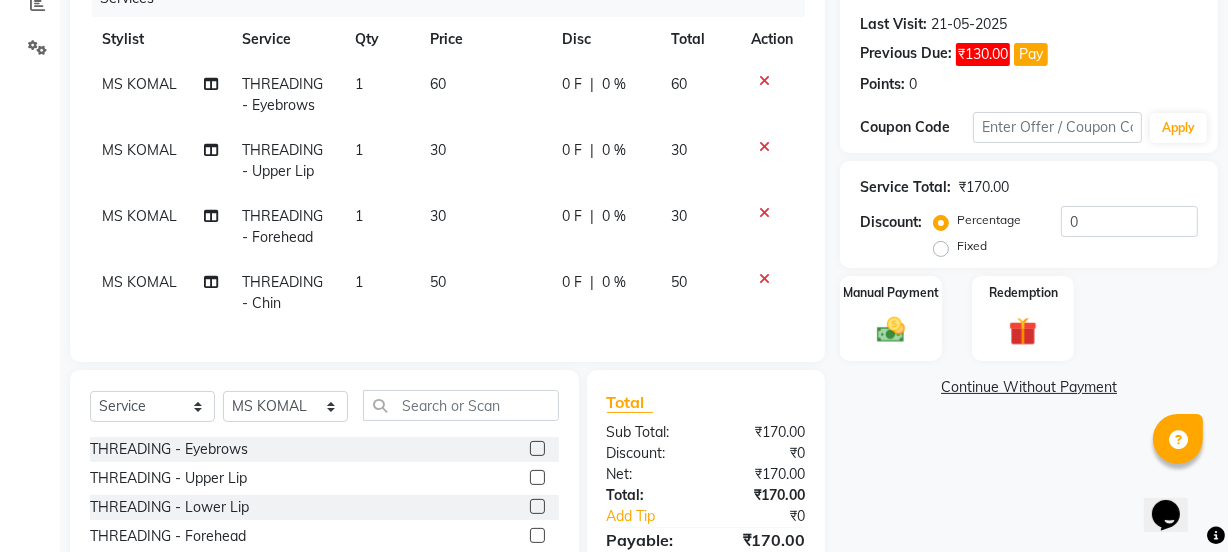 click on "50" 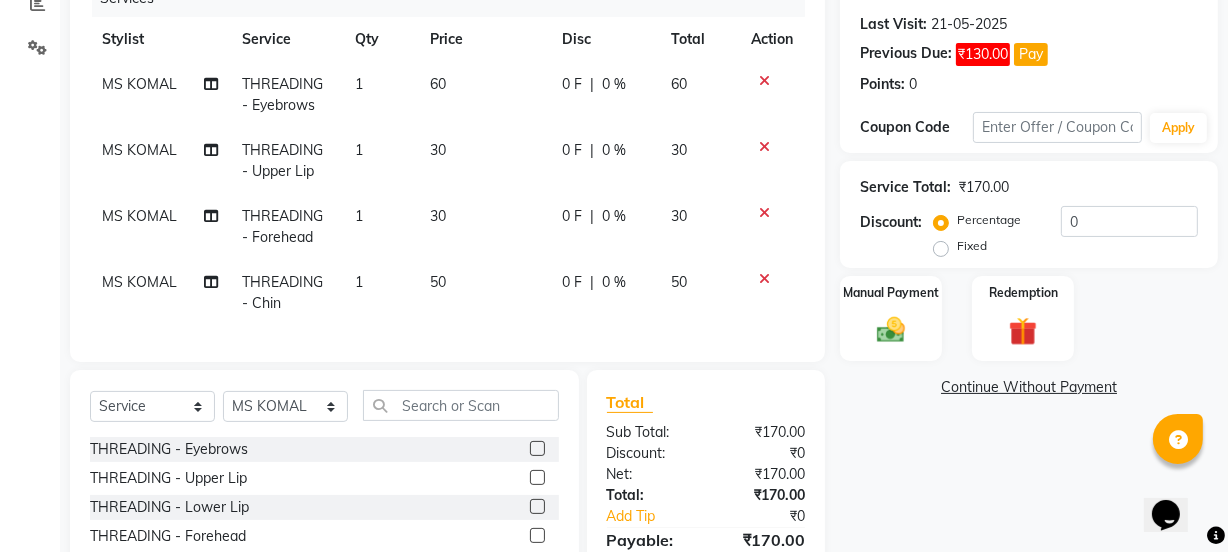 select on "52849" 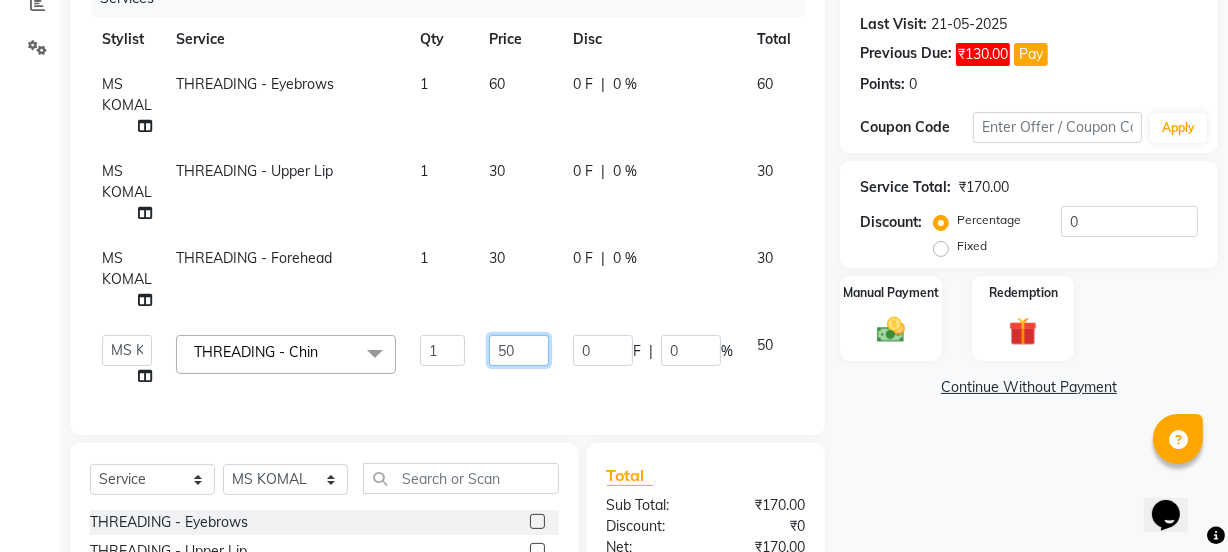 click on "50" 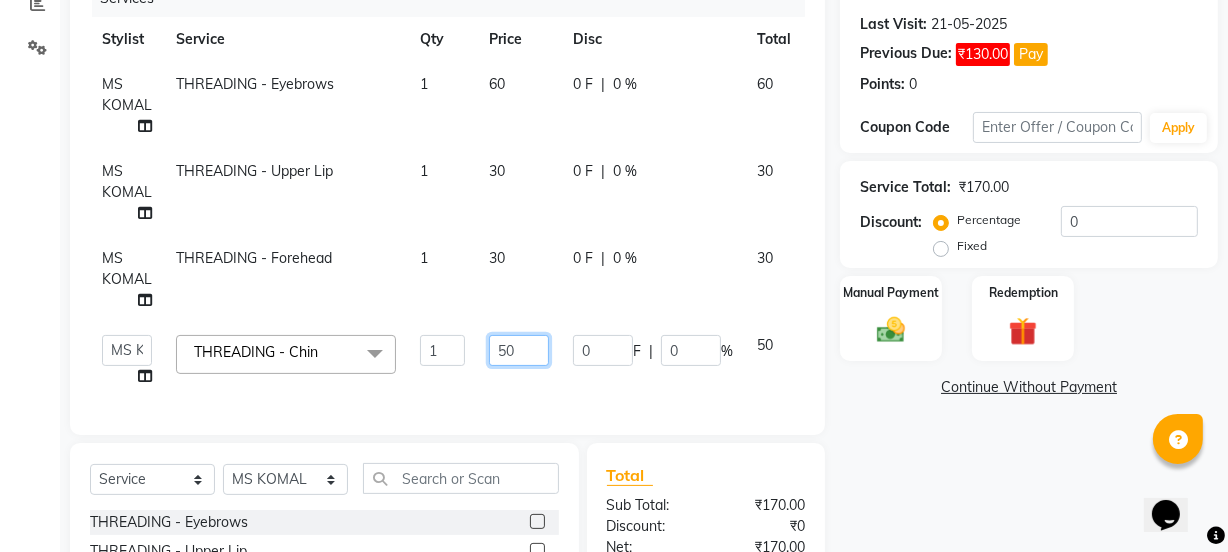 click on "50" 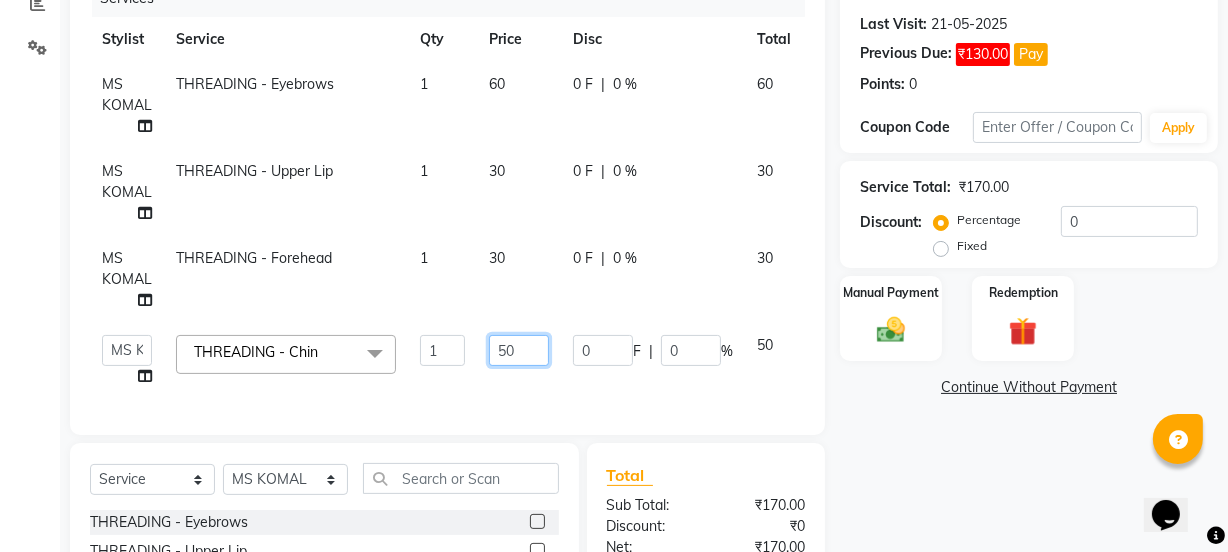 click on "50" 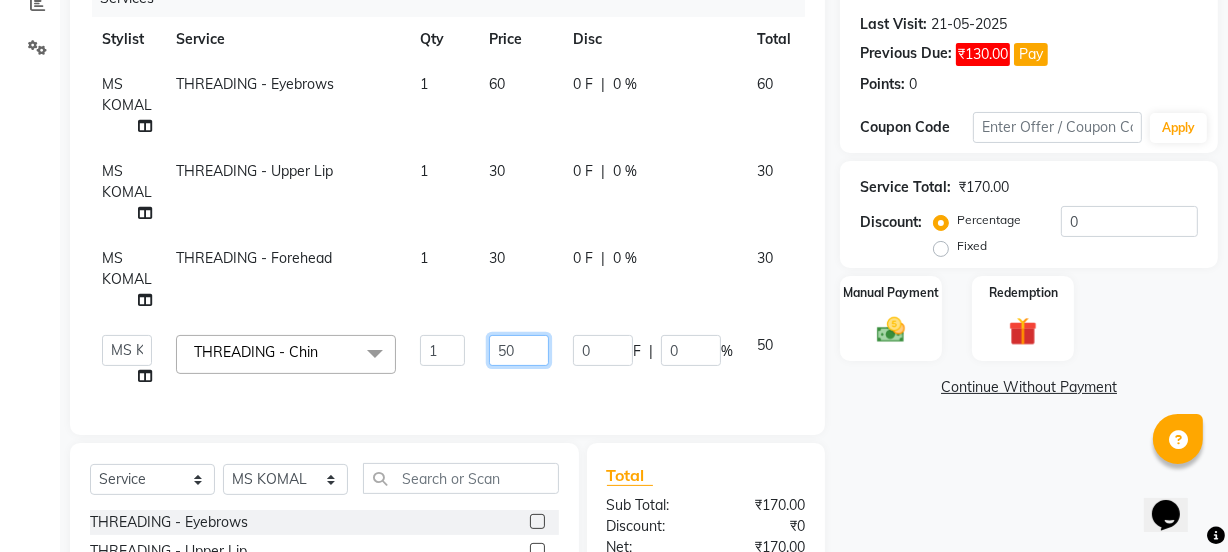 click on "50" 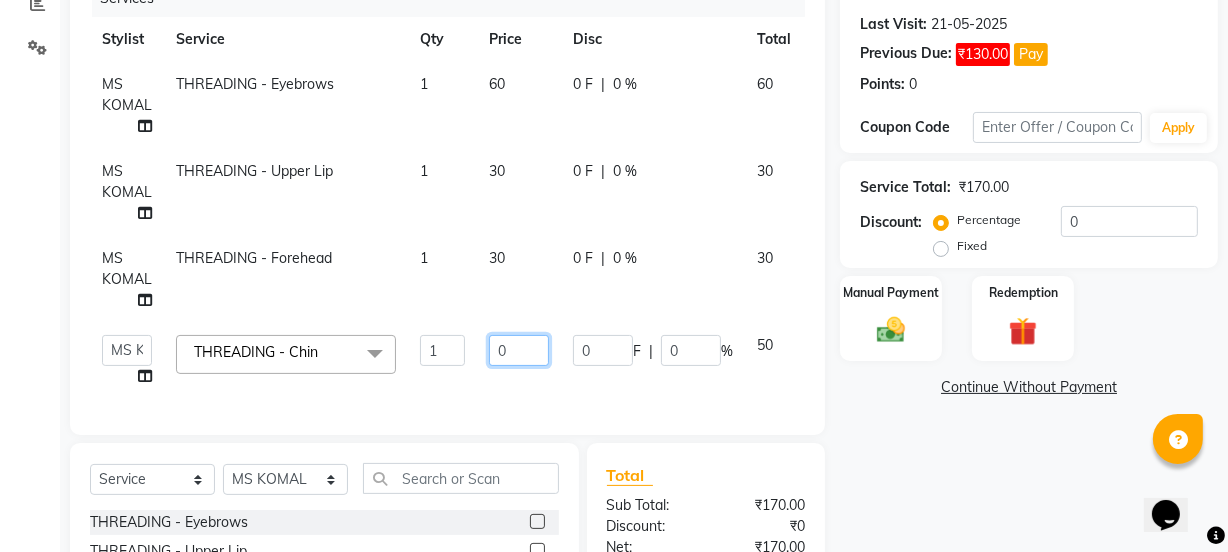 type on "30" 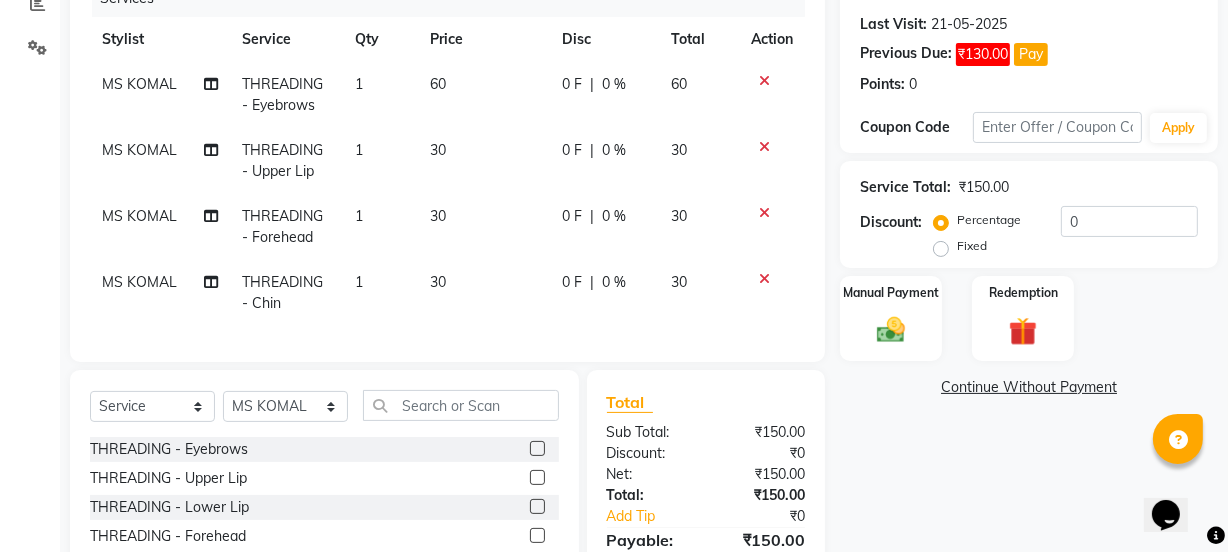 click on "Services Stylist Service Qty Price Disc Total Action MS KOMAL  THREADING - Eyebrows 1 60 0 F | 0 % 60 MS KOMAL  THREADING - Upper Lip 1 30 0 F | 0 % 30 MS KOMAL  THREADING - Forehead 1 30 0 F | 0 % 30 MS KOMAL  THREADING - Chin 1 30 0 F | 0 % 30" 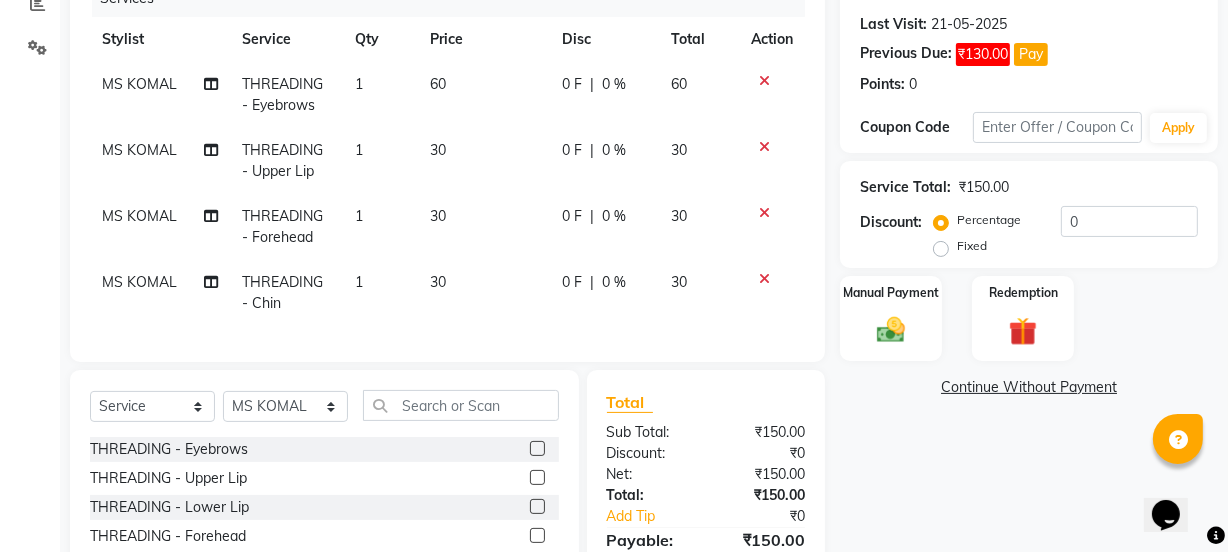 click on "Services Stylist Service Qty Price Disc Total Action MS KOMAL  THREADING - Eyebrows 1 60 0 F | 0 % 60 MS KOMAL  THREADING - Upper Lip 1 30 0 F | 0 % 30 MS KOMAL  THREADING - Forehead 1 30 0 F | 0 % 30 MS KOMAL  THREADING - Chin 1 30 0 F | 0 % 30" 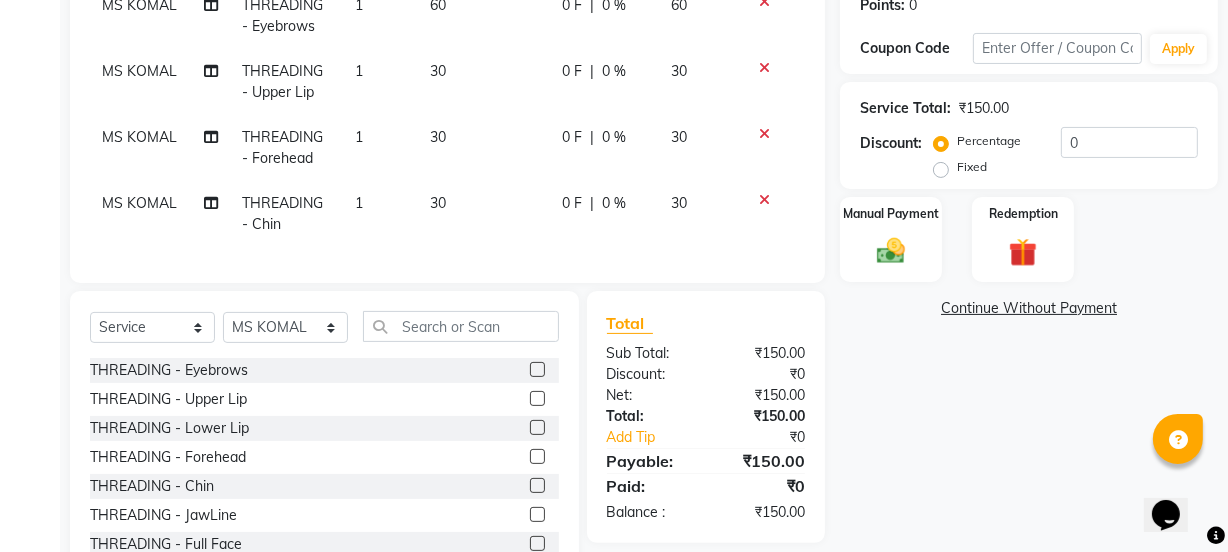 scroll, scrollTop: 334, scrollLeft: 0, axis: vertical 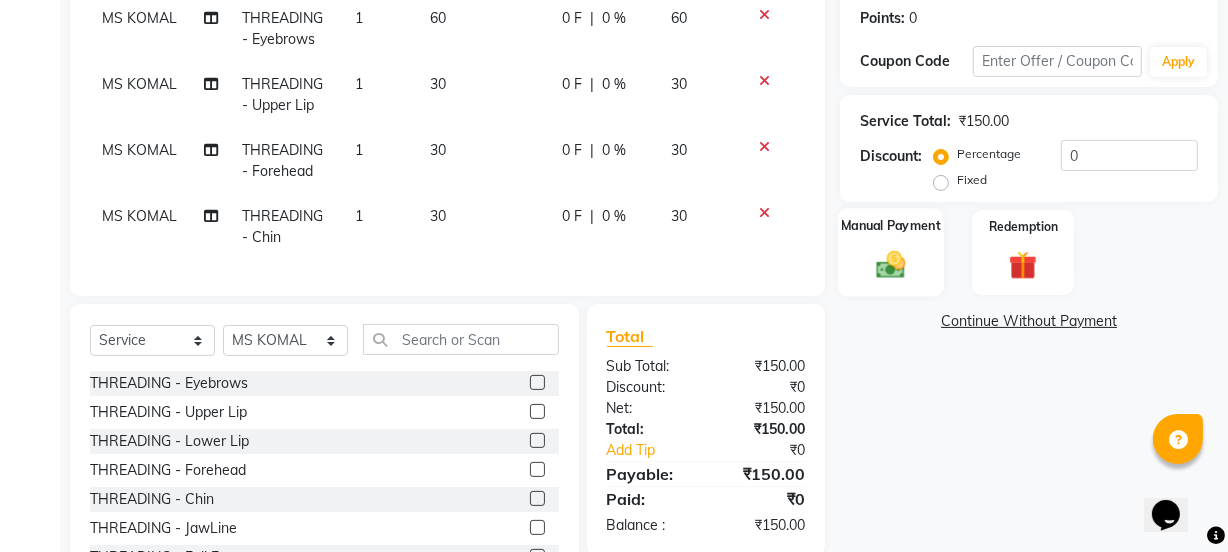 click 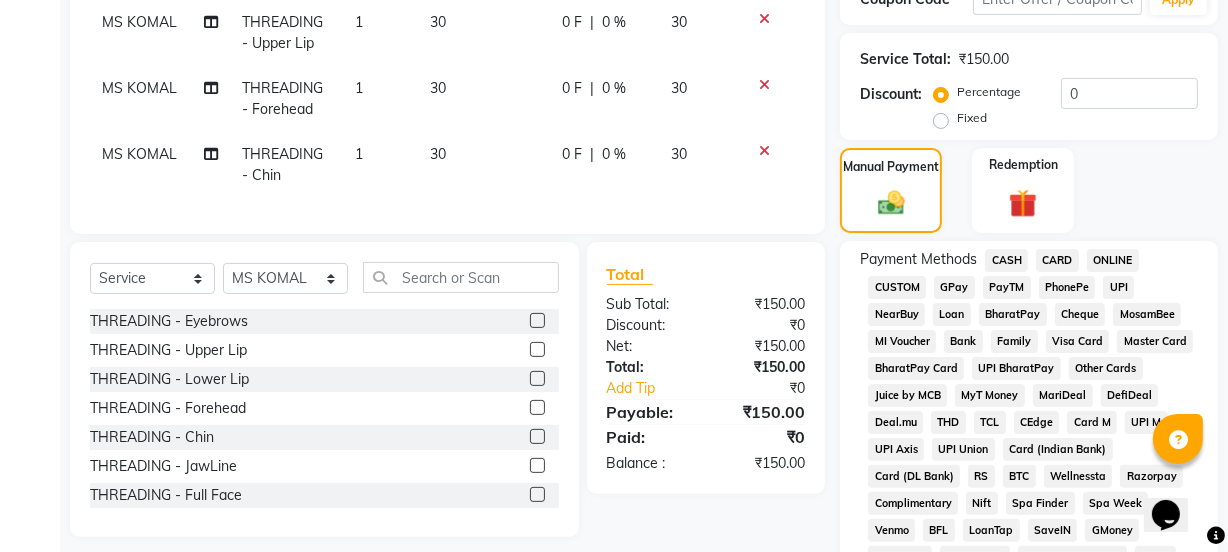 scroll, scrollTop: 425, scrollLeft: 0, axis: vertical 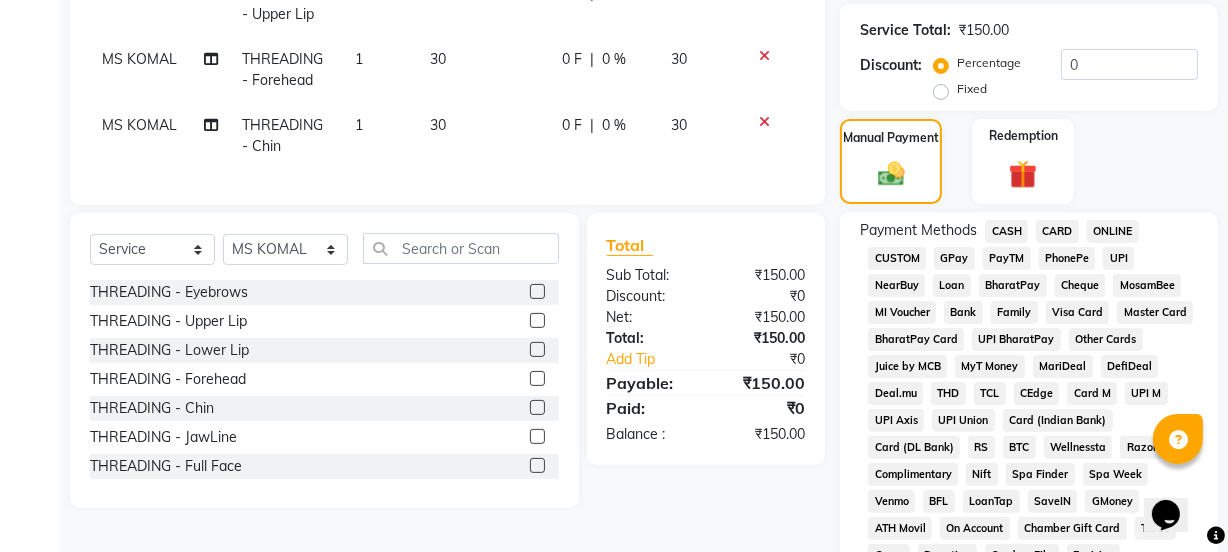 click on "GPay" 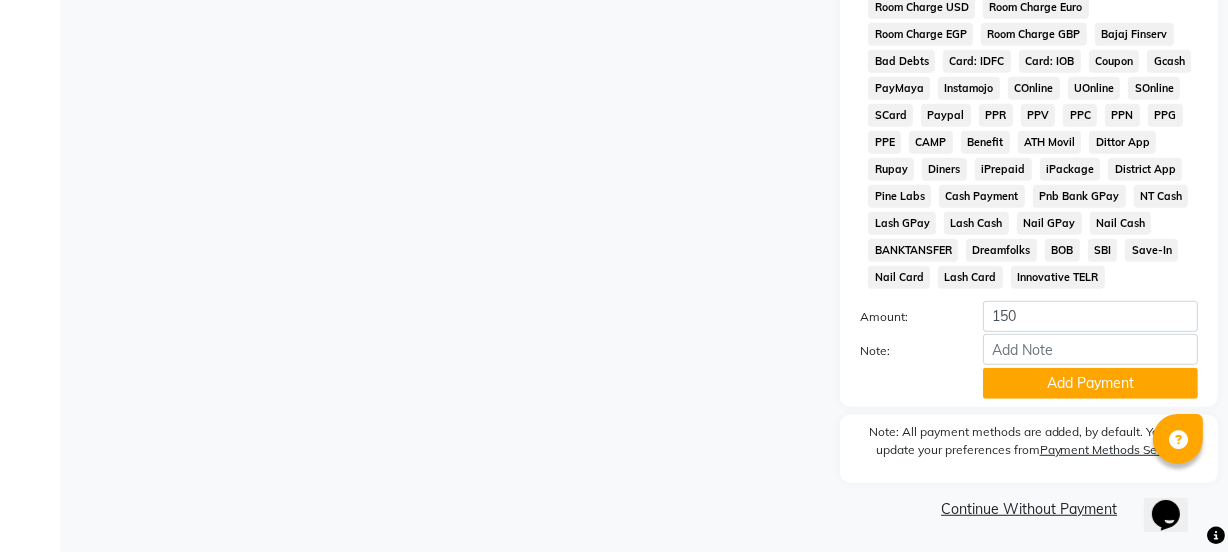 scroll, scrollTop: 1082, scrollLeft: 0, axis: vertical 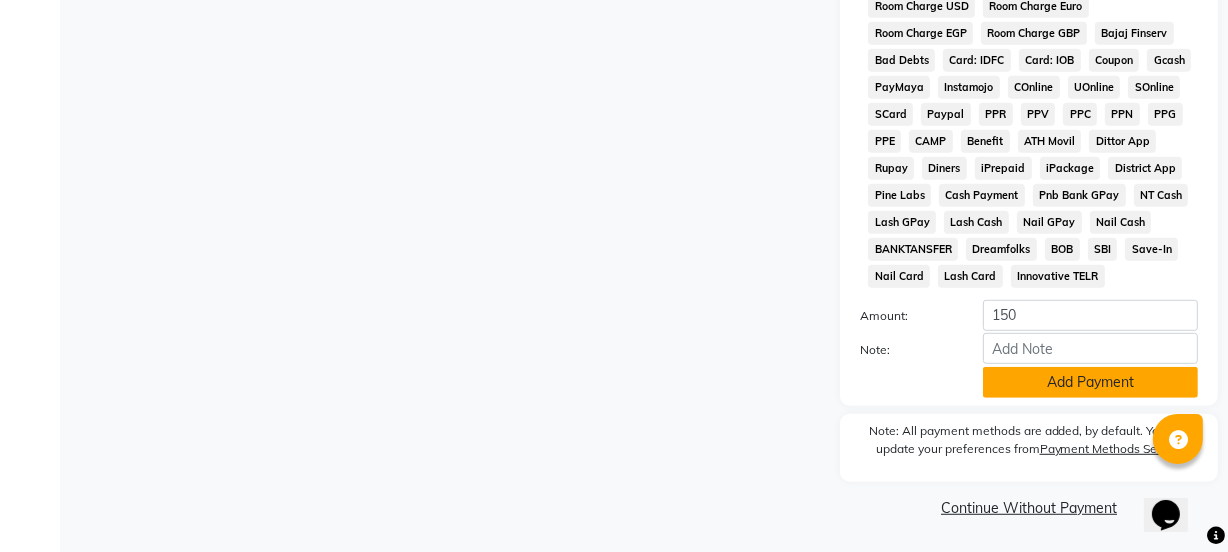 click on "Add Payment" 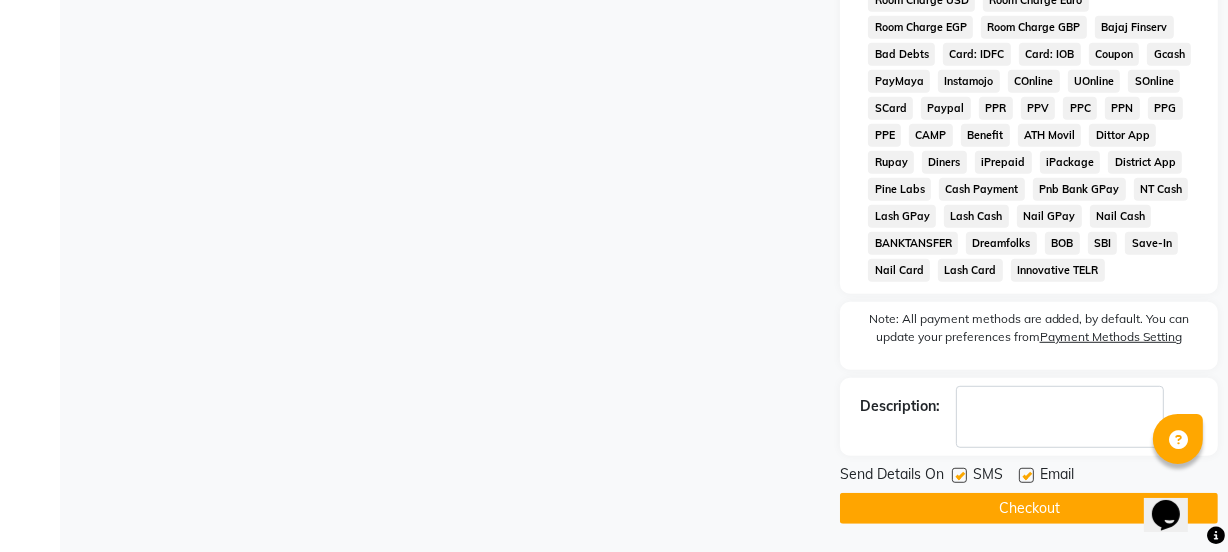 scroll, scrollTop: 1089, scrollLeft: 0, axis: vertical 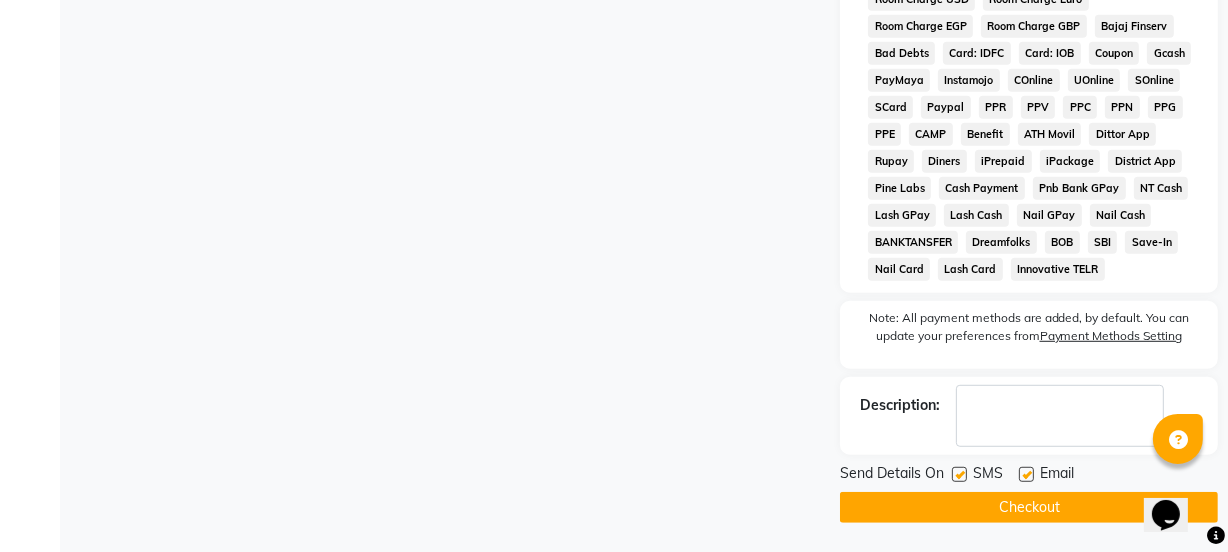 drag, startPoint x: 1028, startPoint y: 471, endPoint x: 992, endPoint y: 484, distance: 38.27532 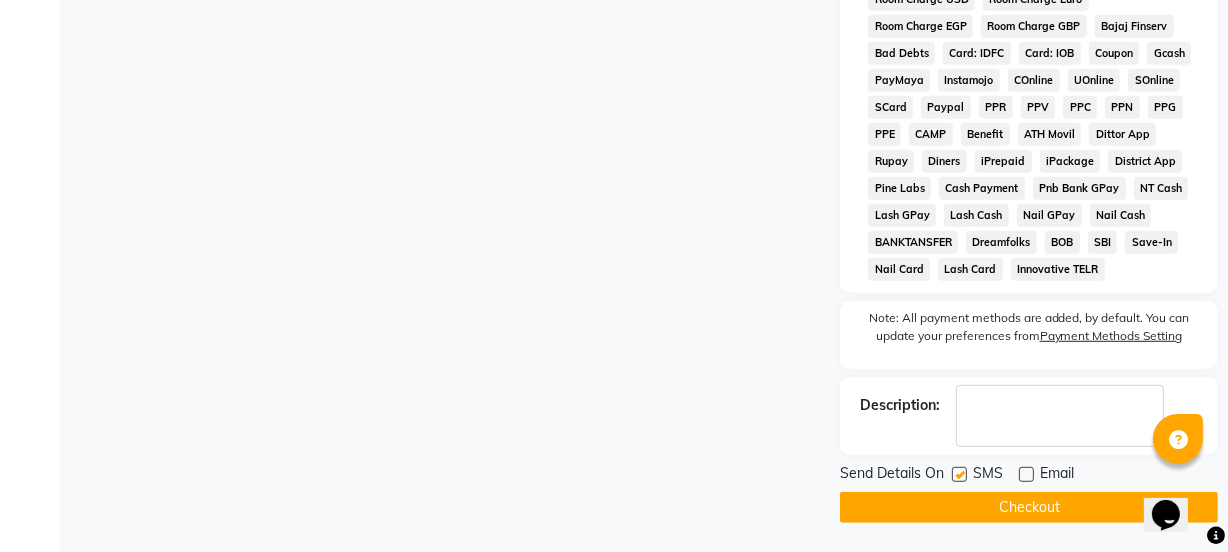 click 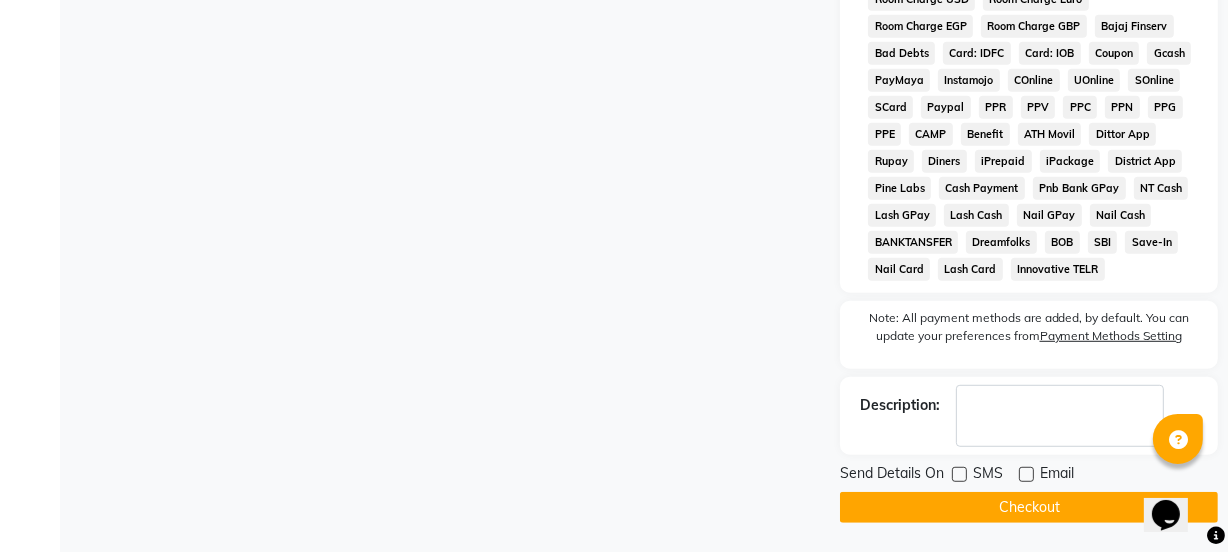 click on "Checkout" 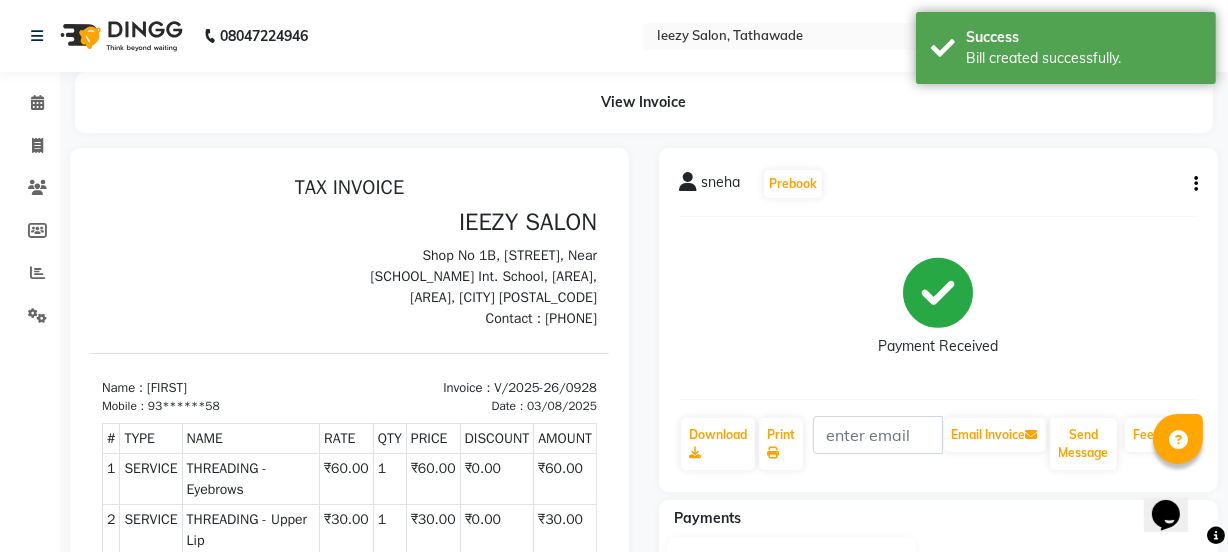 scroll, scrollTop: 0, scrollLeft: 0, axis: both 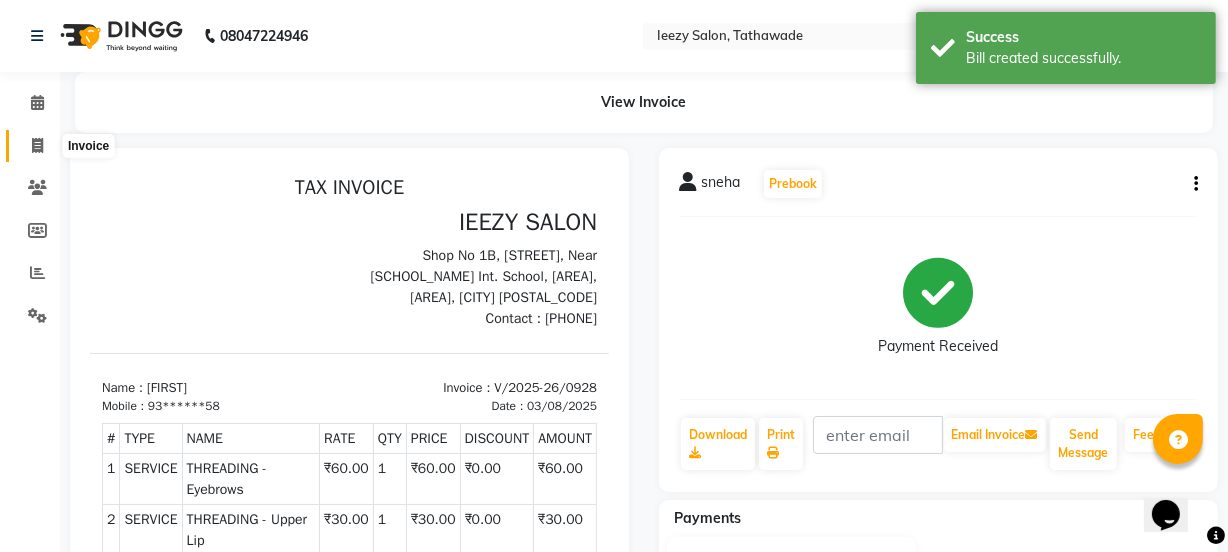 click 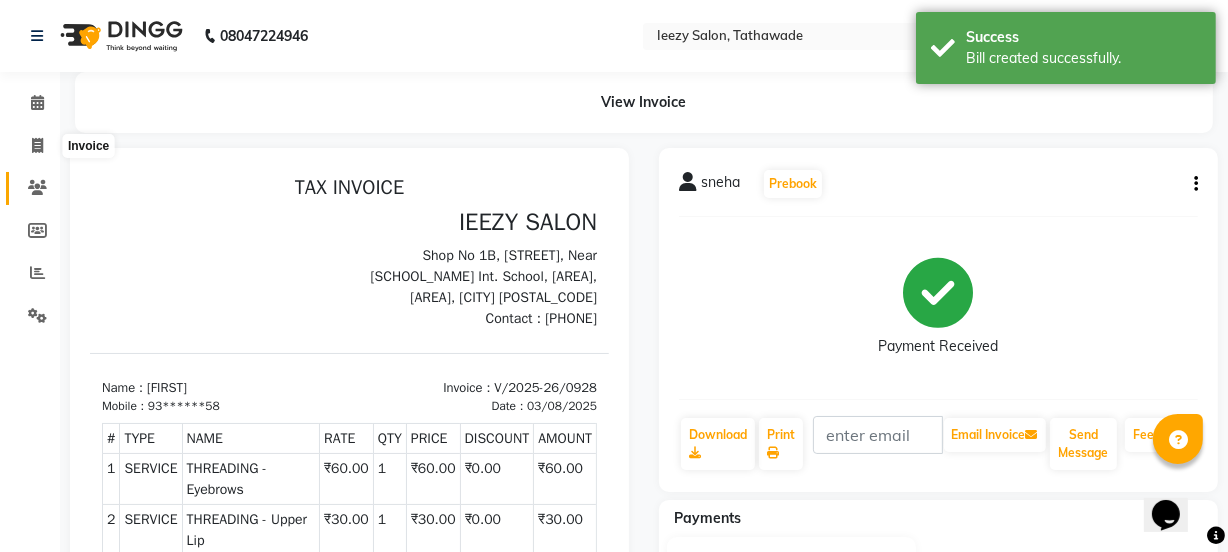 select on "5982" 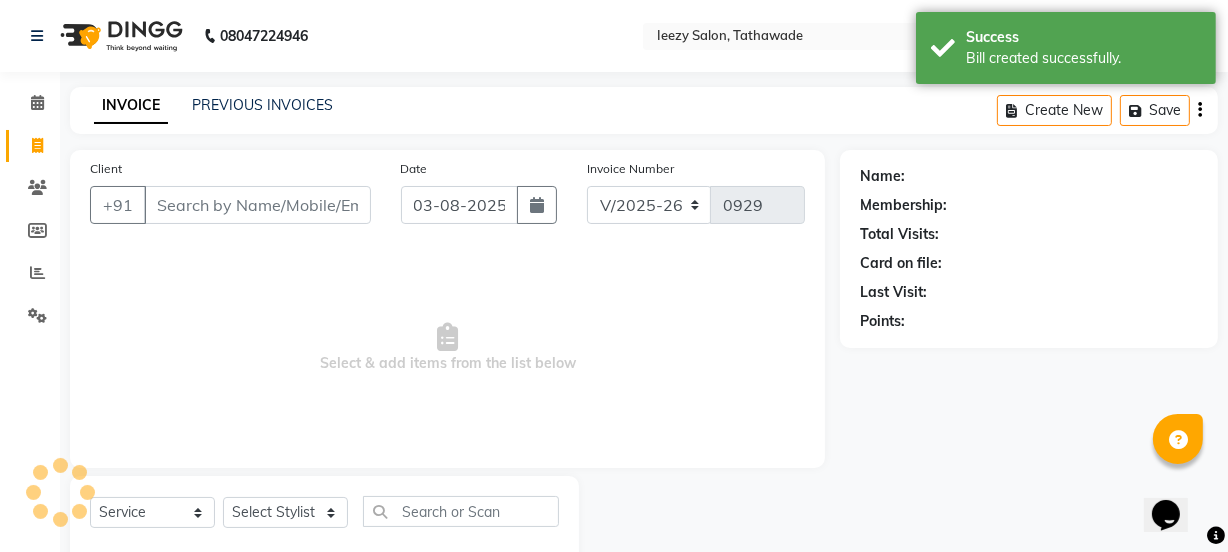 scroll, scrollTop: 50, scrollLeft: 0, axis: vertical 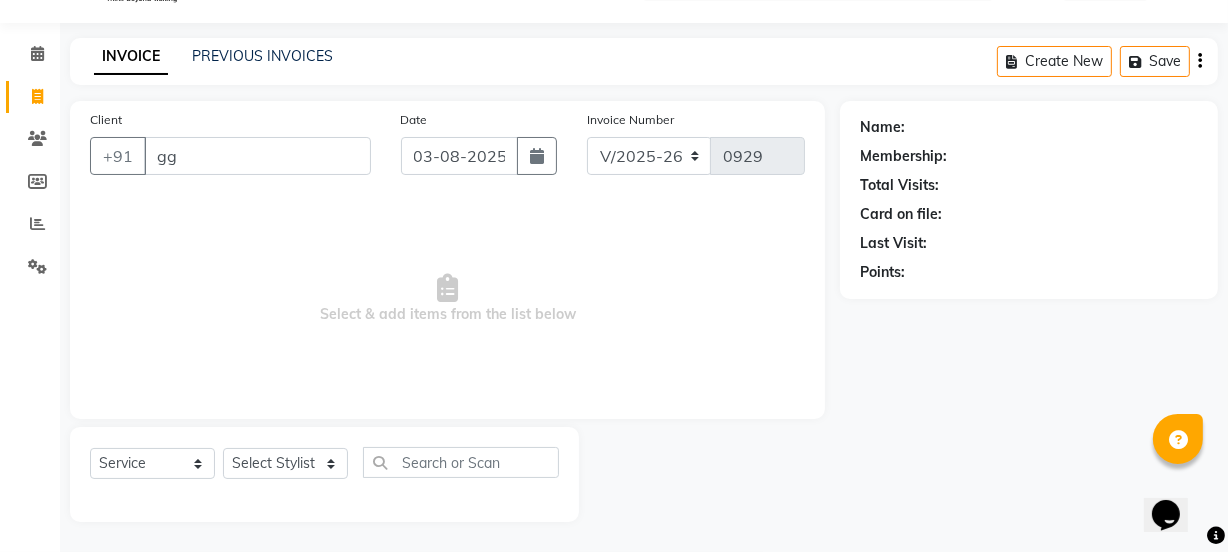 type on "gg" 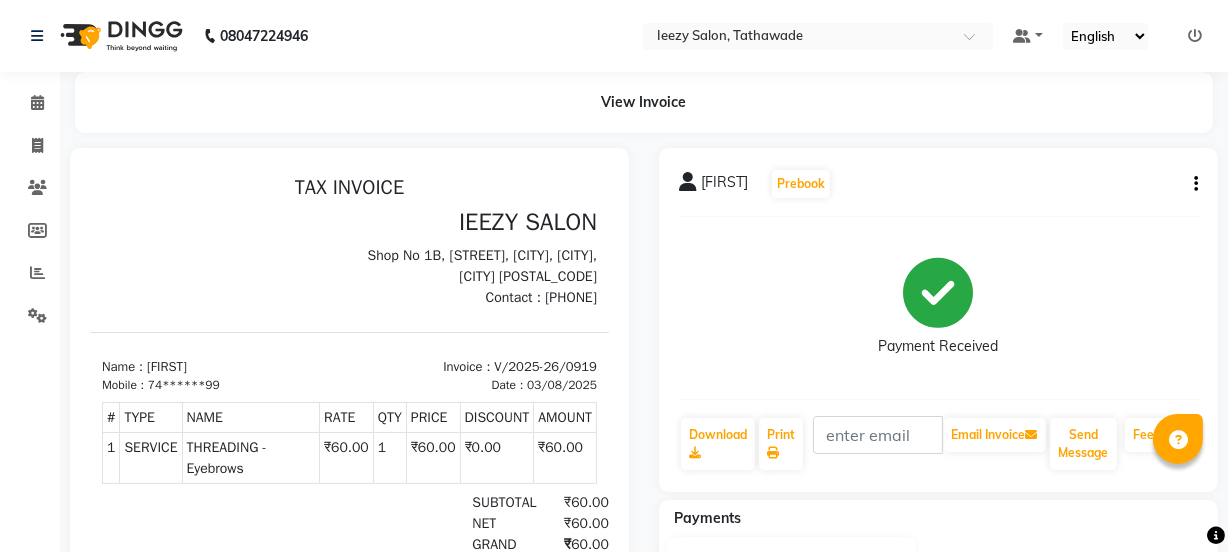 scroll, scrollTop: 0, scrollLeft: 0, axis: both 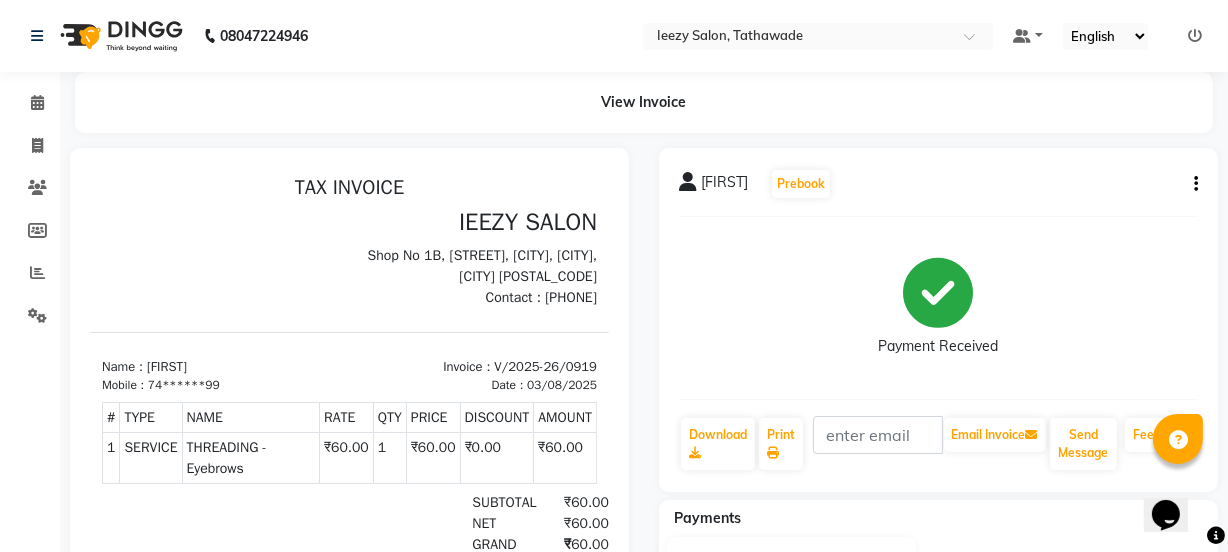 click 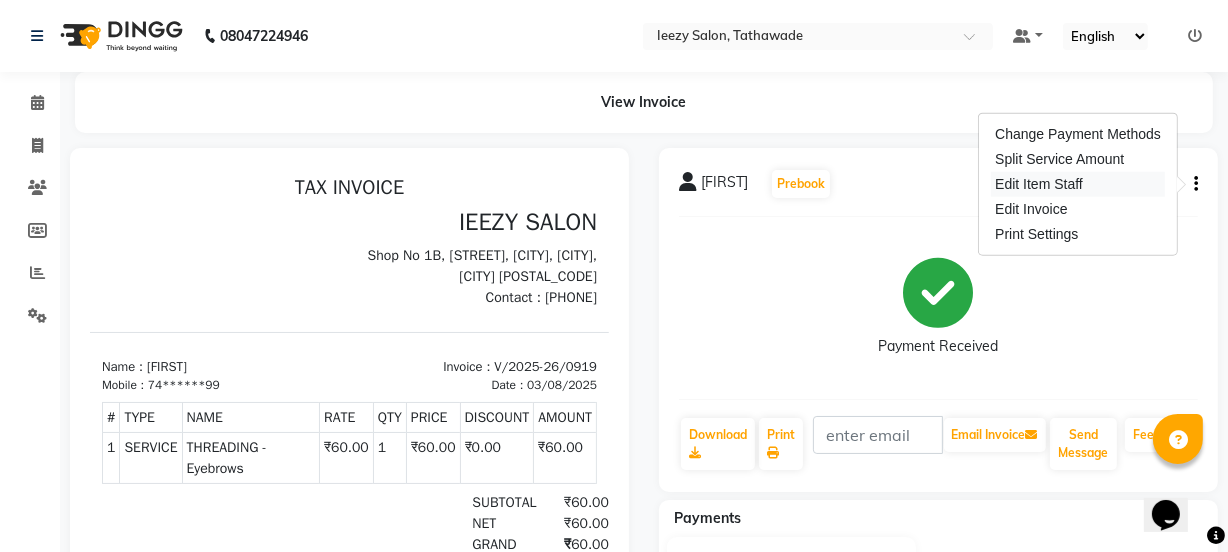 click on "Edit Item Staff" at bounding box center (1078, 184) 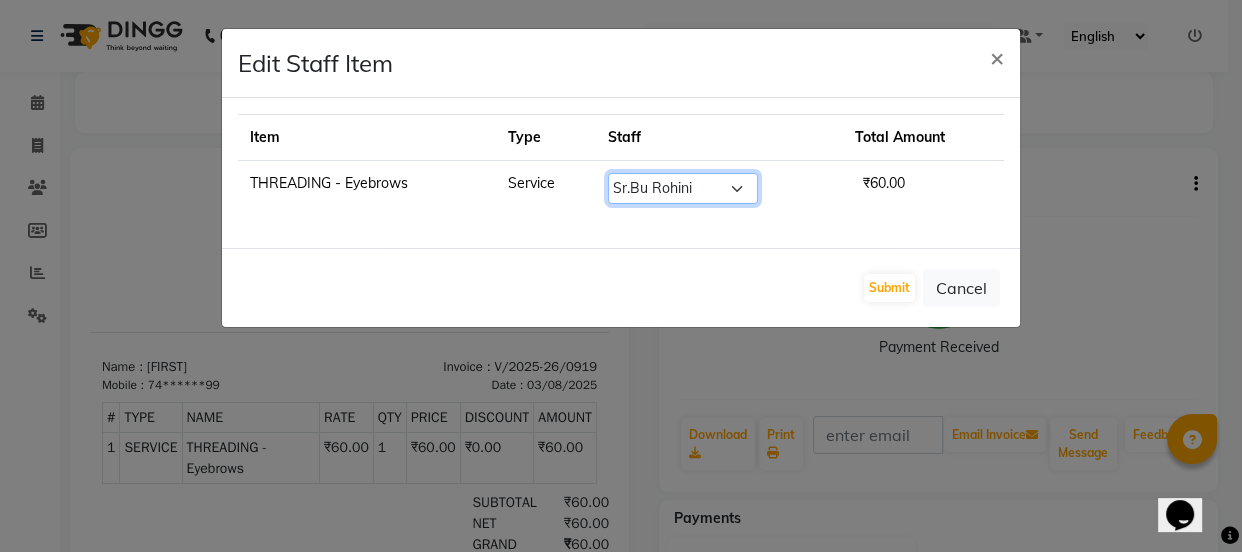 click on "Select  IEEZY -Owner   MS KOMAL    Ms Shraddha   Pushpa    Rinku    Samiksha    Sr.Bu Rohini    Stylist Shree" 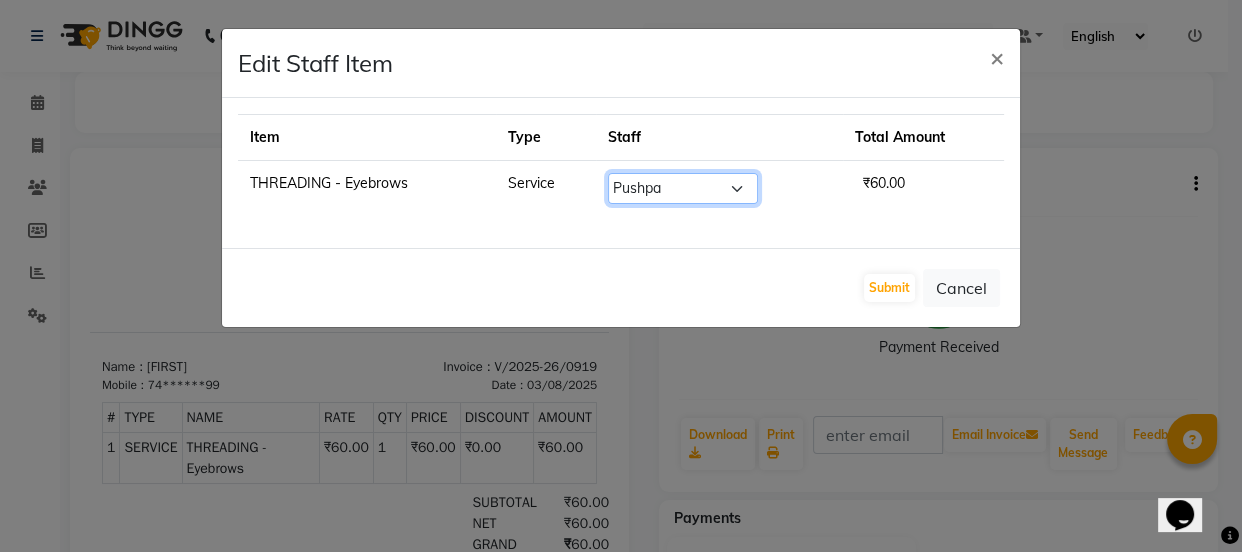 click on "Select  IEEZY -Owner   MS KOMAL    Ms Shraddha   Pushpa    Rinku    Samiksha    Sr.Bu Rohini    Stylist Shree" 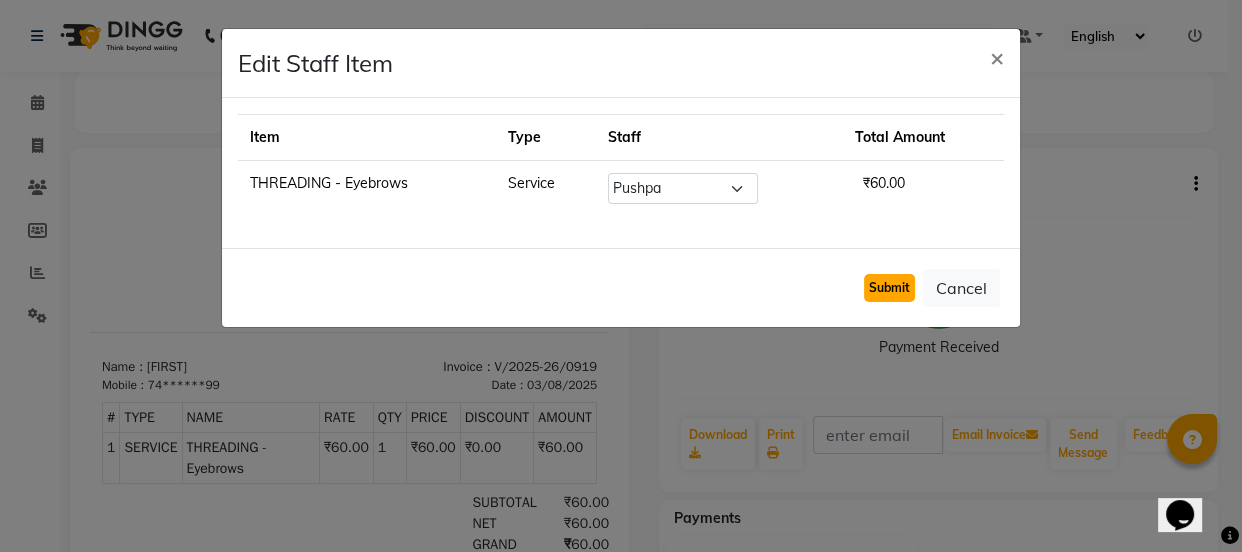 click on "Submit" 